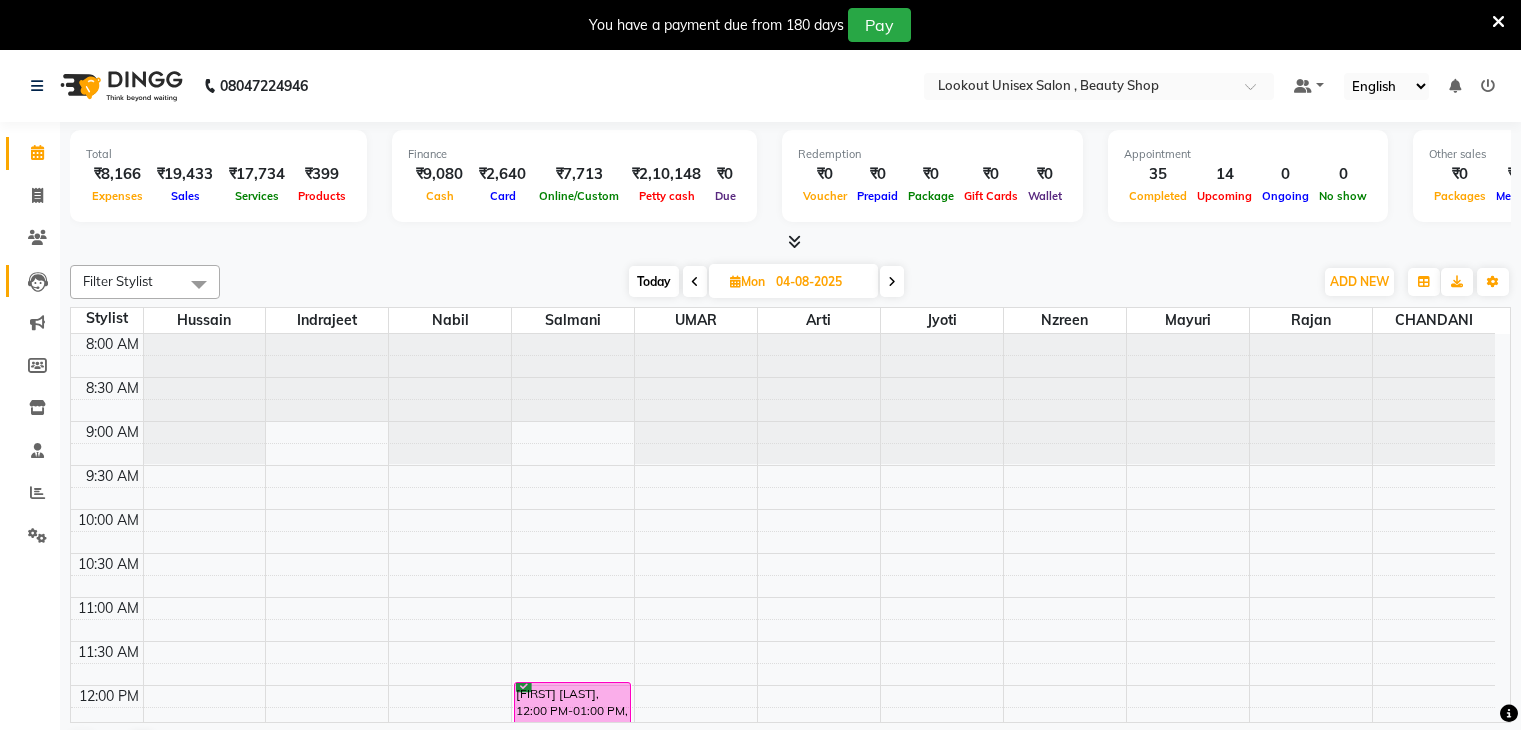 scroll, scrollTop: 0, scrollLeft: 0, axis: both 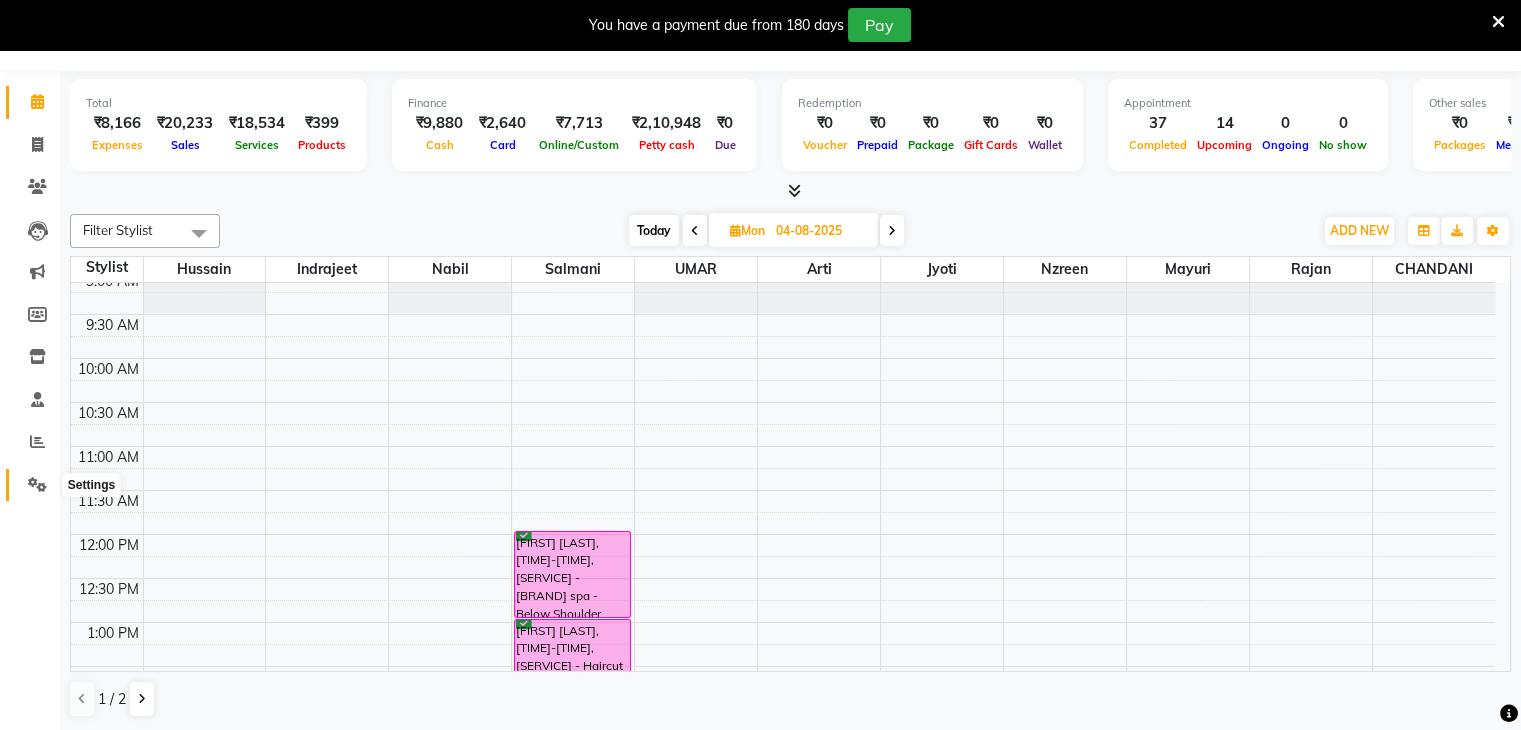 click 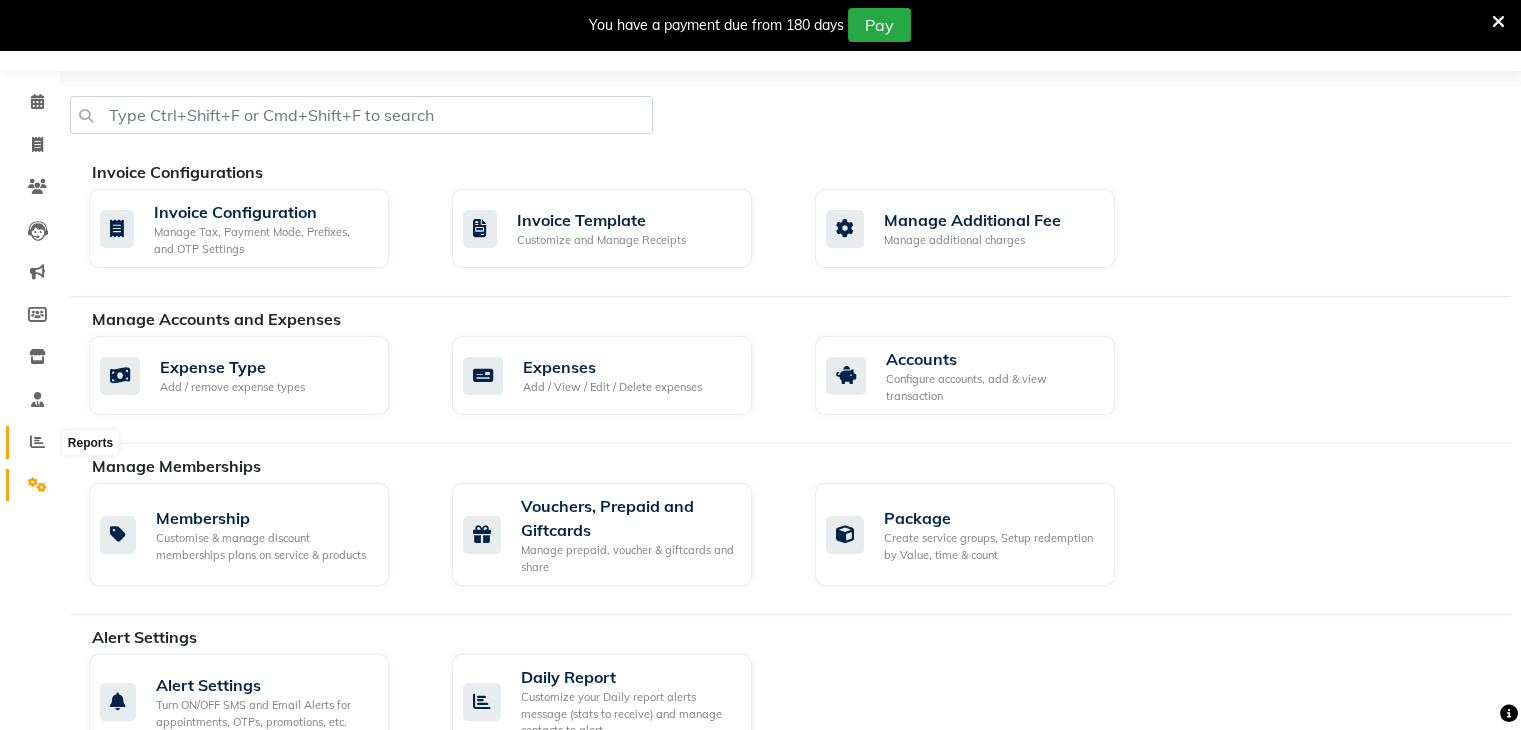 click 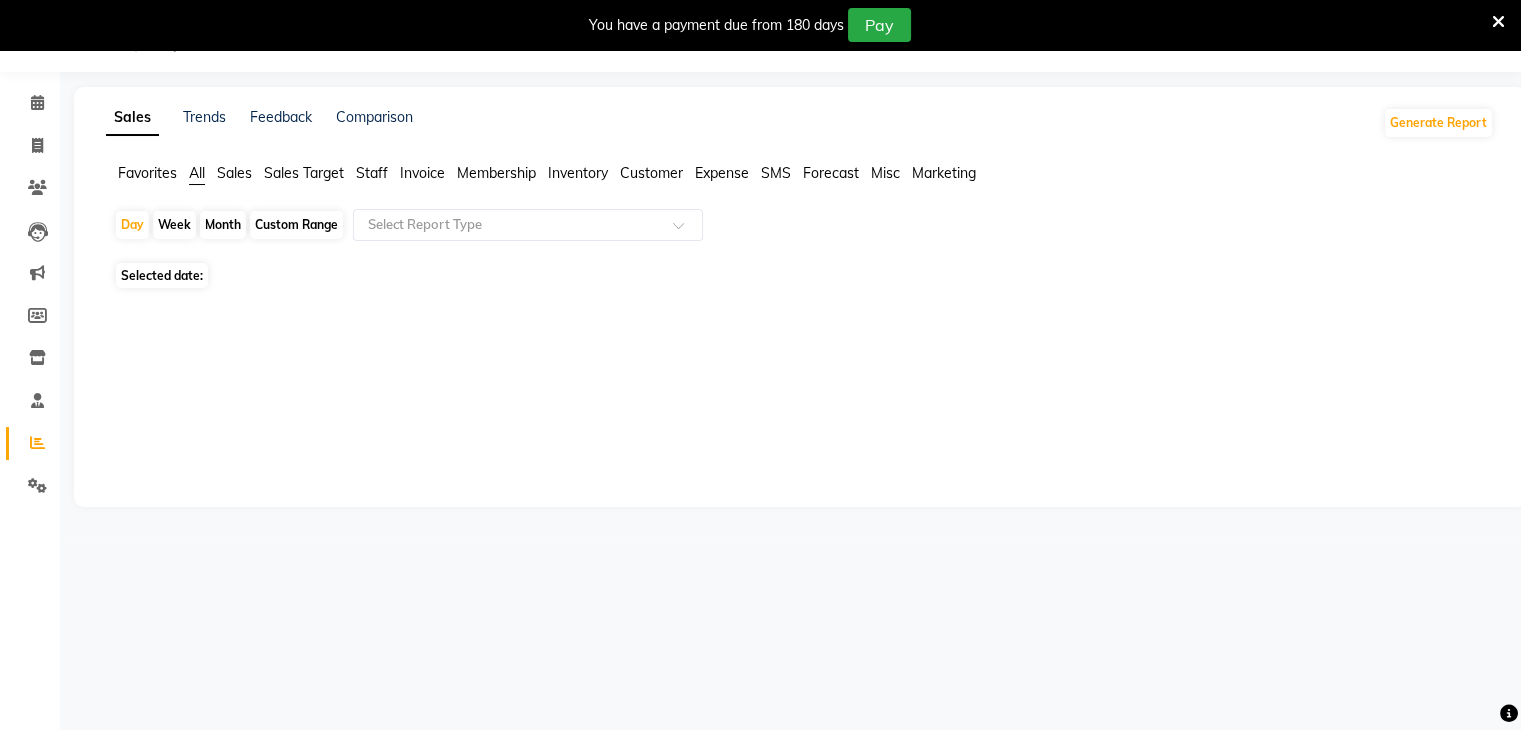 scroll, scrollTop: 50, scrollLeft: 0, axis: vertical 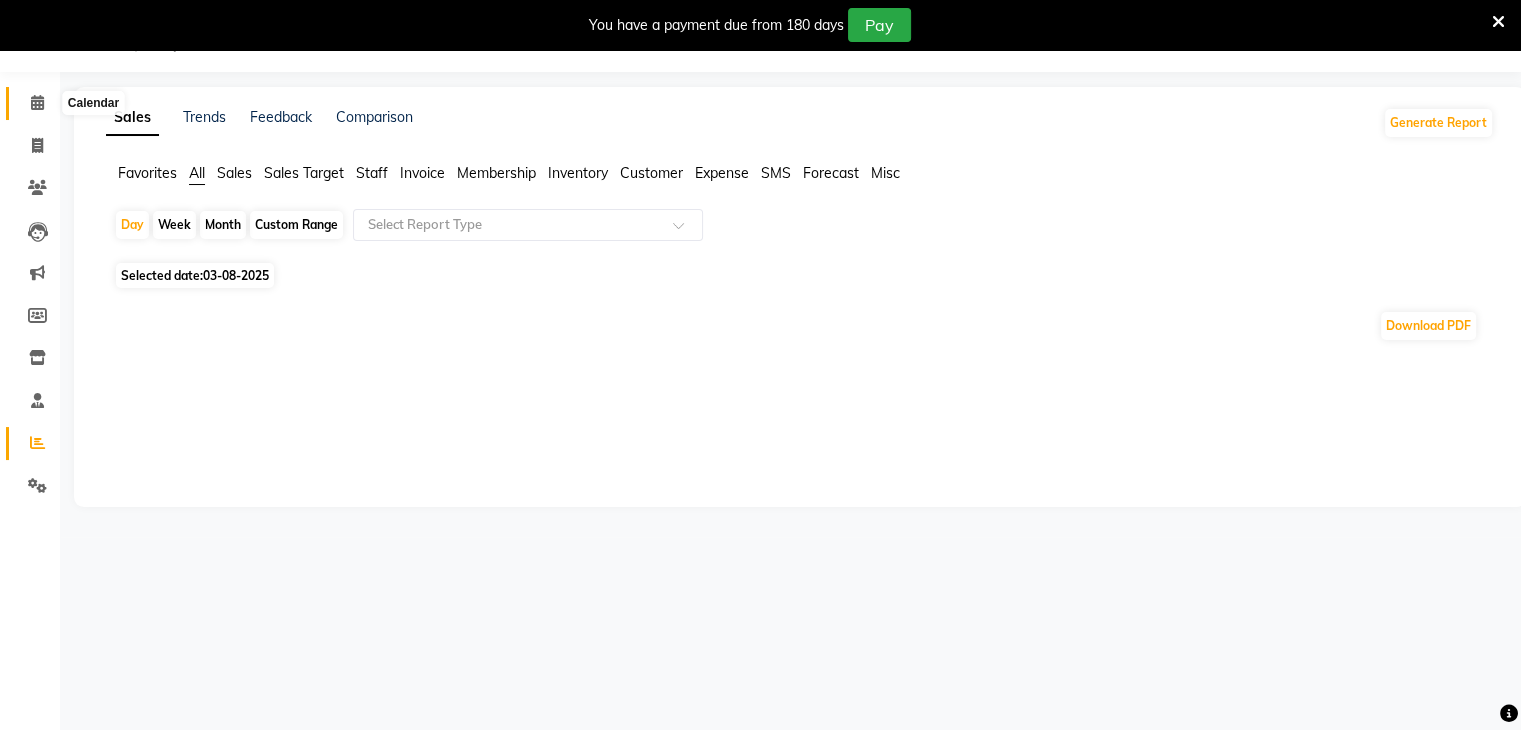 drag, startPoint x: 33, startPoint y: 109, endPoint x: 28, endPoint y: 100, distance: 10.29563 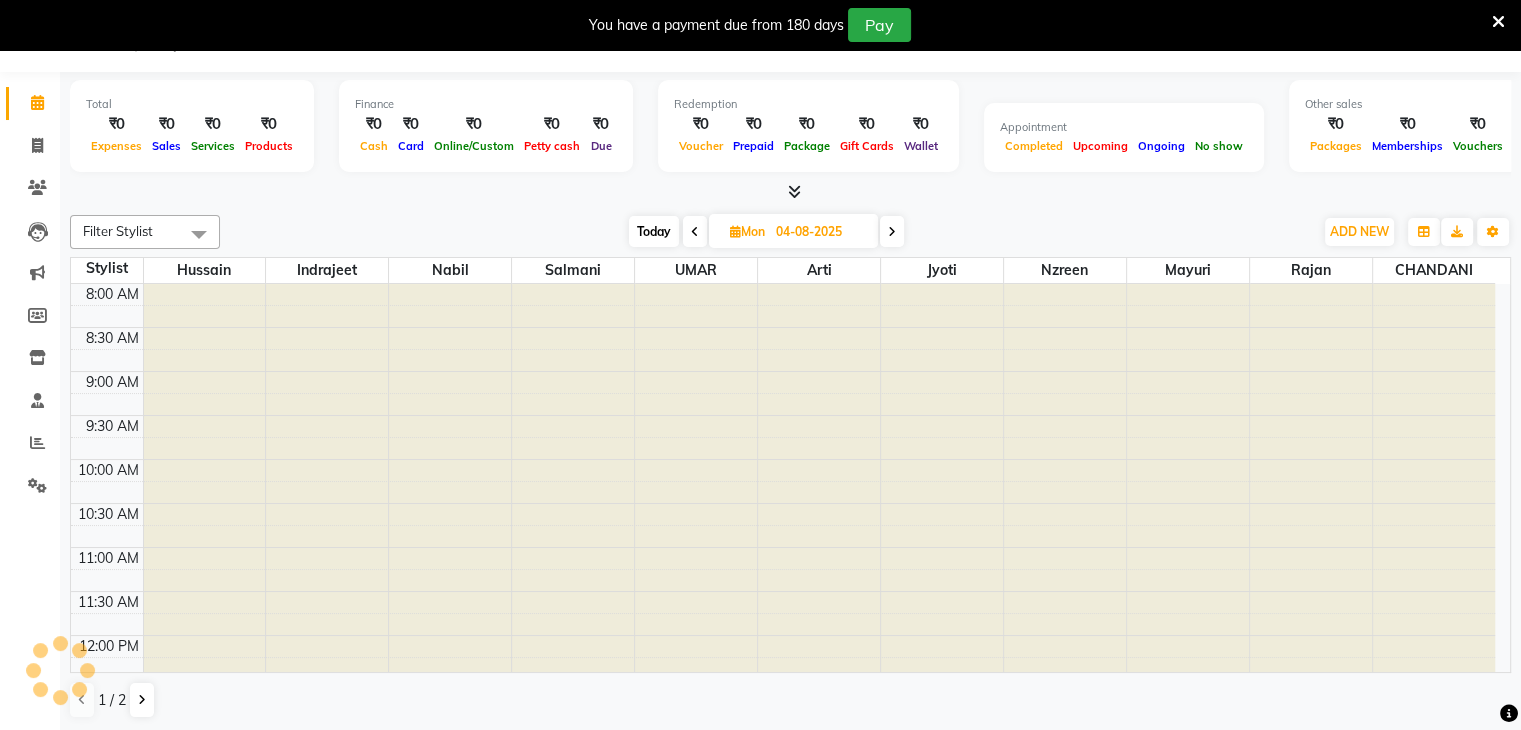 scroll, scrollTop: 0, scrollLeft: 0, axis: both 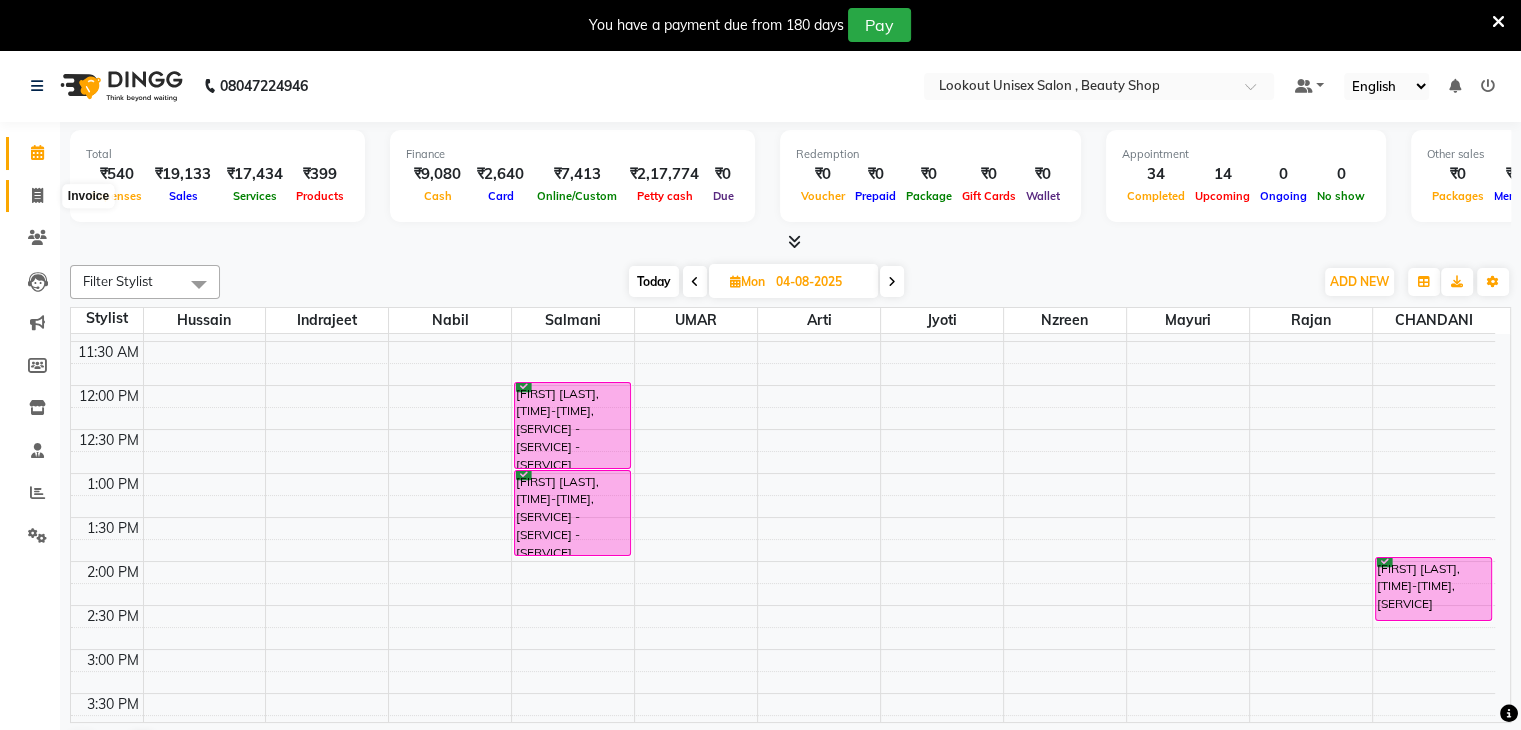 click 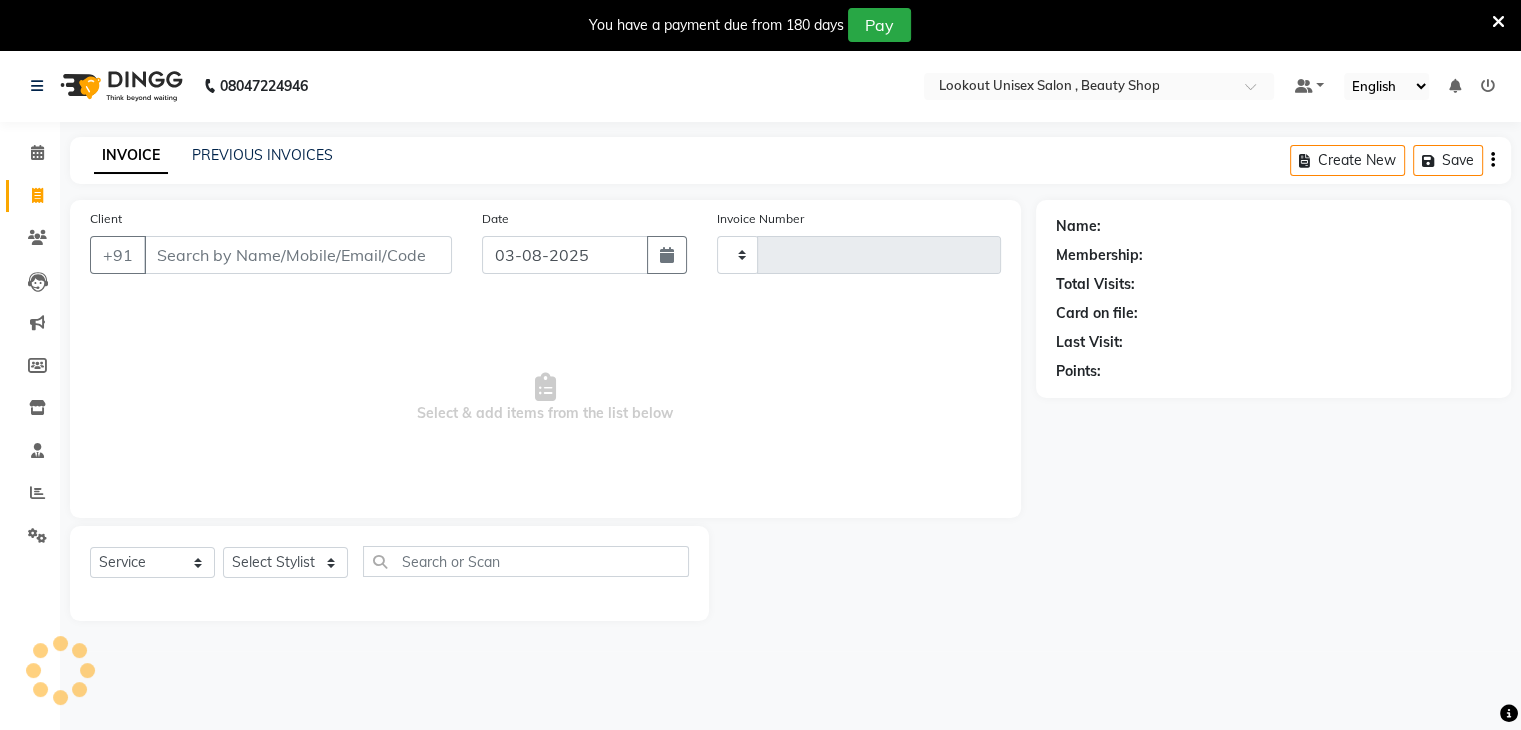type on "2767" 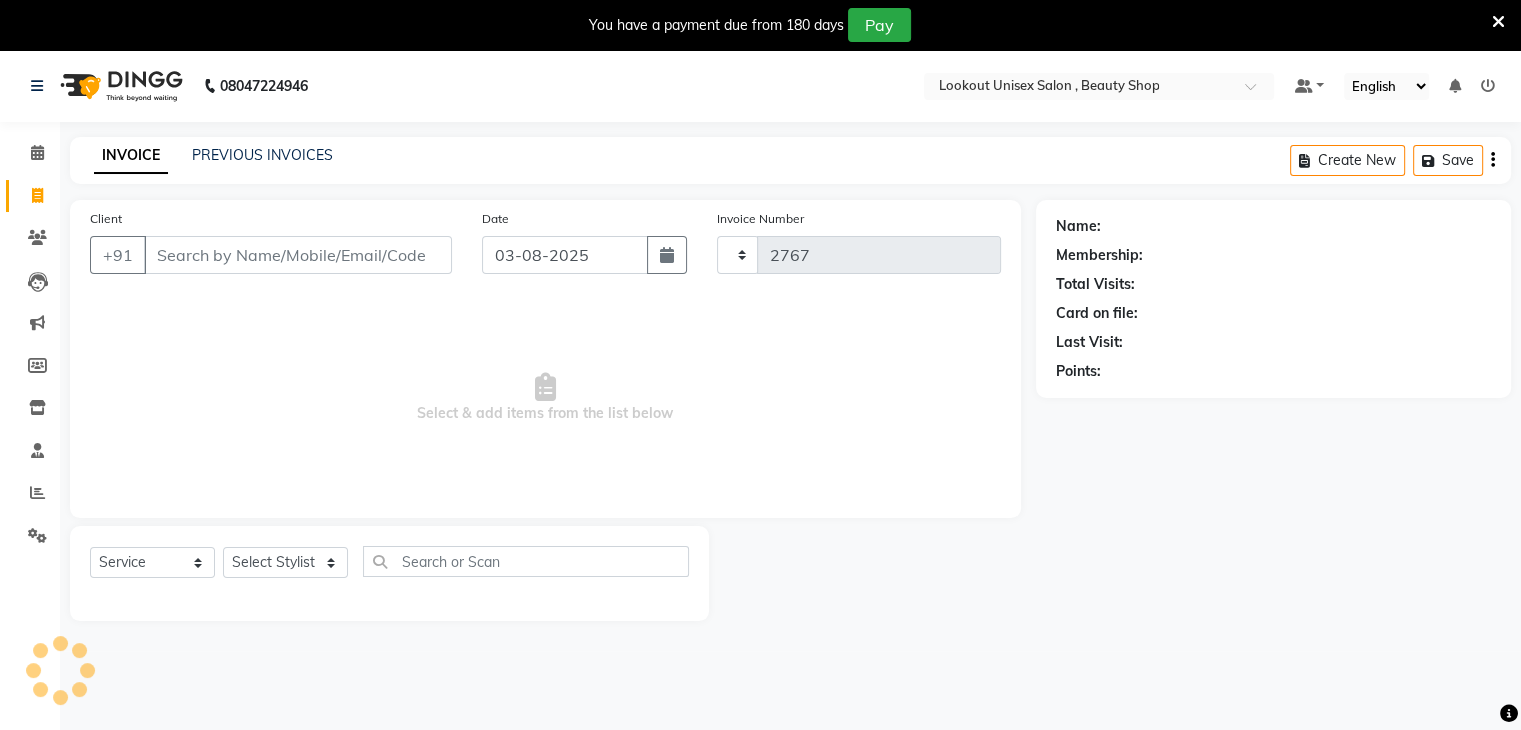 select on "7658" 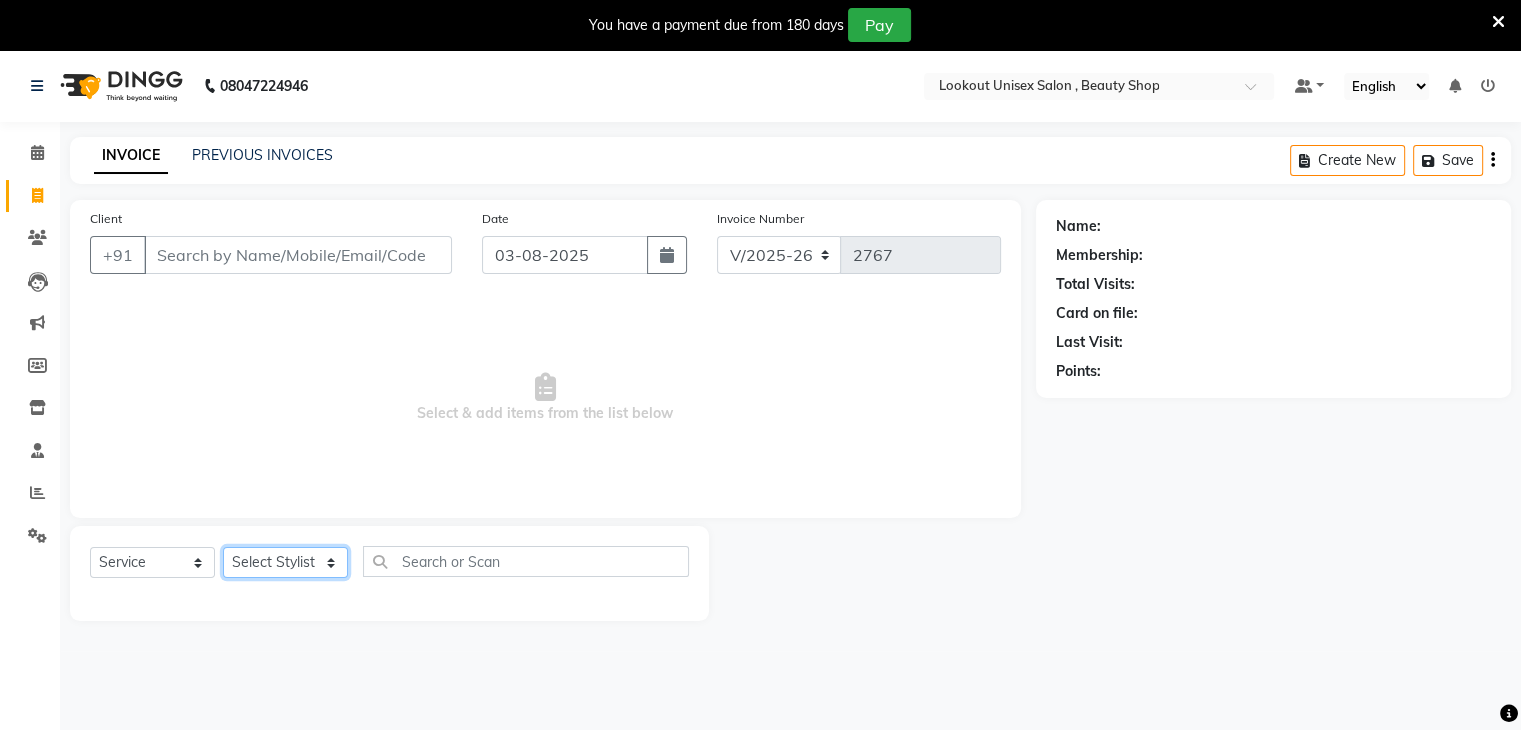 click on "Select Stylist Arti CHANDANI Deepali Dhaval Sir DISHA KAMDAR Hussain Indrajeet Jyoti Mahesh  Manisha Mayuri Mehboob Nabil Nikita Nzreen Rahul Rajan Rishika Salma Salmani Shivani UMAR" 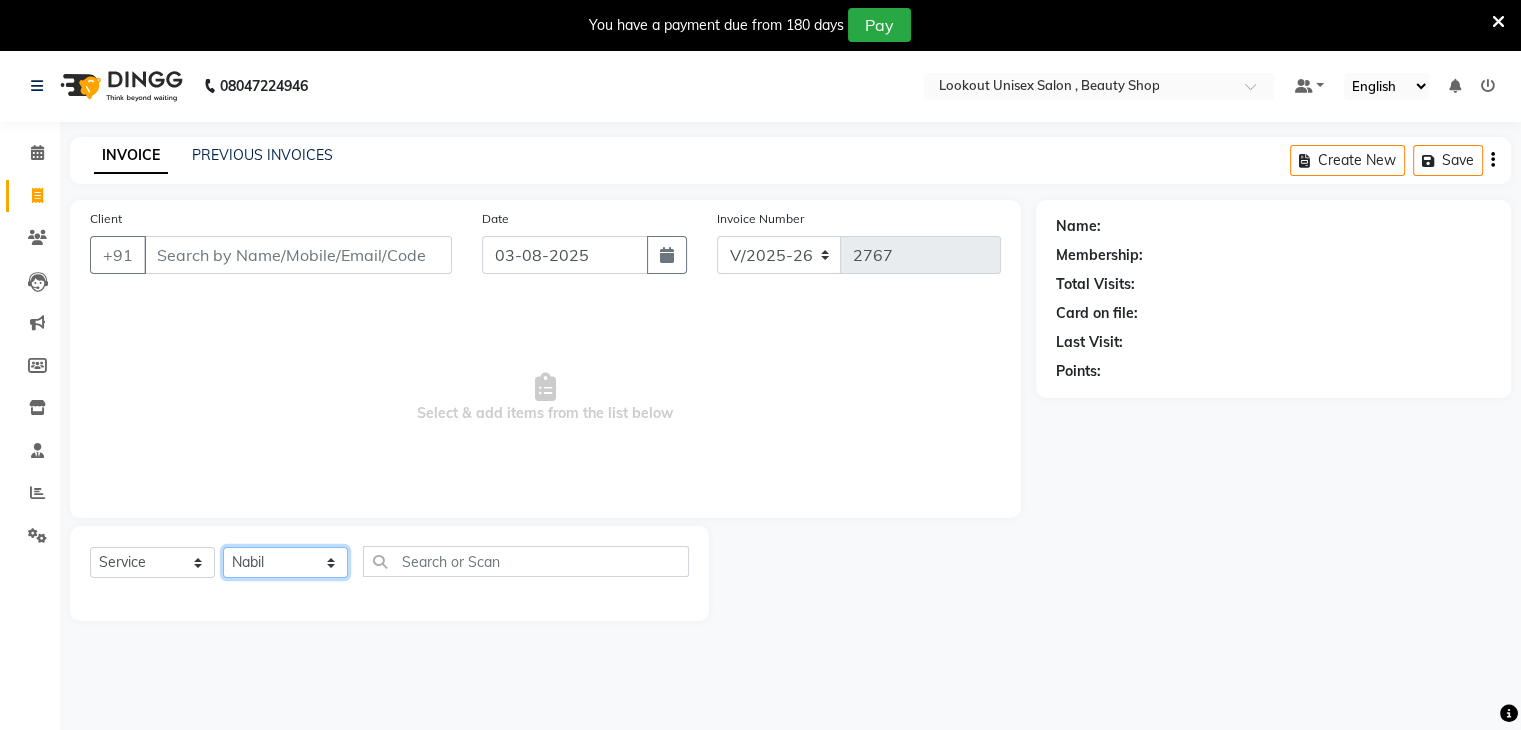 click on "Select Stylist Arti CHANDANI Deepali Dhaval Sir DISHA KAMDAR Hussain Indrajeet Jyoti Mahesh  Manisha Mayuri Mehboob Nabil Nikita Nzreen Rahul Rajan Rishika Salma Salmani Shivani UMAR" 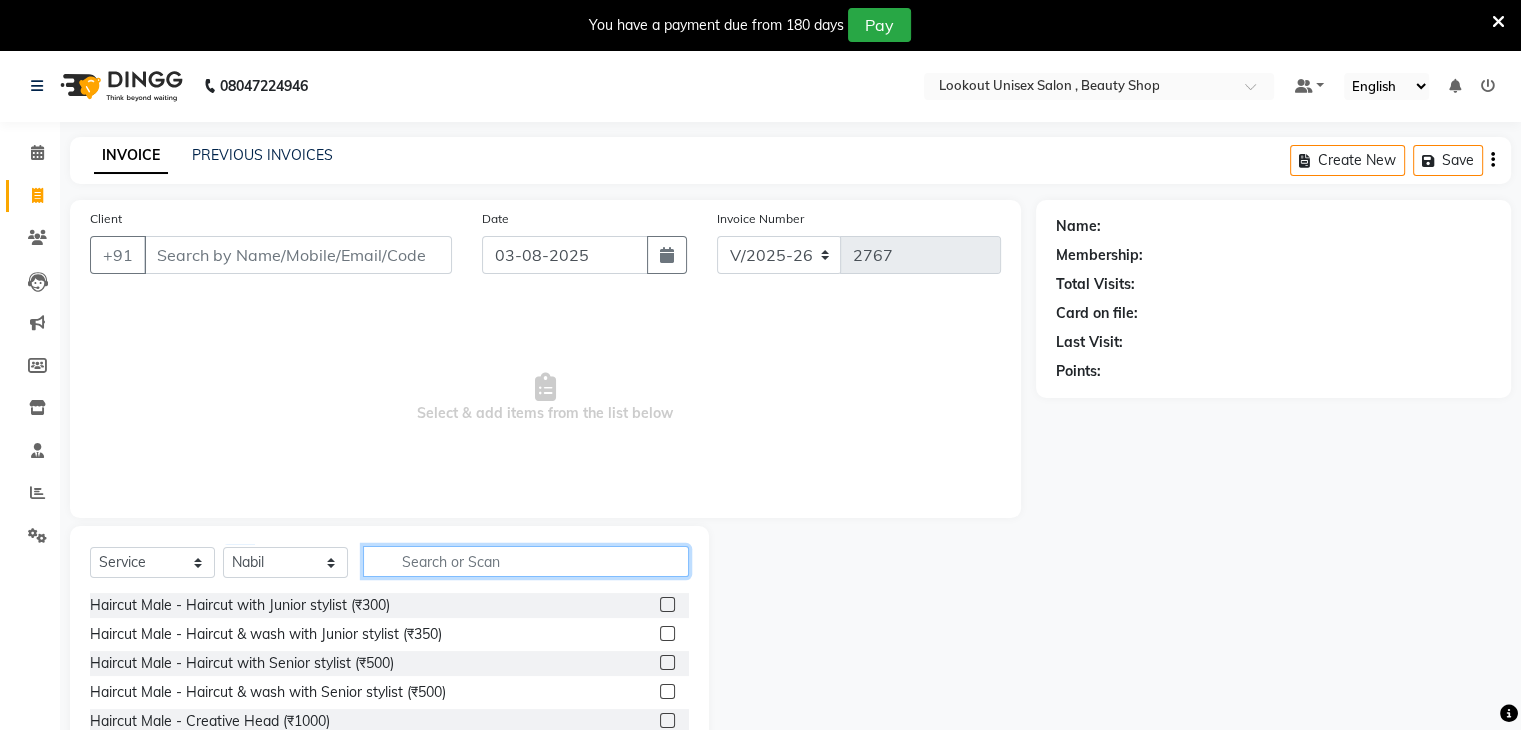 click 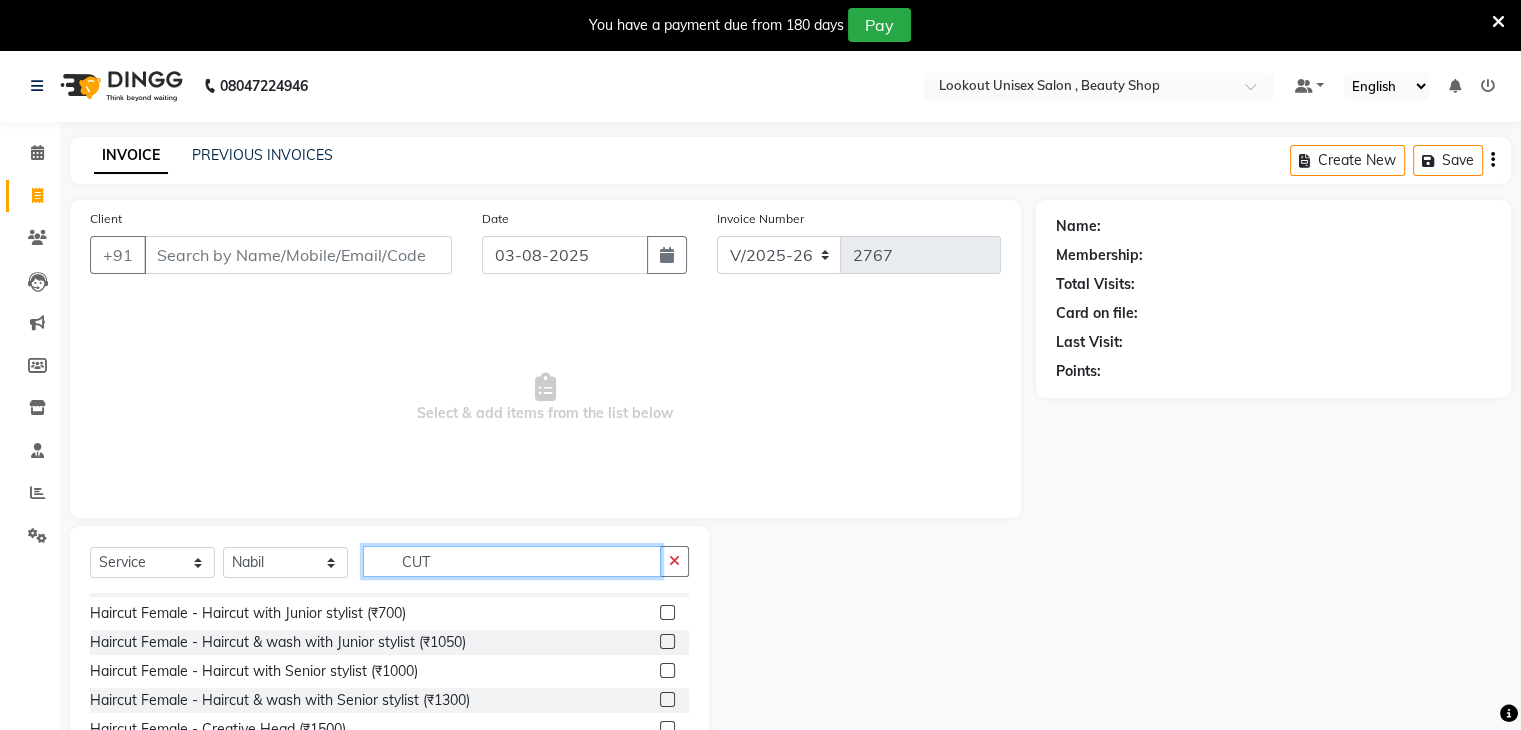 scroll, scrollTop: 200, scrollLeft: 0, axis: vertical 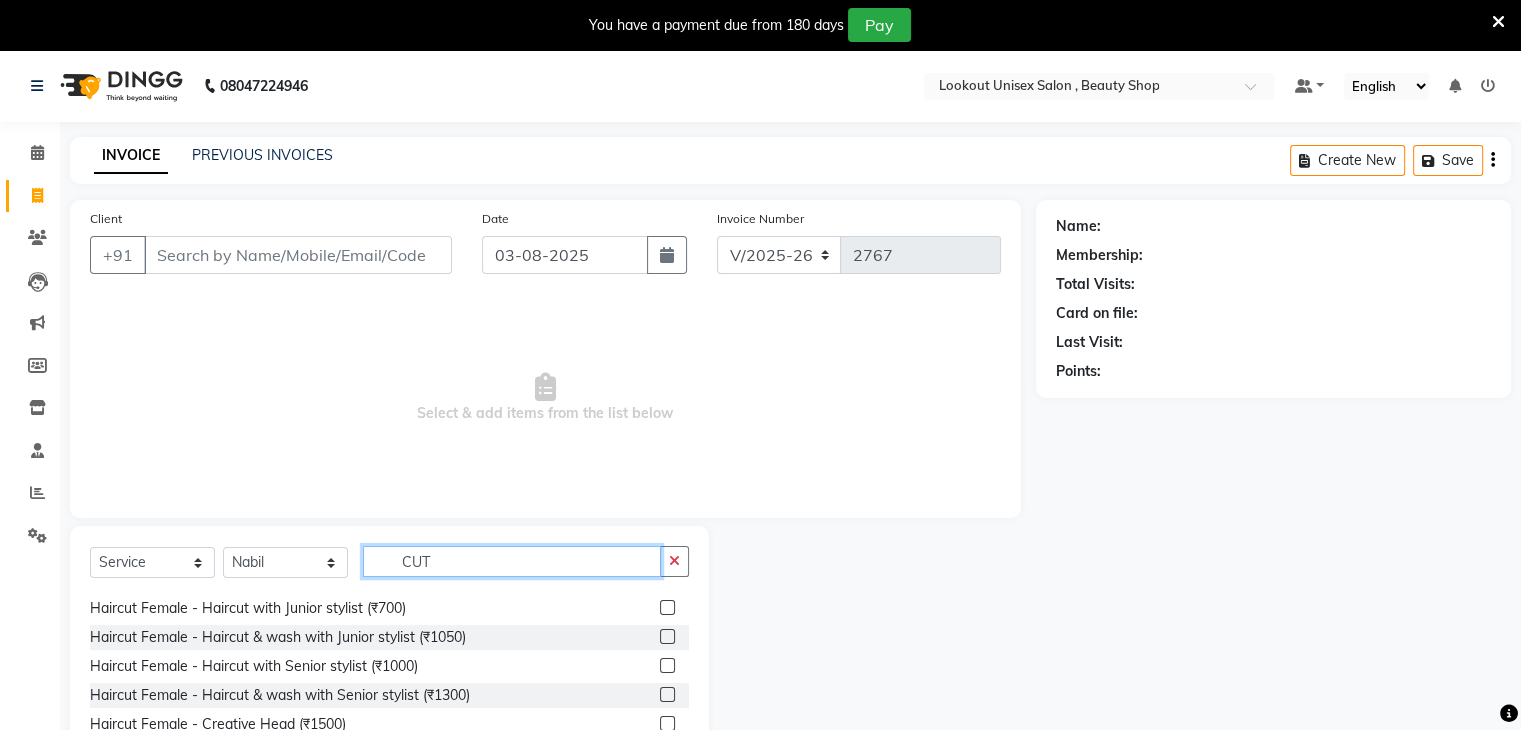 type on "CUT" 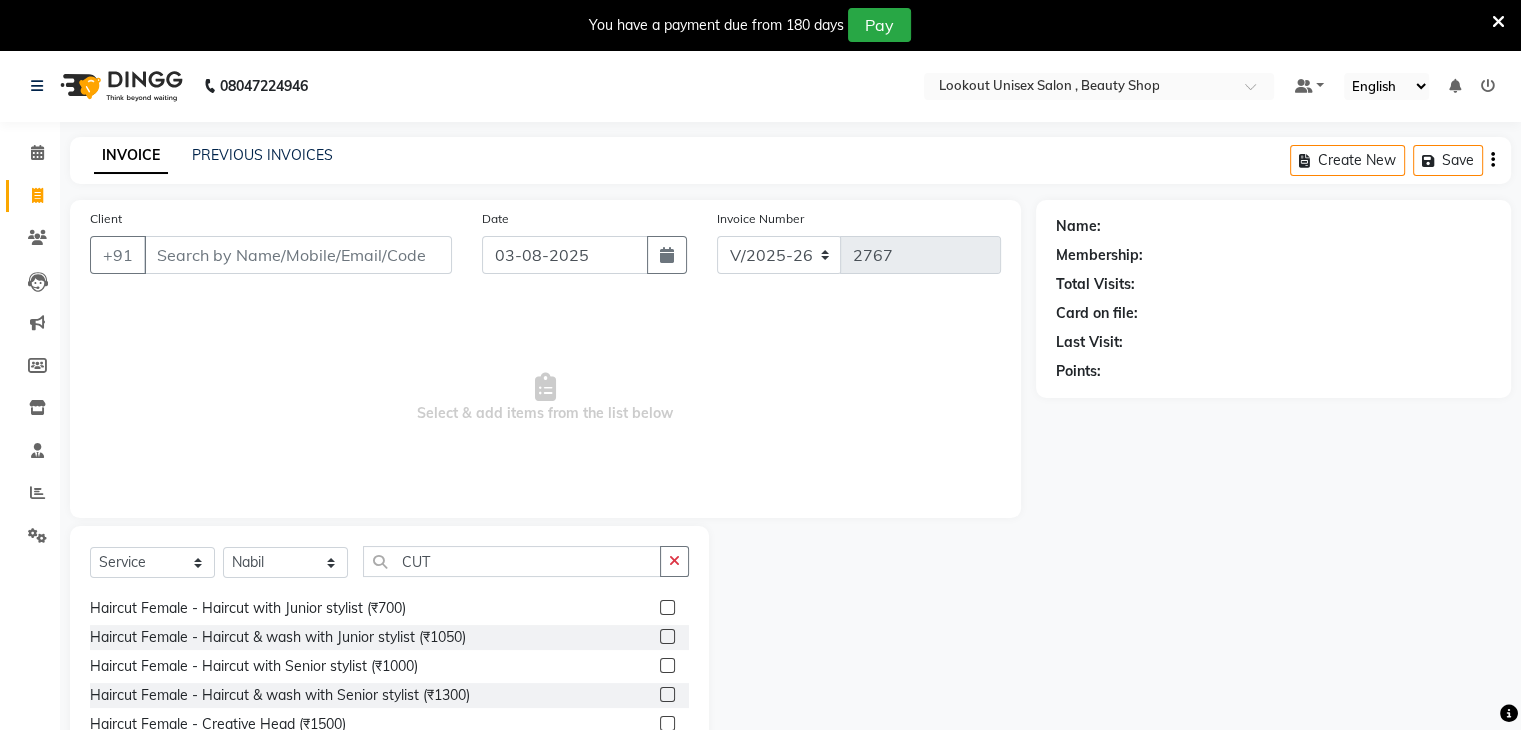 click 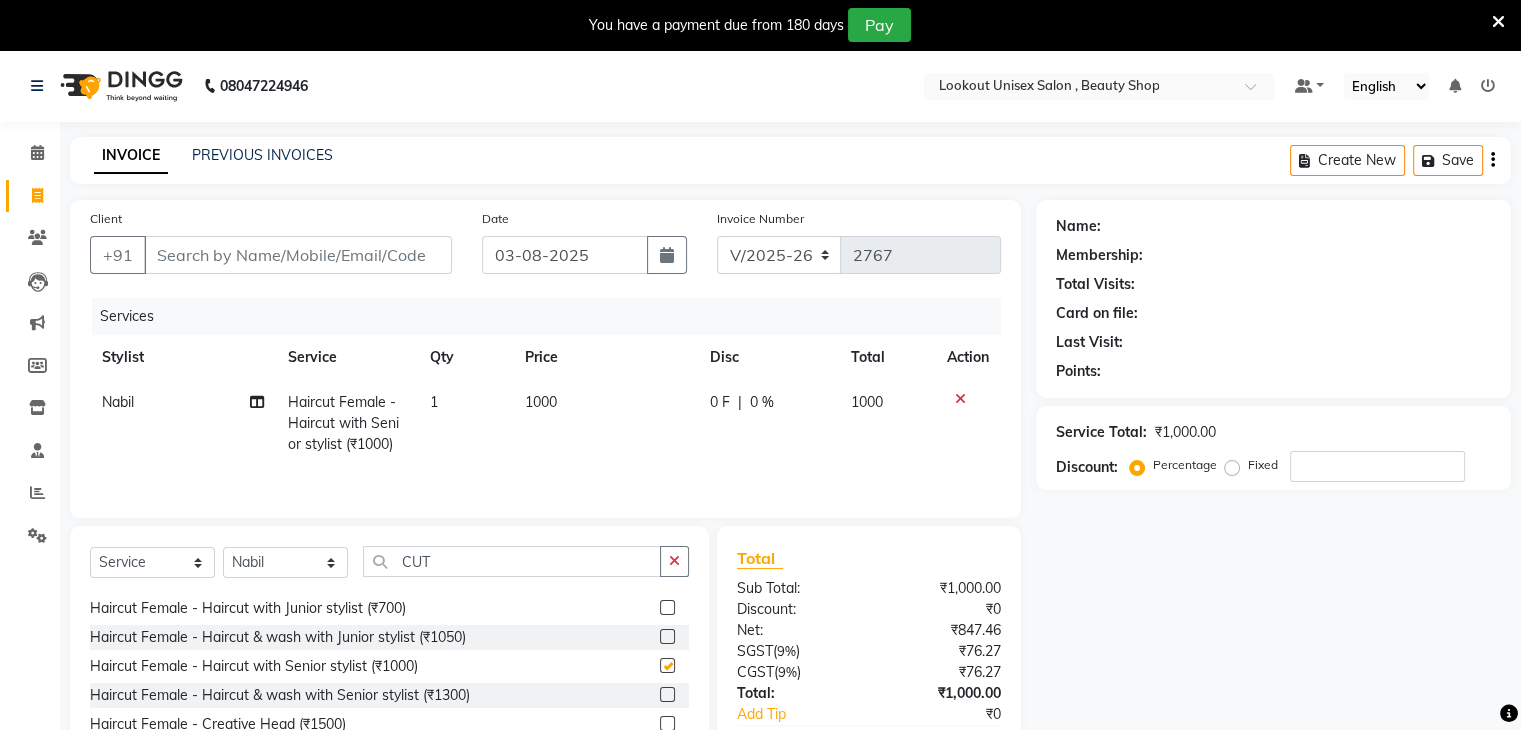 checkbox on "false" 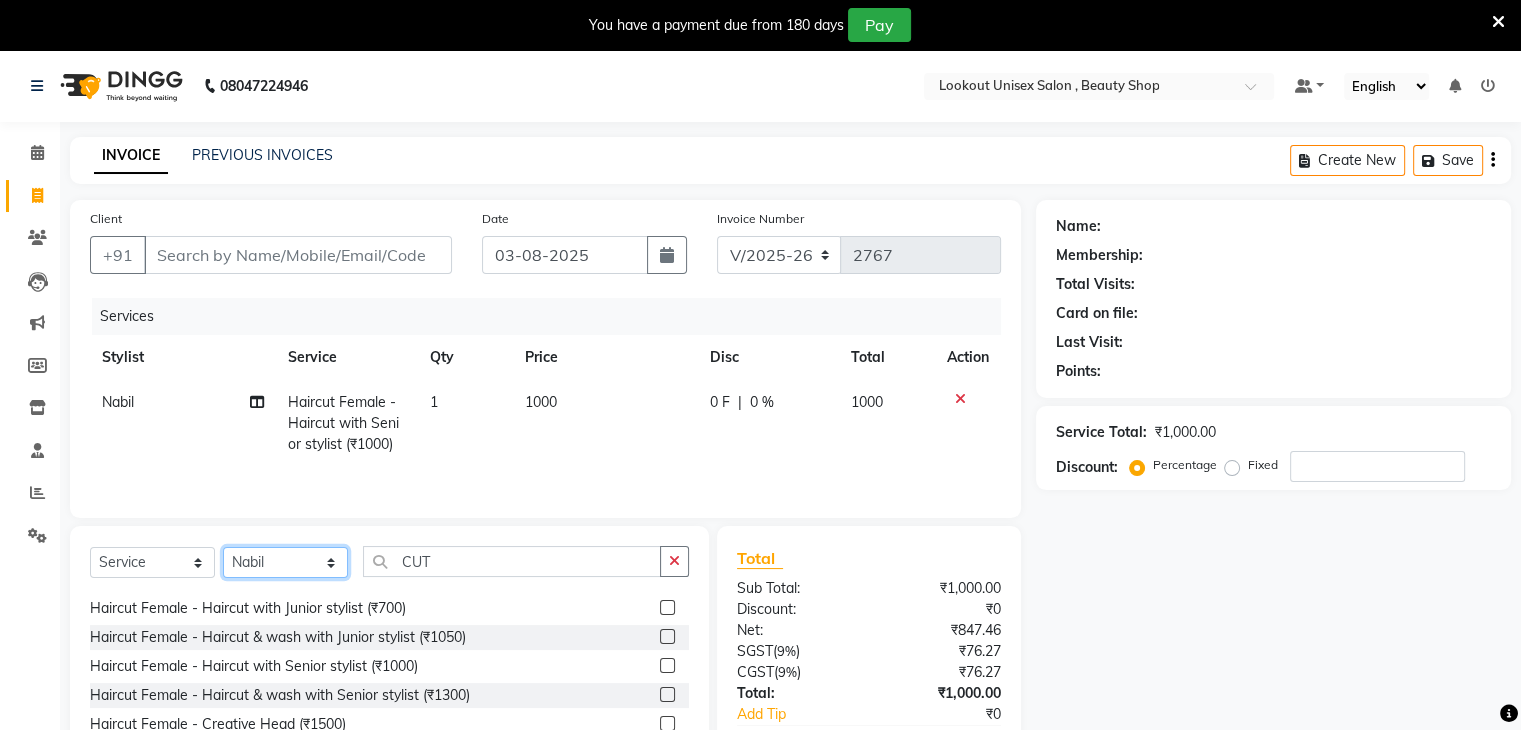click on "Select Stylist Arti CHANDANI Deepali Dhaval Sir DISHA KAMDAR Hussain Indrajeet Jyoti Mahesh  Manisha Mayuri Mehboob Nabil Nikita Nzreen Rahul Rajan Rishika Salma Salmani Shivani UMAR" 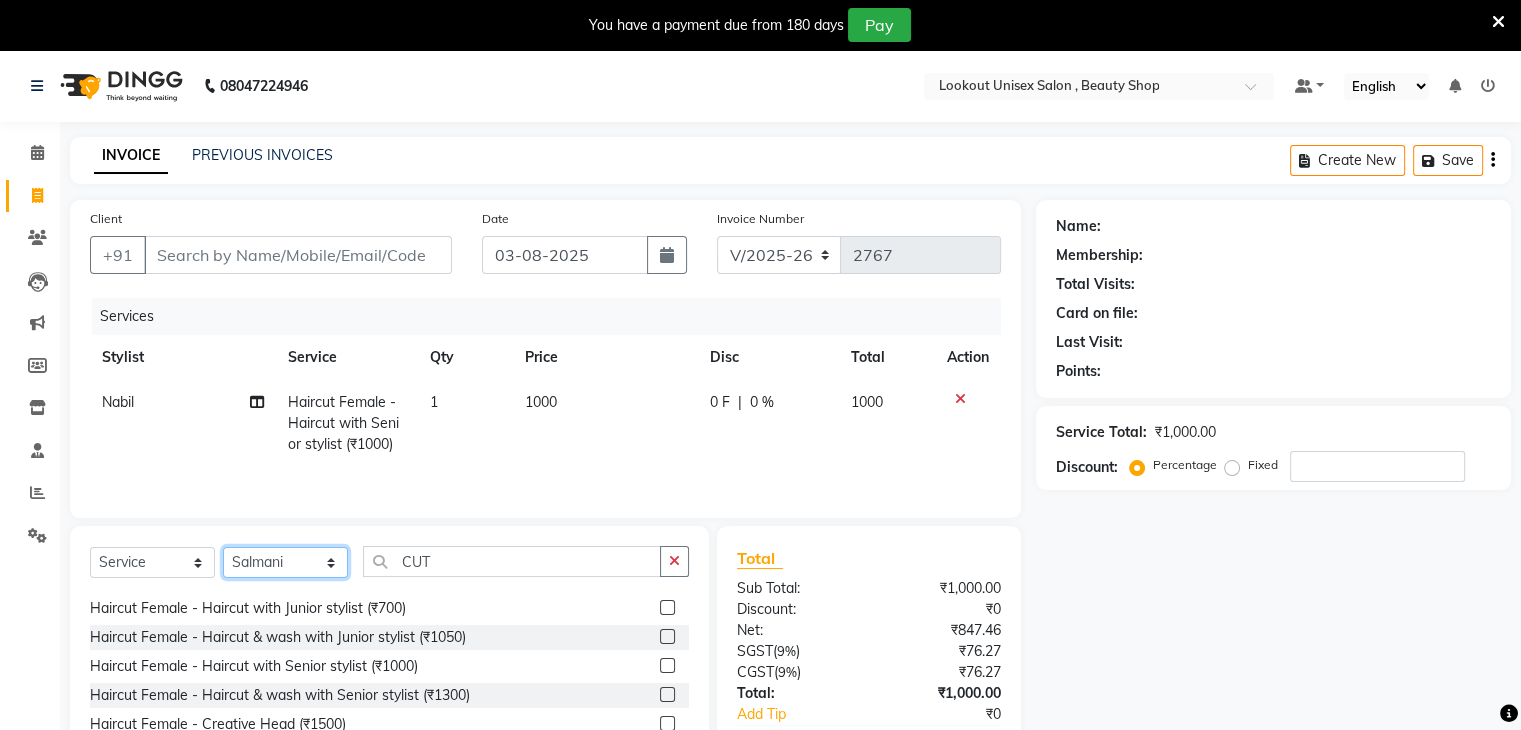 click on "Select Stylist Arti CHANDANI Deepali Dhaval Sir DISHA KAMDAR Hussain Indrajeet Jyoti Mahesh  Manisha Mayuri Mehboob Nabil Nikita Nzreen Rahul Rajan Rishika Salma Salmani Shivani UMAR" 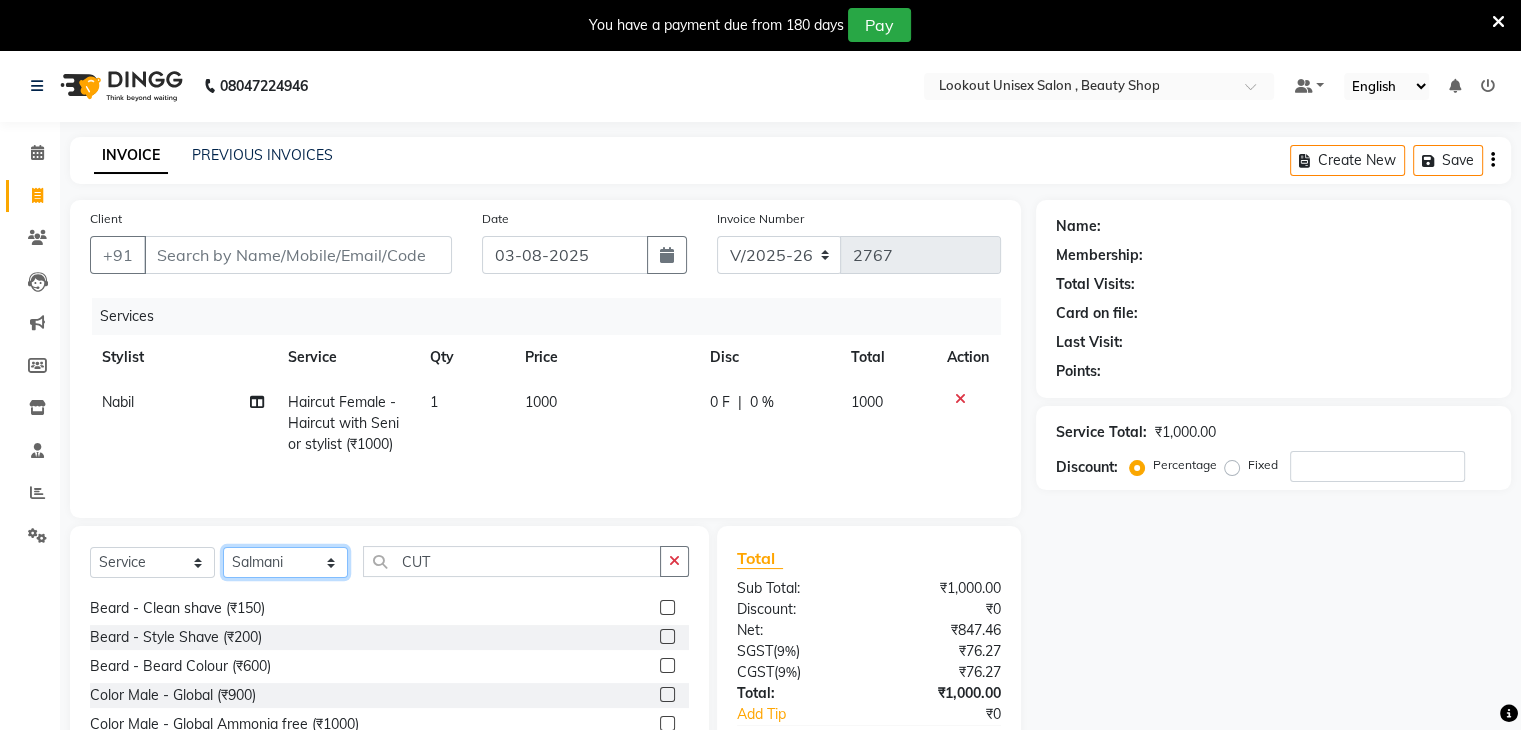 scroll, scrollTop: 100, scrollLeft: 0, axis: vertical 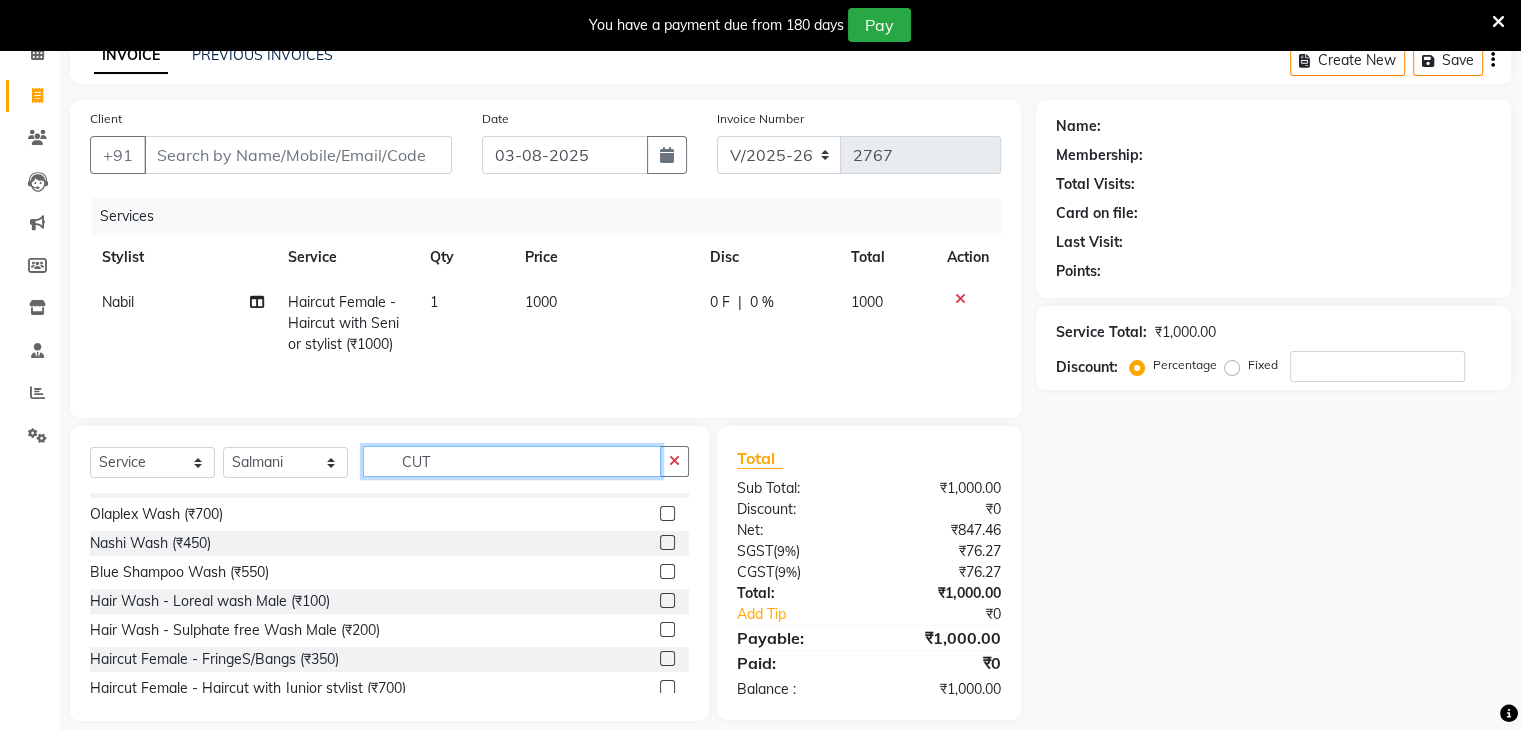 drag, startPoint x: 464, startPoint y: 464, endPoint x: 1253, endPoint y: 411, distance: 790.7781 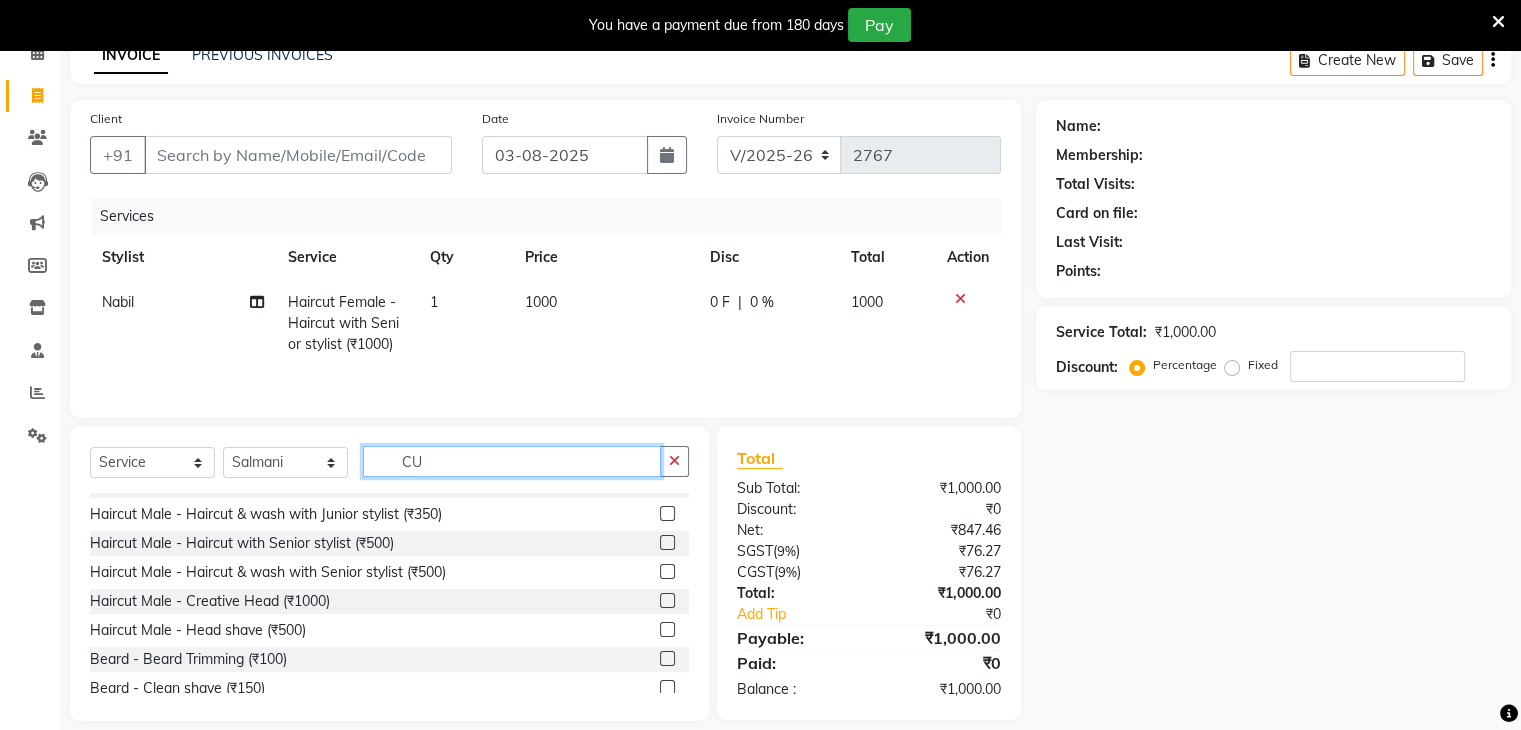 type on "C" 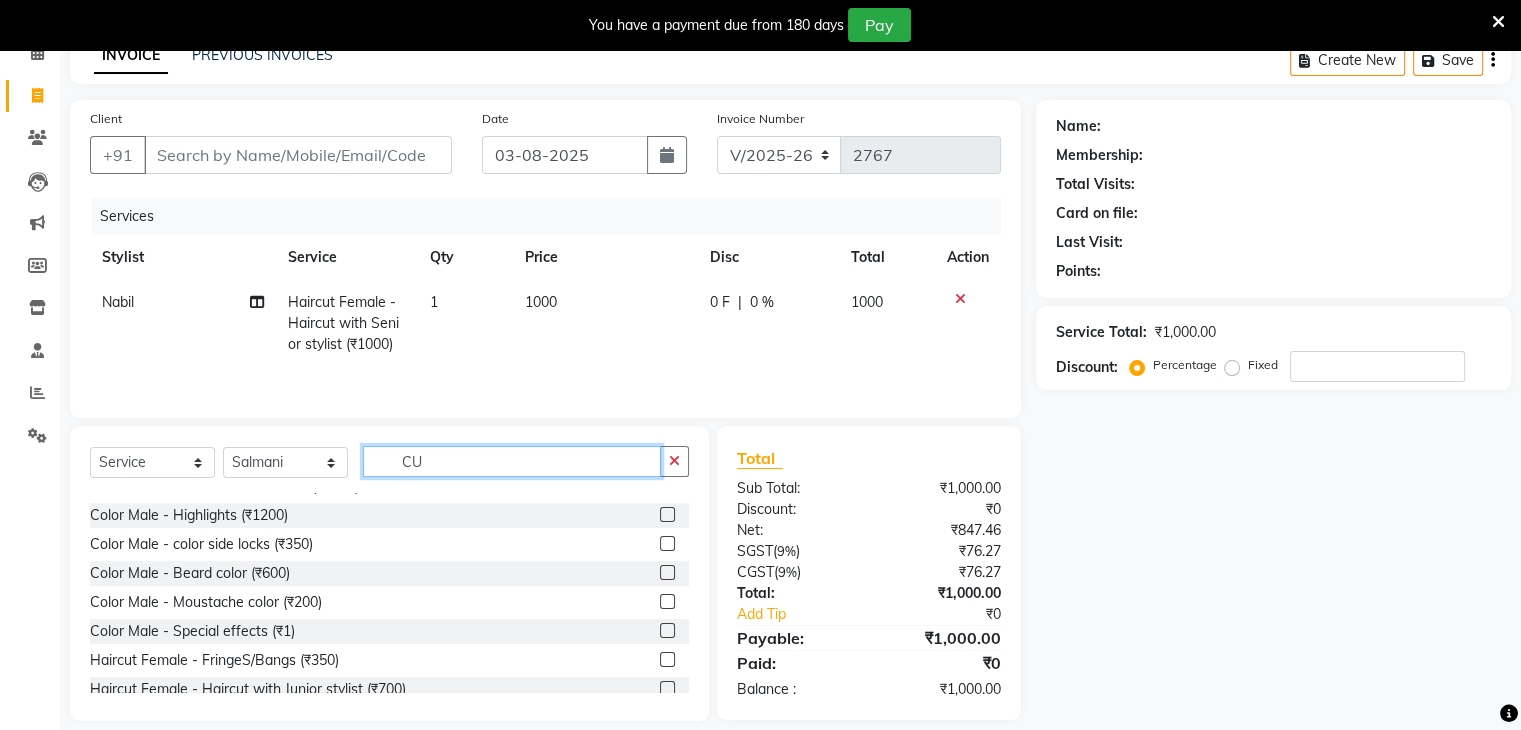 scroll, scrollTop: 20, scrollLeft: 0, axis: vertical 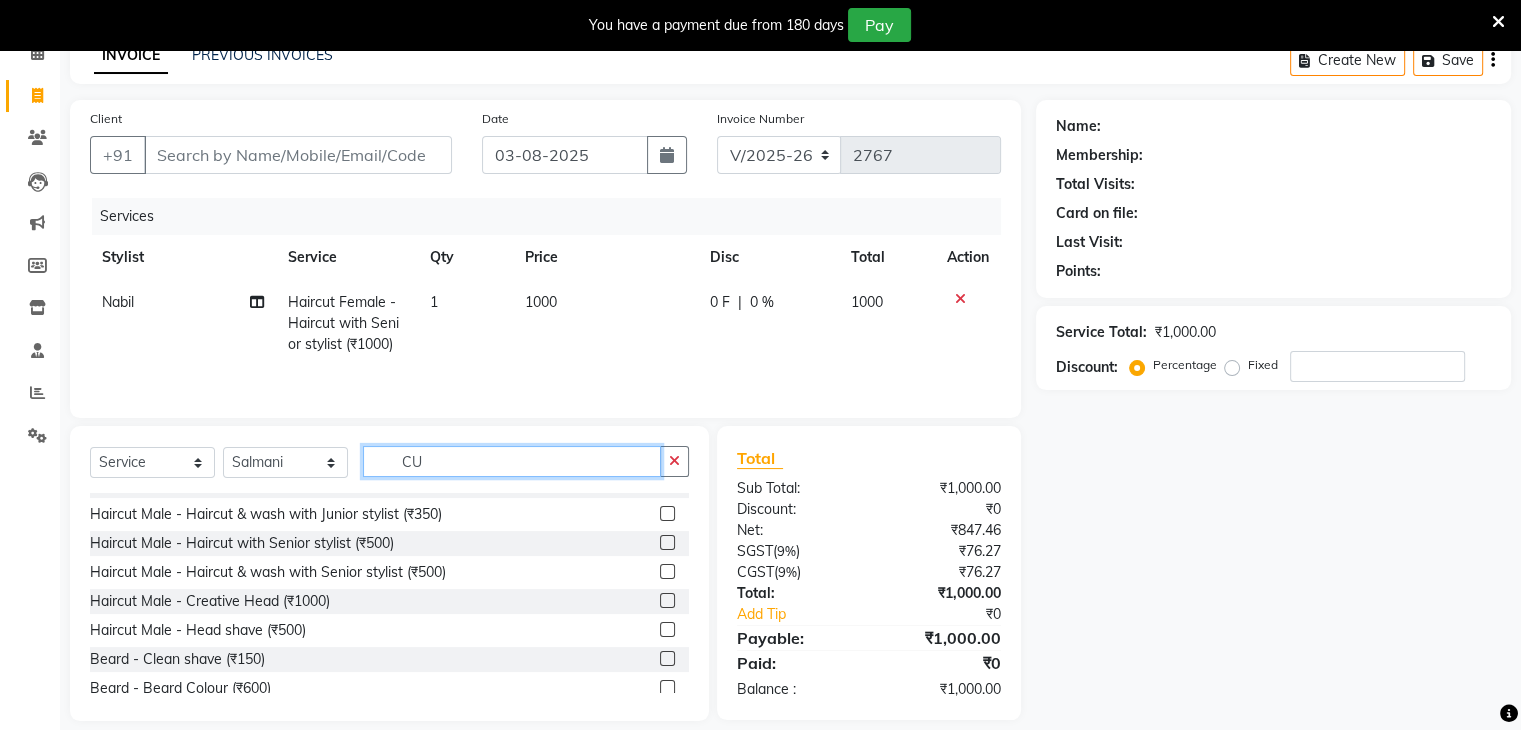 type on "CUT" 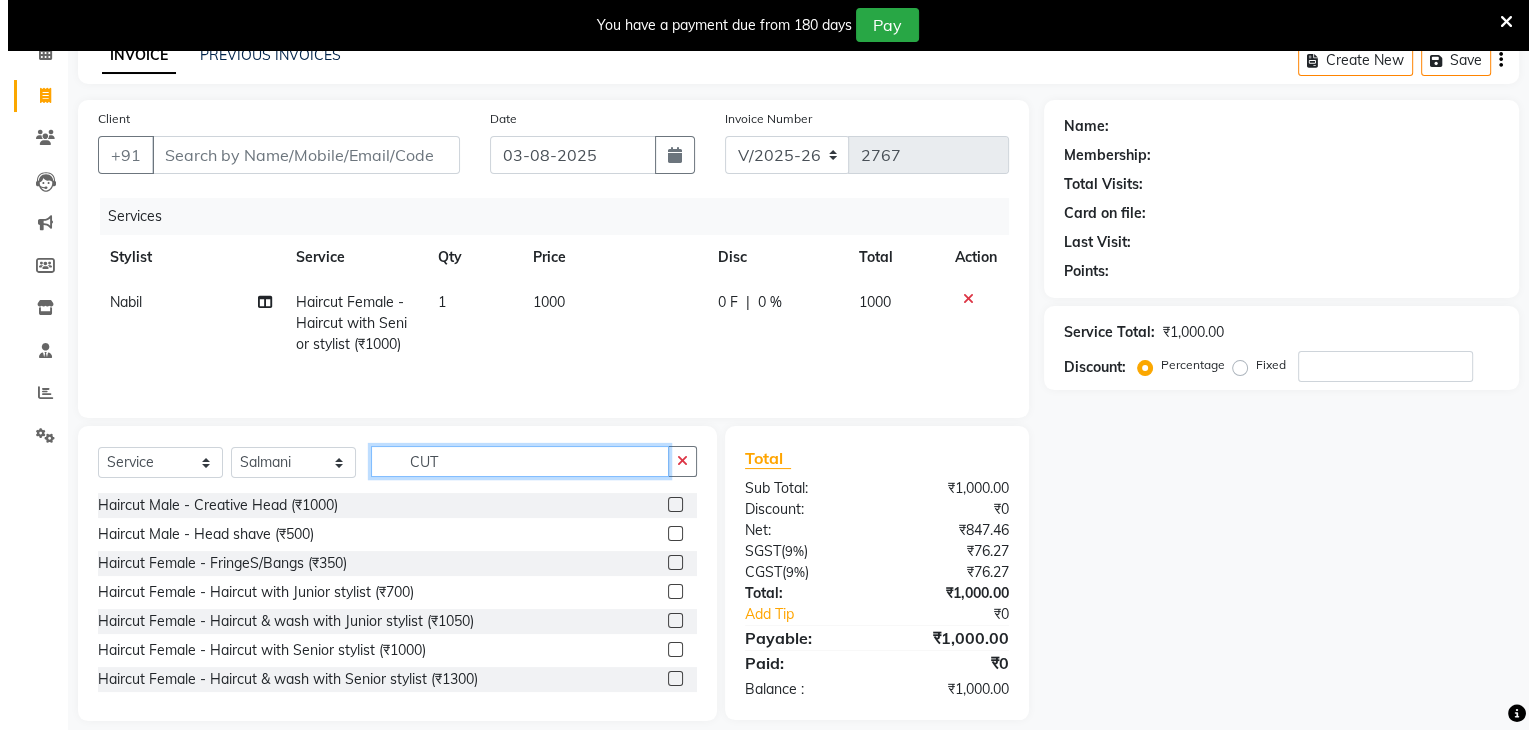 scroll, scrollTop: 120, scrollLeft: 0, axis: vertical 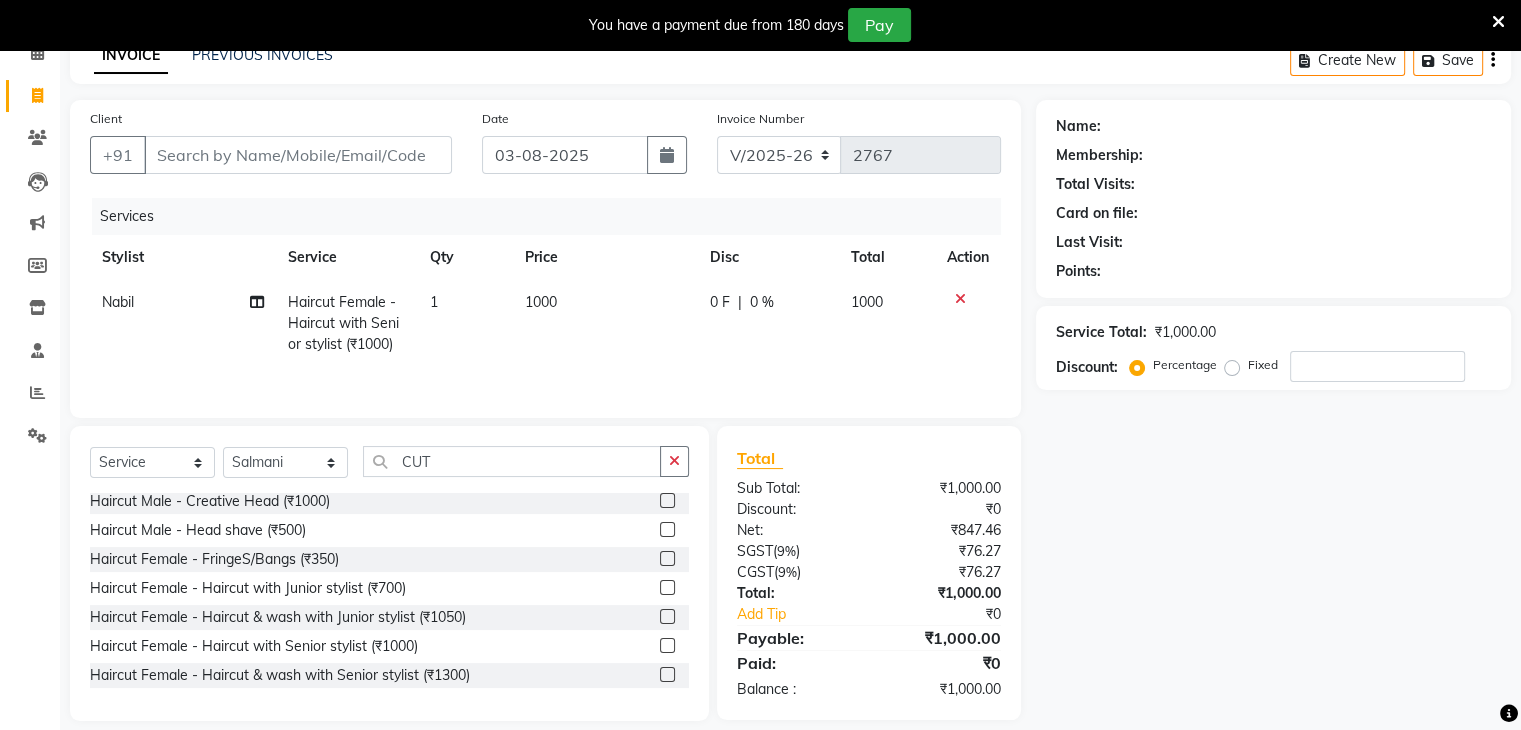 click 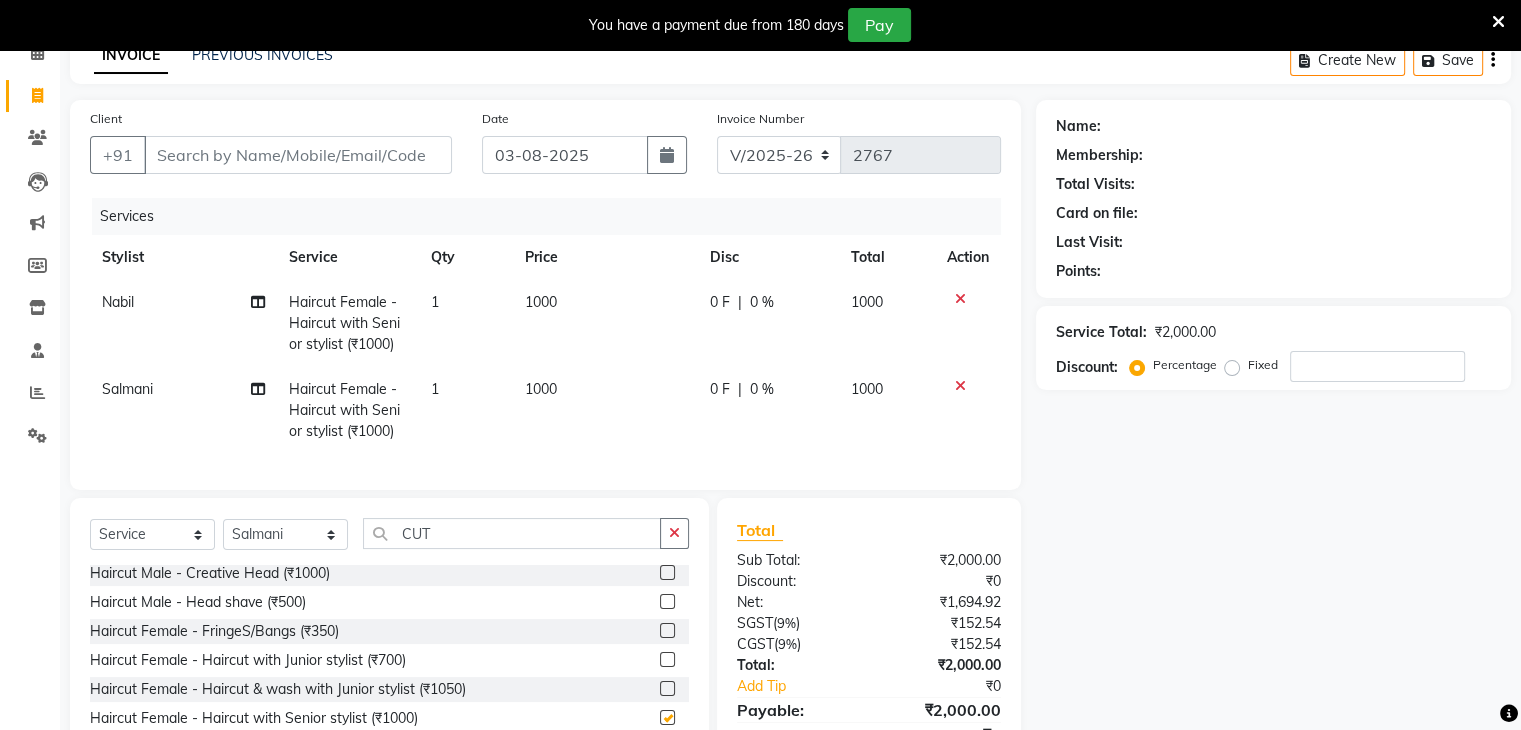 checkbox on "false" 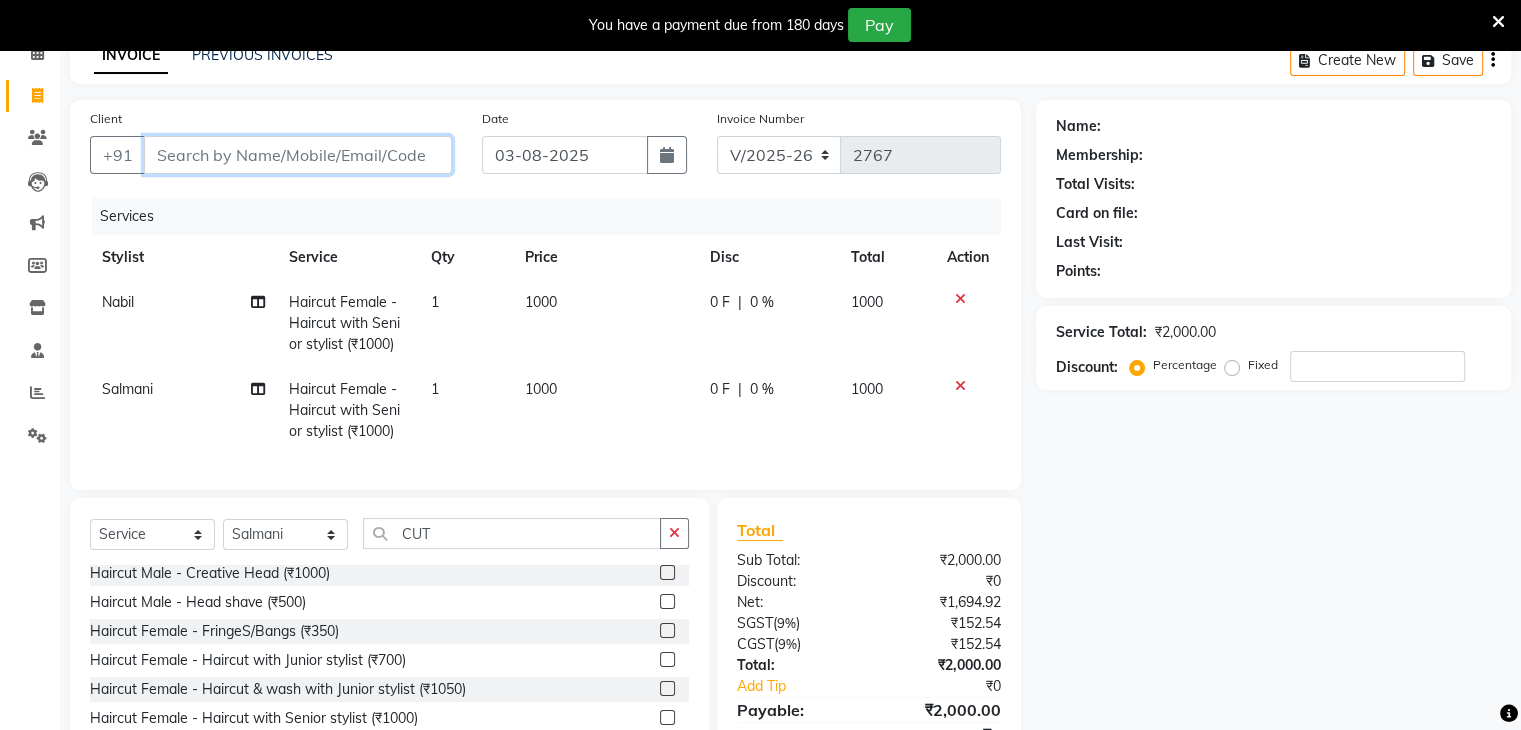 click on "Client" at bounding box center [298, 155] 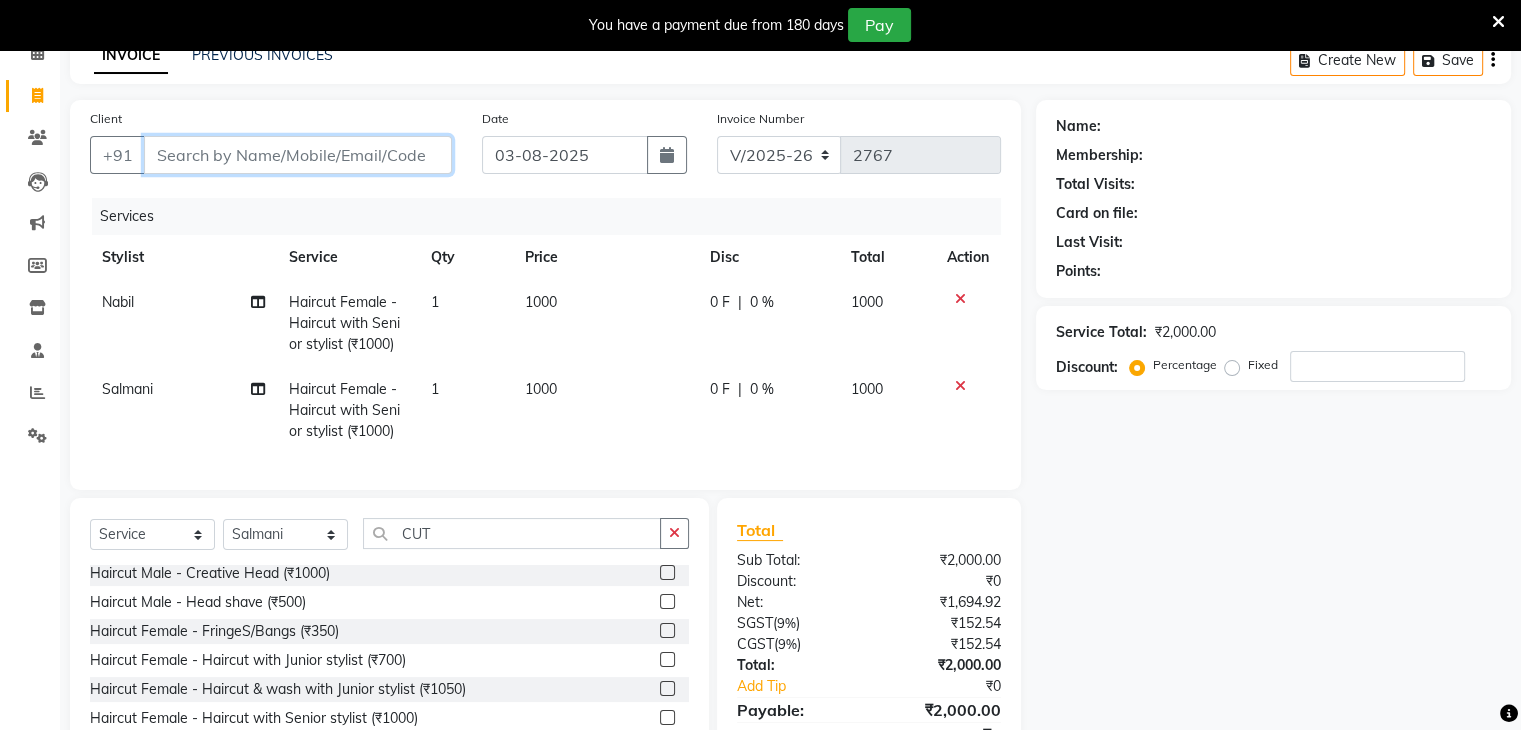 click on "Client" at bounding box center (298, 155) 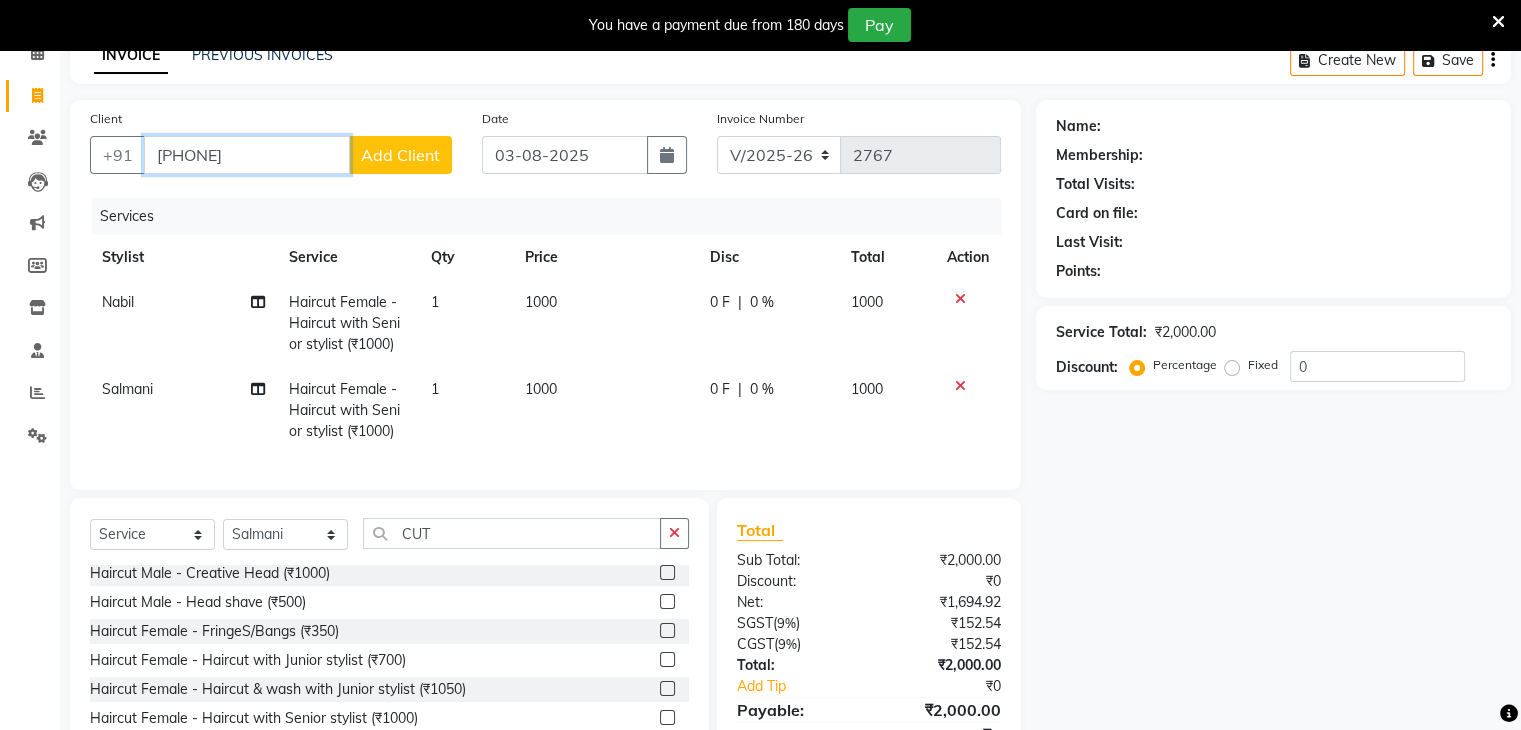 type on "9552023256" 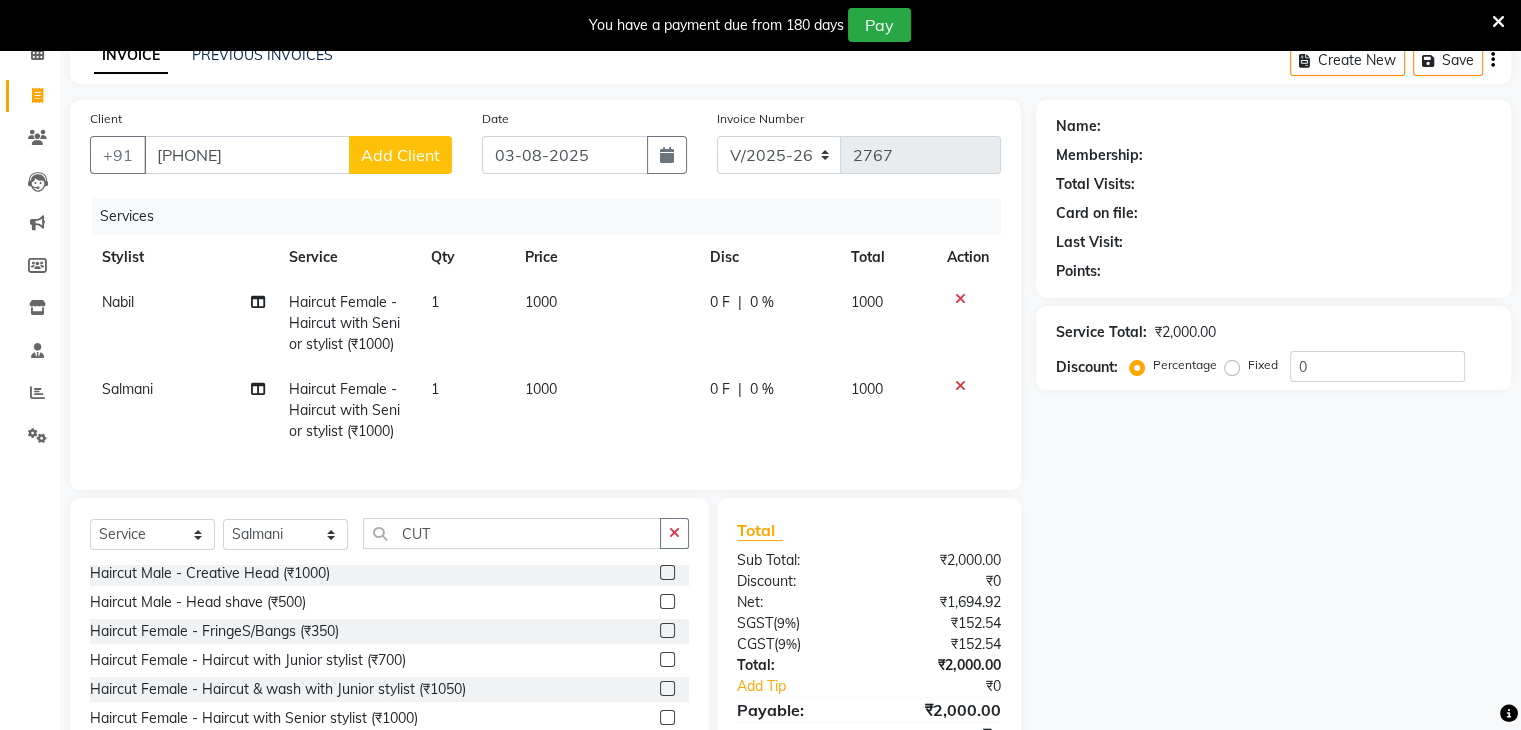 click on "Add Client" 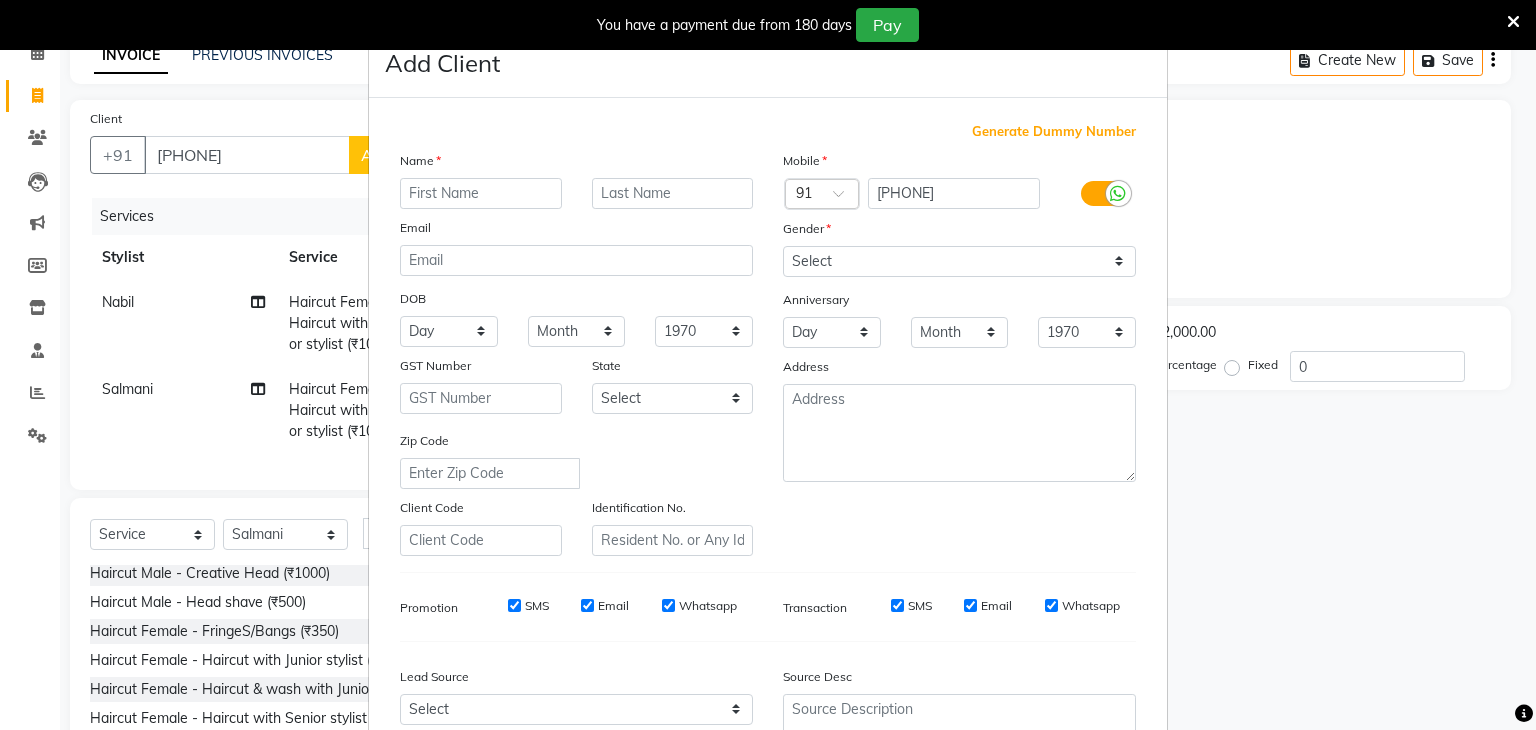 click at bounding box center (481, 193) 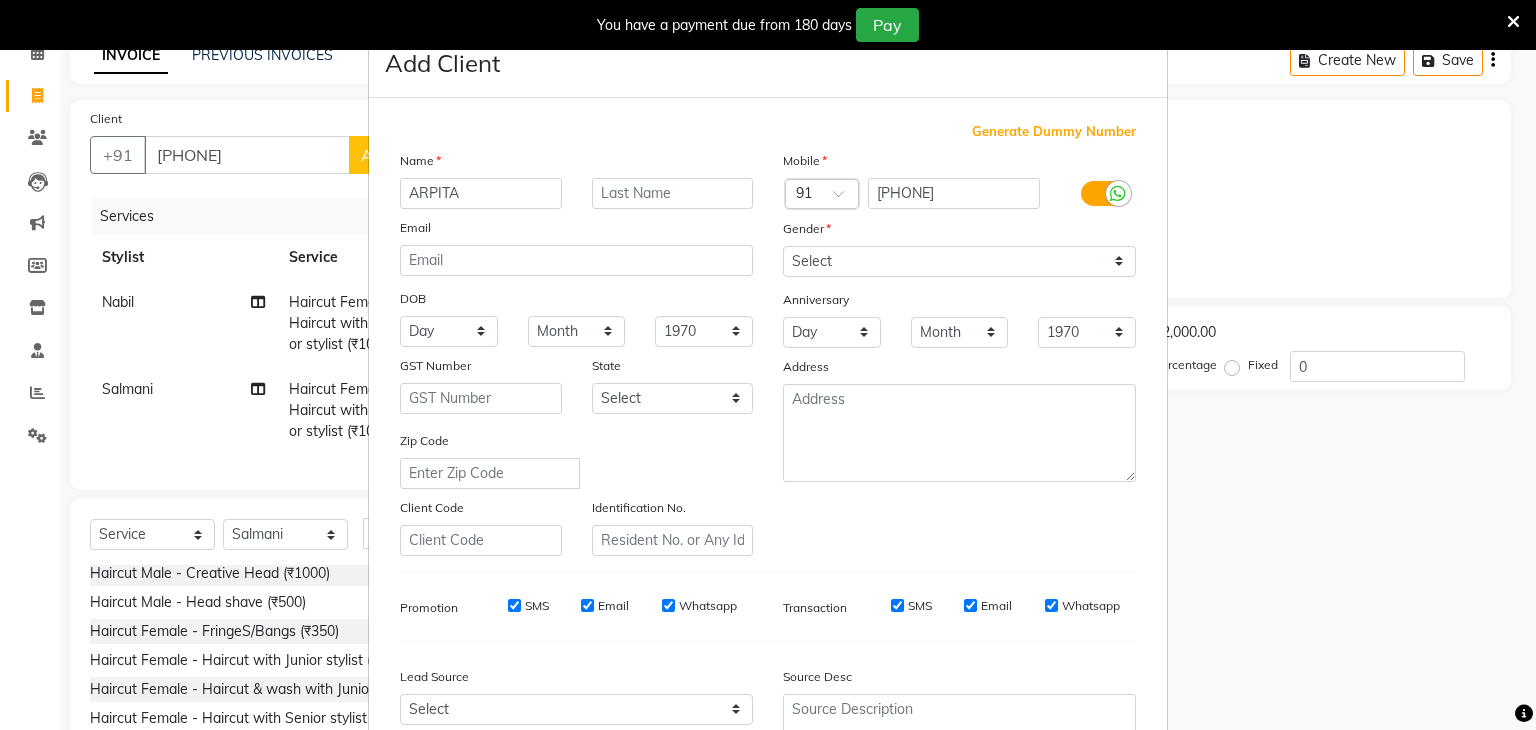 type on "ARPITA" 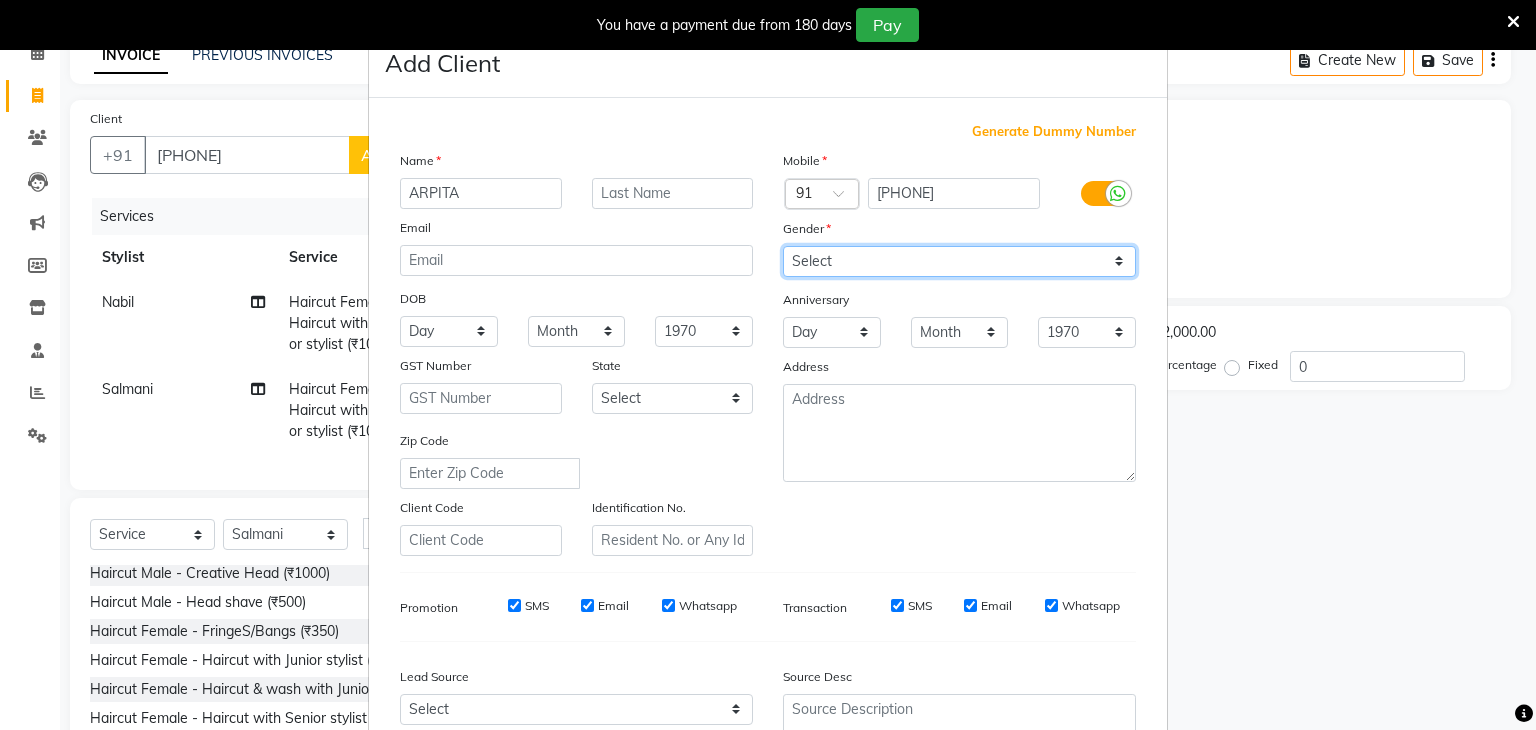 click on "Select Male Female Other Prefer Not To Say" at bounding box center [959, 261] 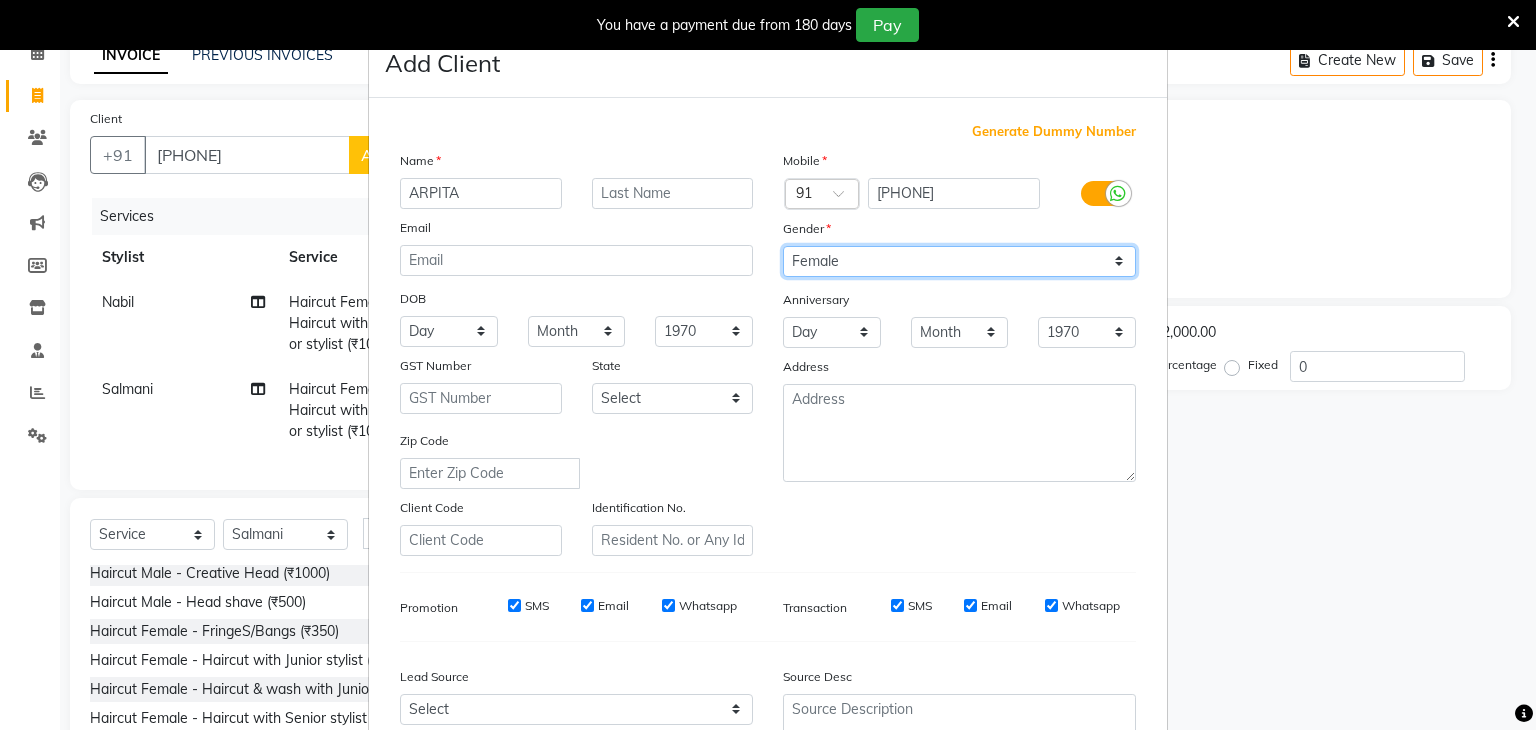 click on "Select Male Female Other Prefer Not To Say" at bounding box center [959, 261] 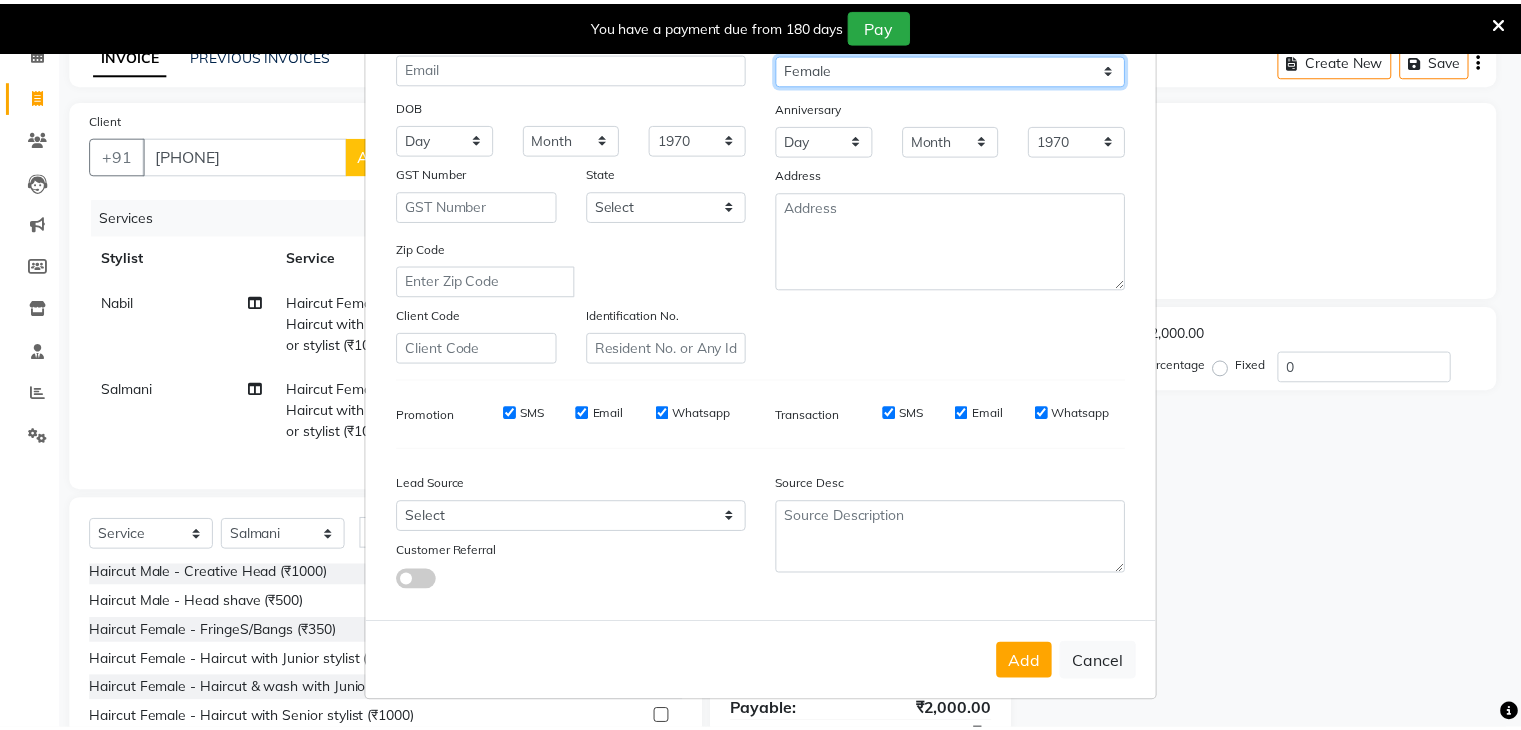 scroll, scrollTop: 203, scrollLeft: 0, axis: vertical 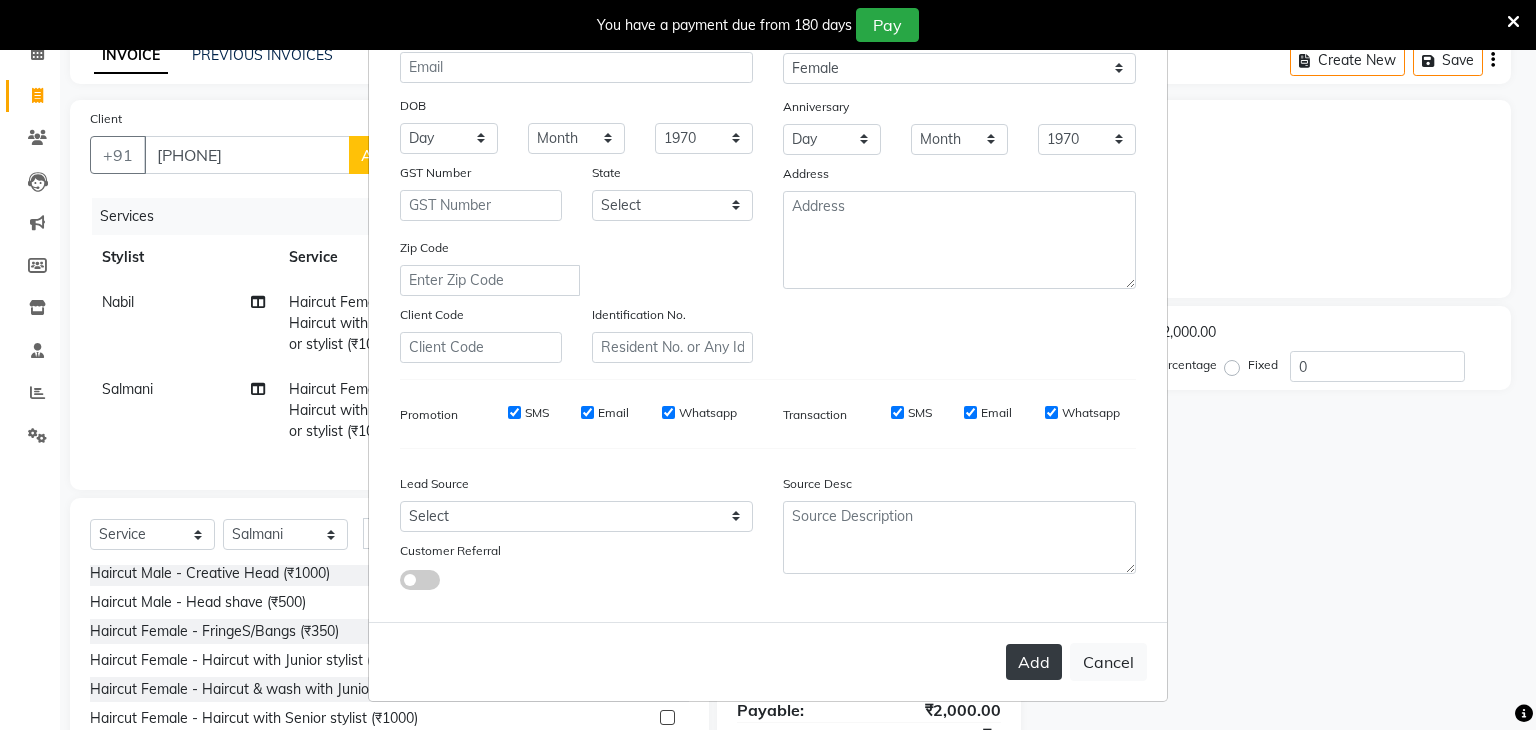 click on "Add" at bounding box center (1034, 662) 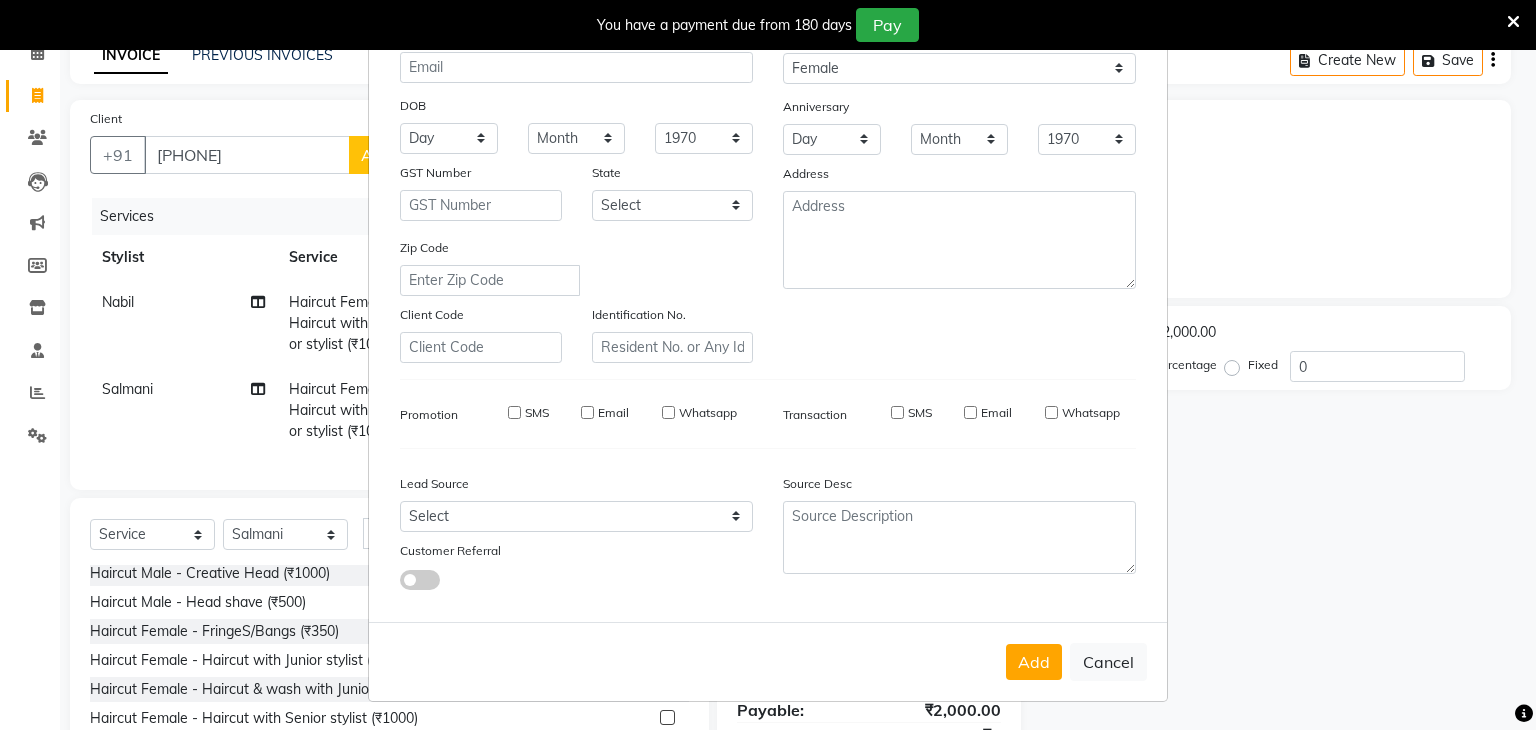 type 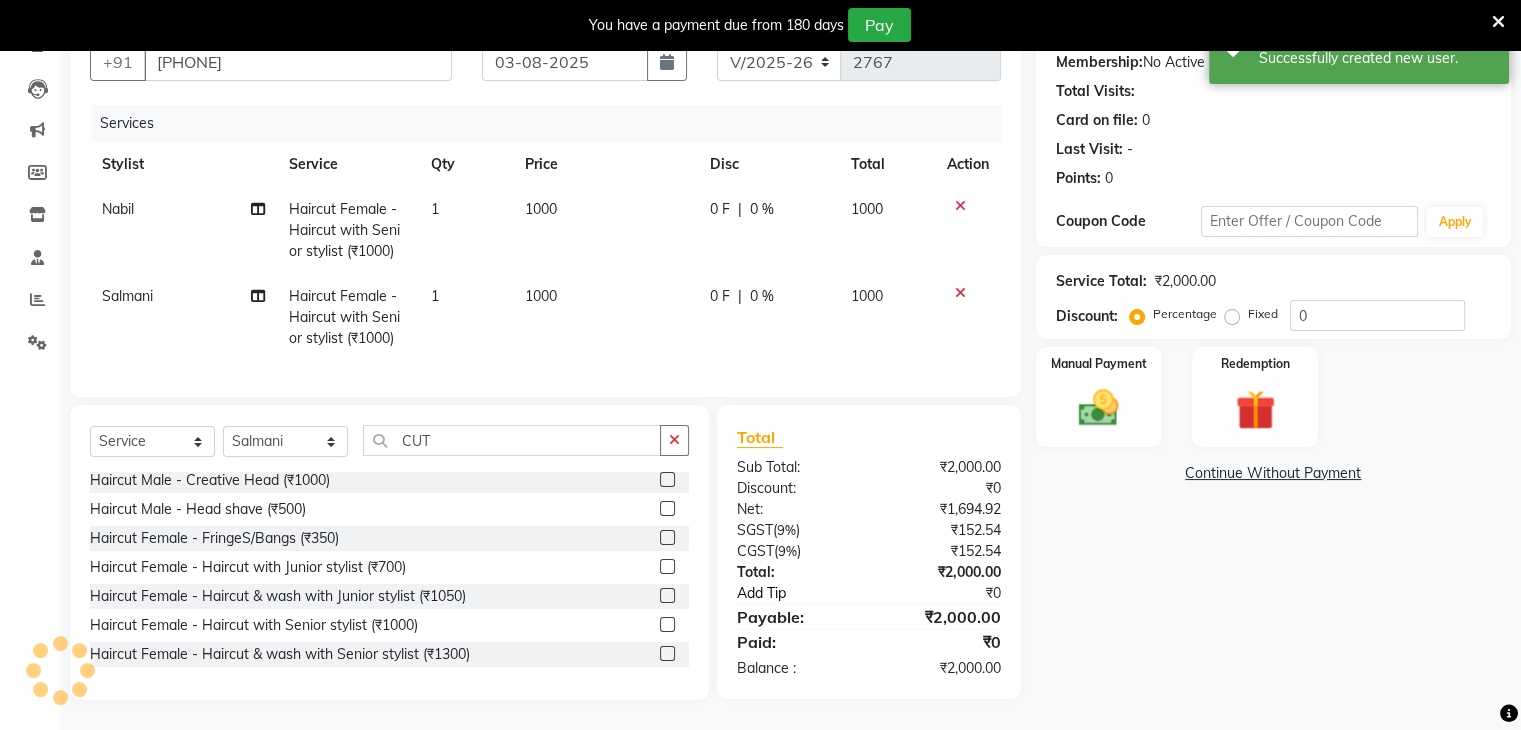 scroll, scrollTop: 209, scrollLeft: 0, axis: vertical 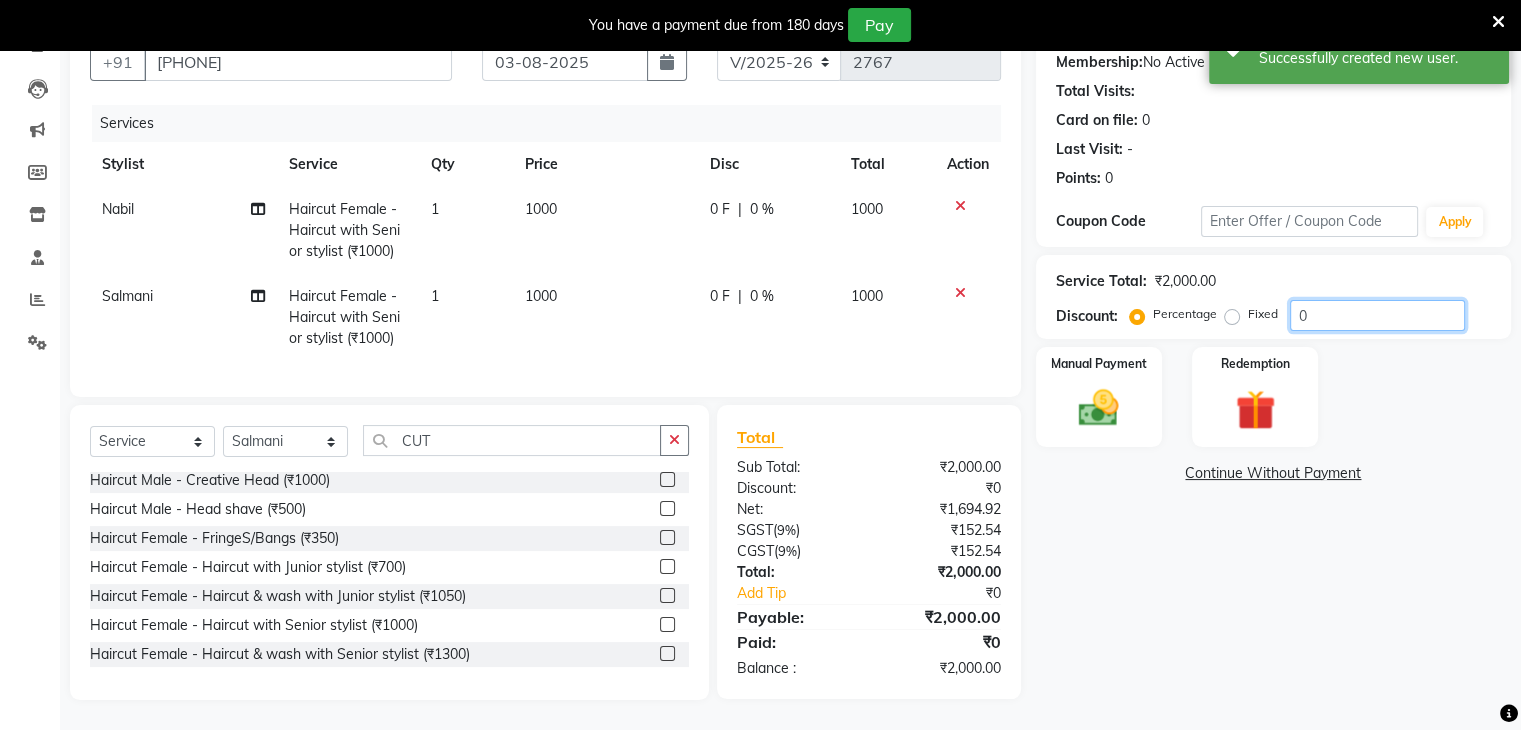 click on "0" 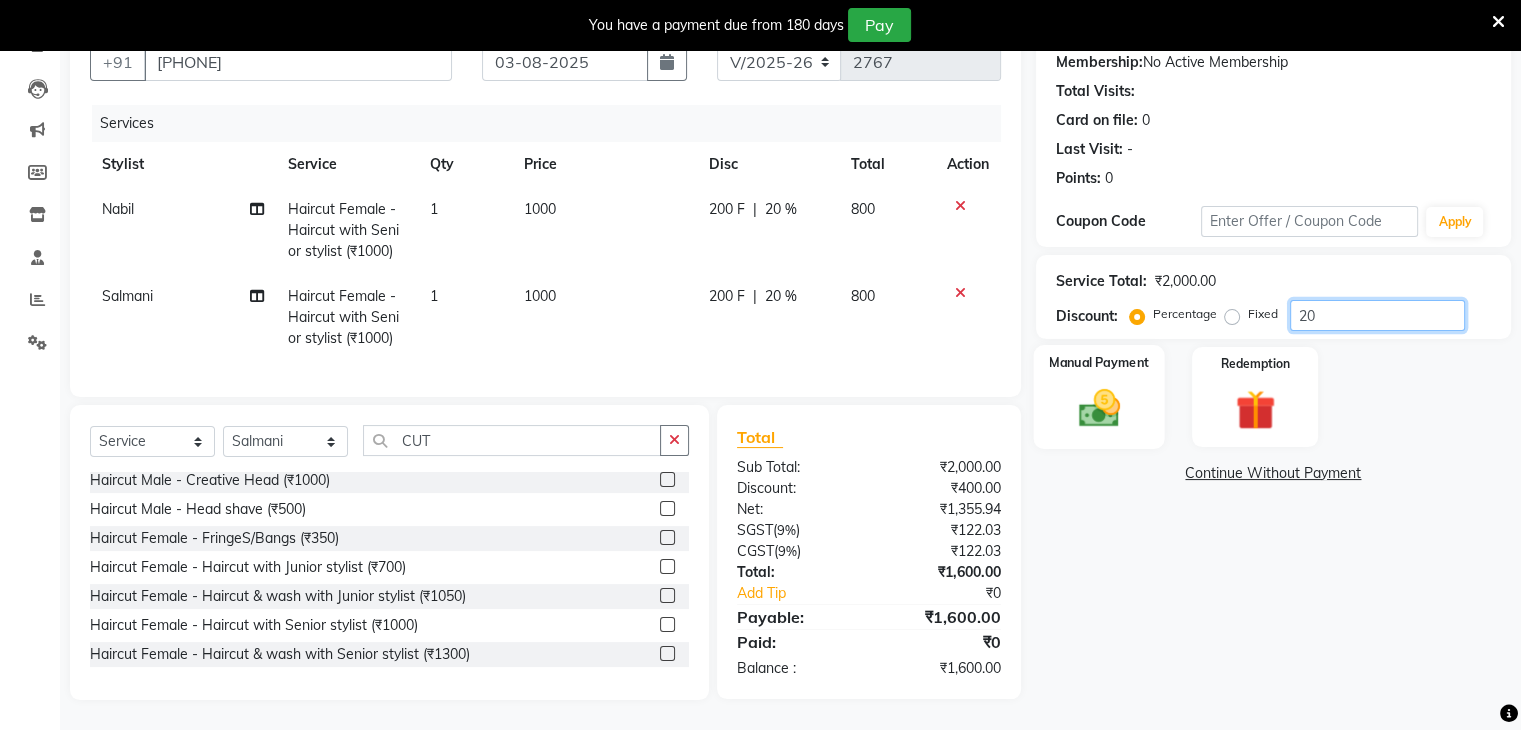 type on "20" 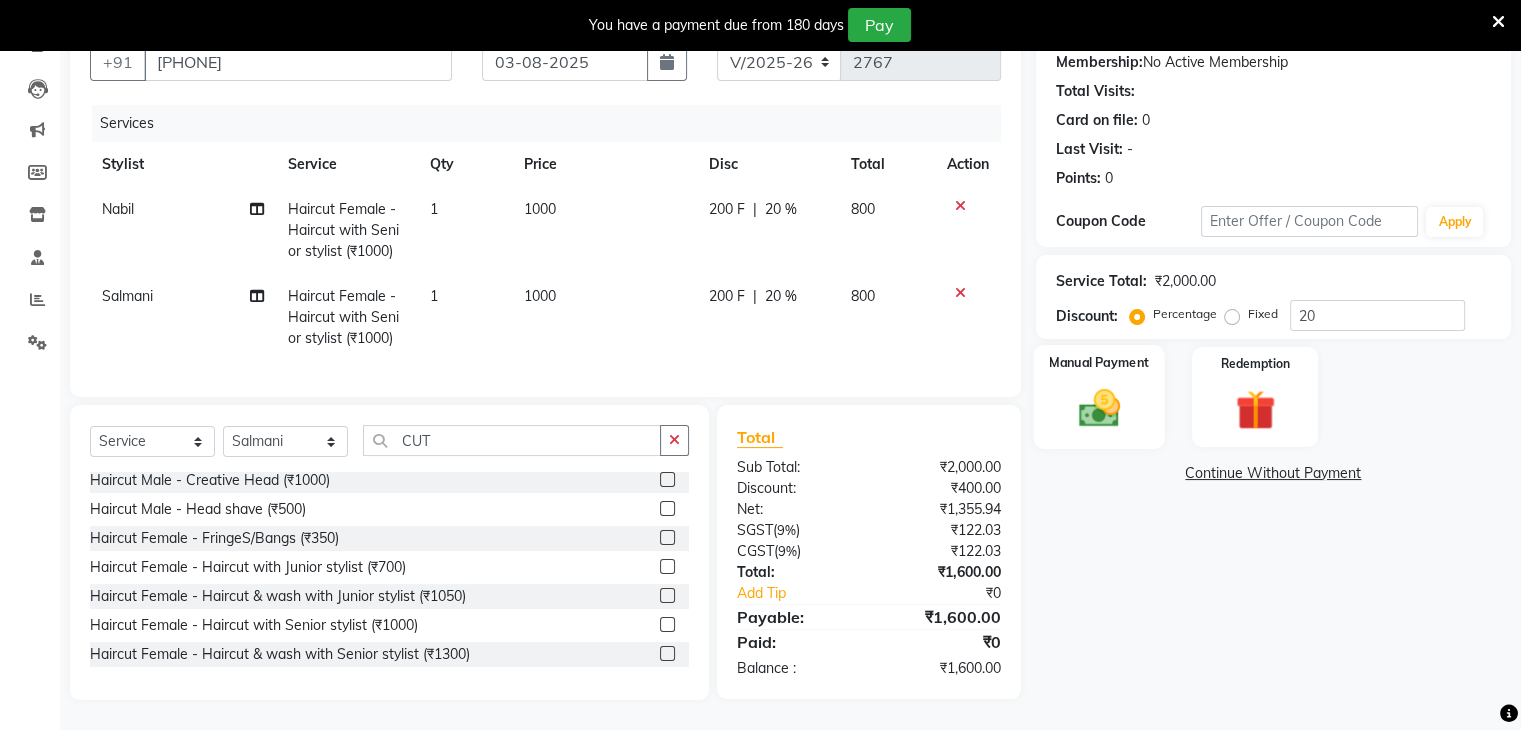 click 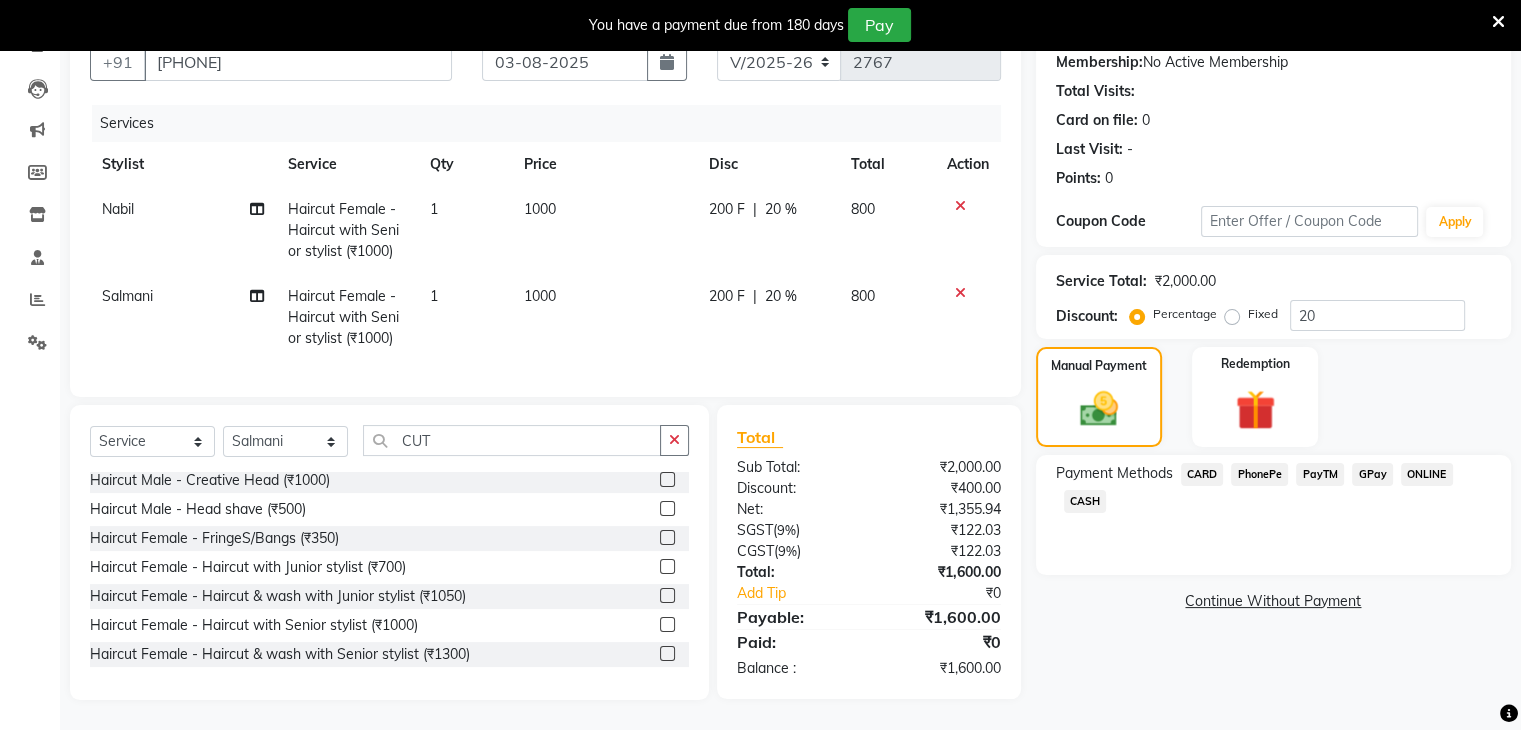 click on "PayTM" 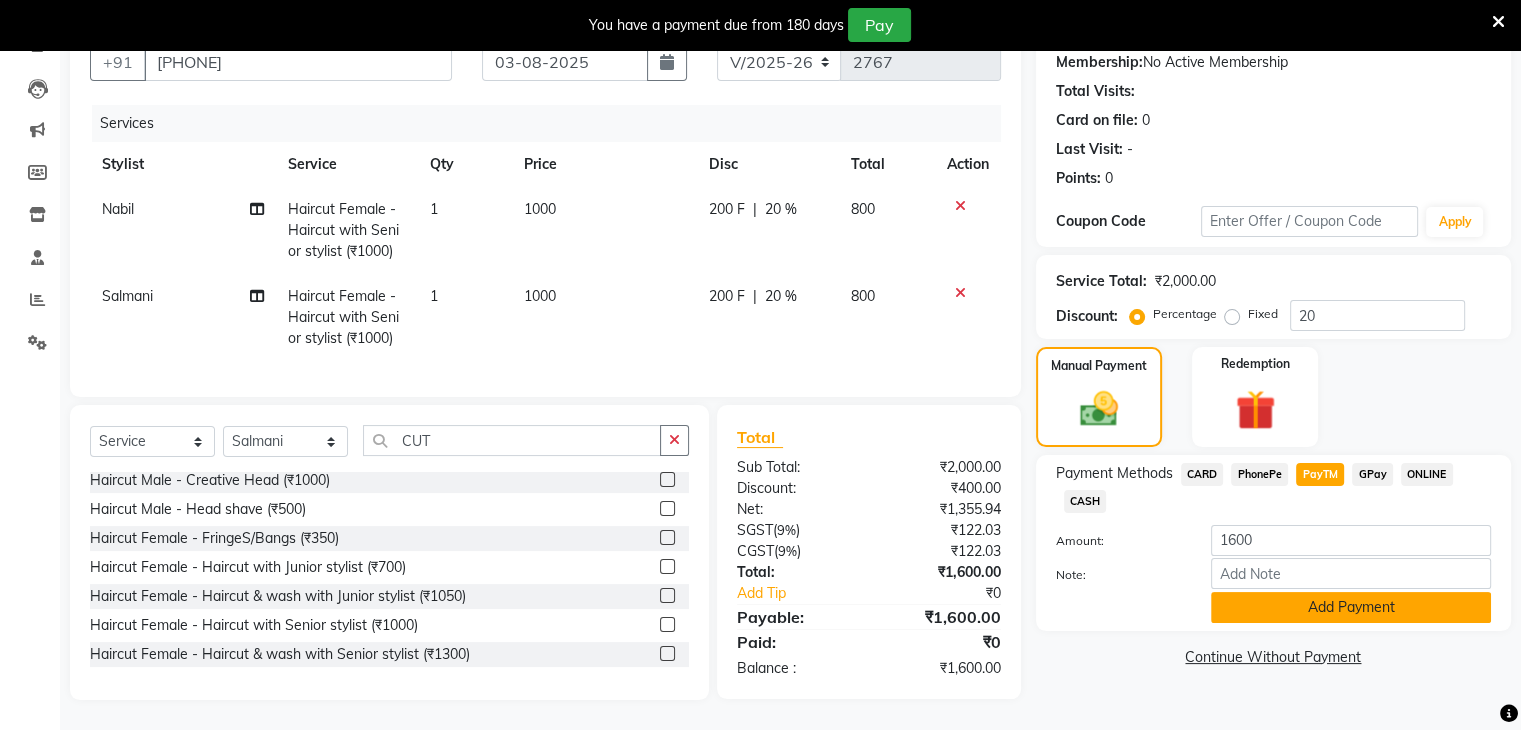 click on "Add Payment" 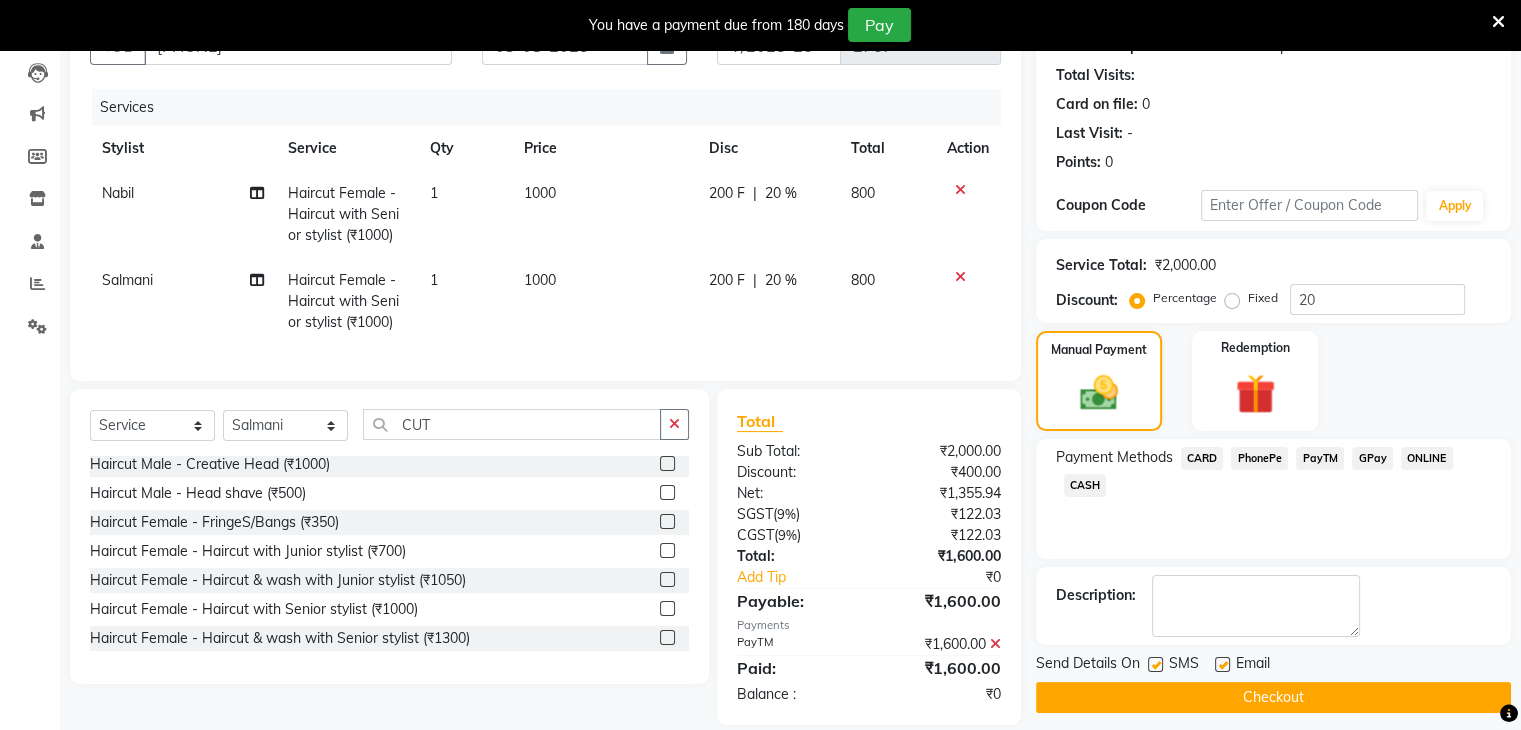 scroll, scrollTop: 250, scrollLeft: 0, axis: vertical 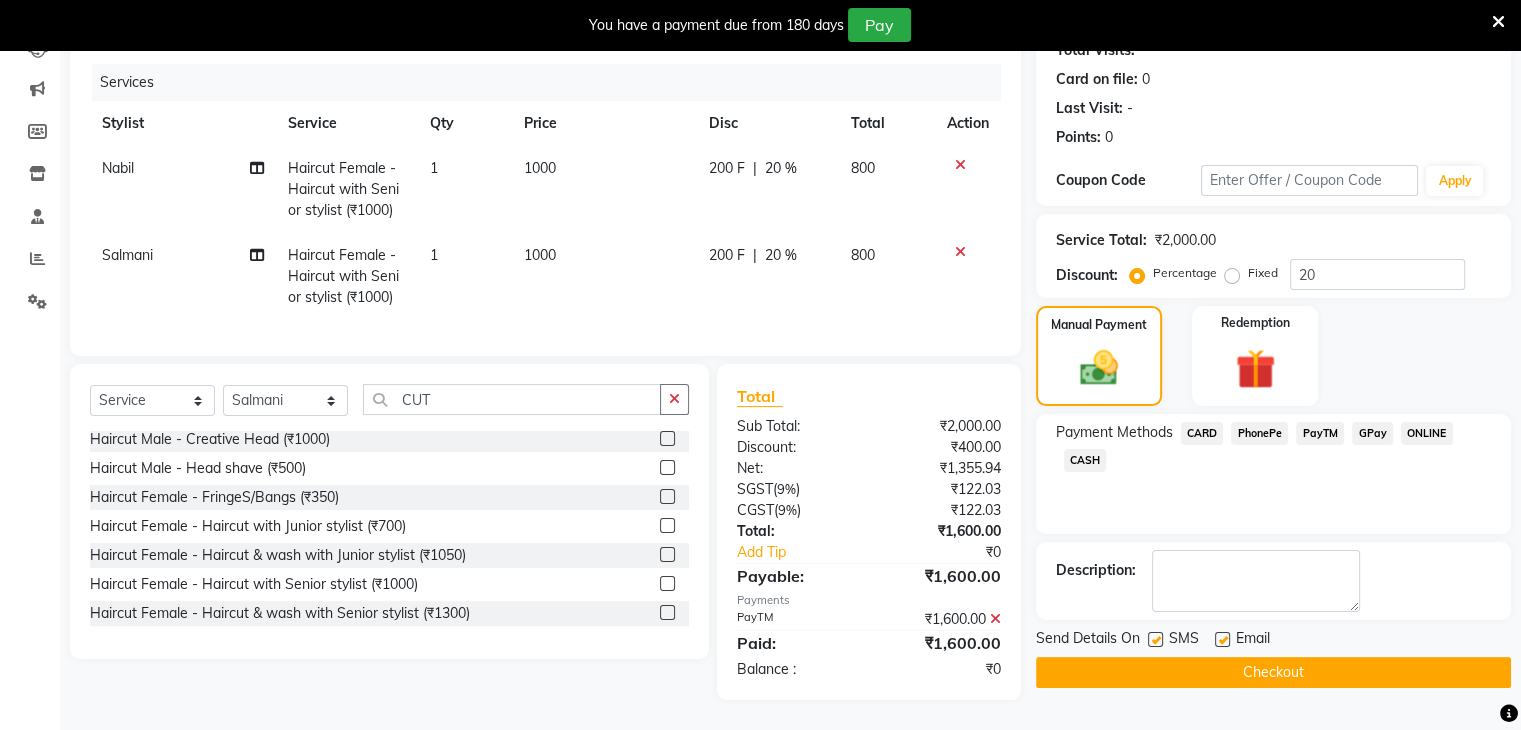 click 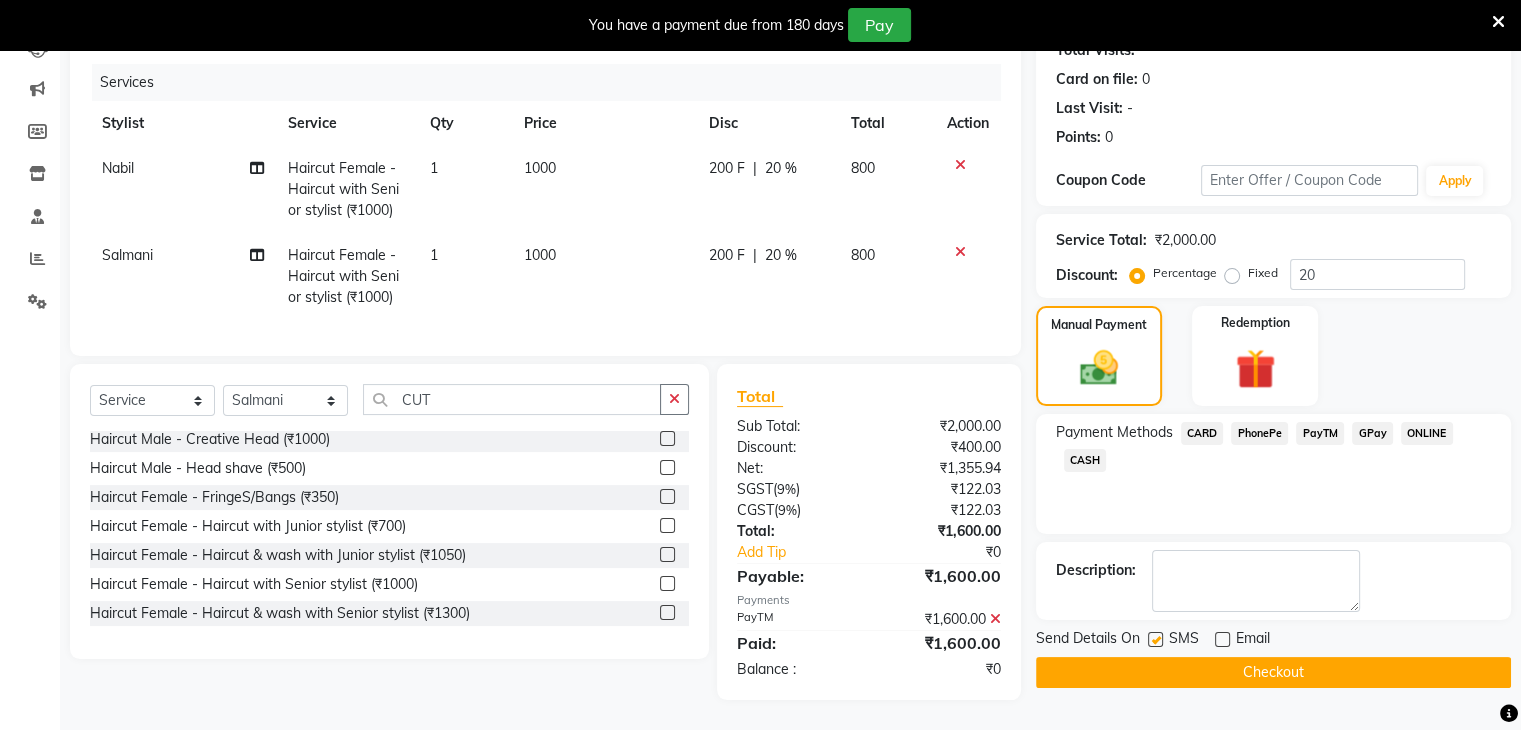 click on "Checkout" 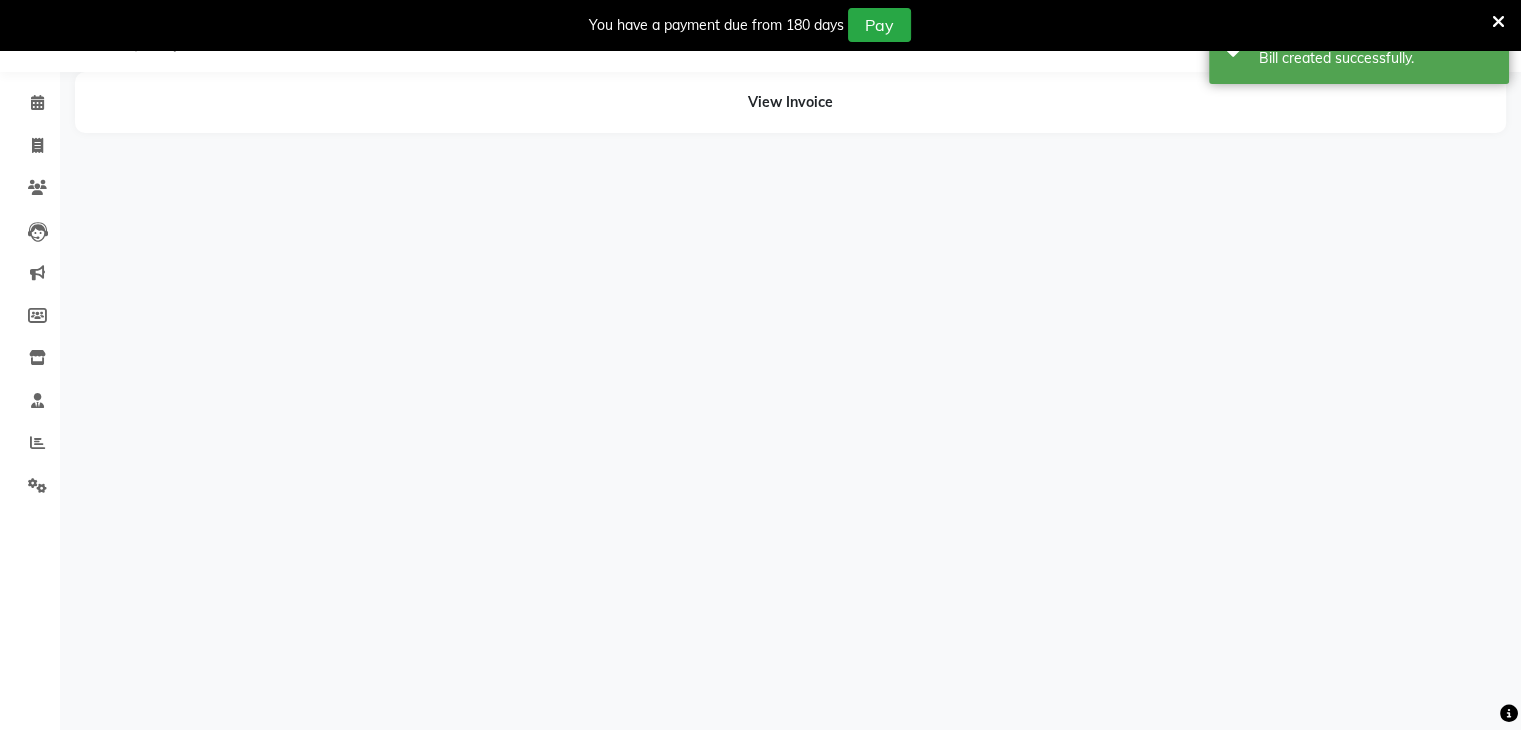 scroll, scrollTop: 50, scrollLeft: 0, axis: vertical 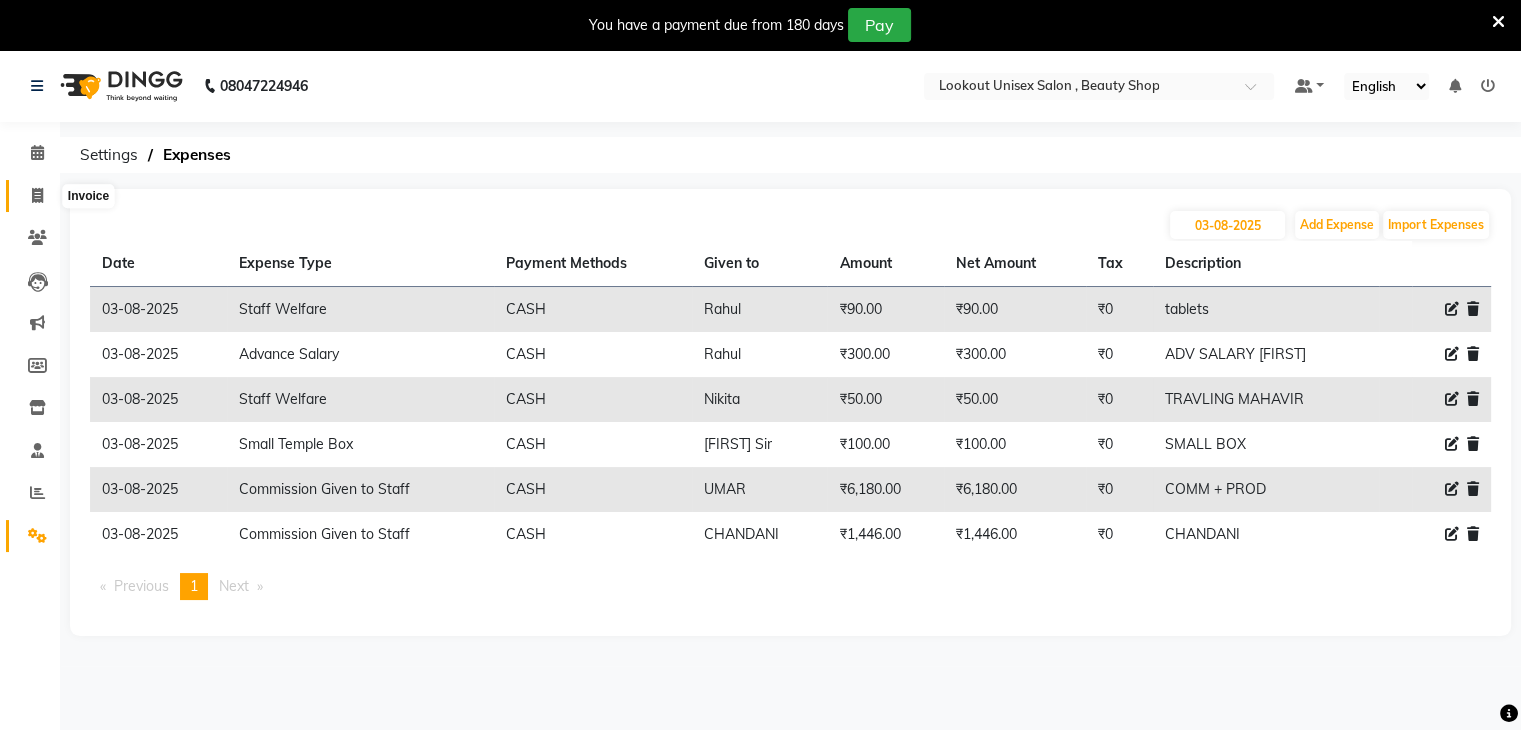 click 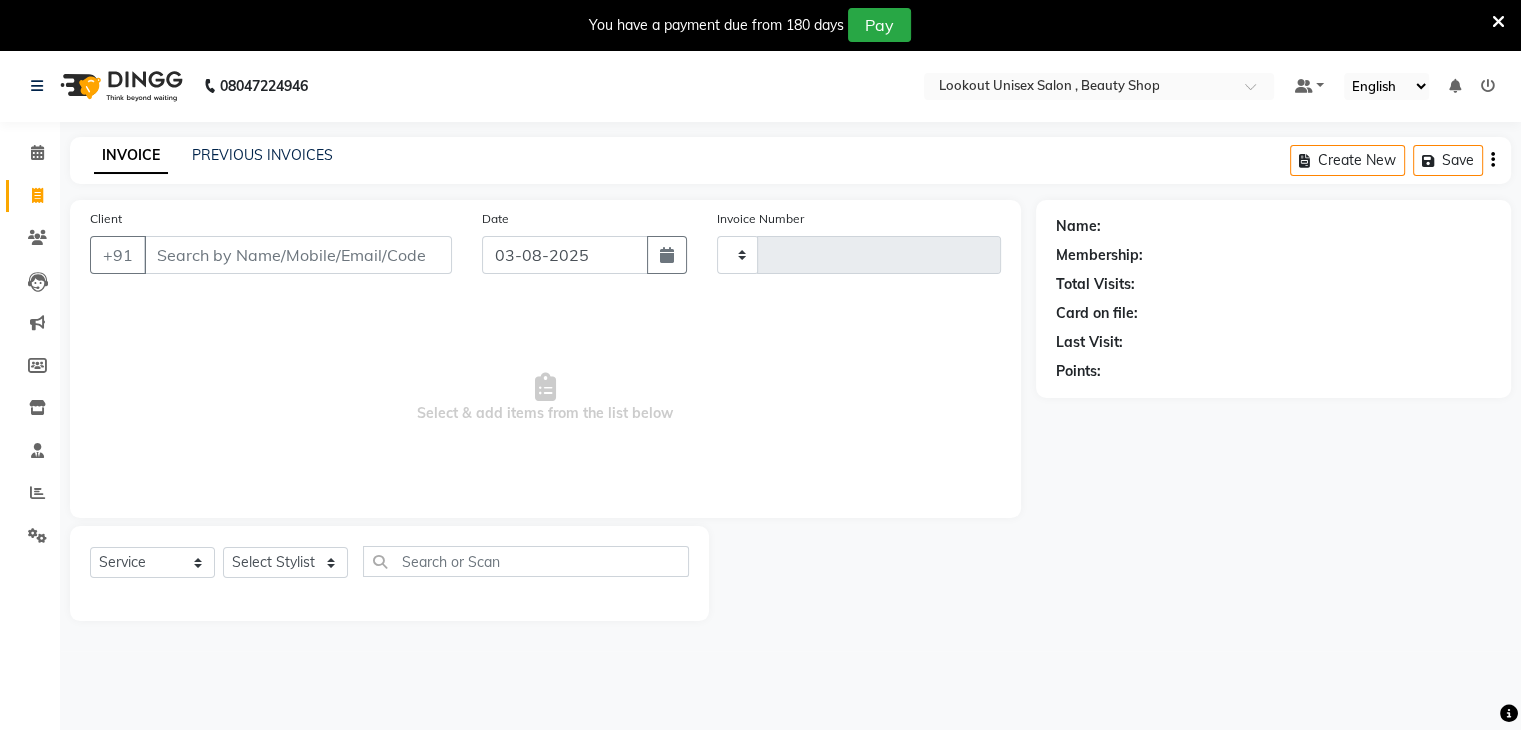 type on "2767" 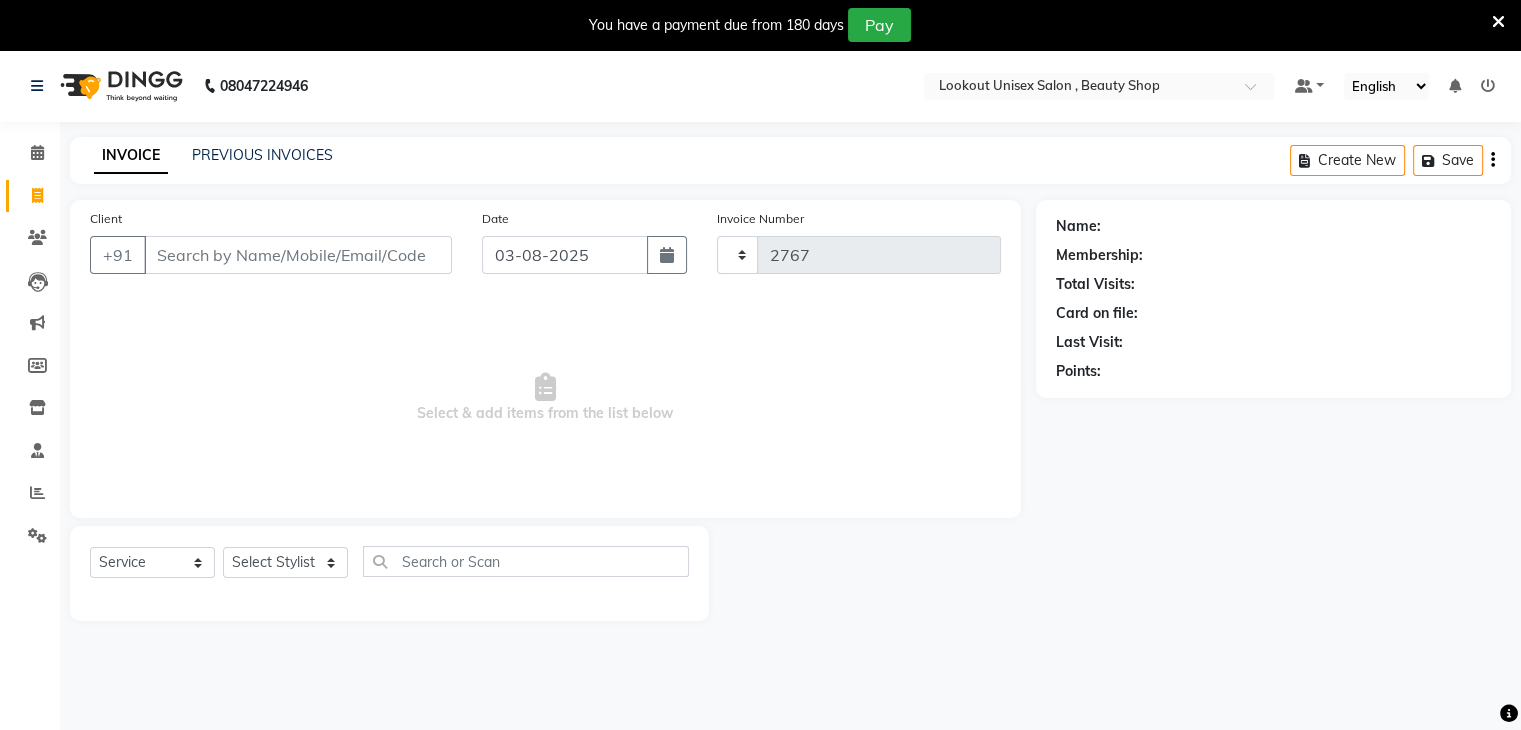 select on "7658" 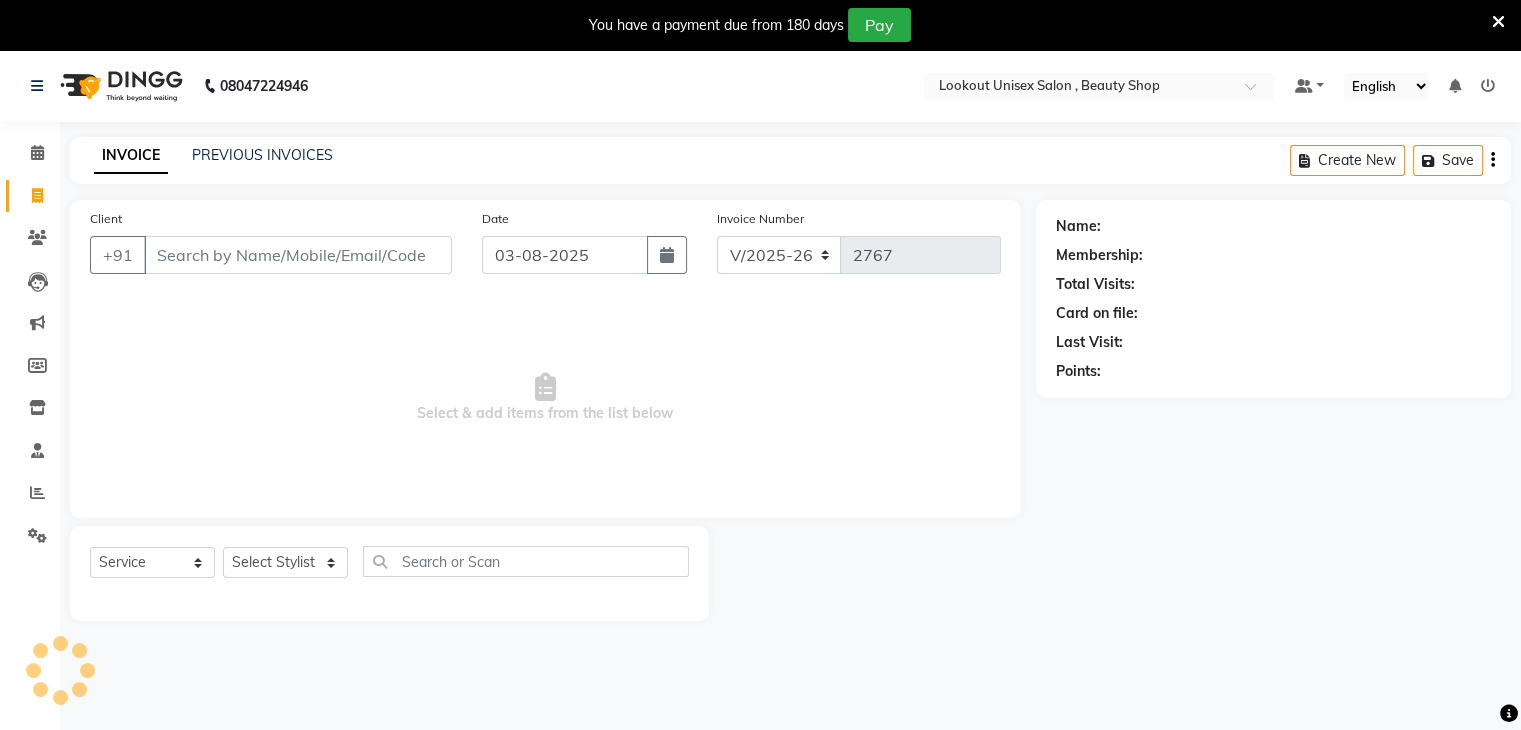 scroll, scrollTop: 50, scrollLeft: 0, axis: vertical 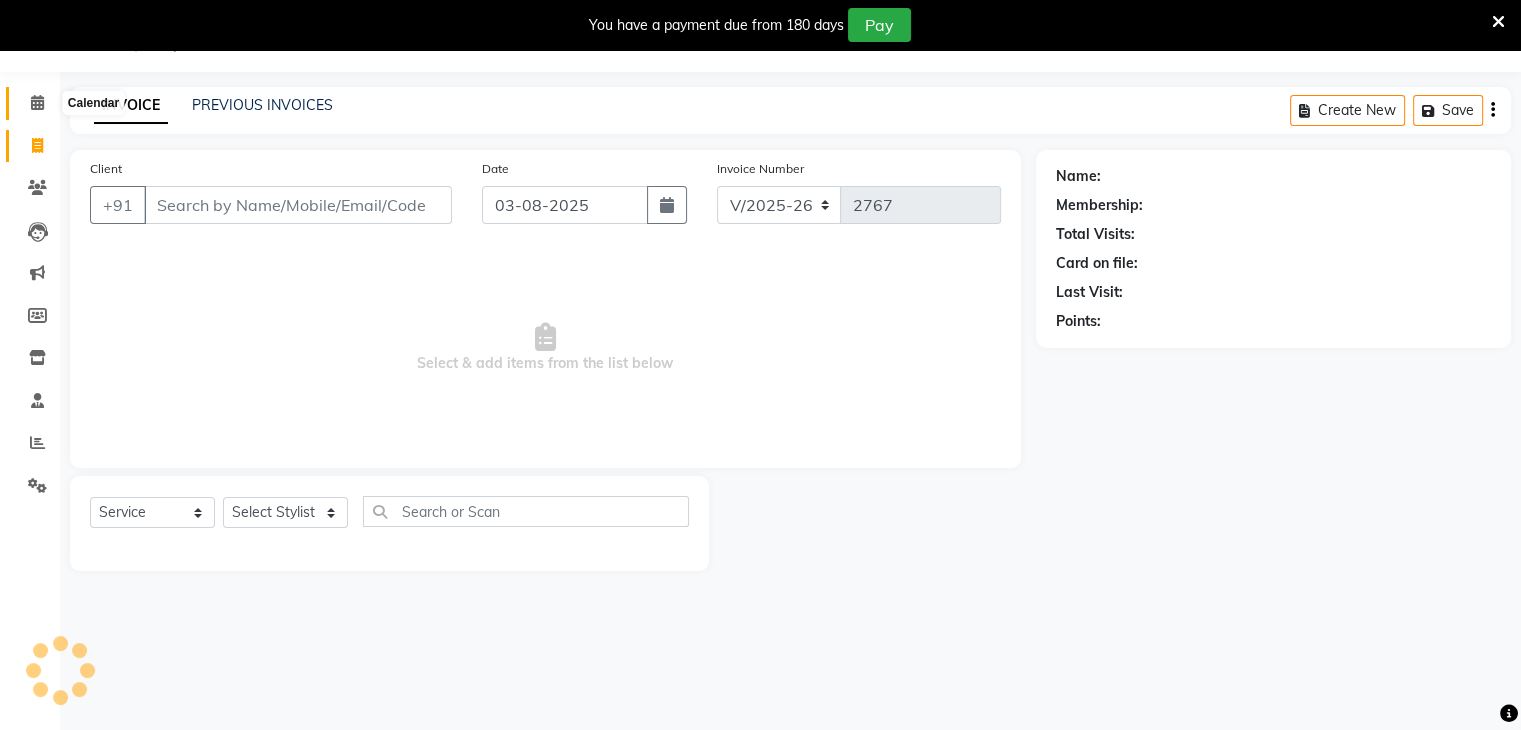 click 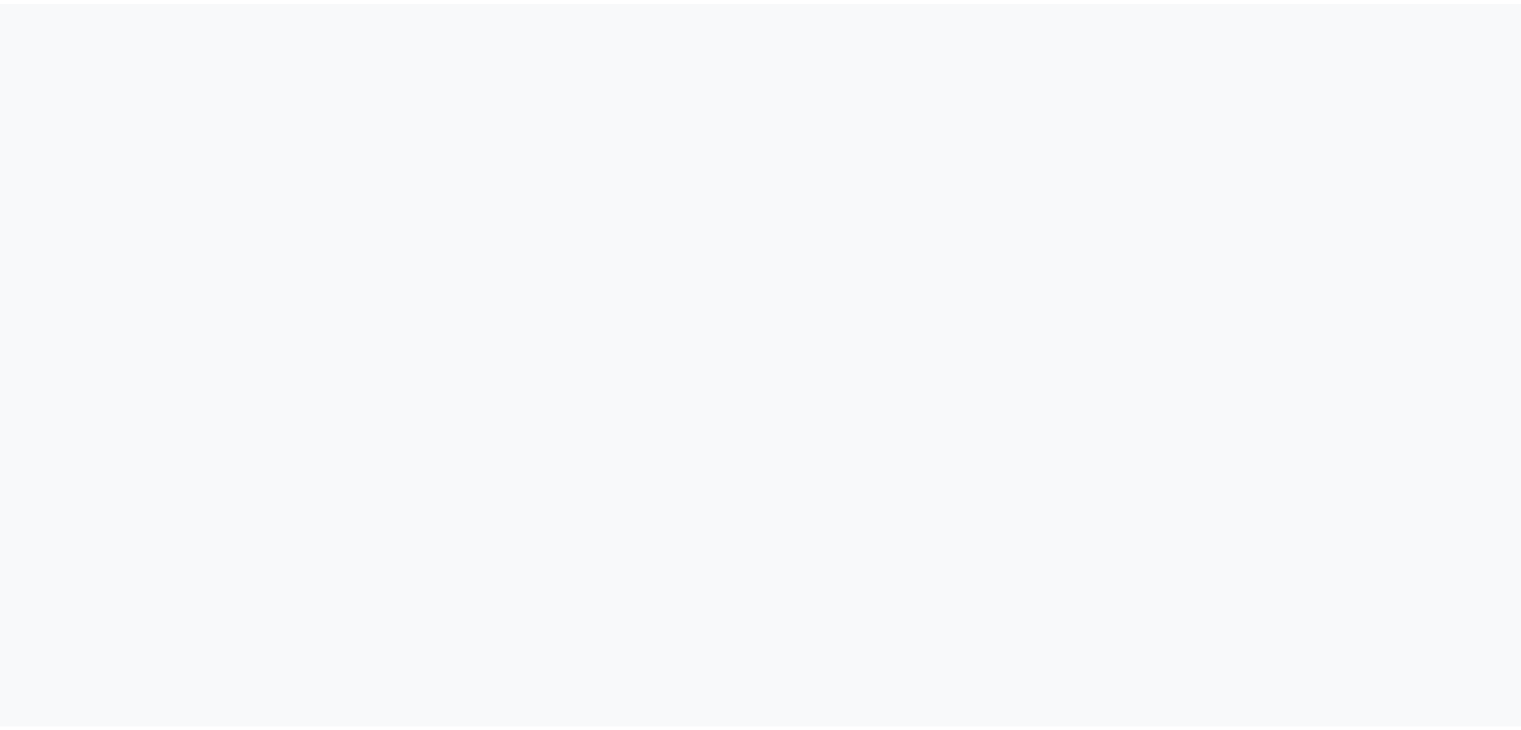 scroll, scrollTop: 0, scrollLeft: 0, axis: both 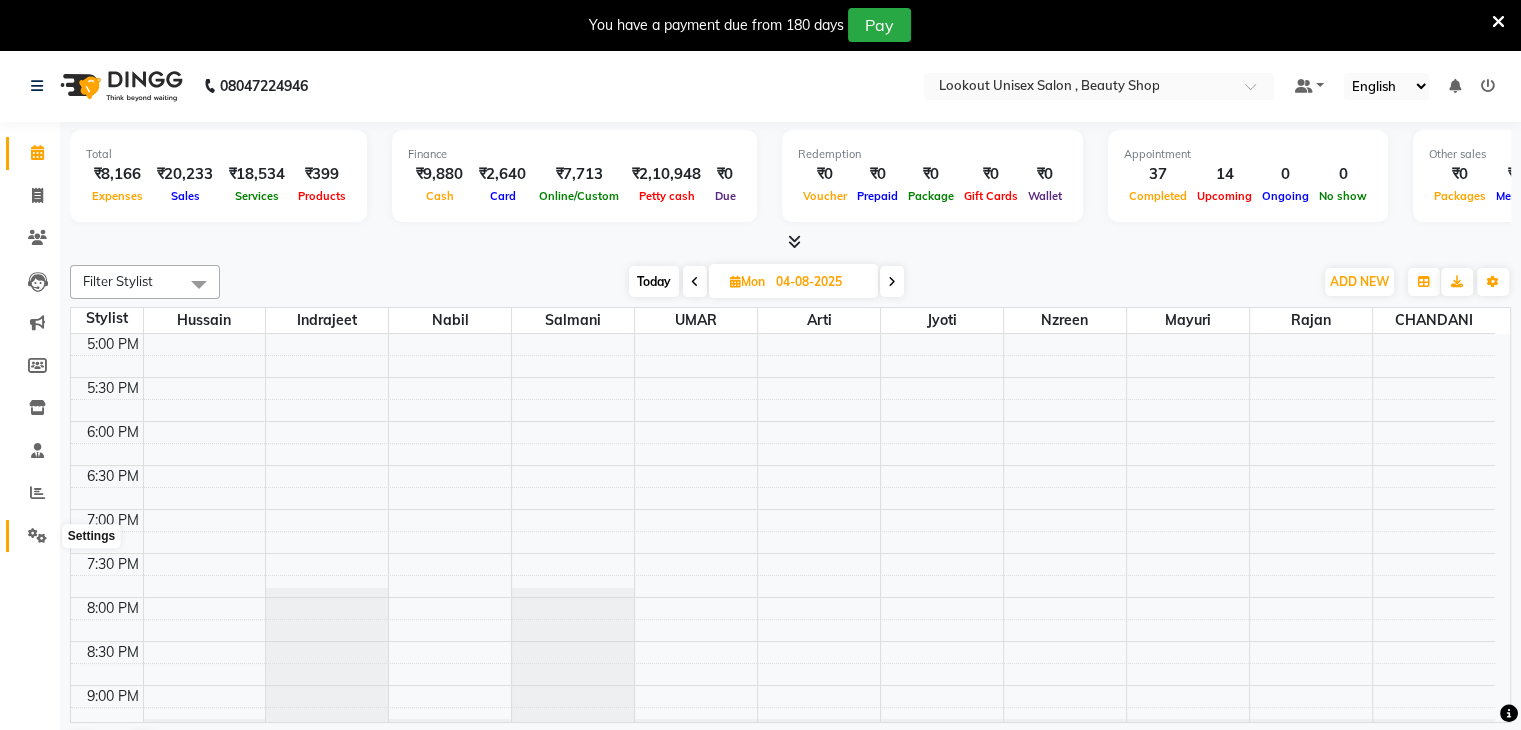 click 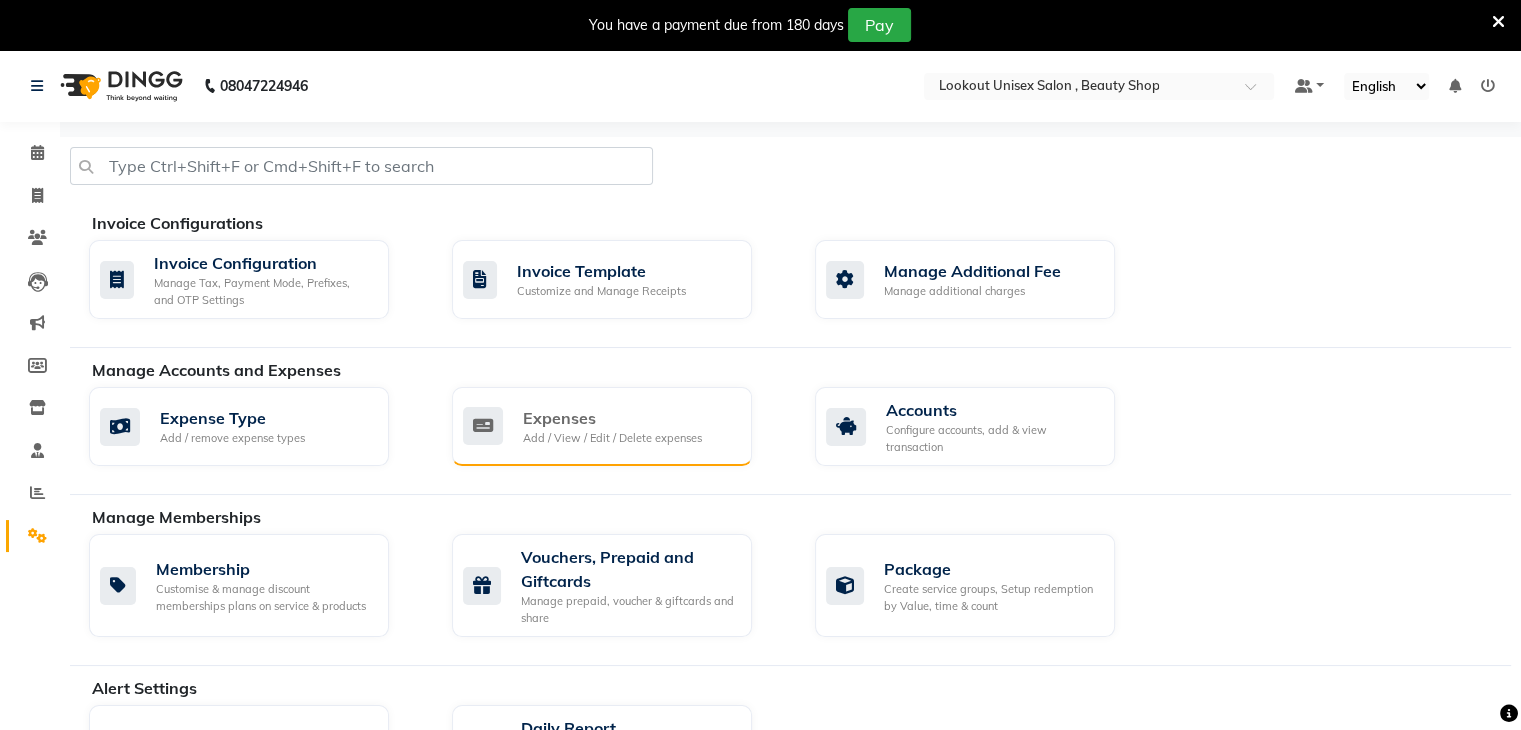 click on "Expenses" 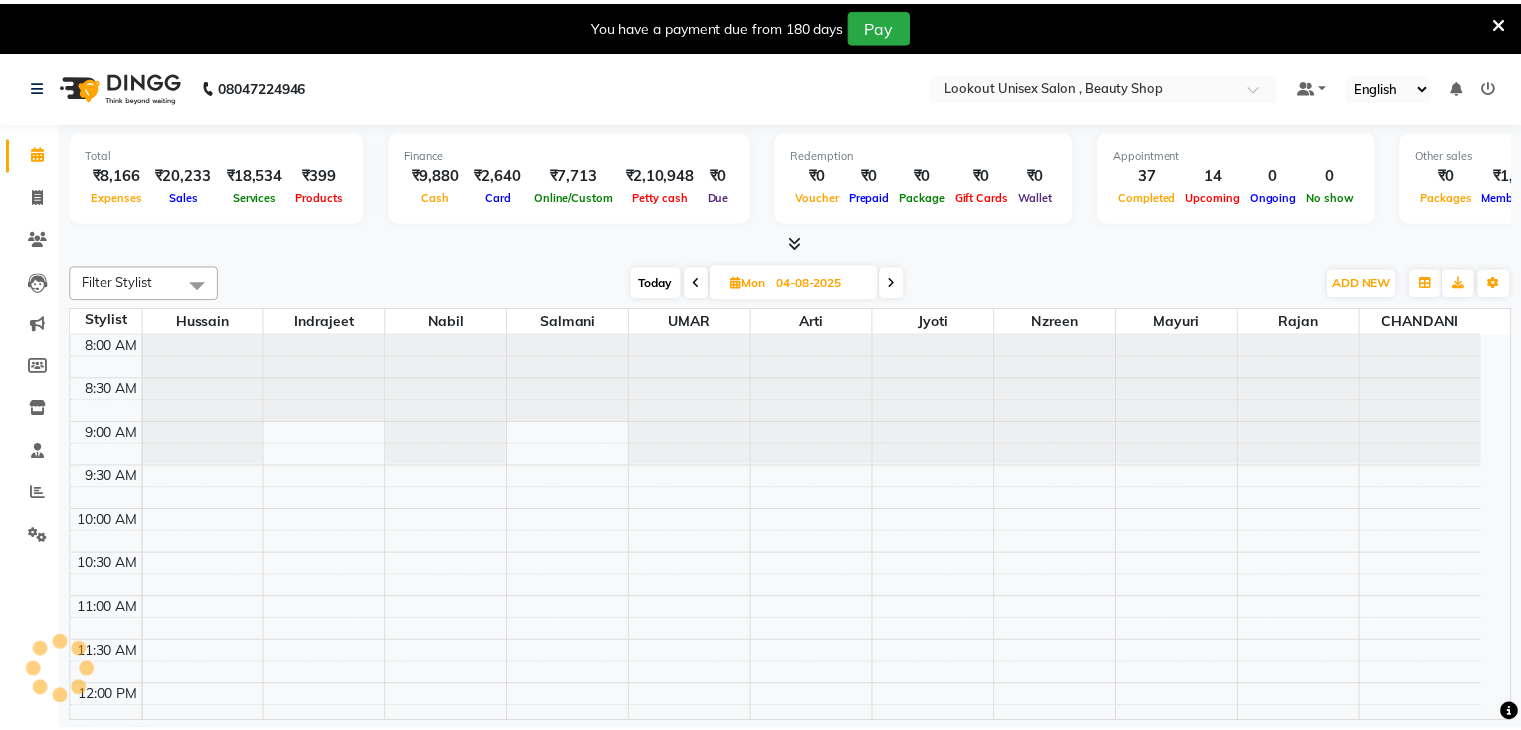 scroll, scrollTop: 0, scrollLeft: 0, axis: both 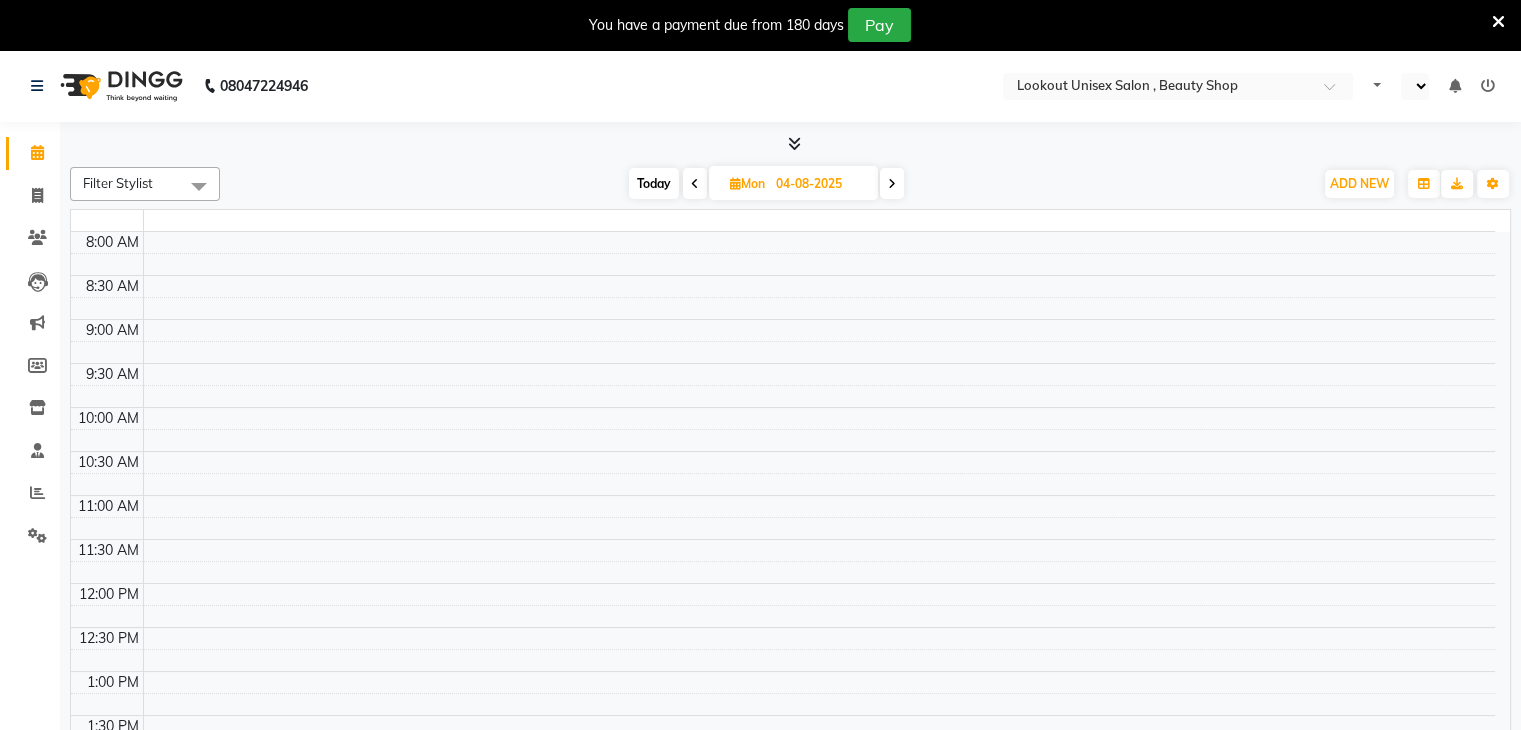 select on "en" 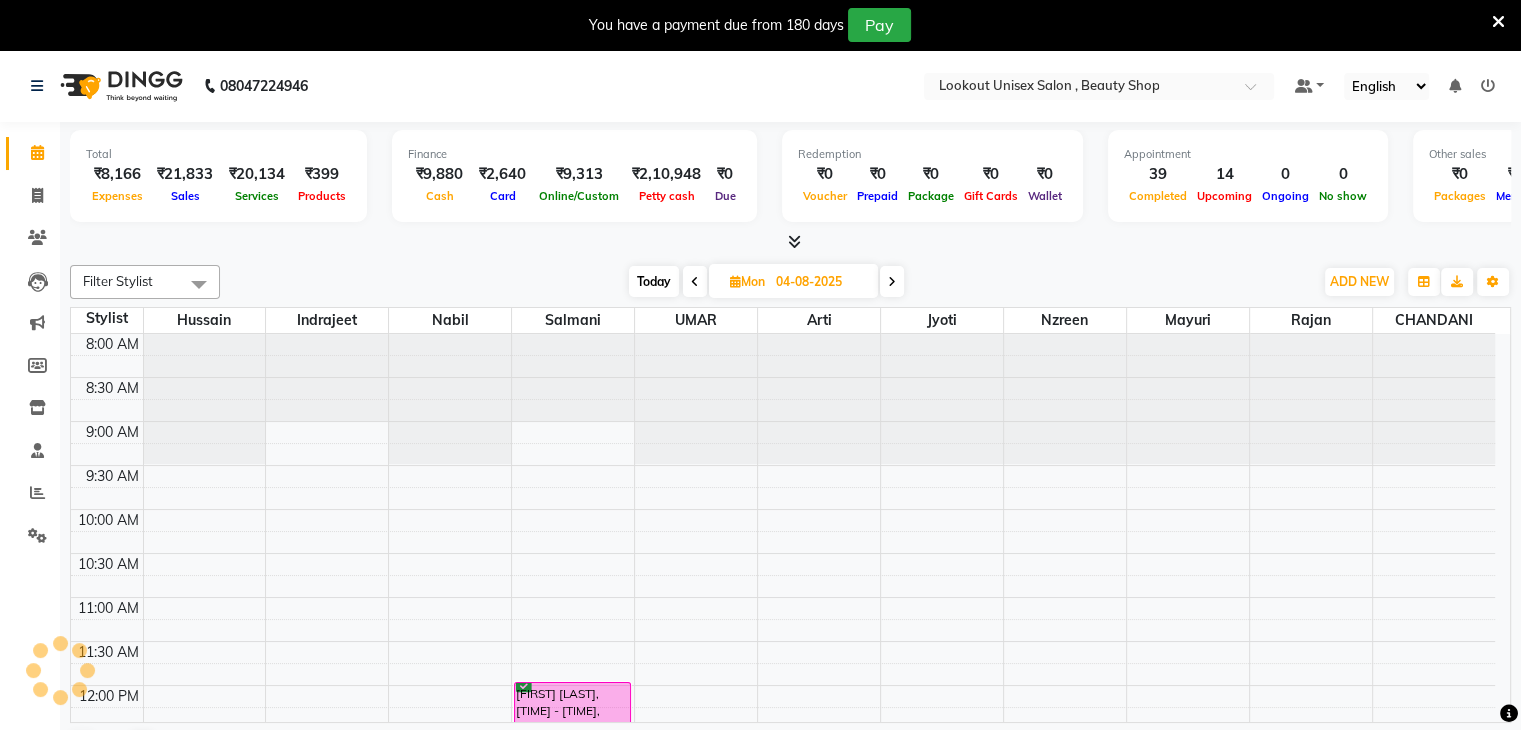 scroll, scrollTop: 0, scrollLeft: 0, axis: both 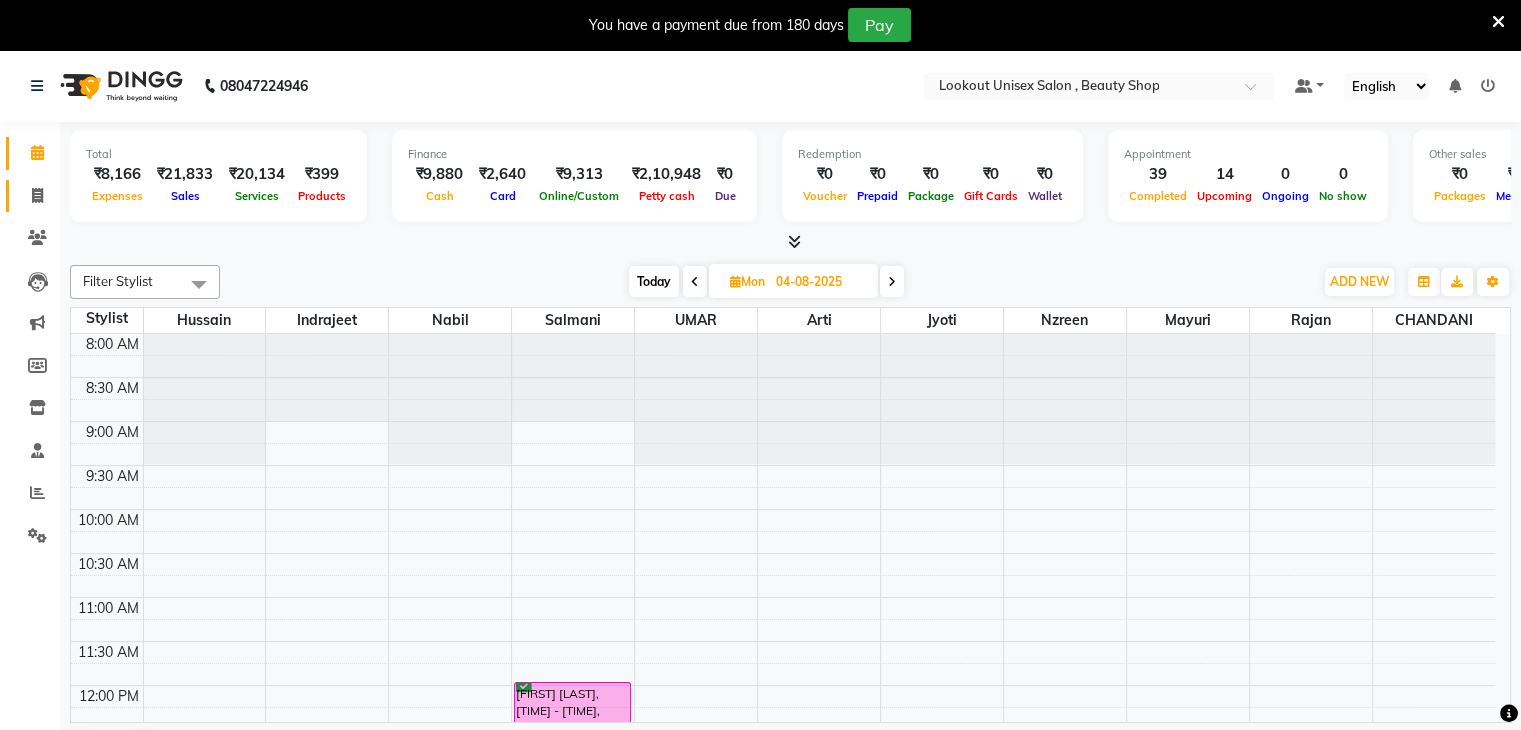 click 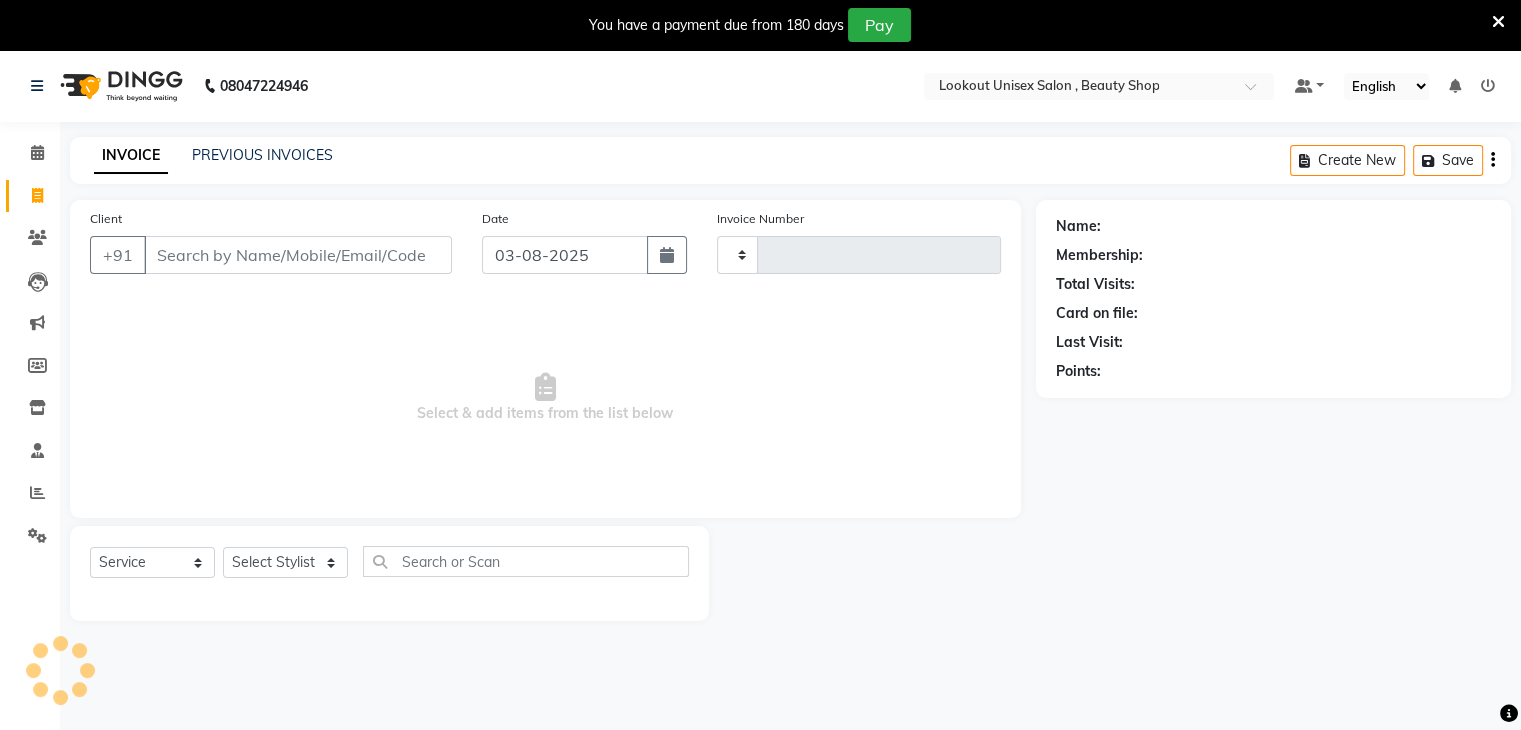 type on "2768" 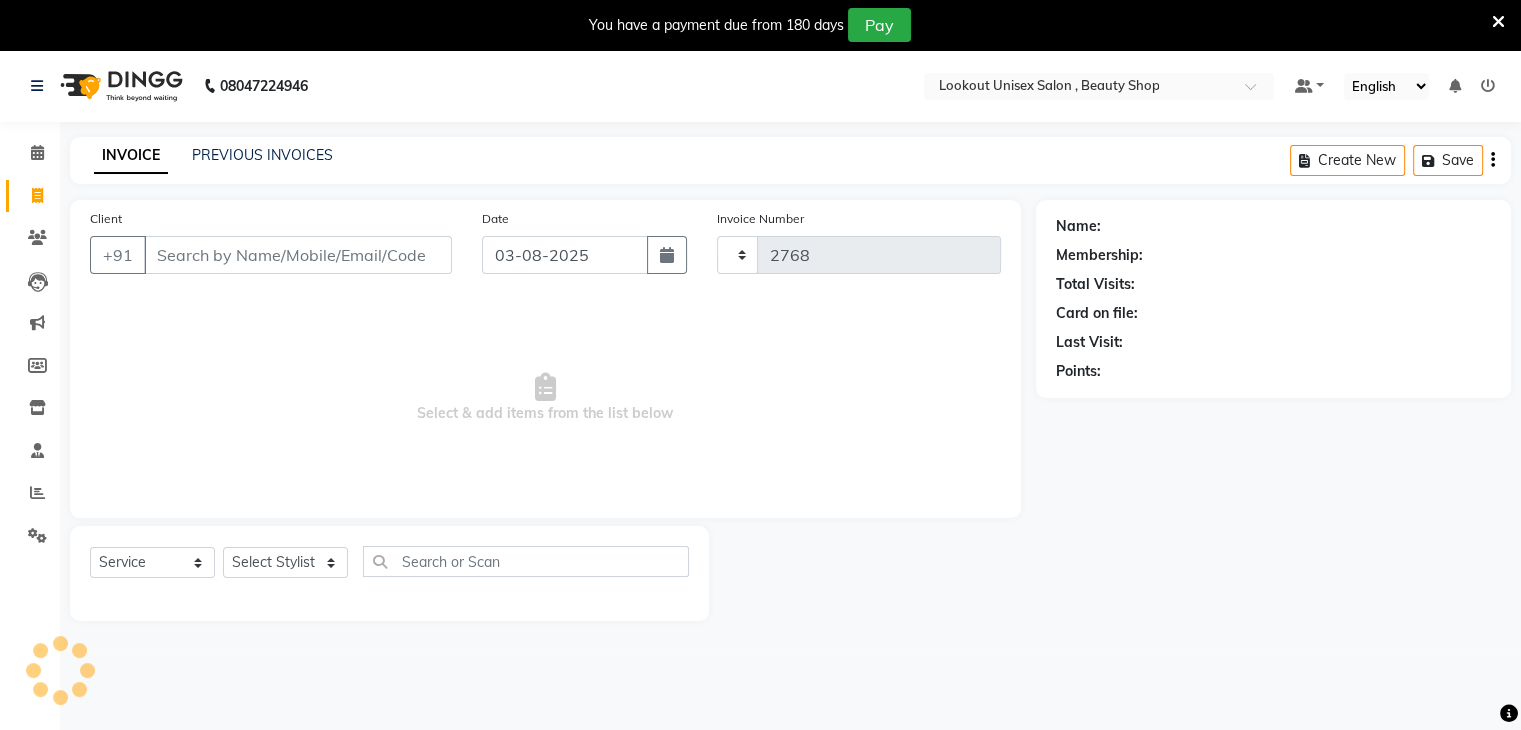 select on "7658" 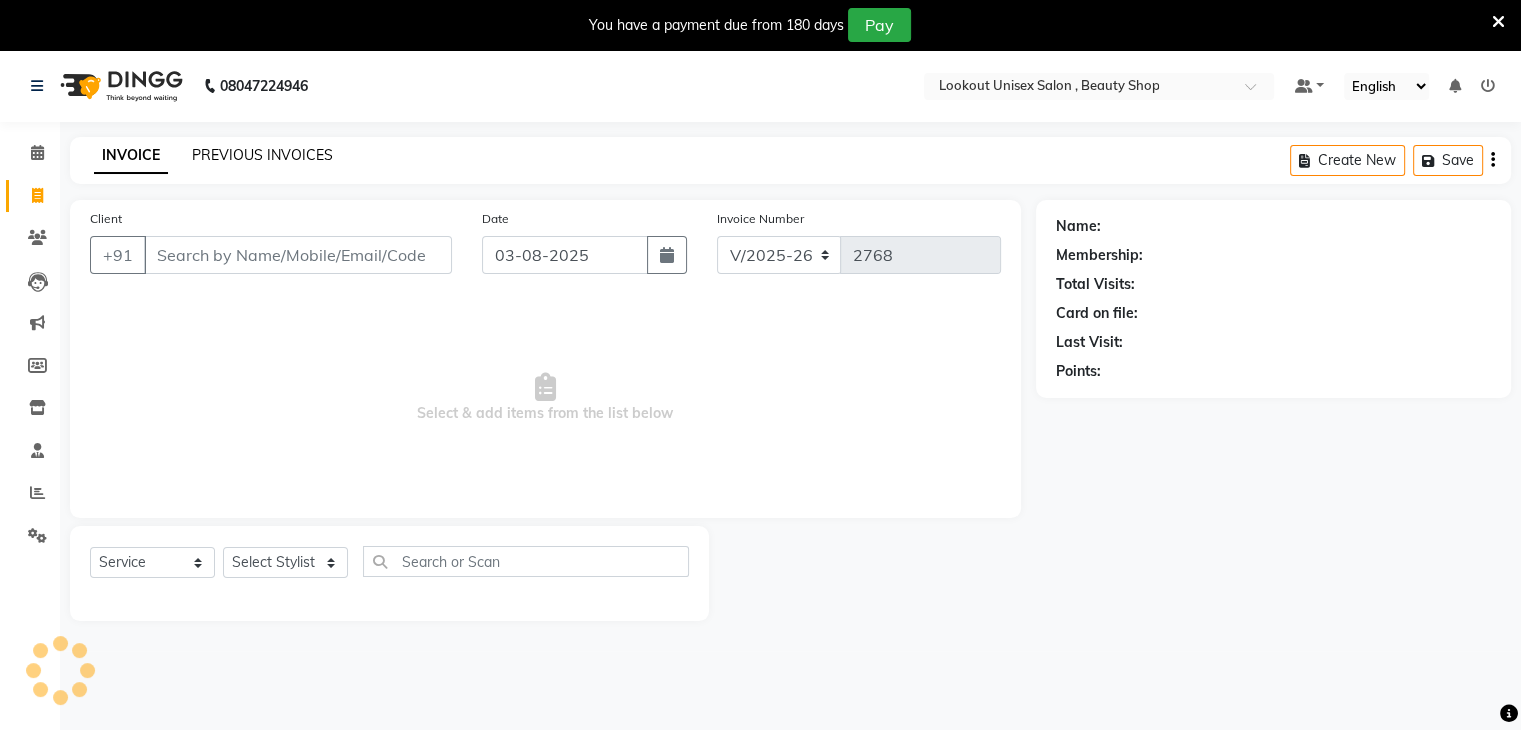 click on "PREVIOUS INVOICES" 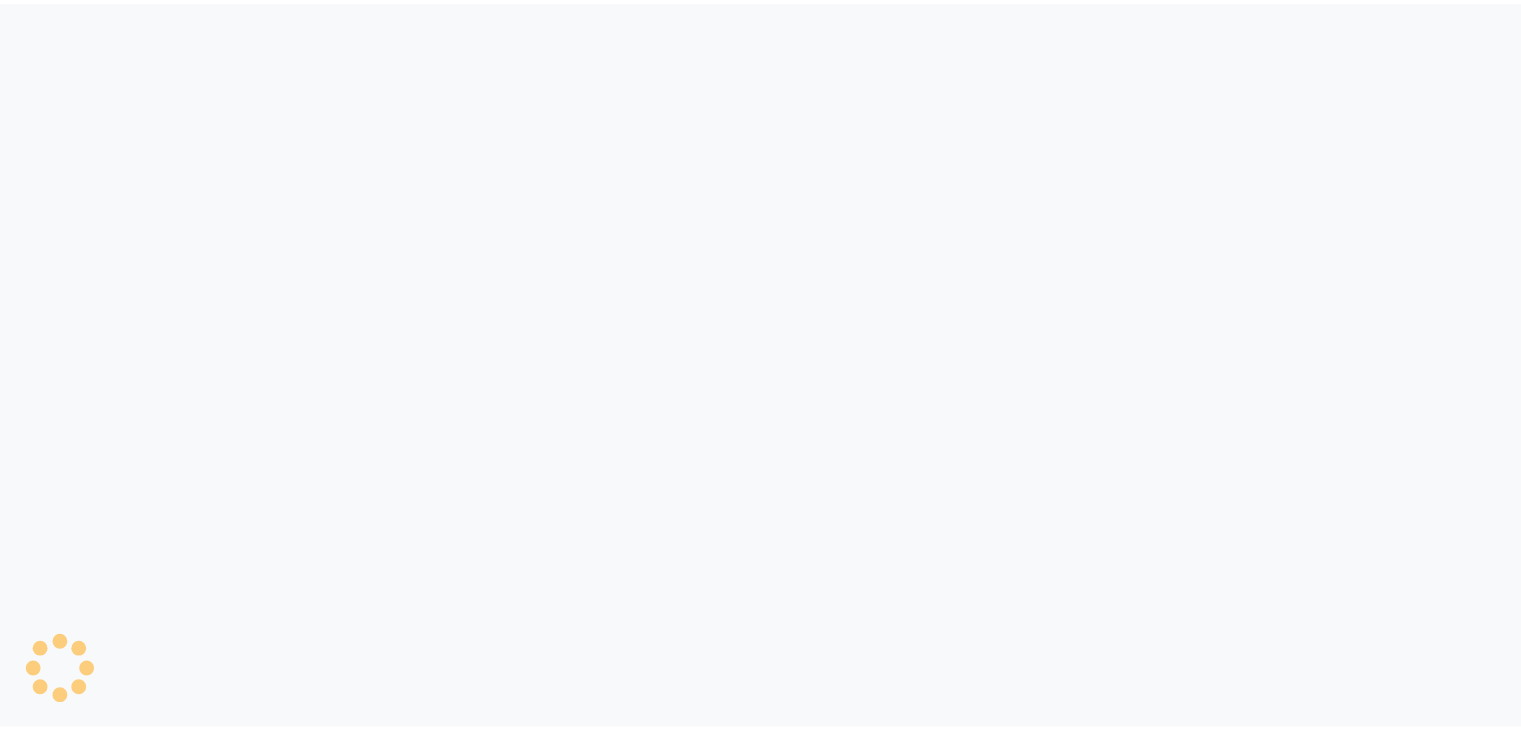 scroll, scrollTop: 0, scrollLeft: 0, axis: both 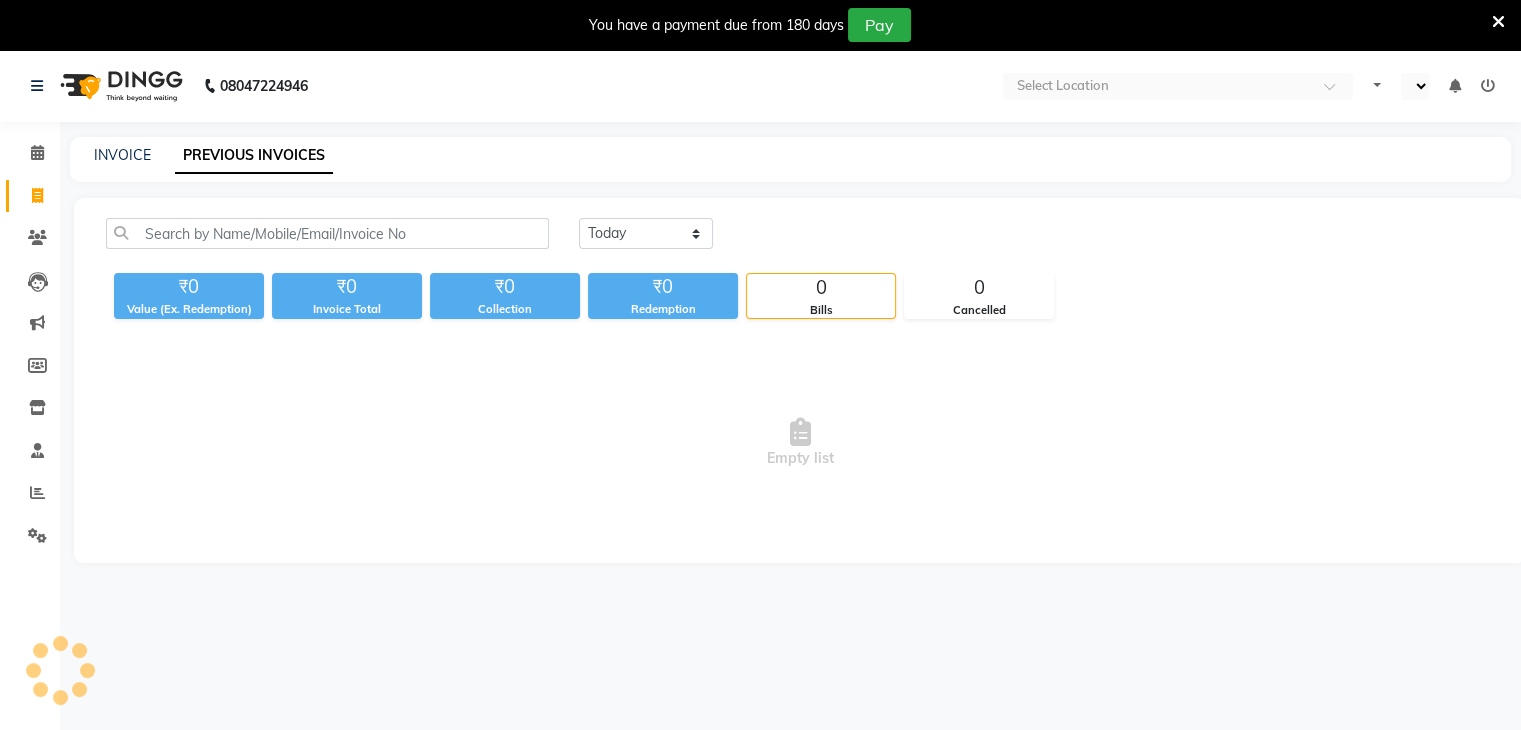 select on "en" 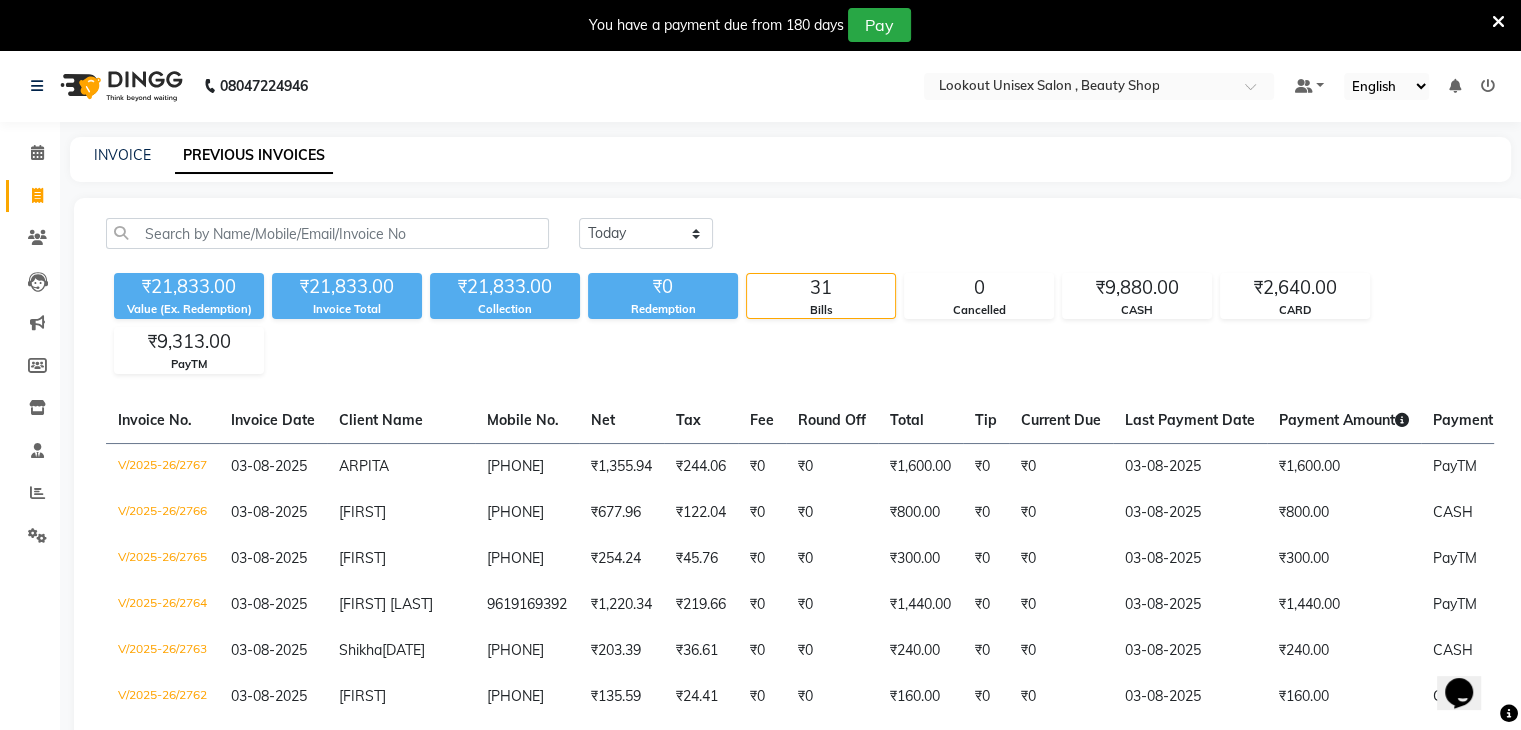 scroll, scrollTop: 0, scrollLeft: 0, axis: both 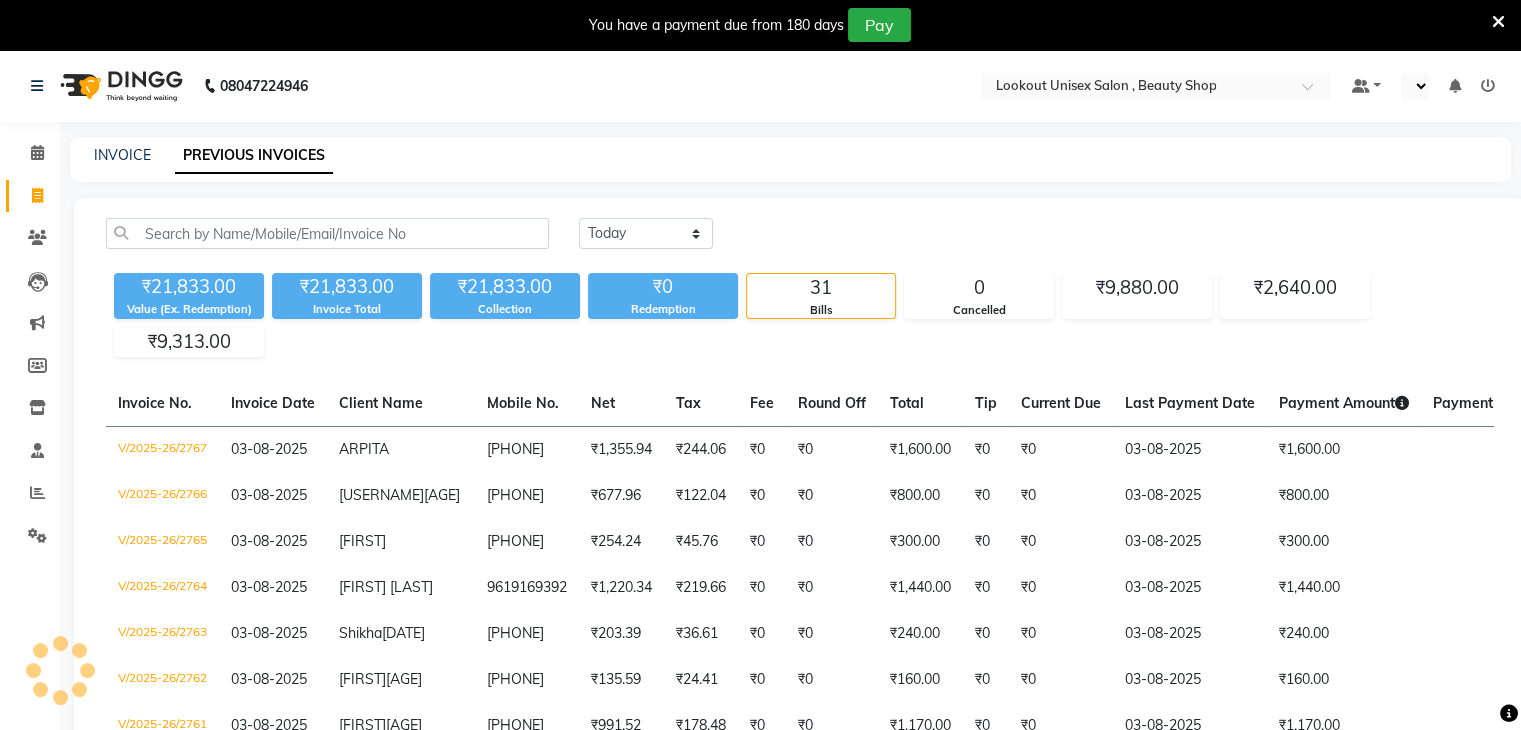 select on "en" 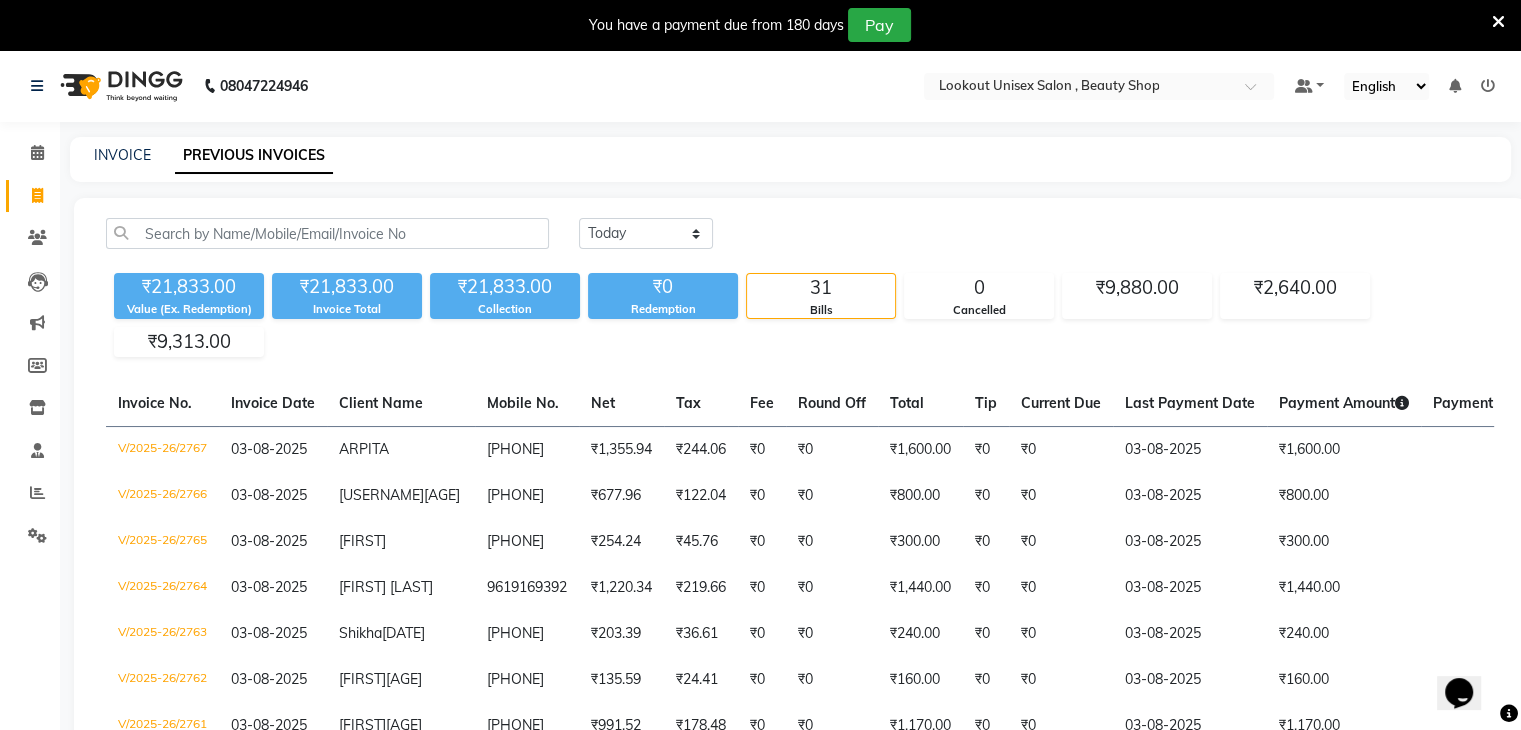 scroll, scrollTop: 0, scrollLeft: 0, axis: both 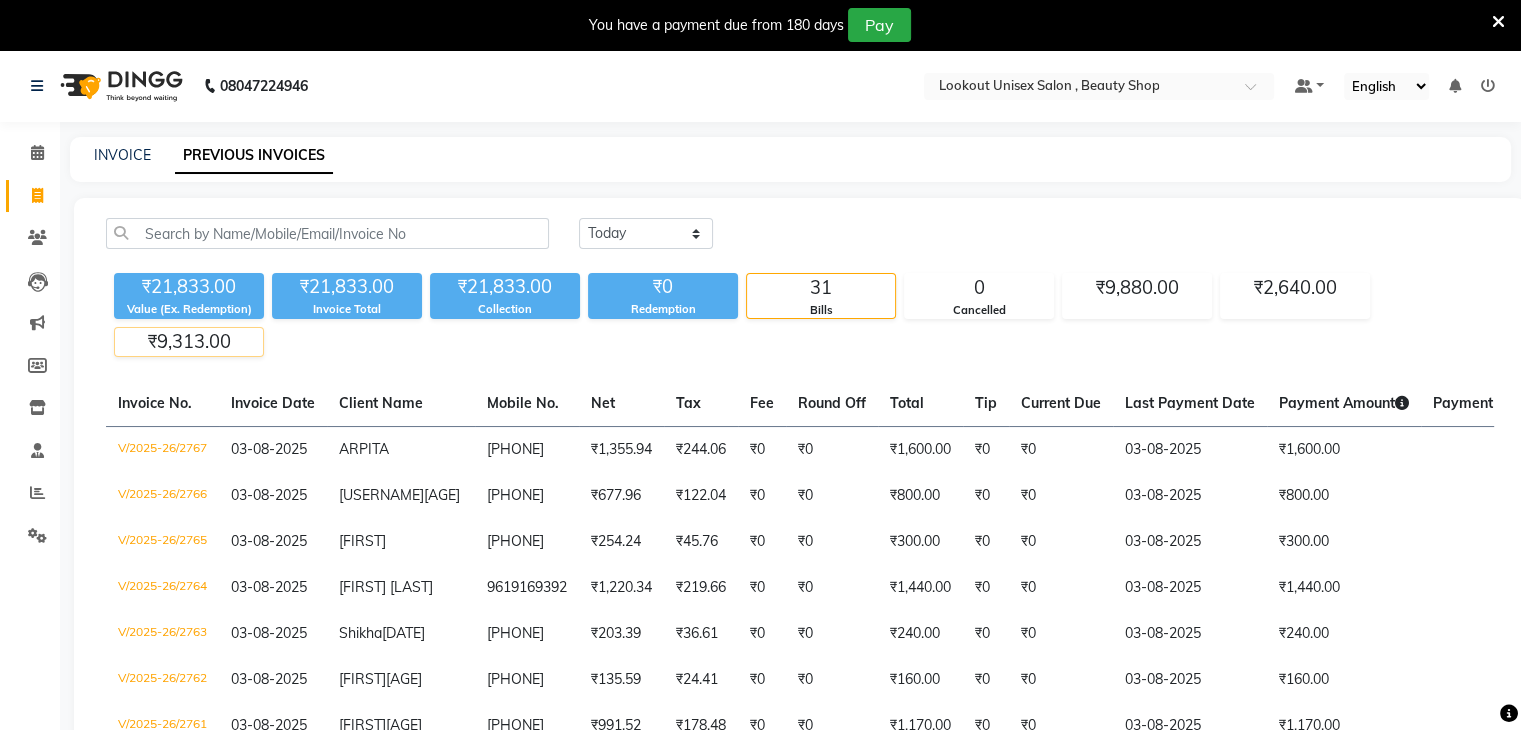 click on "₹9,313.00" 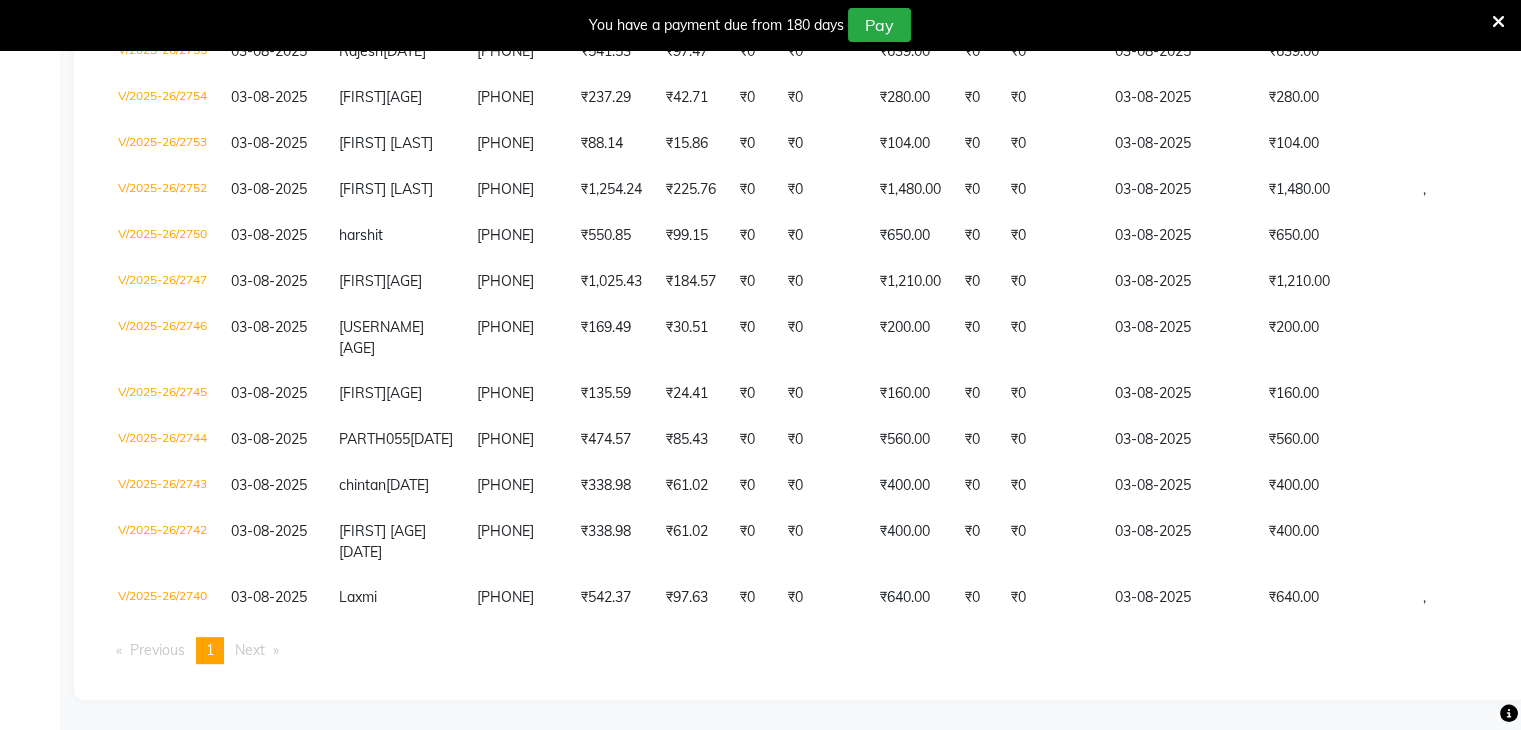 scroll, scrollTop: 800, scrollLeft: 0, axis: vertical 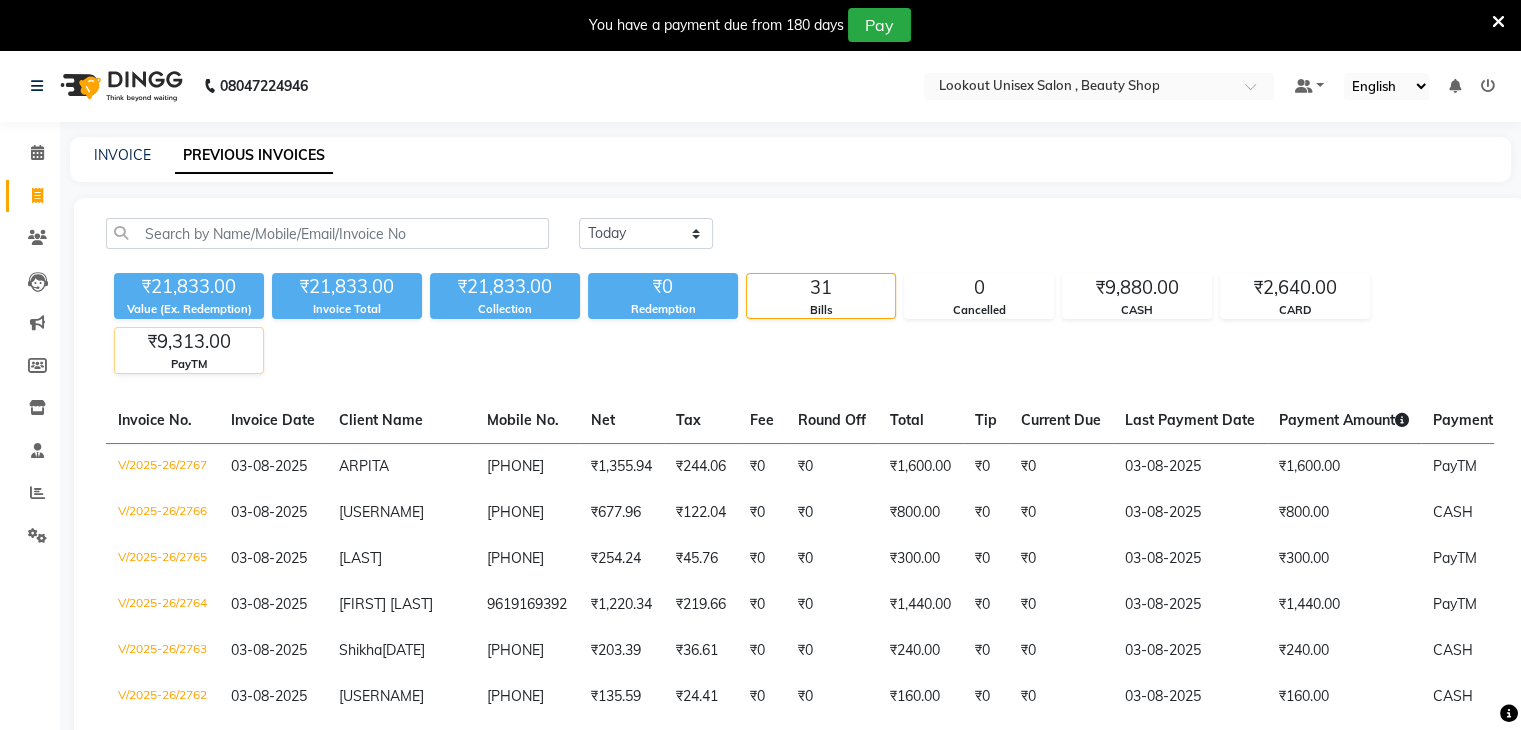 click on "₹9,313.00" 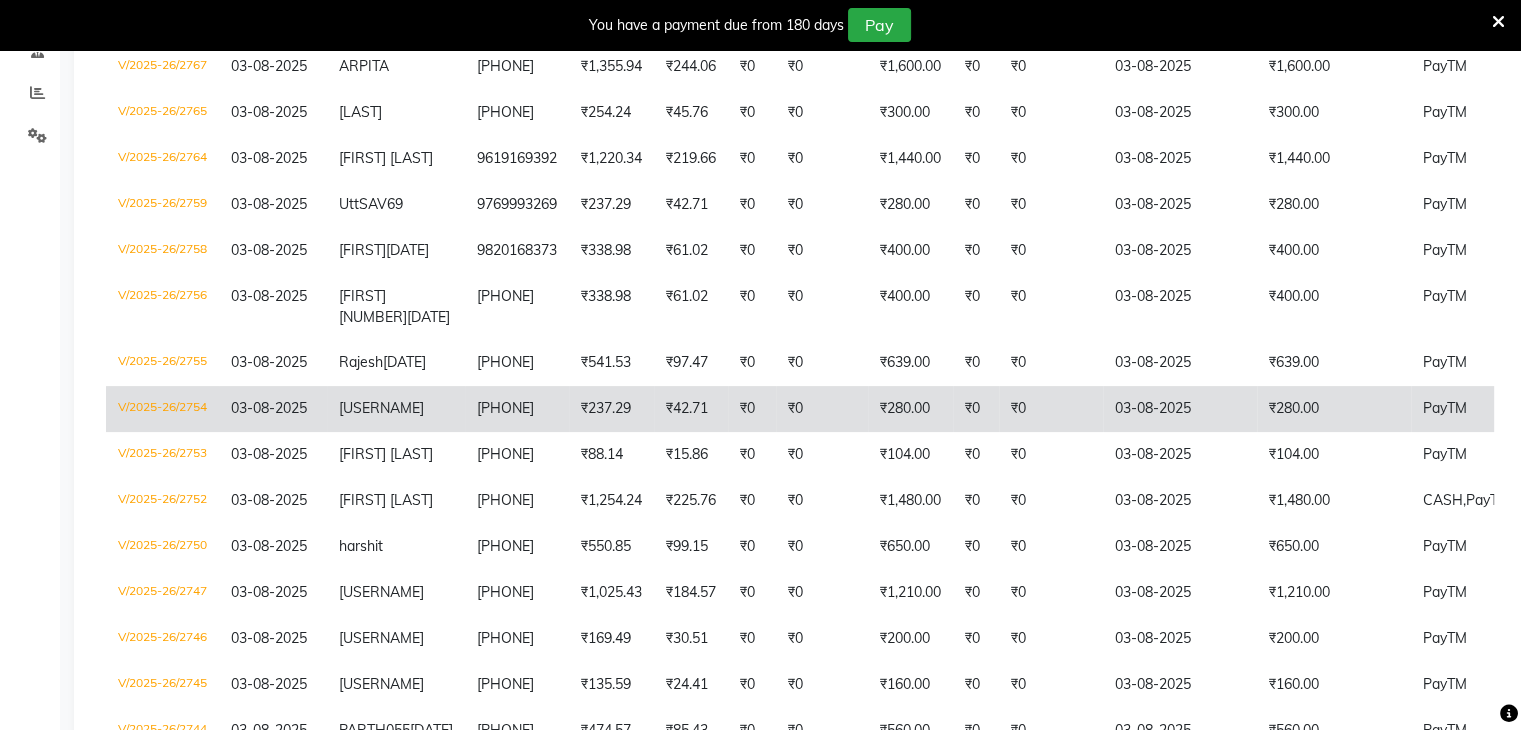 scroll, scrollTop: 848, scrollLeft: 0, axis: vertical 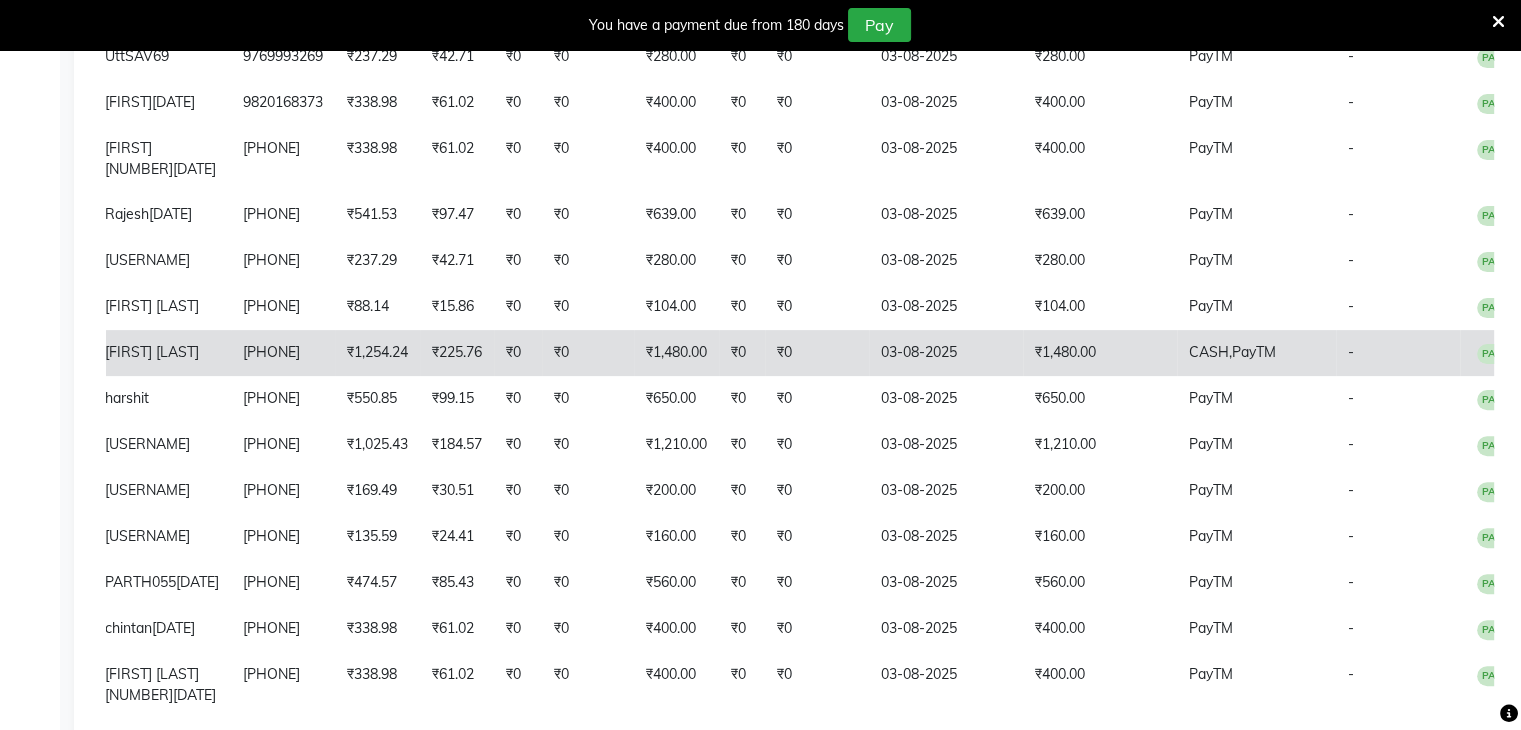 click on "CASH," 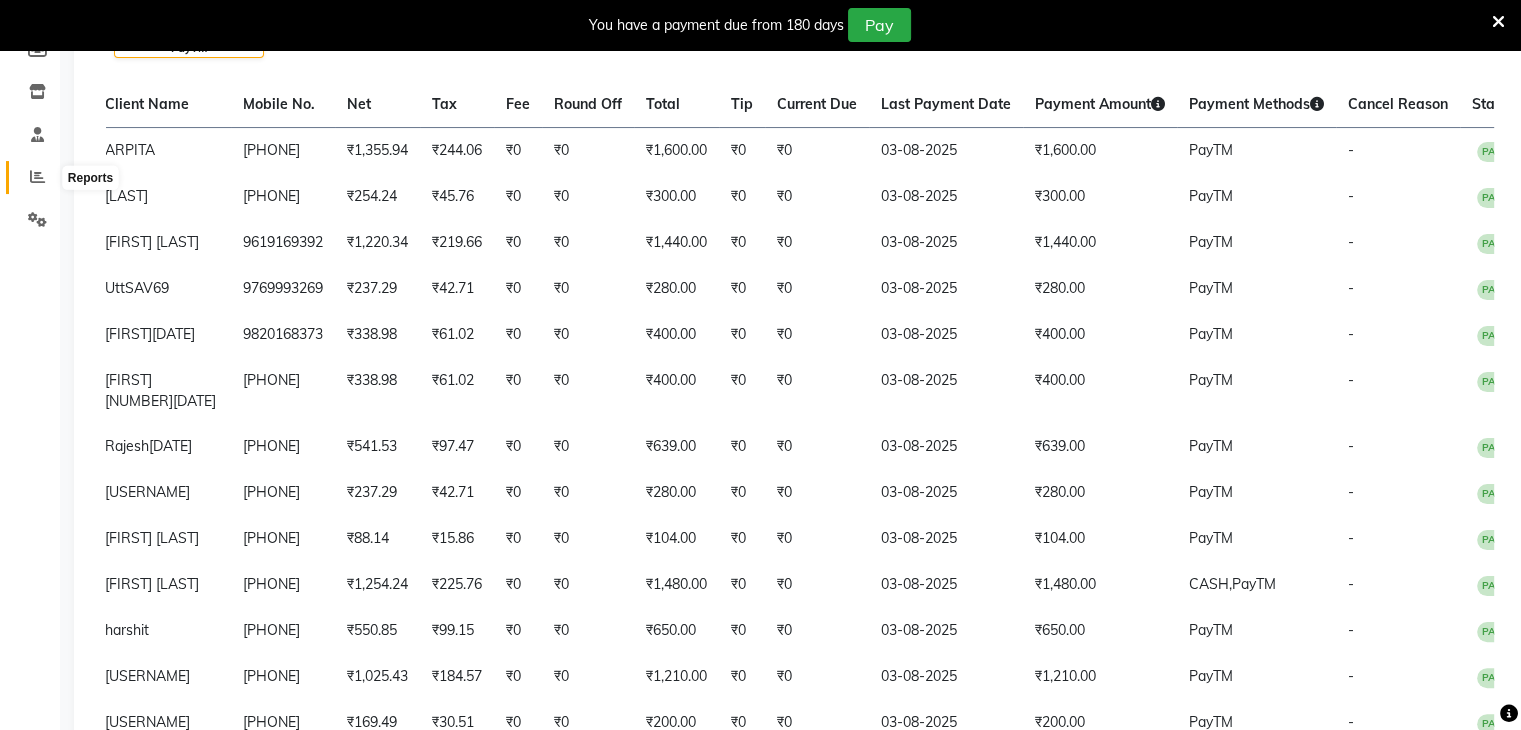 scroll, scrollTop: 48, scrollLeft: 0, axis: vertical 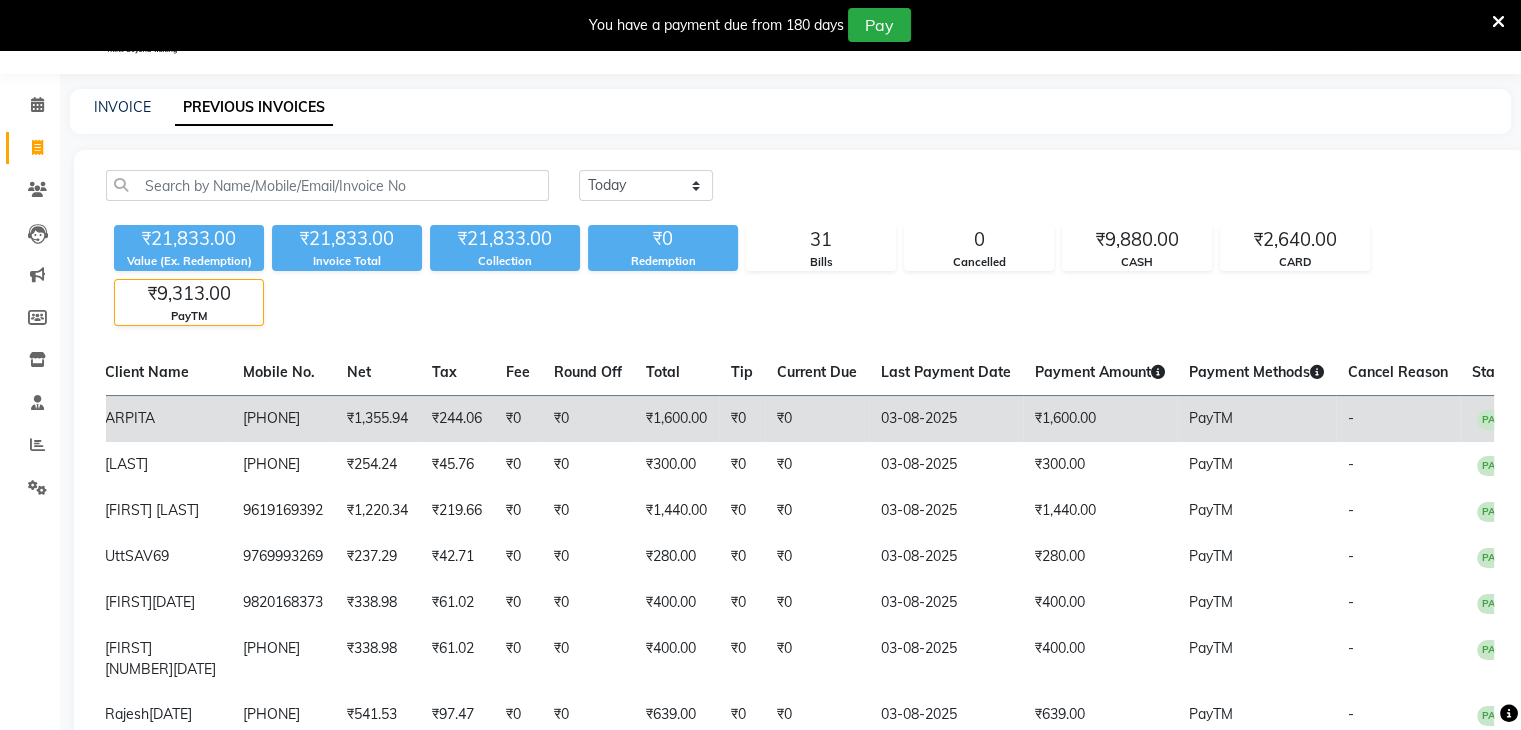 click on "[PHONE]" 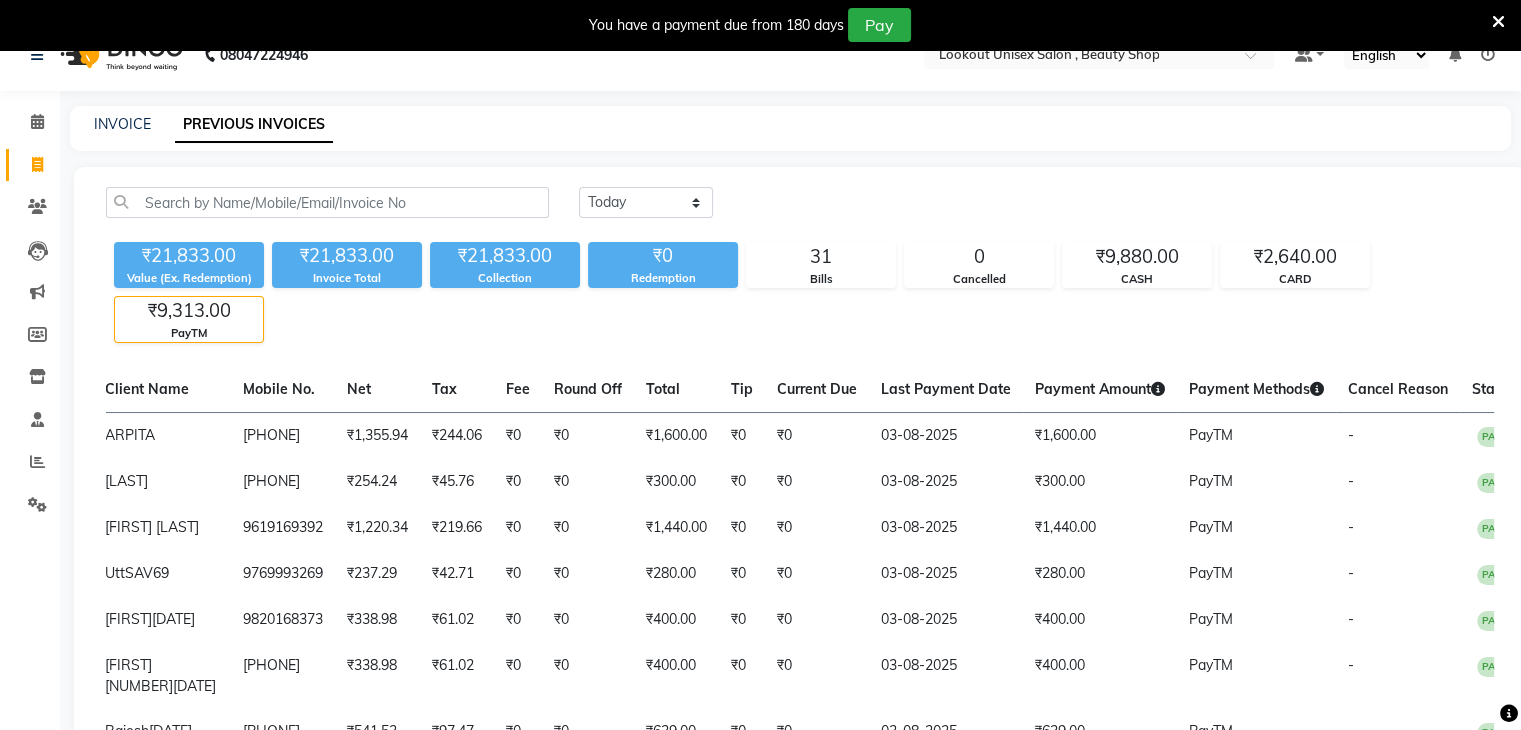 scroll, scrollTop: 0, scrollLeft: 0, axis: both 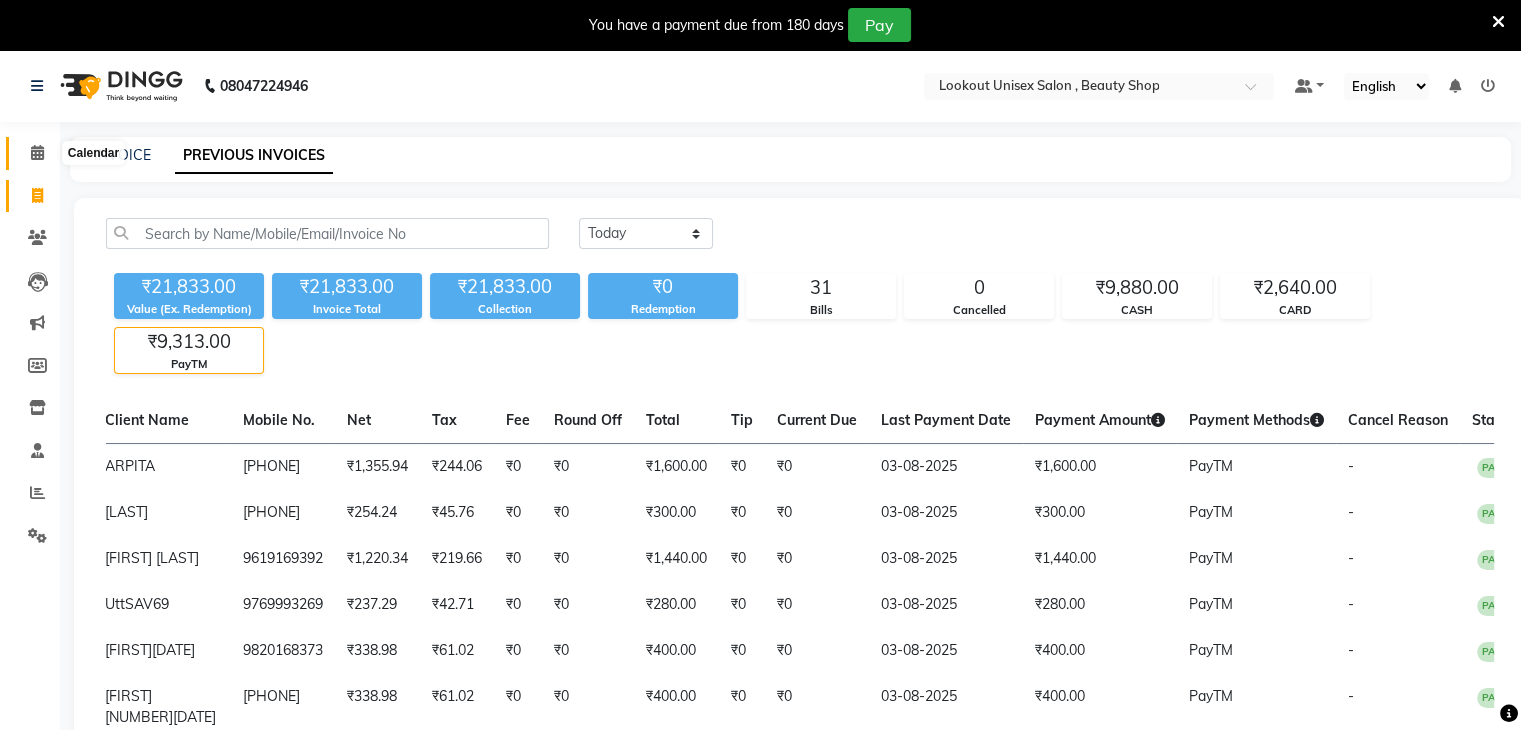 click 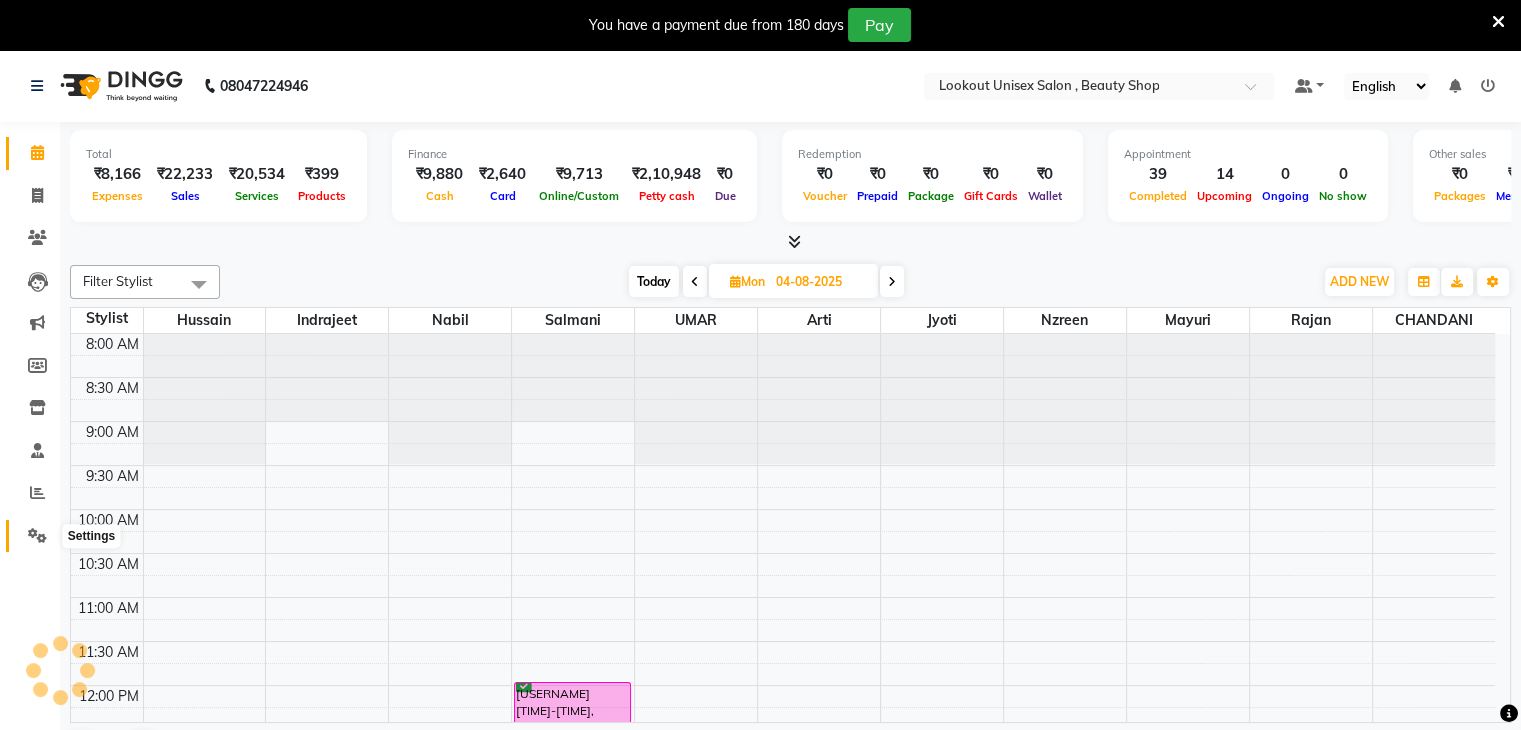 click 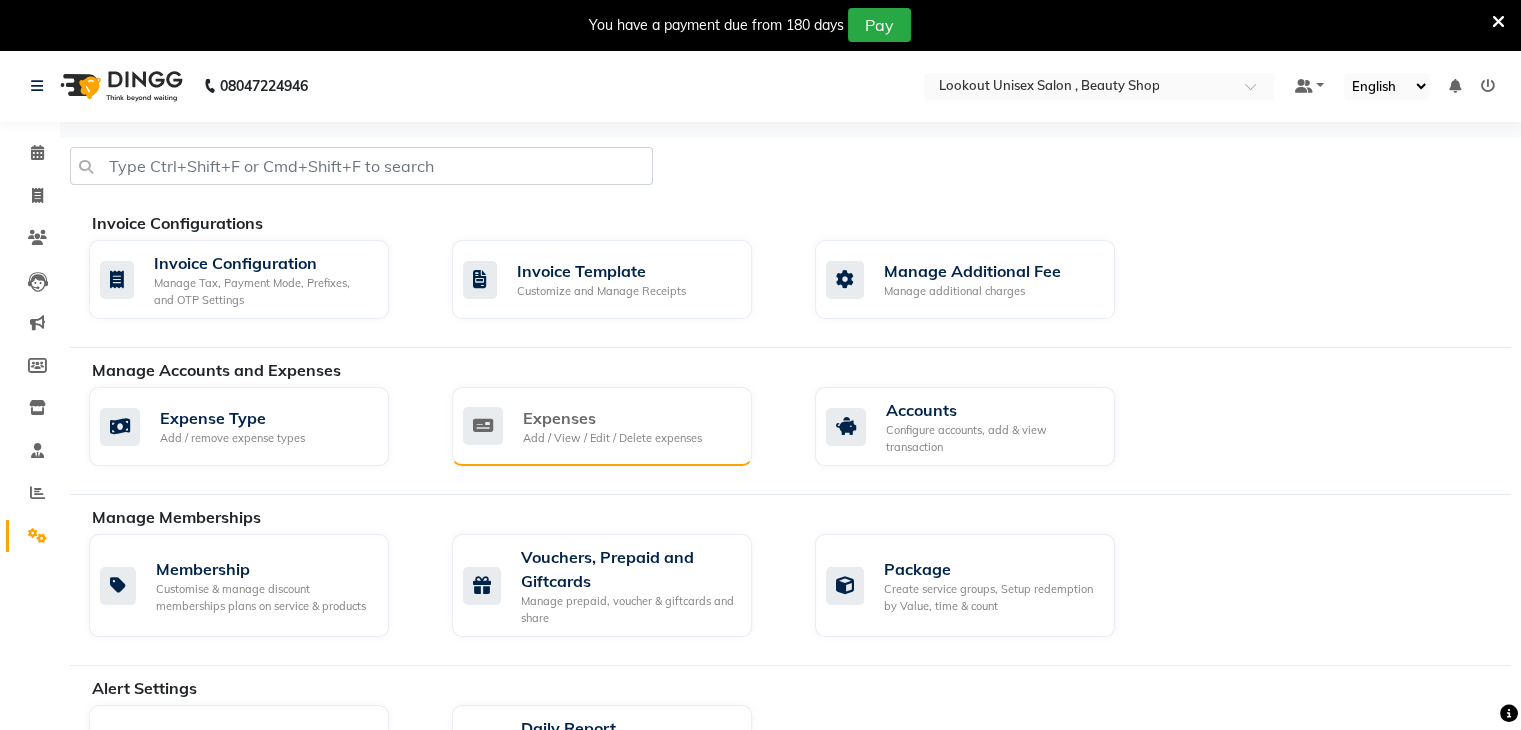 click on "Expenses" 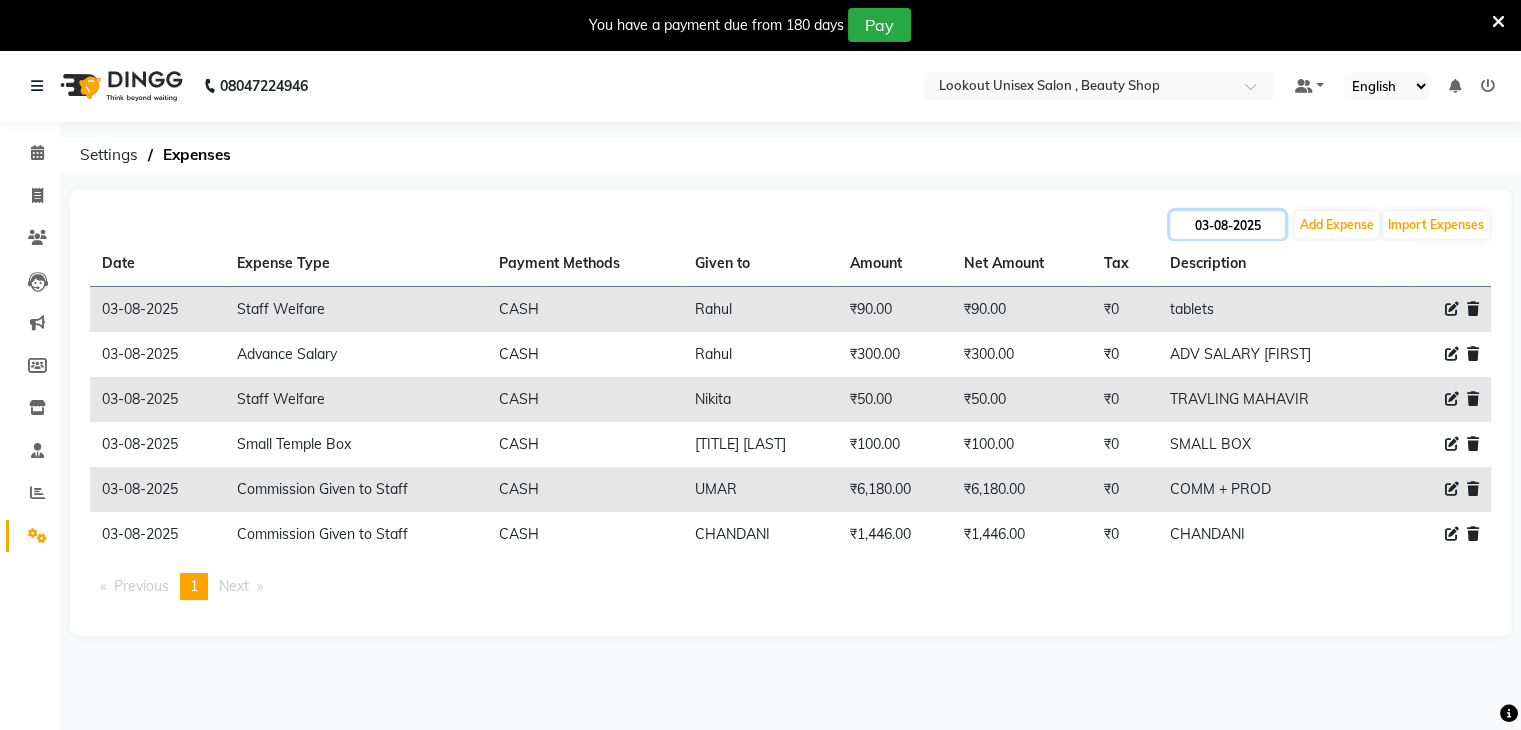 click on "03-08-2025" 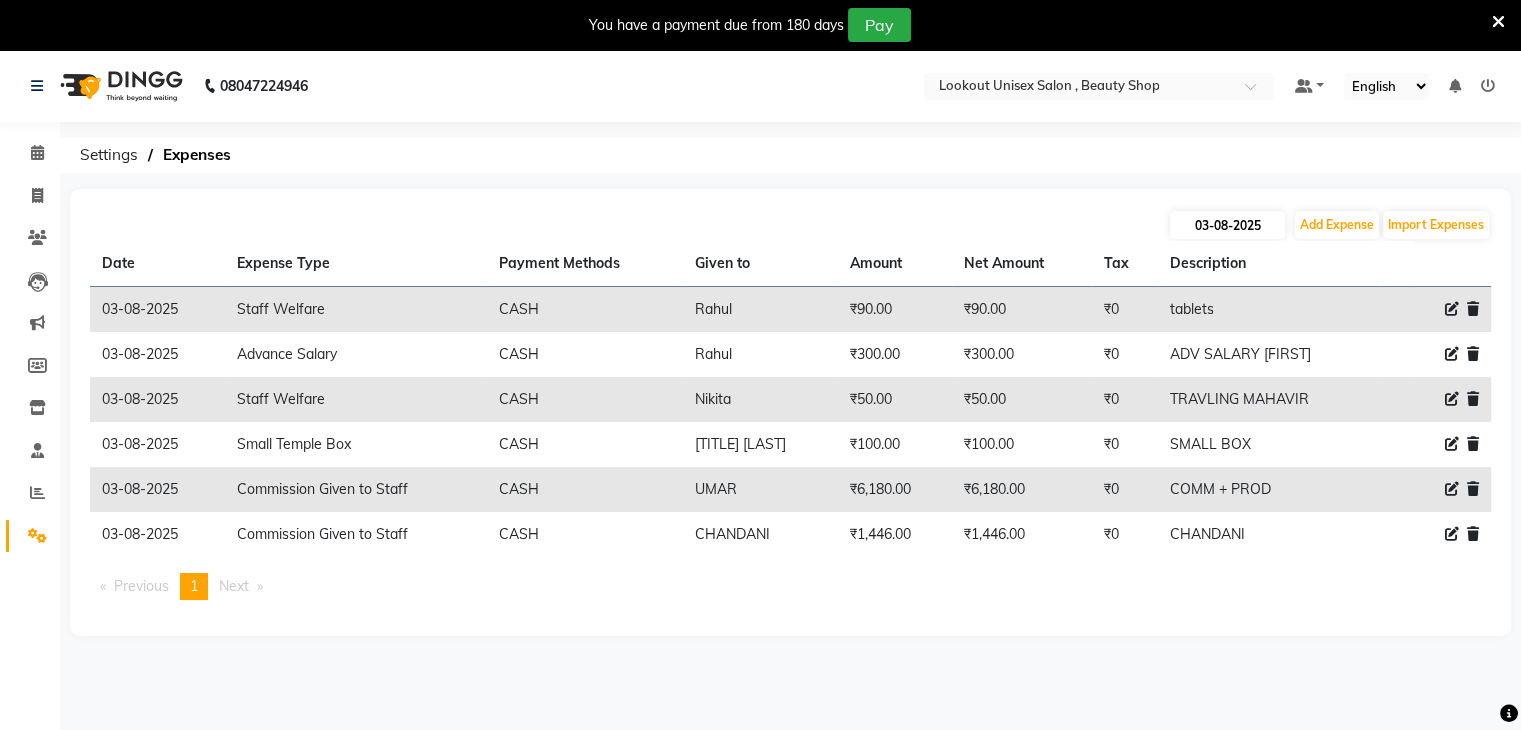 select on "8" 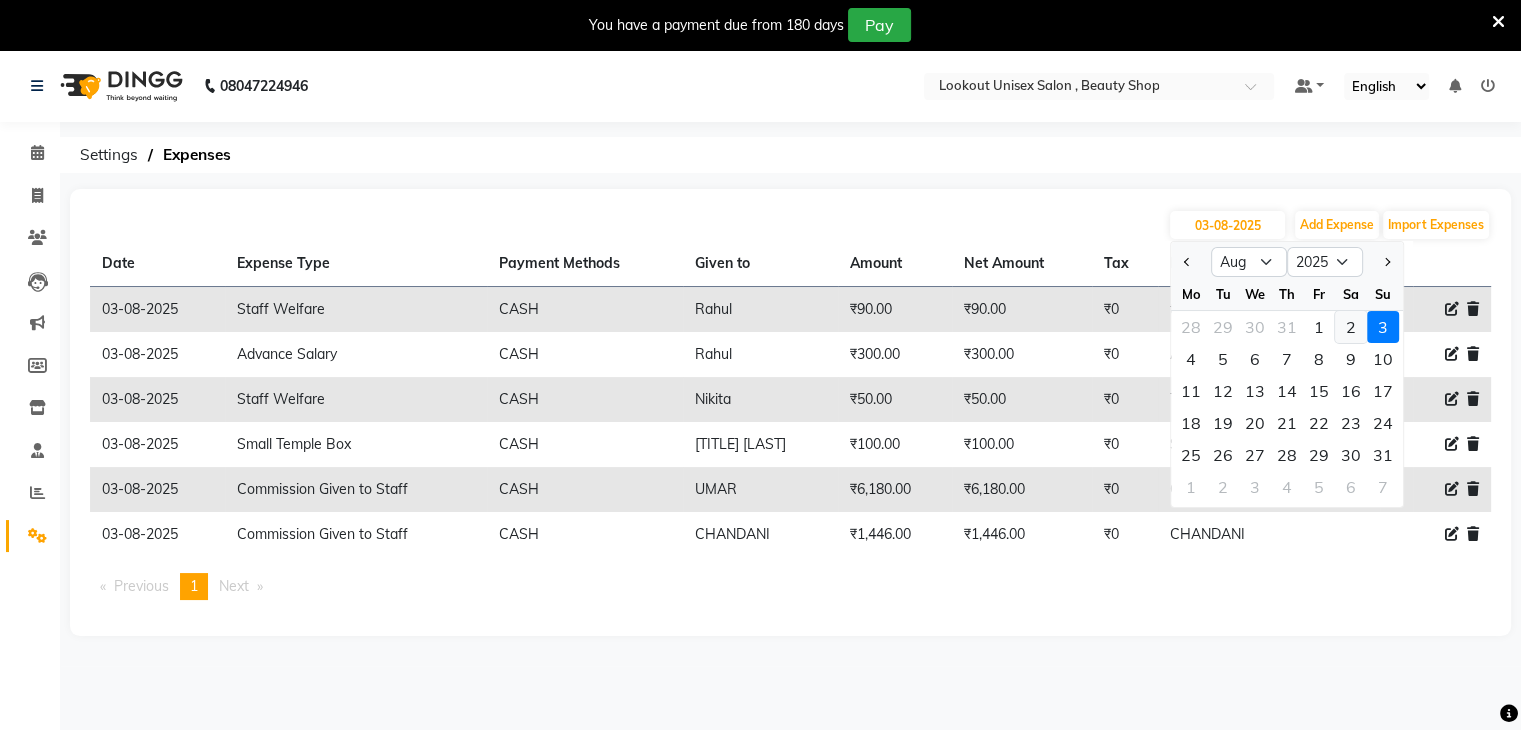 click on "2" 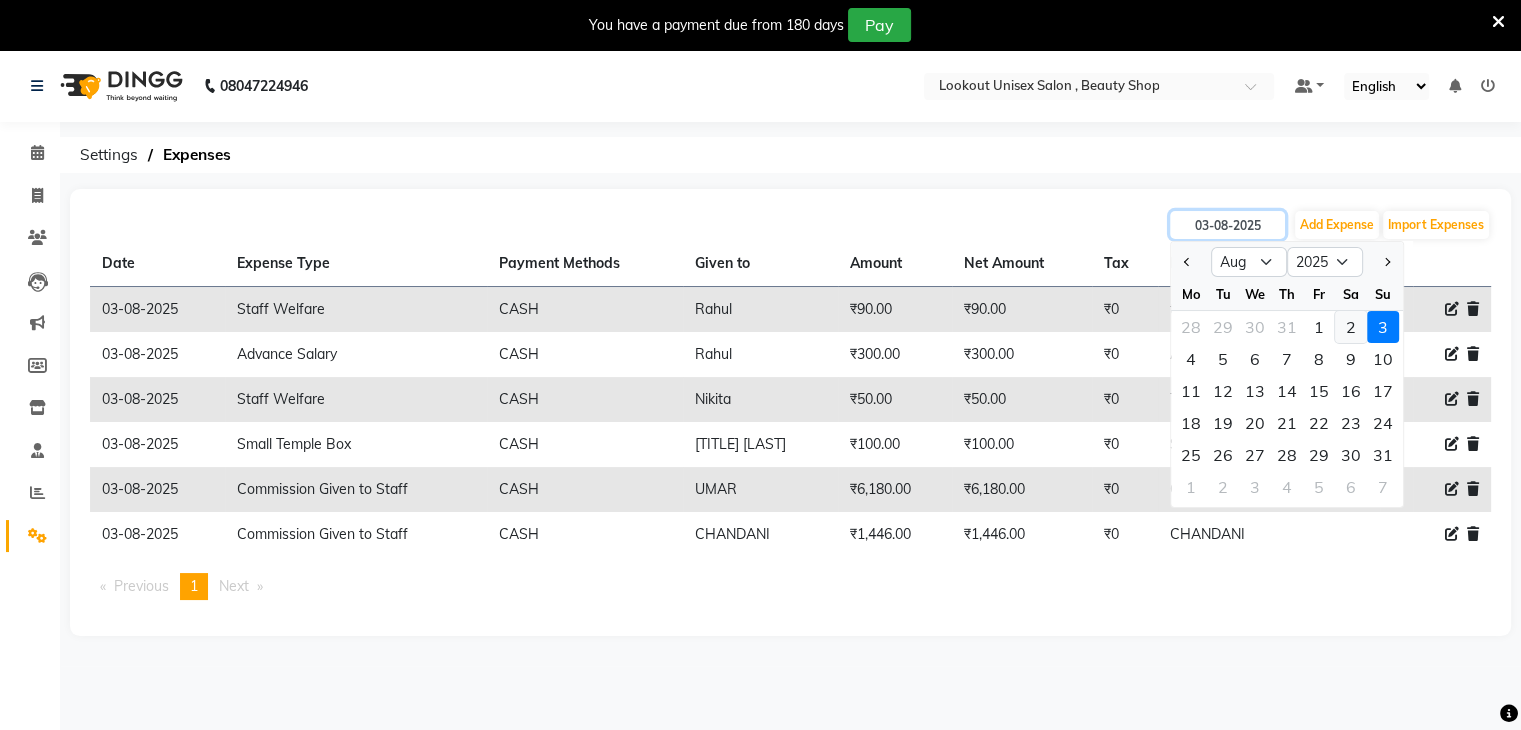 type on "02-08-2025" 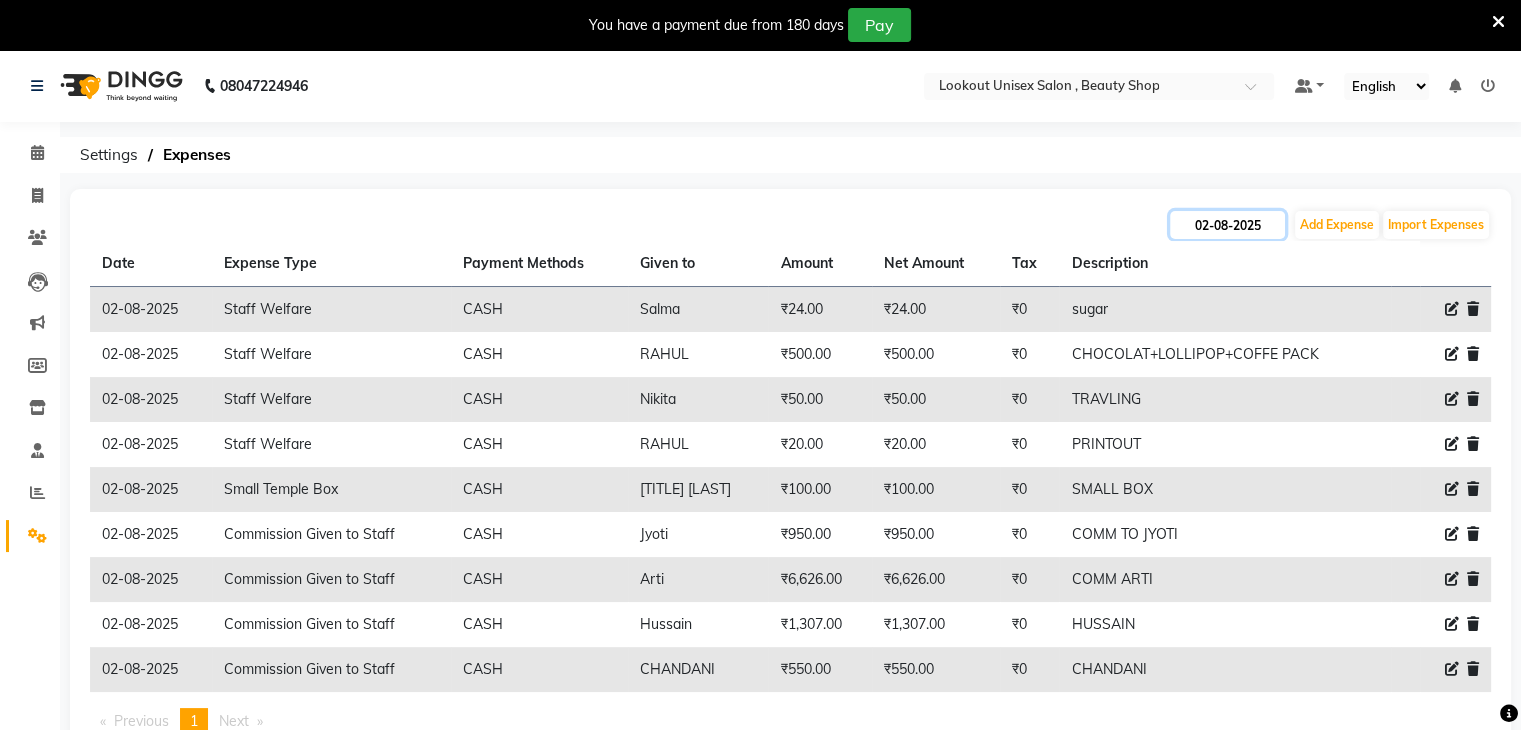 click on "02-08-2025" 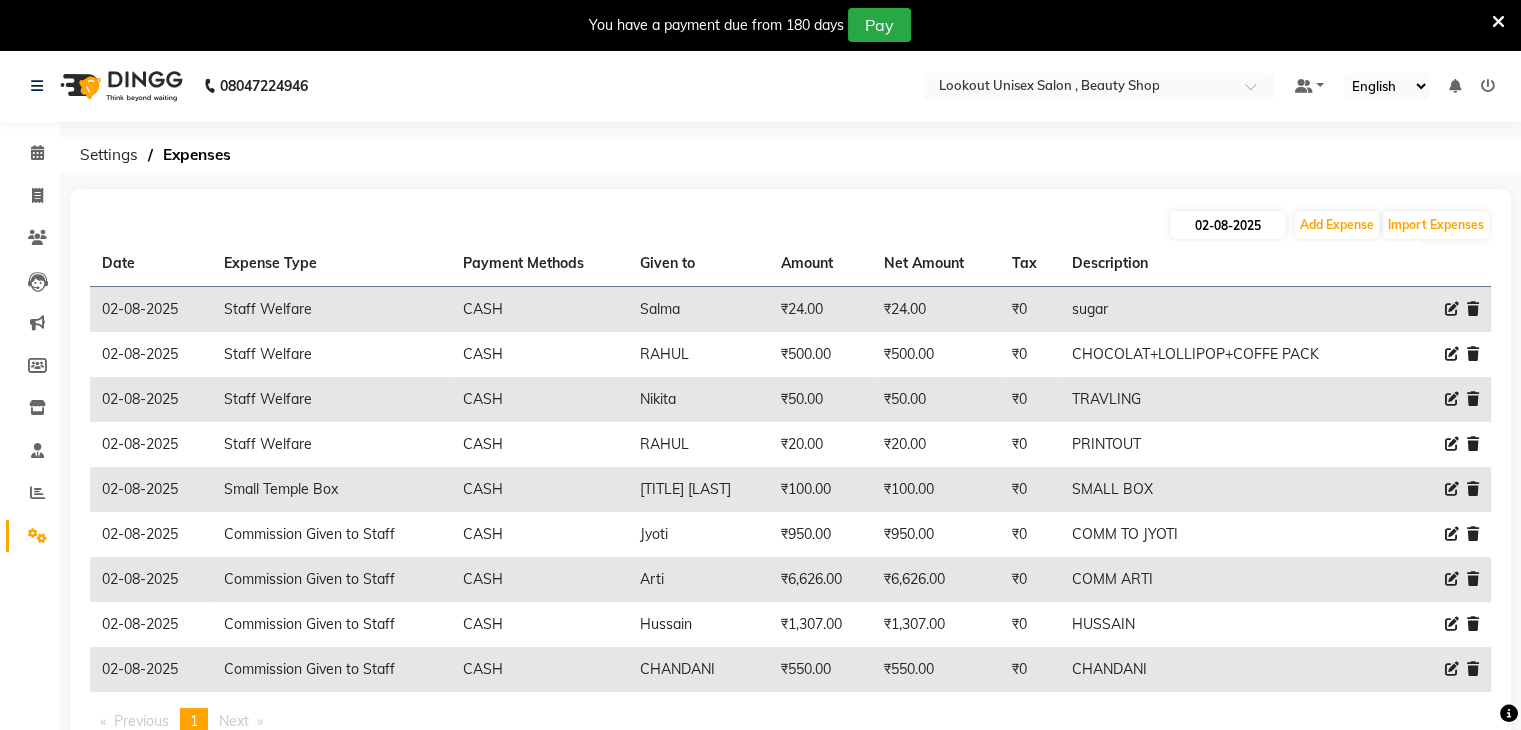 select on "8" 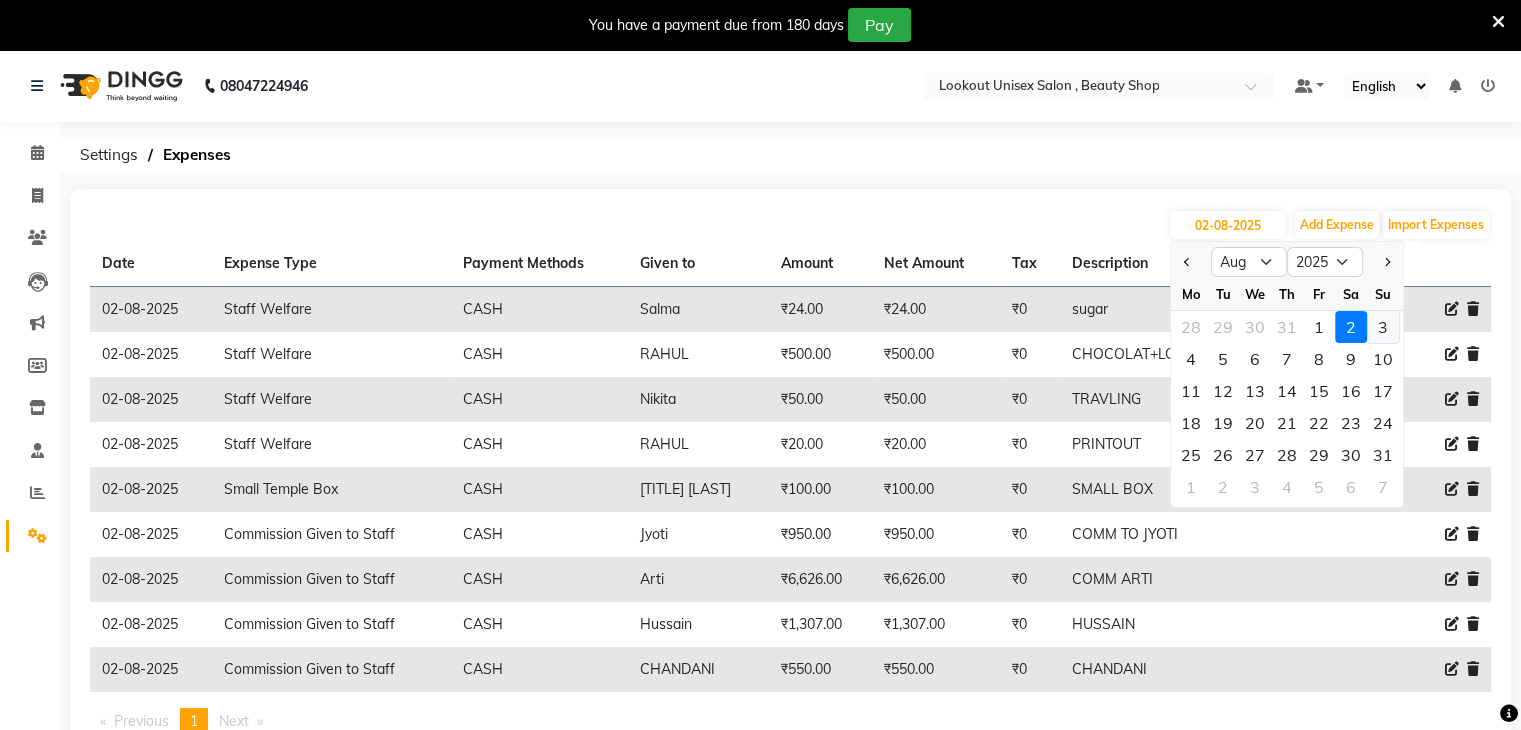 click on "3" 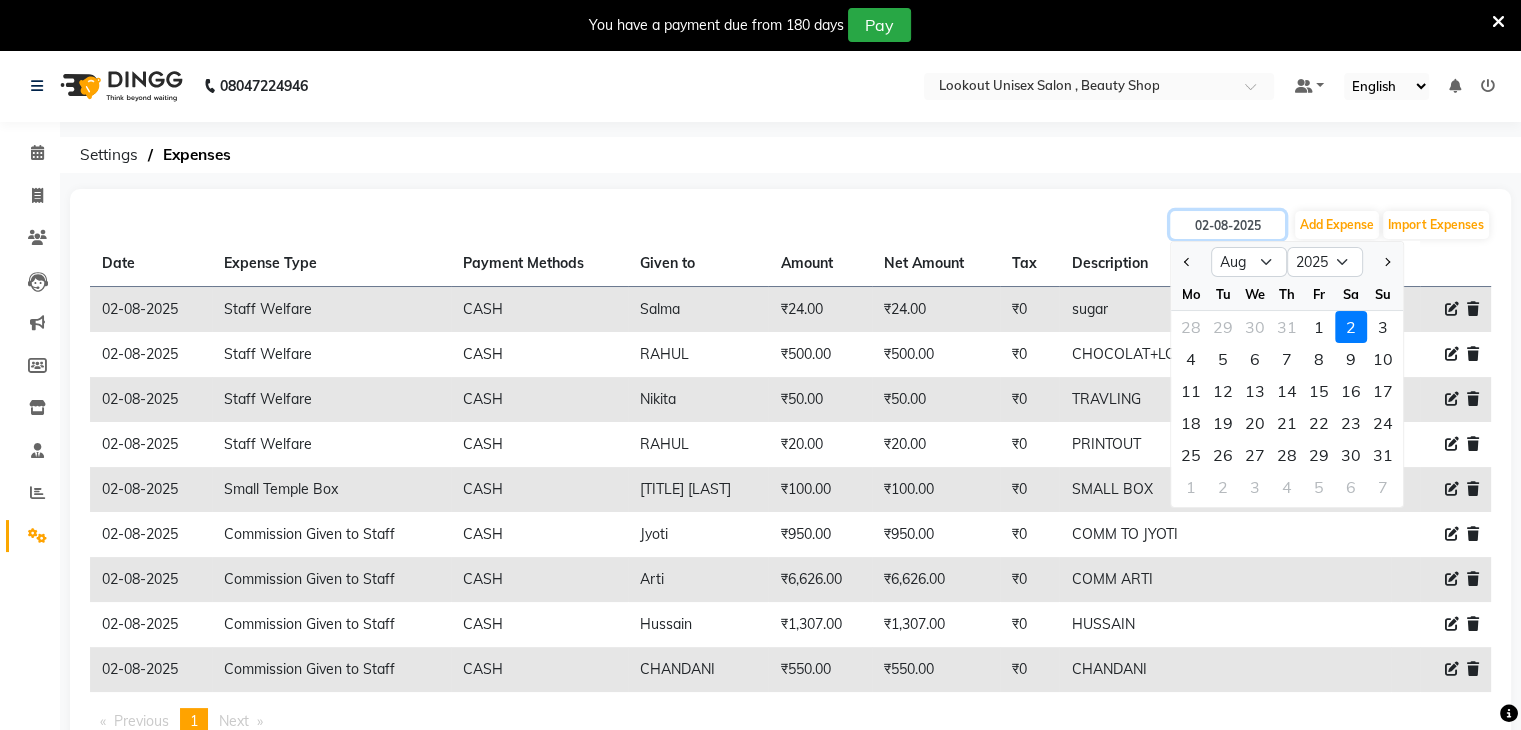 type on "03-08-2025" 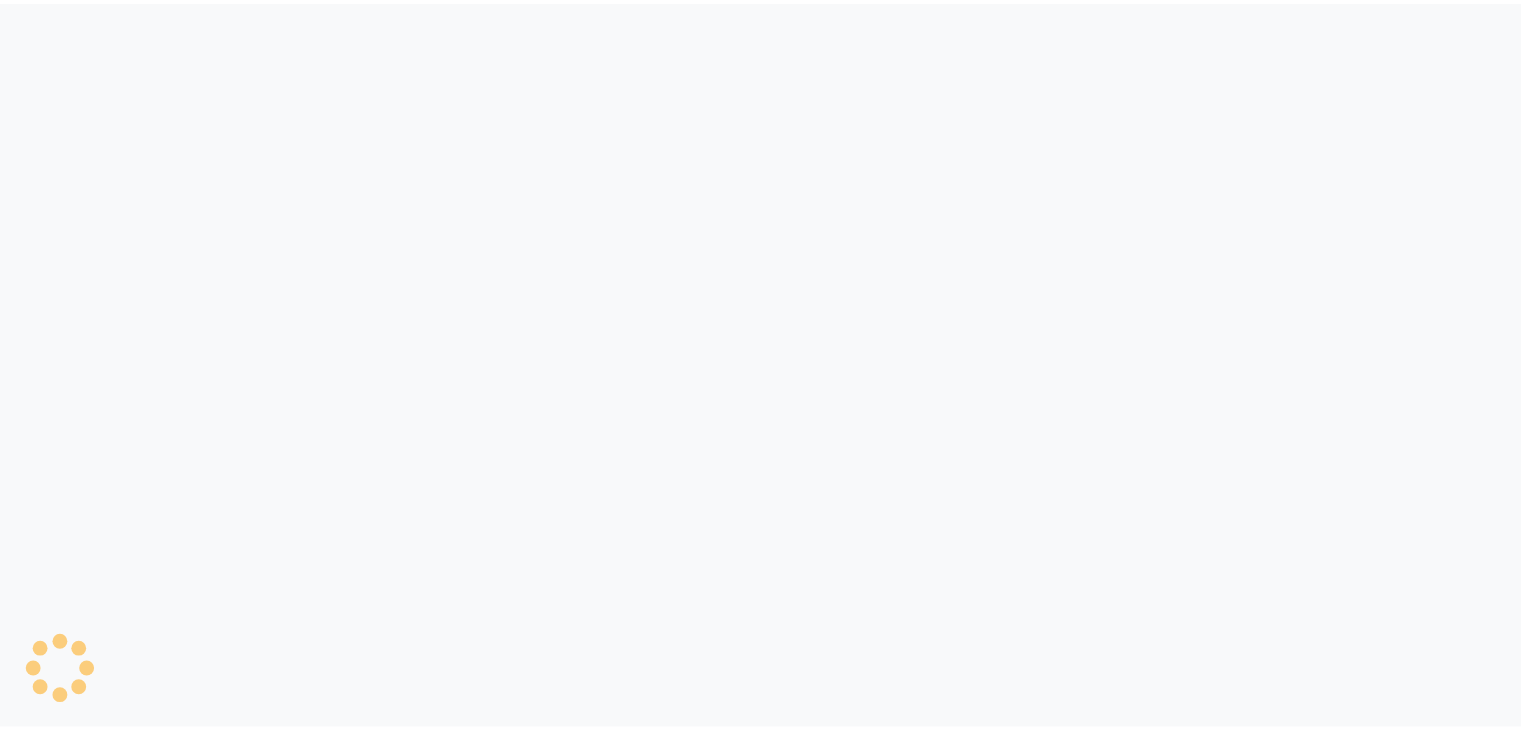 scroll, scrollTop: 0, scrollLeft: 0, axis: both 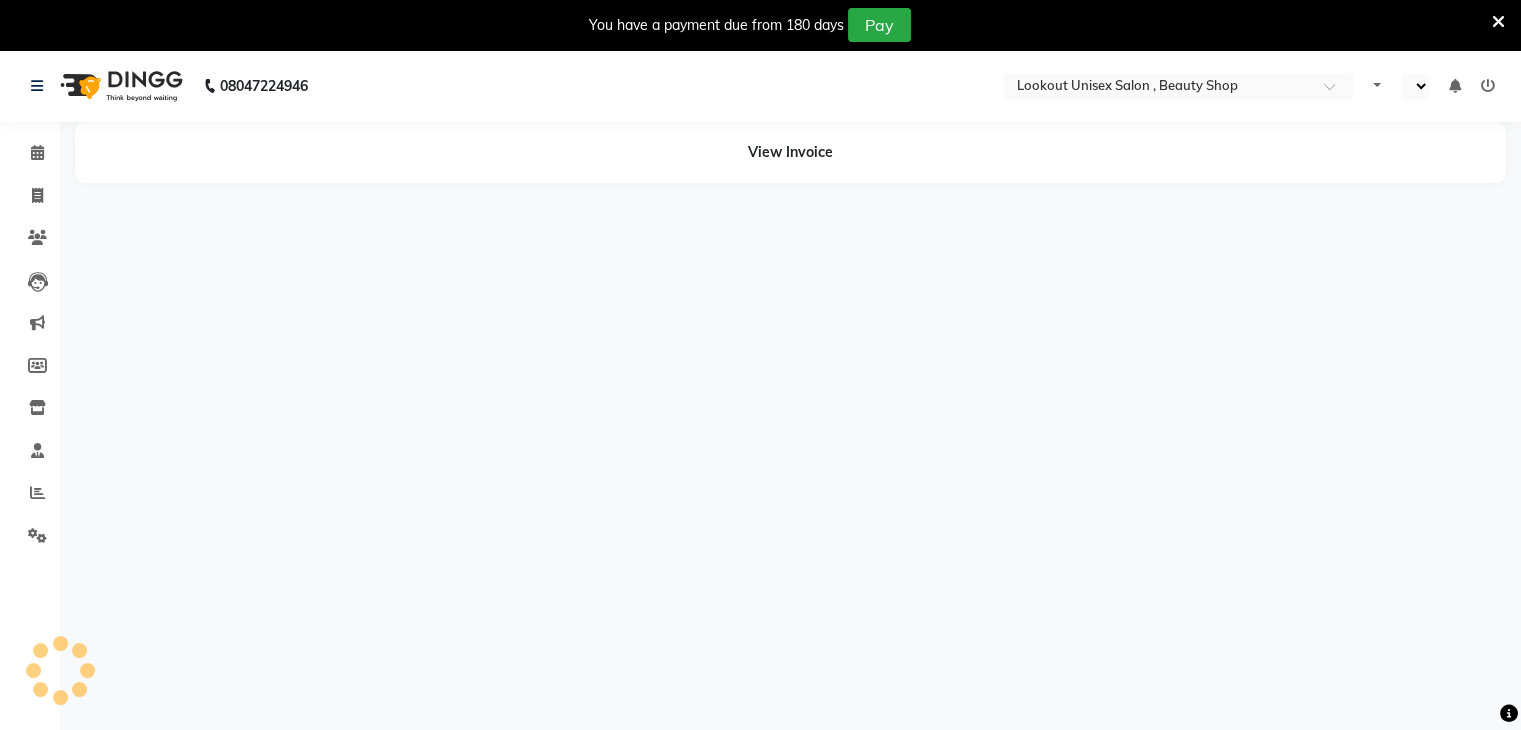 select on "en" 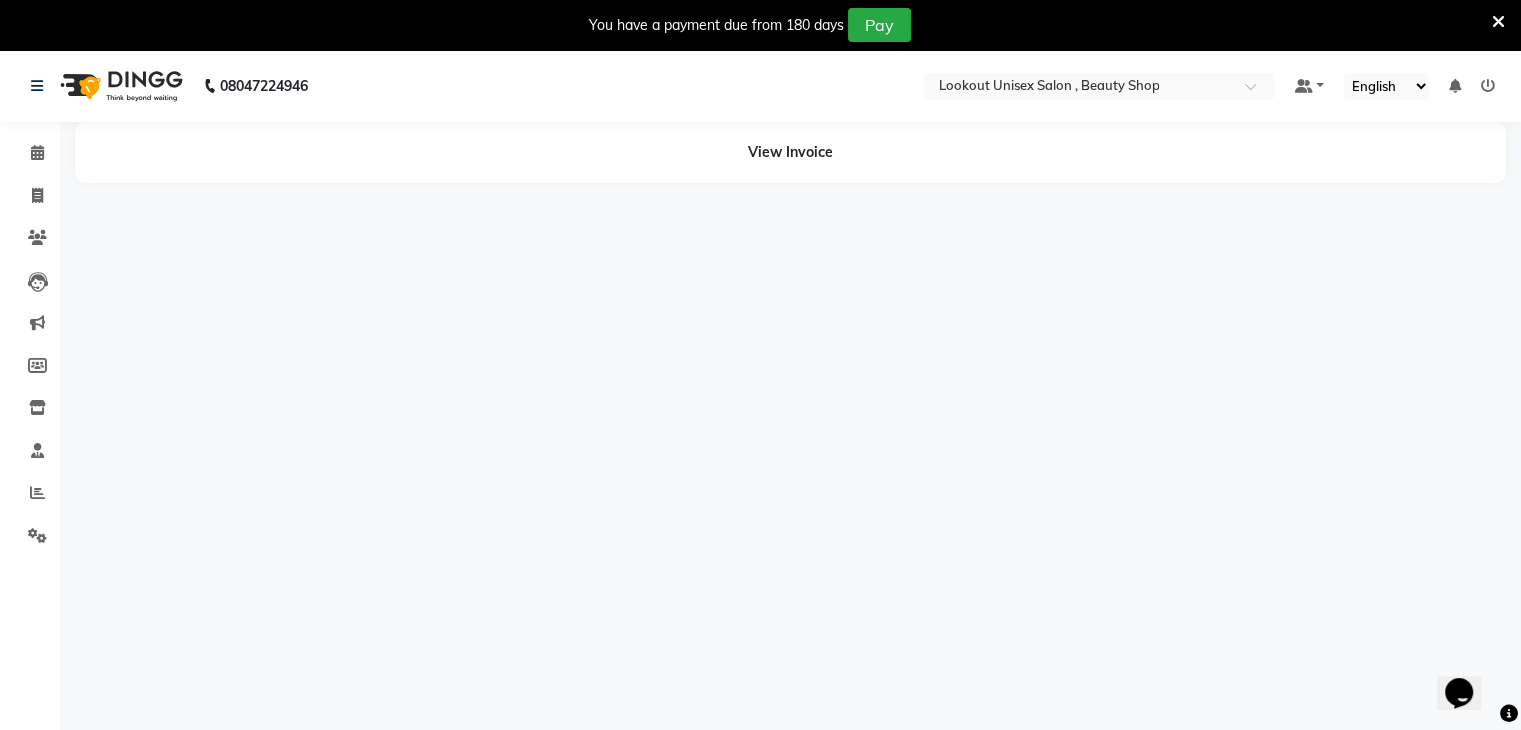 scroll, scrollTop: 0, scrollLeft: 0, axis: both 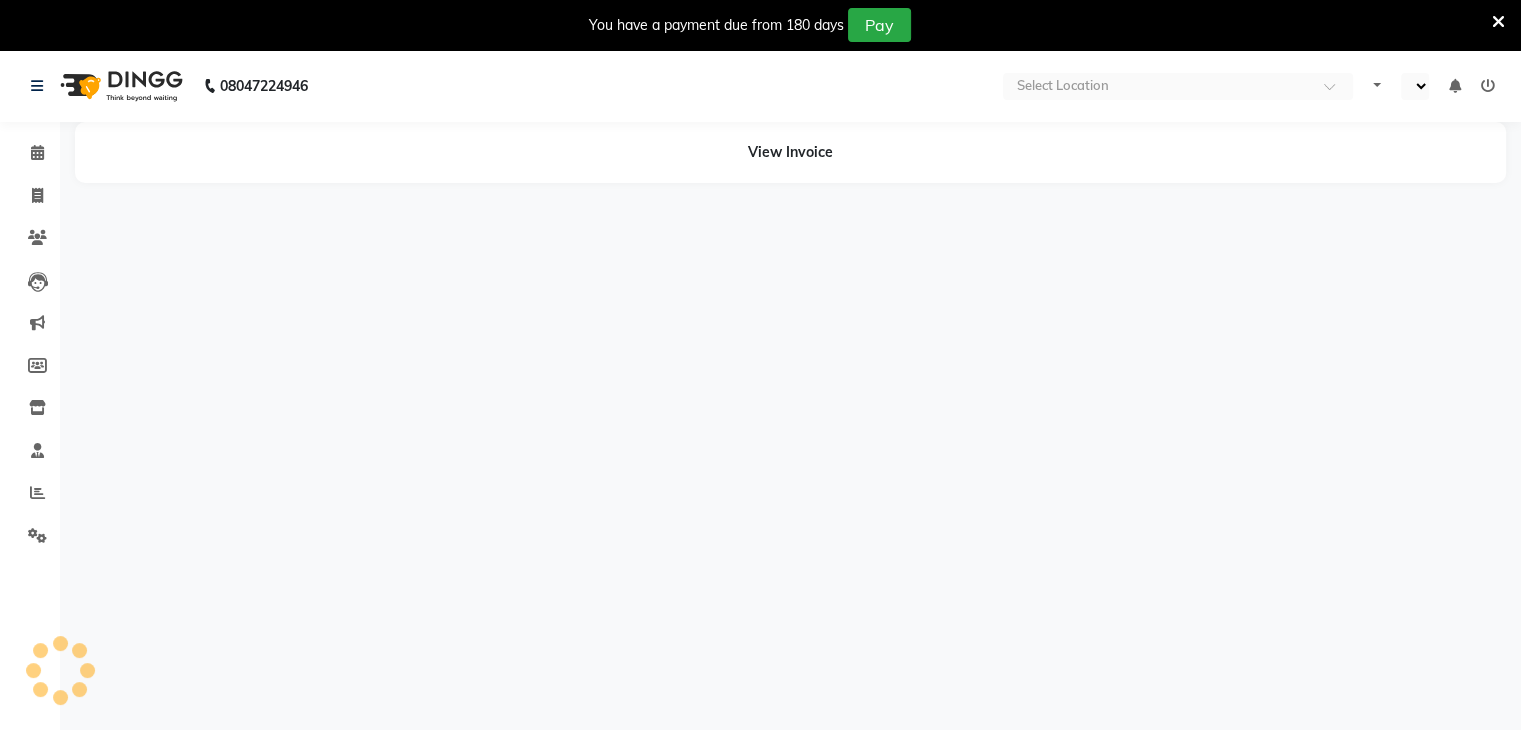 select on "en" 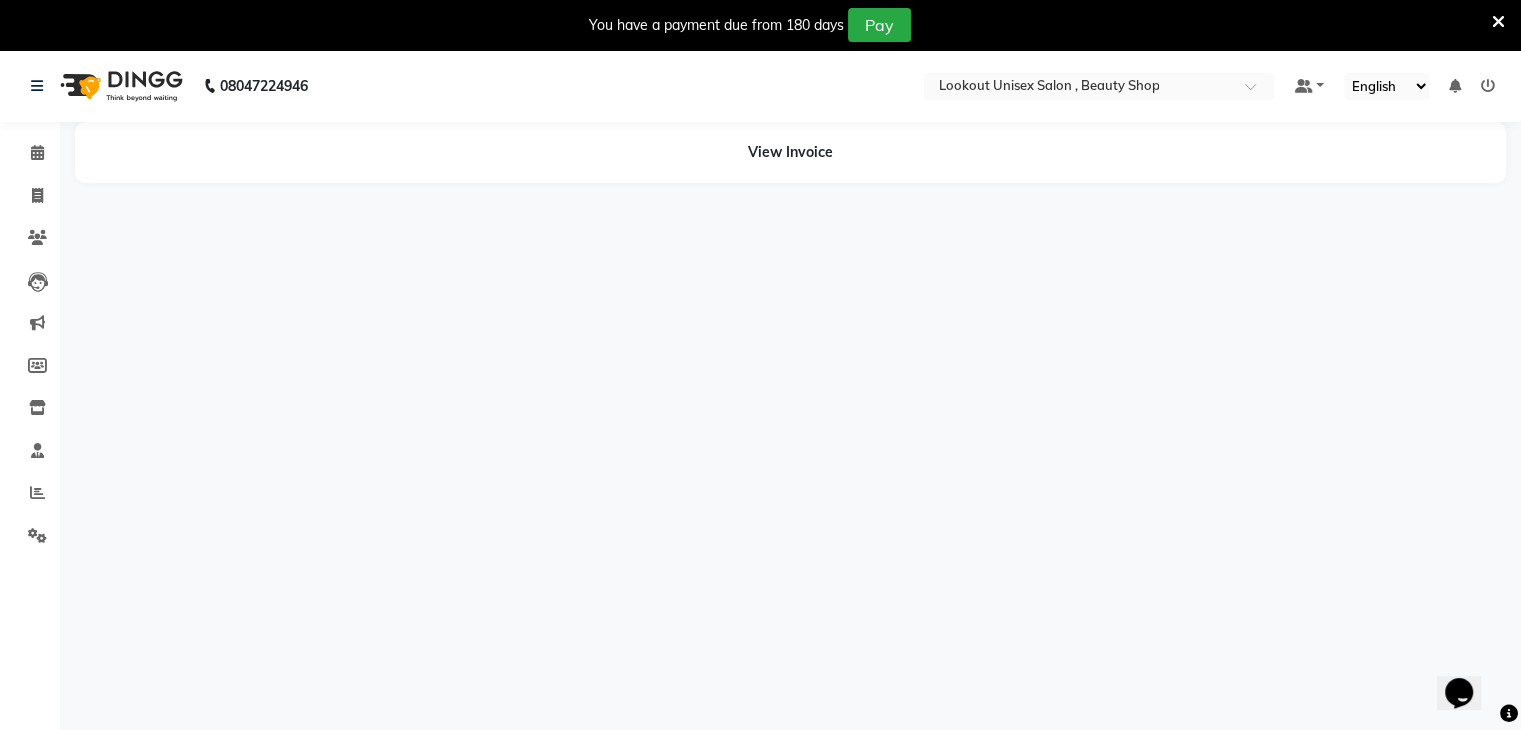 scroll, scrollTop: 0, scrollLeft: 0, axis: both 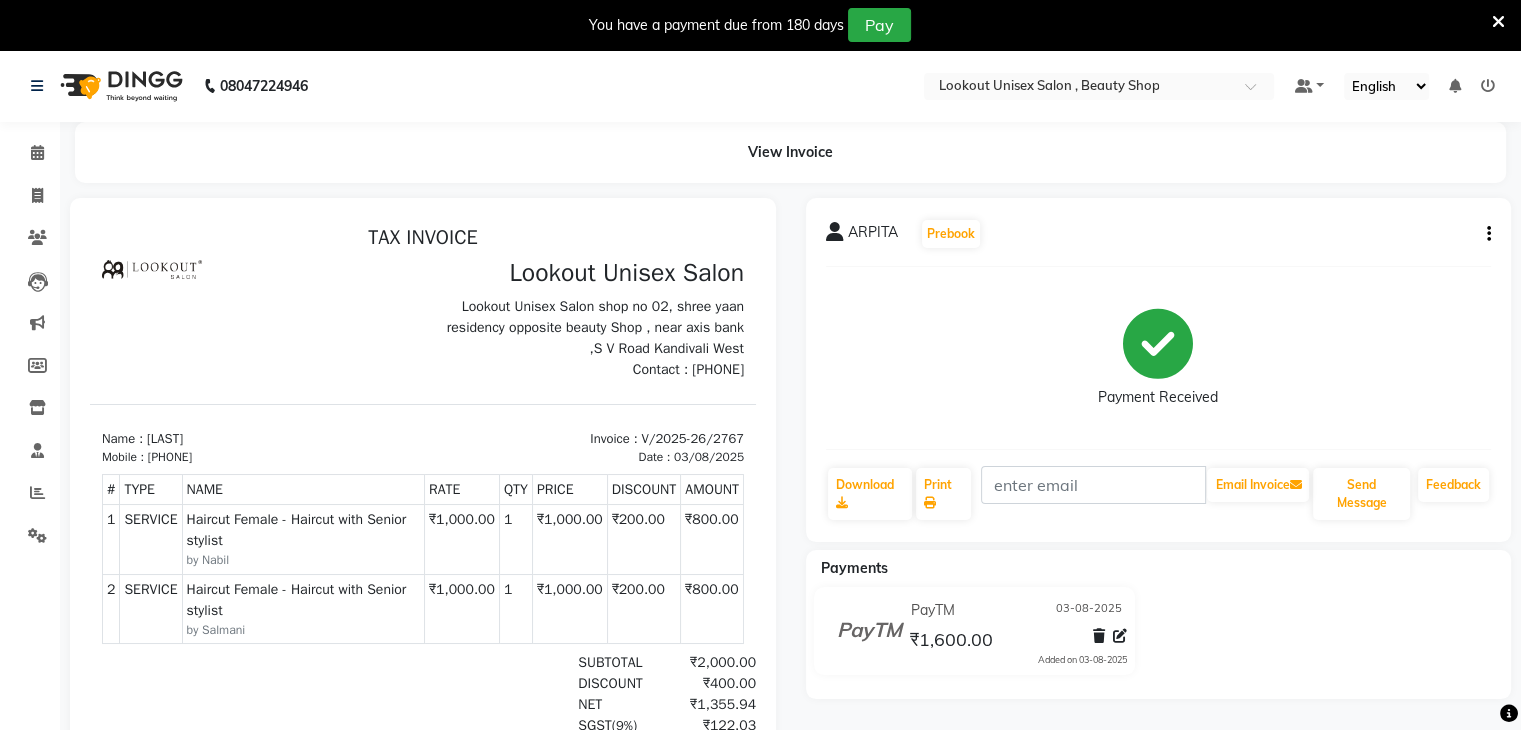 click 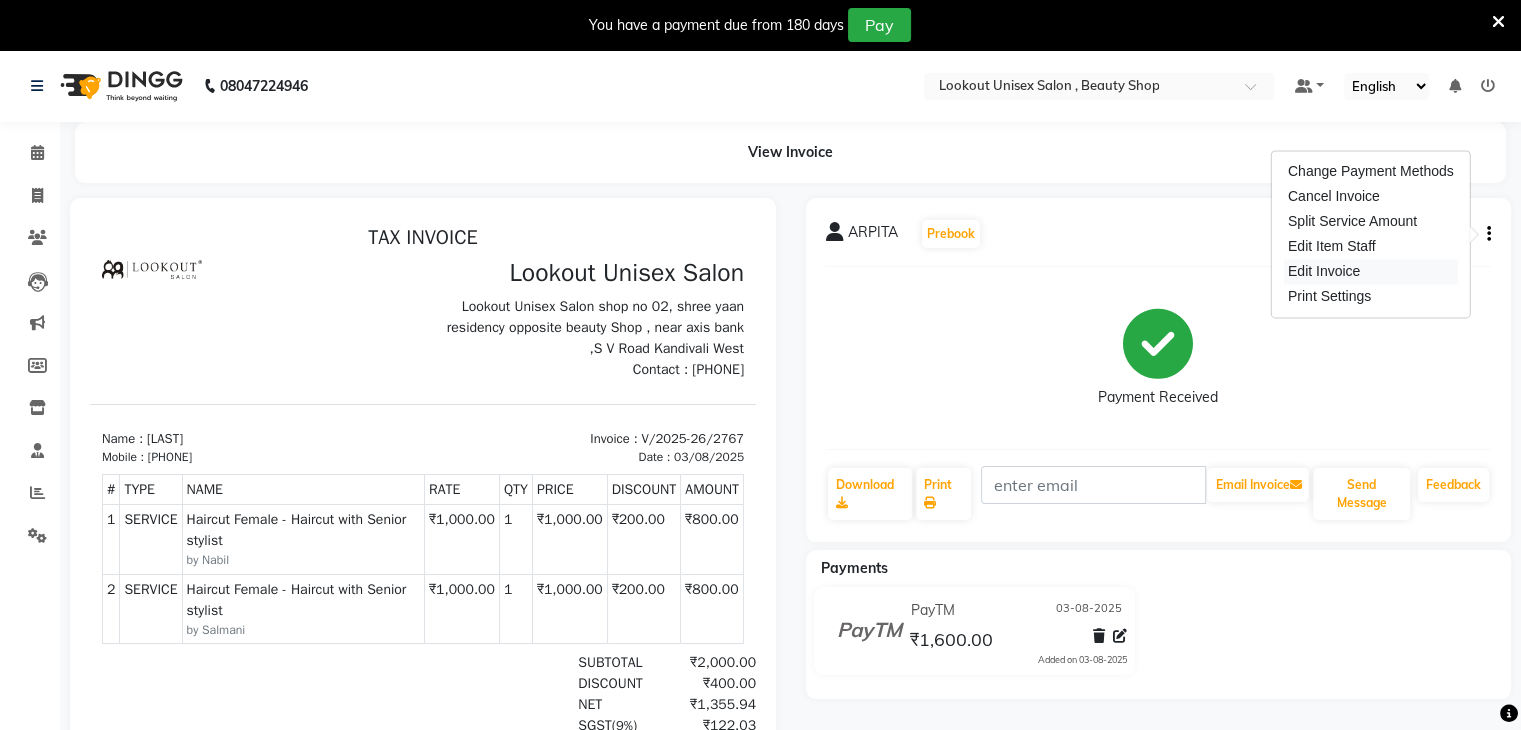 click on "Edit Invoice" at bounding box center (1371, 271) 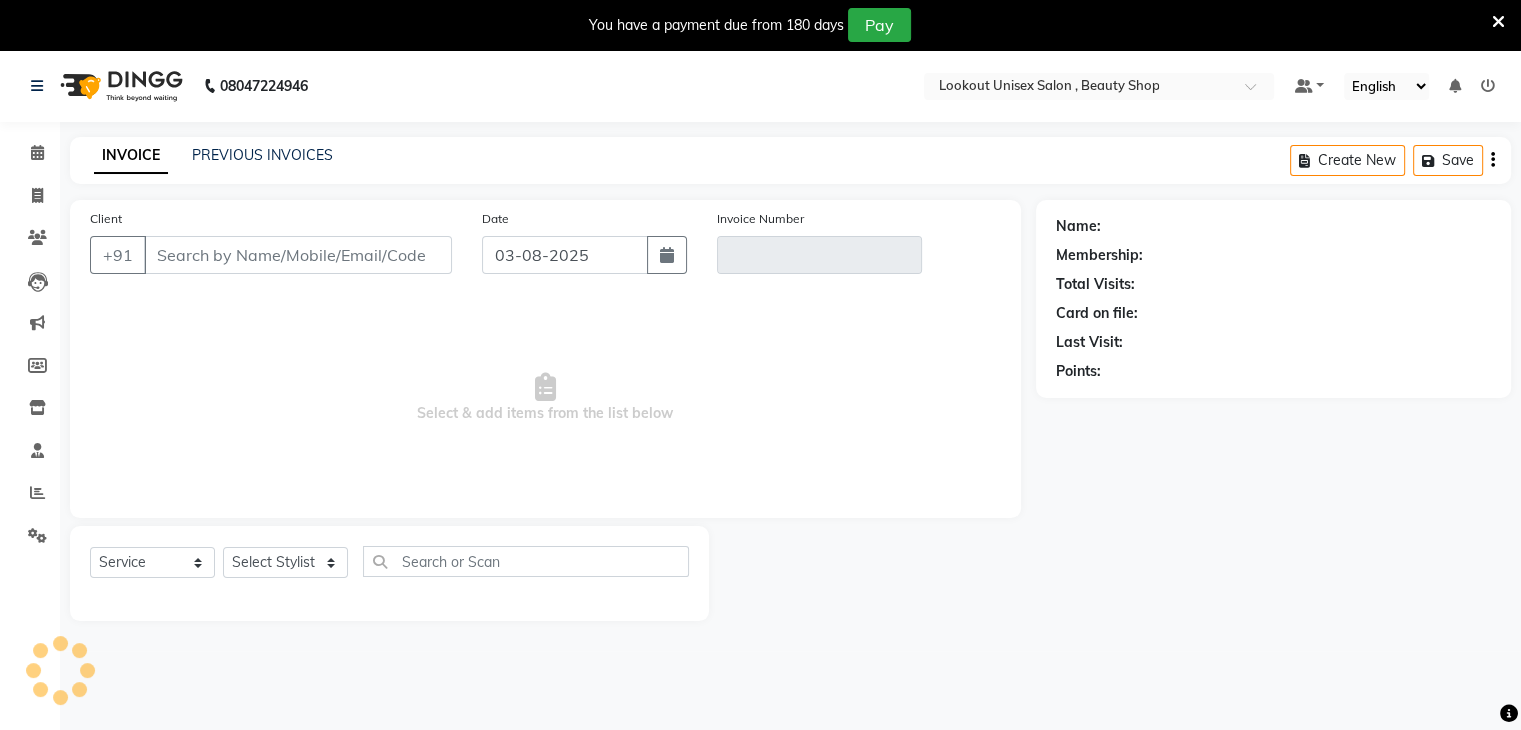 scroll, scrollTop: 50, scrollLeft: 0, axis: vertical 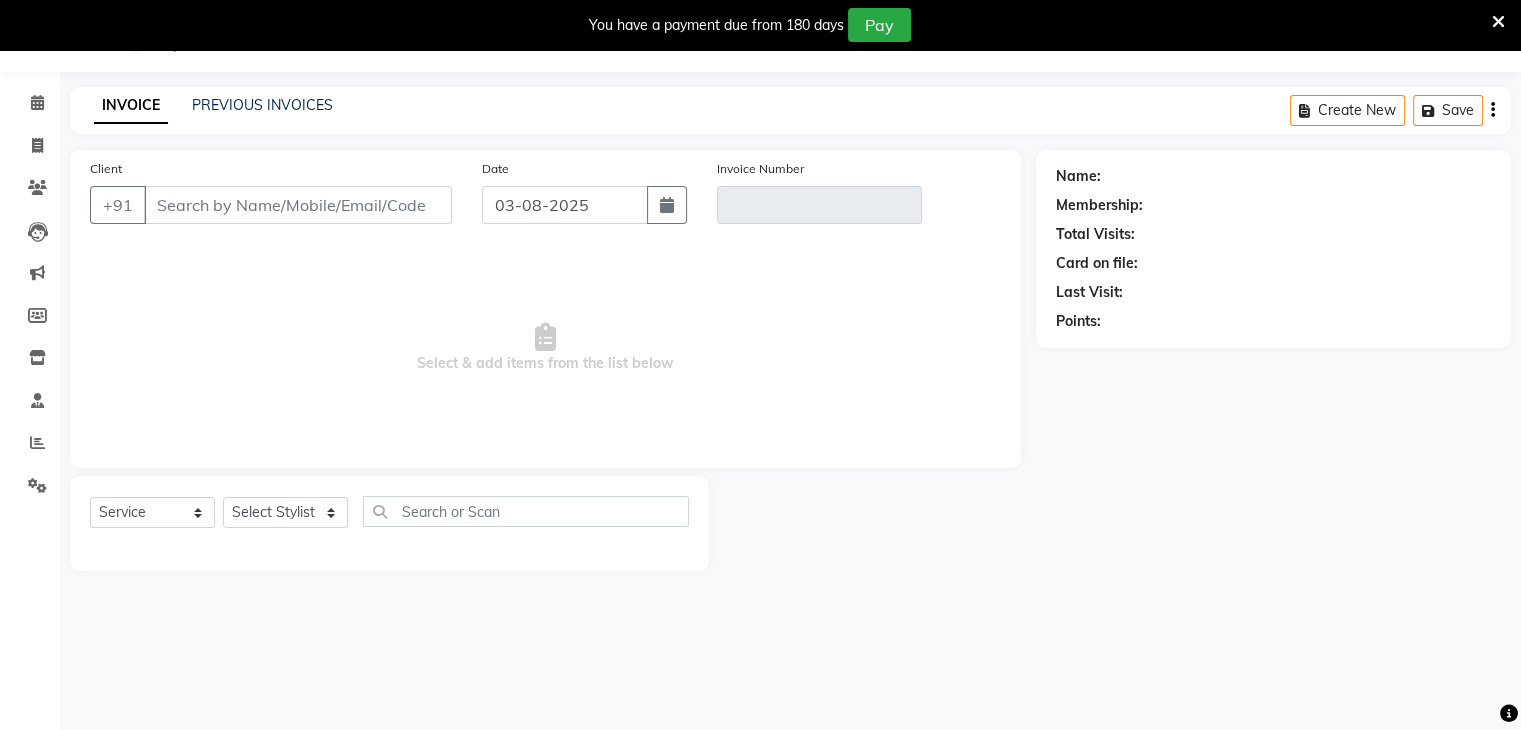 type on "9552023256" 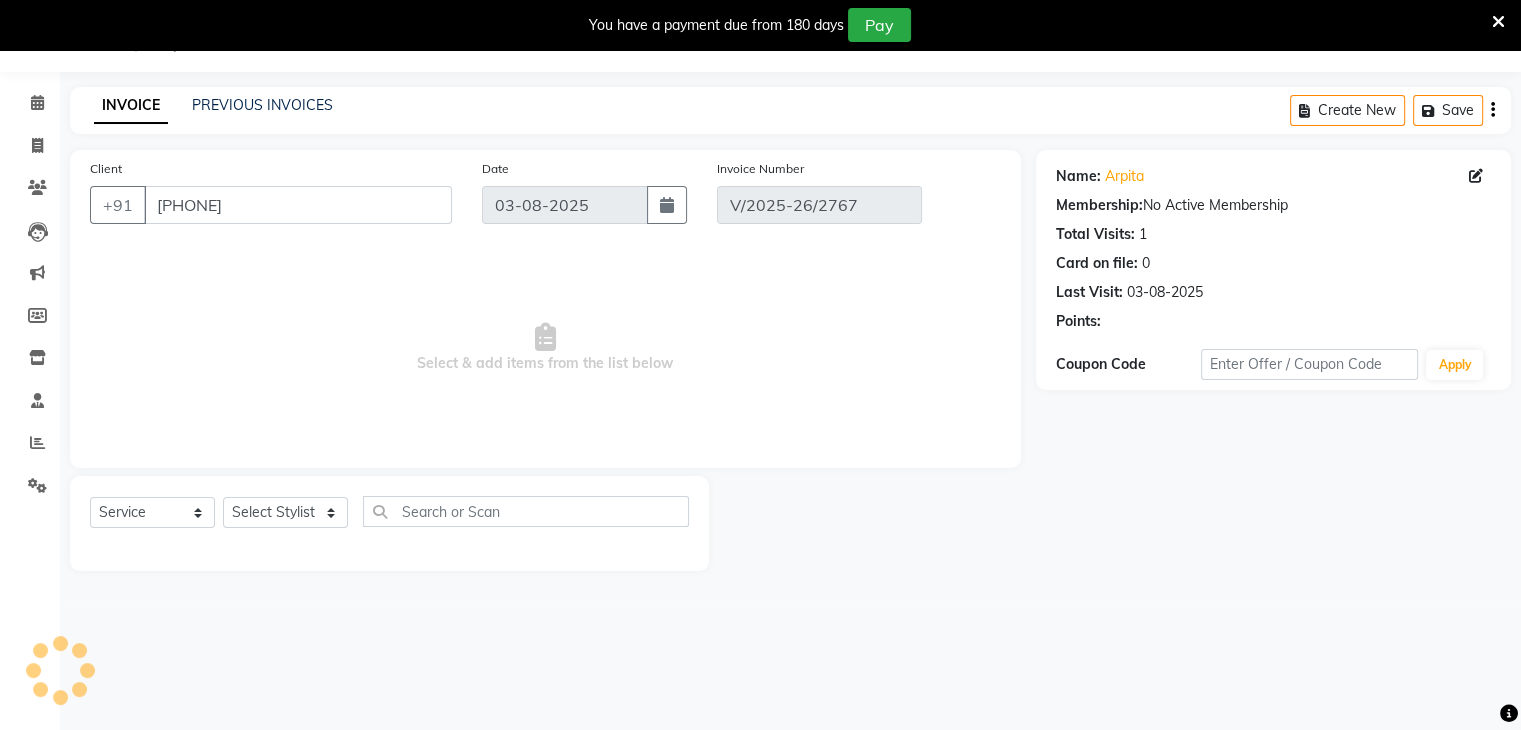 select on "select" 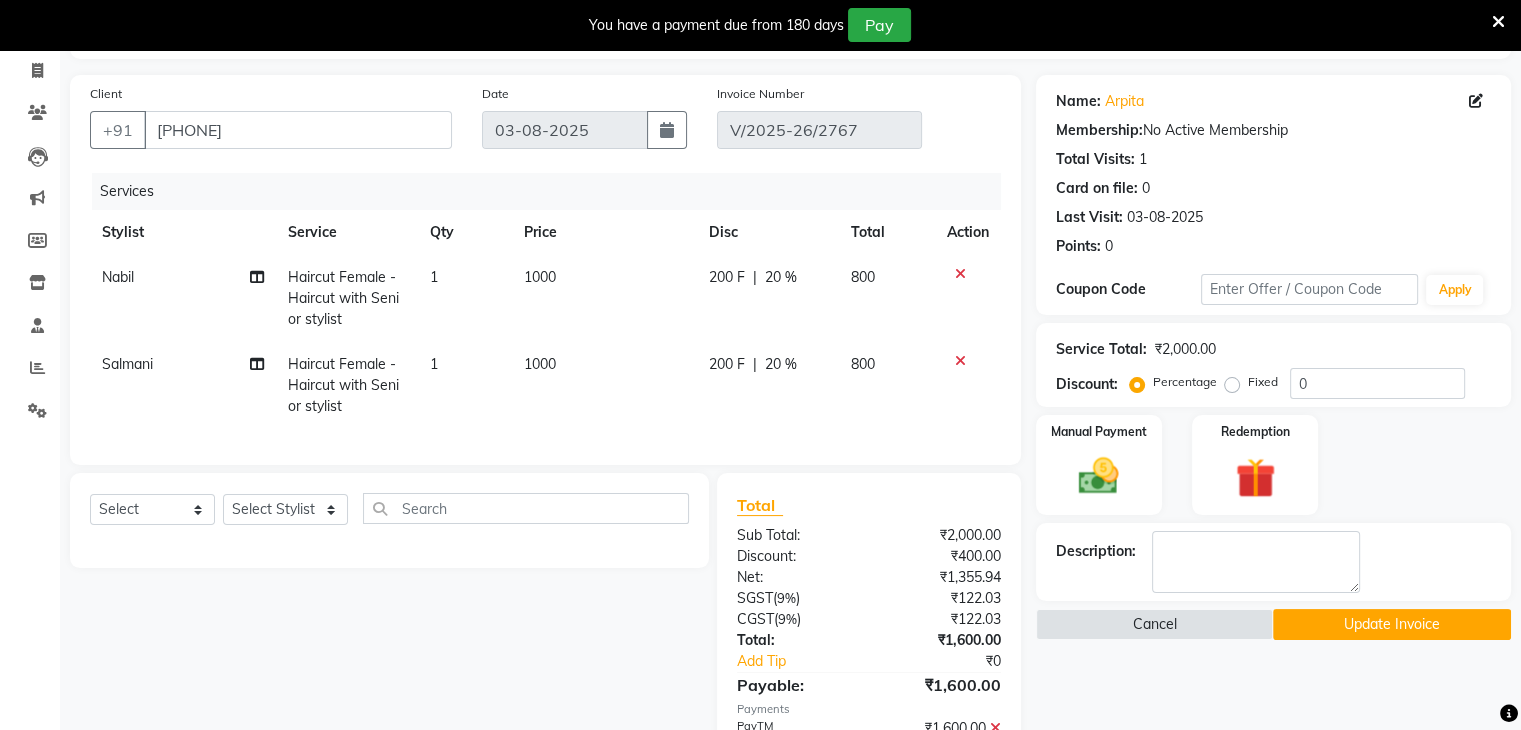 scroll, scrollTop: 250, scrollLeft: 0, axis: vertical 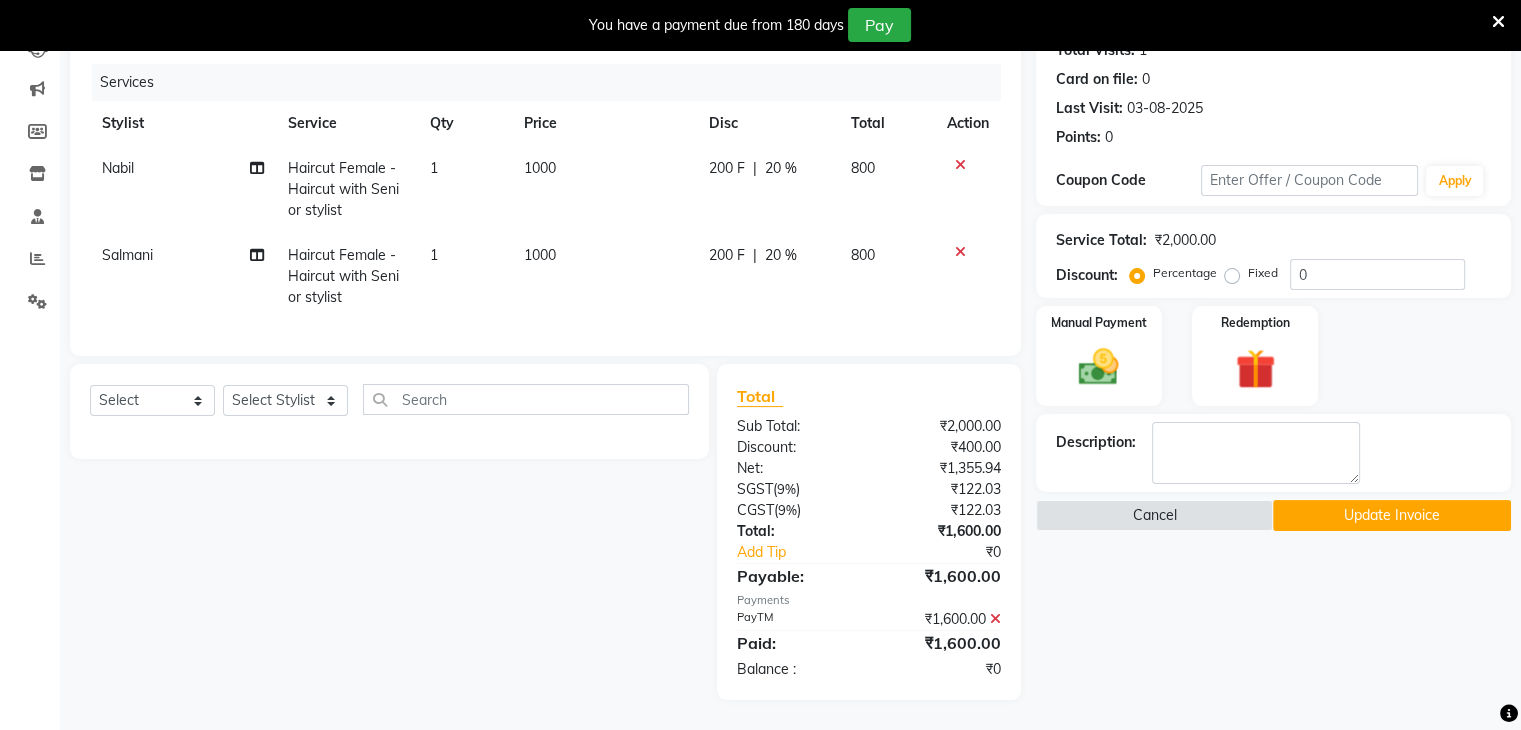 click 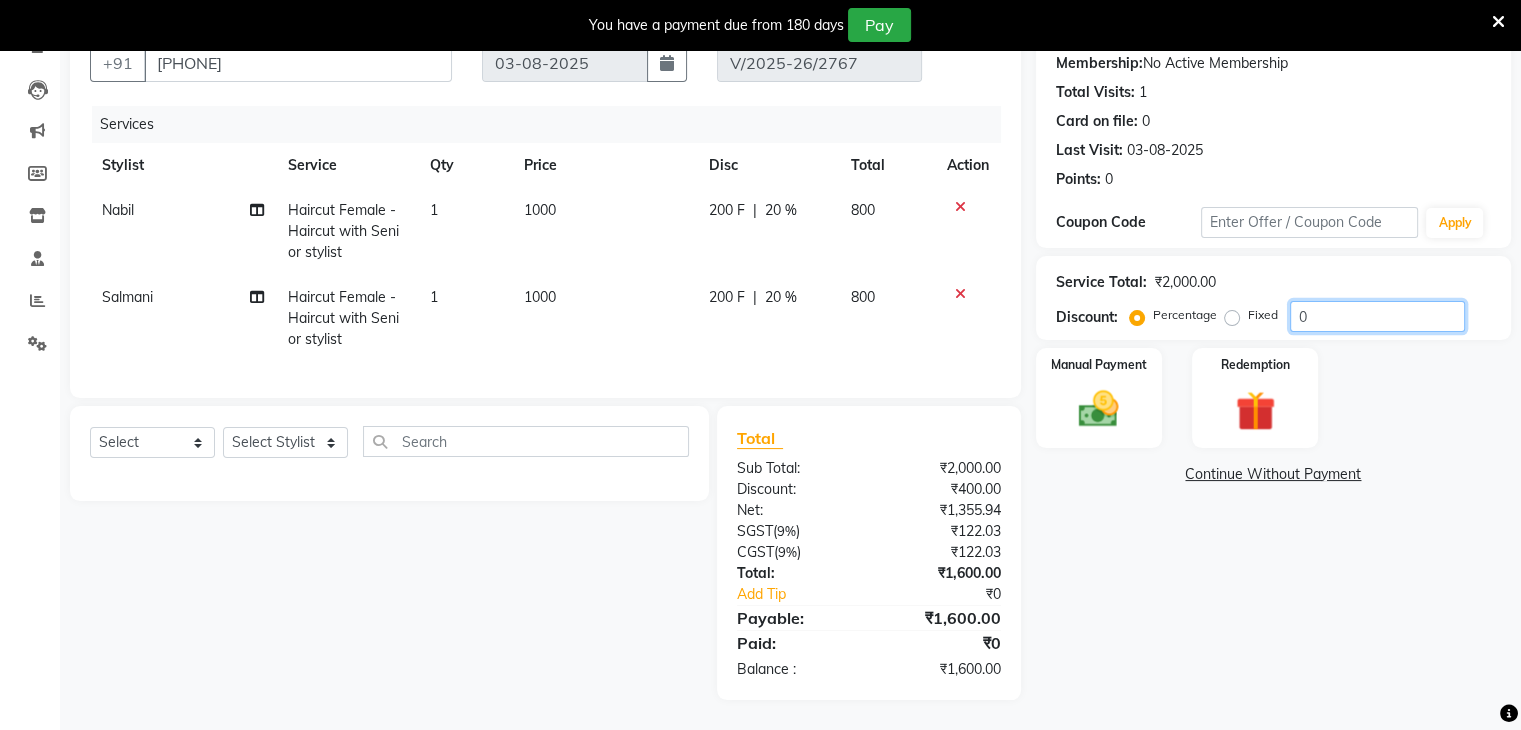 click on "0" 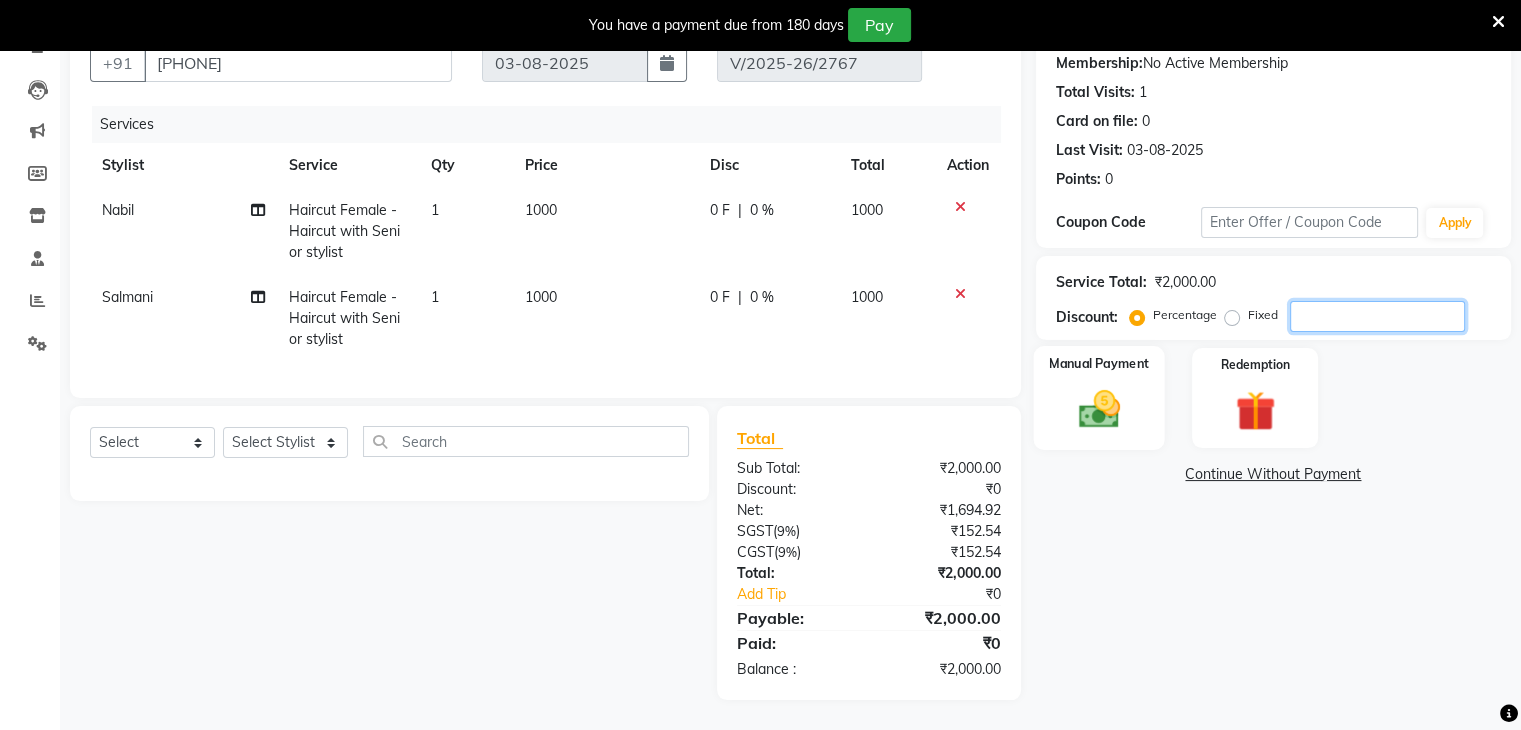 type 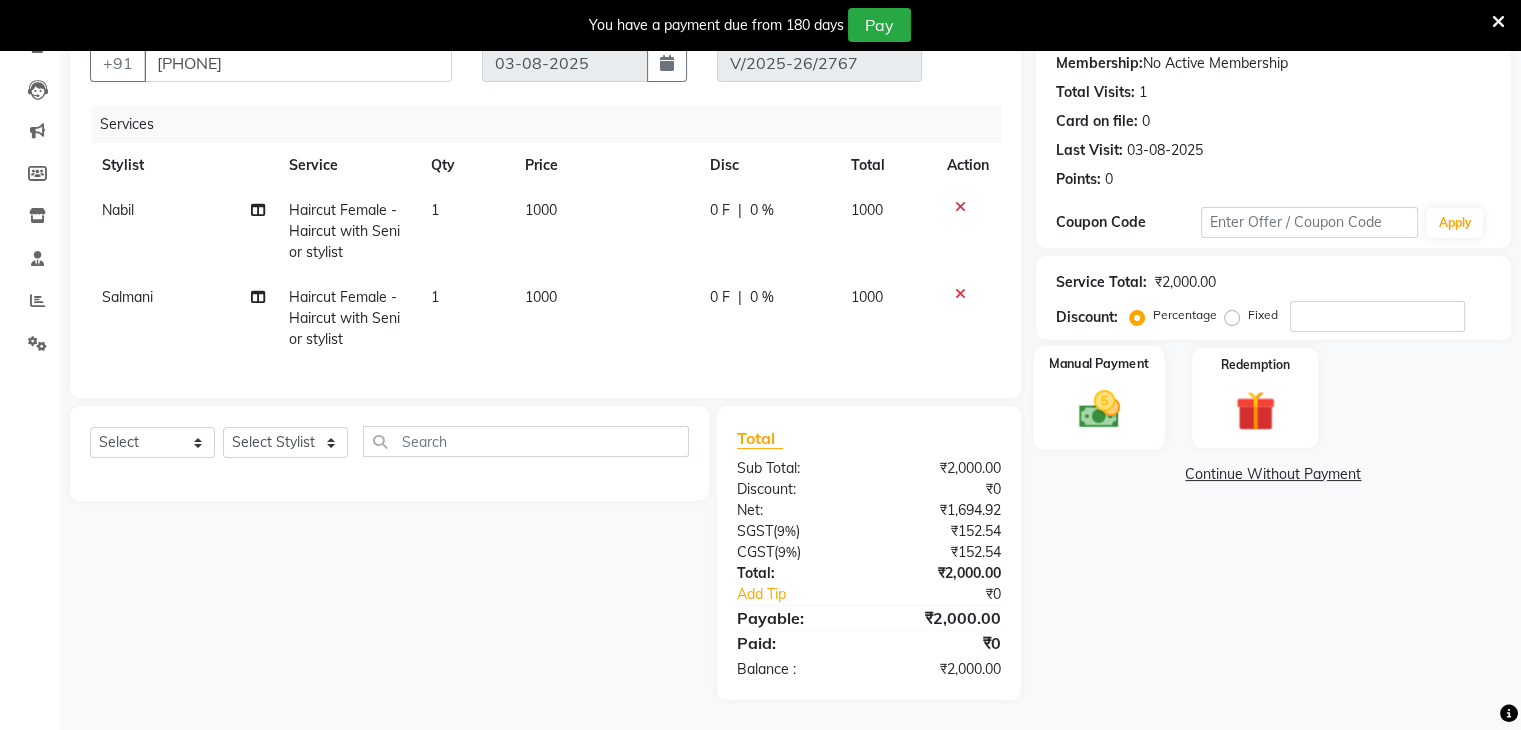 click 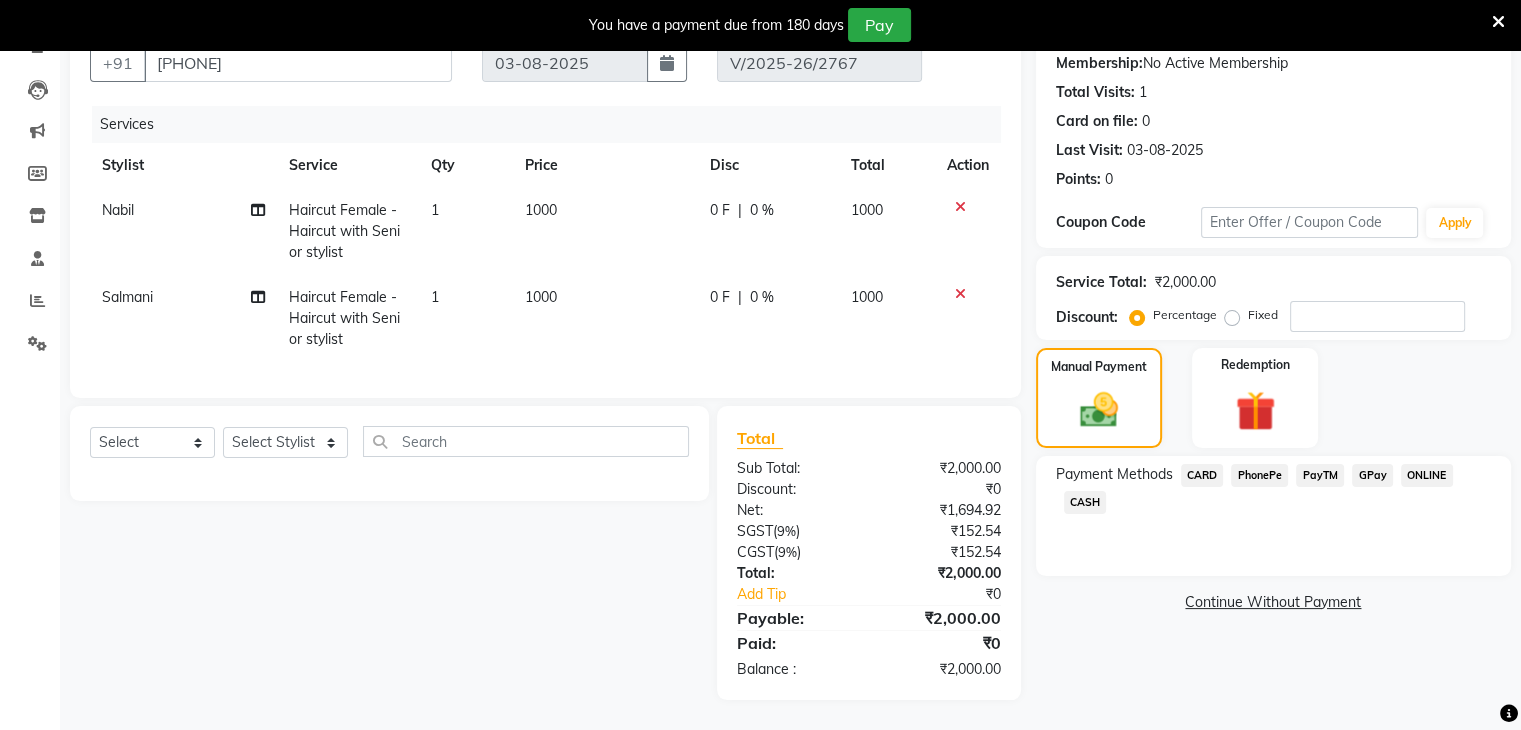 click on "PayTM" 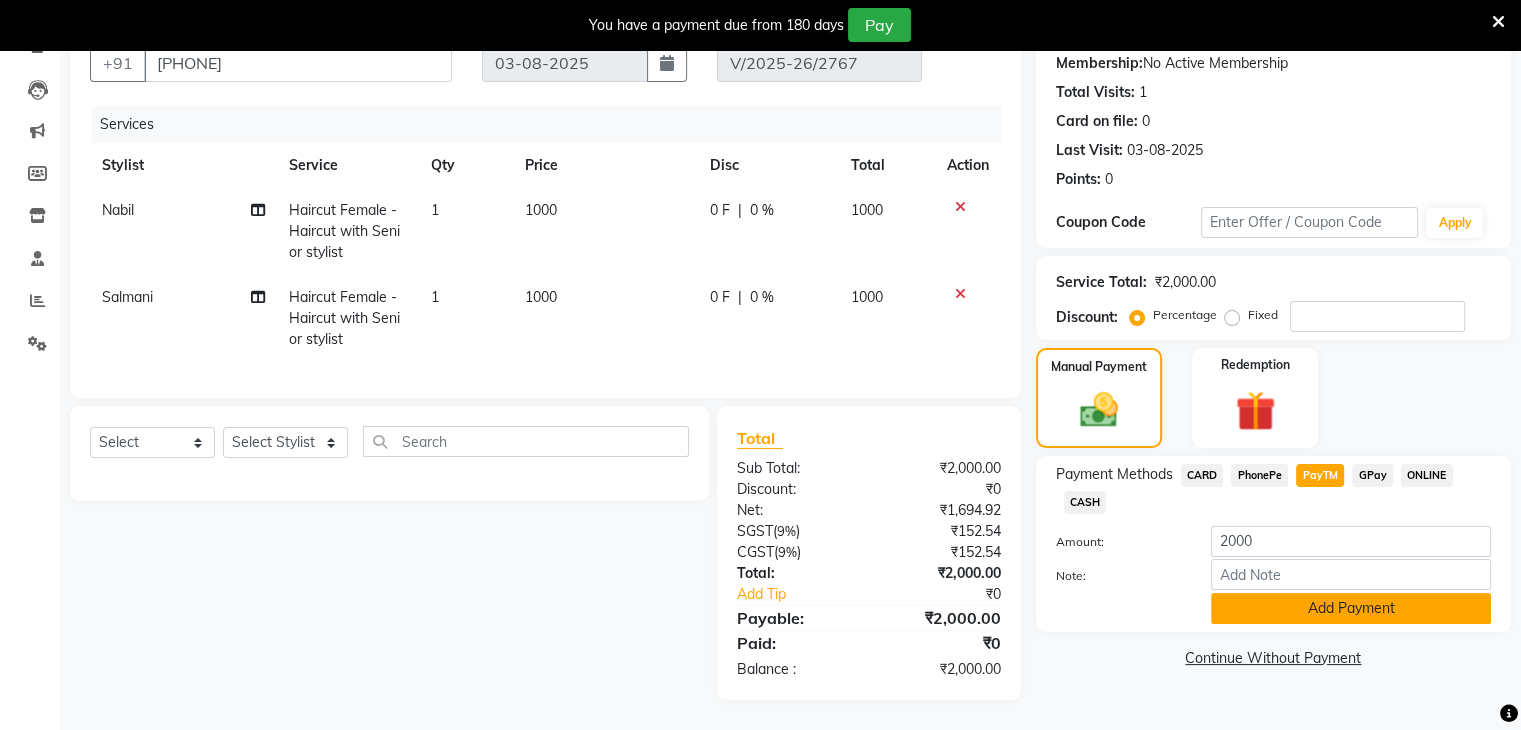 click on "Add Payment" 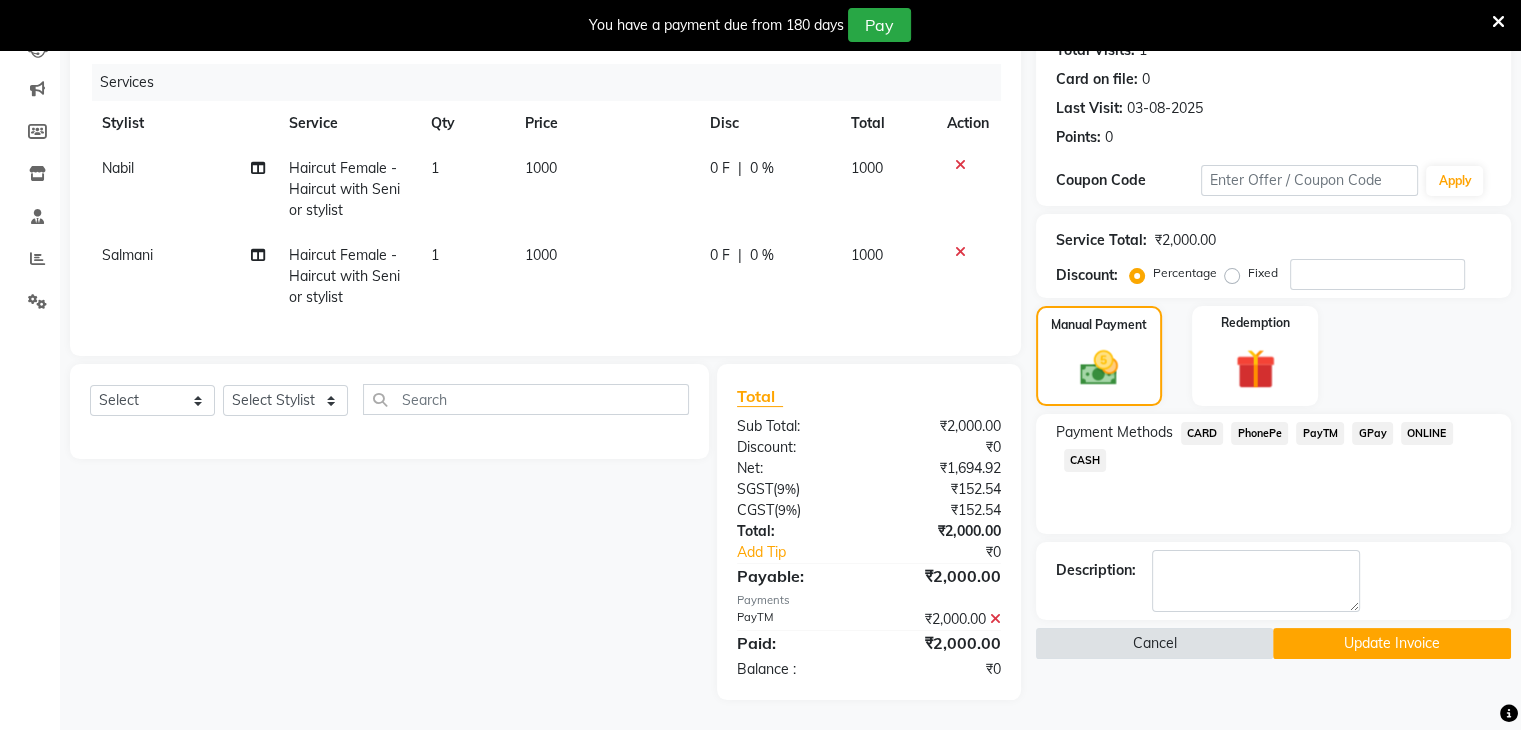 scroll, scrollTop: 250, scrollLeft: 0, axis: vertical 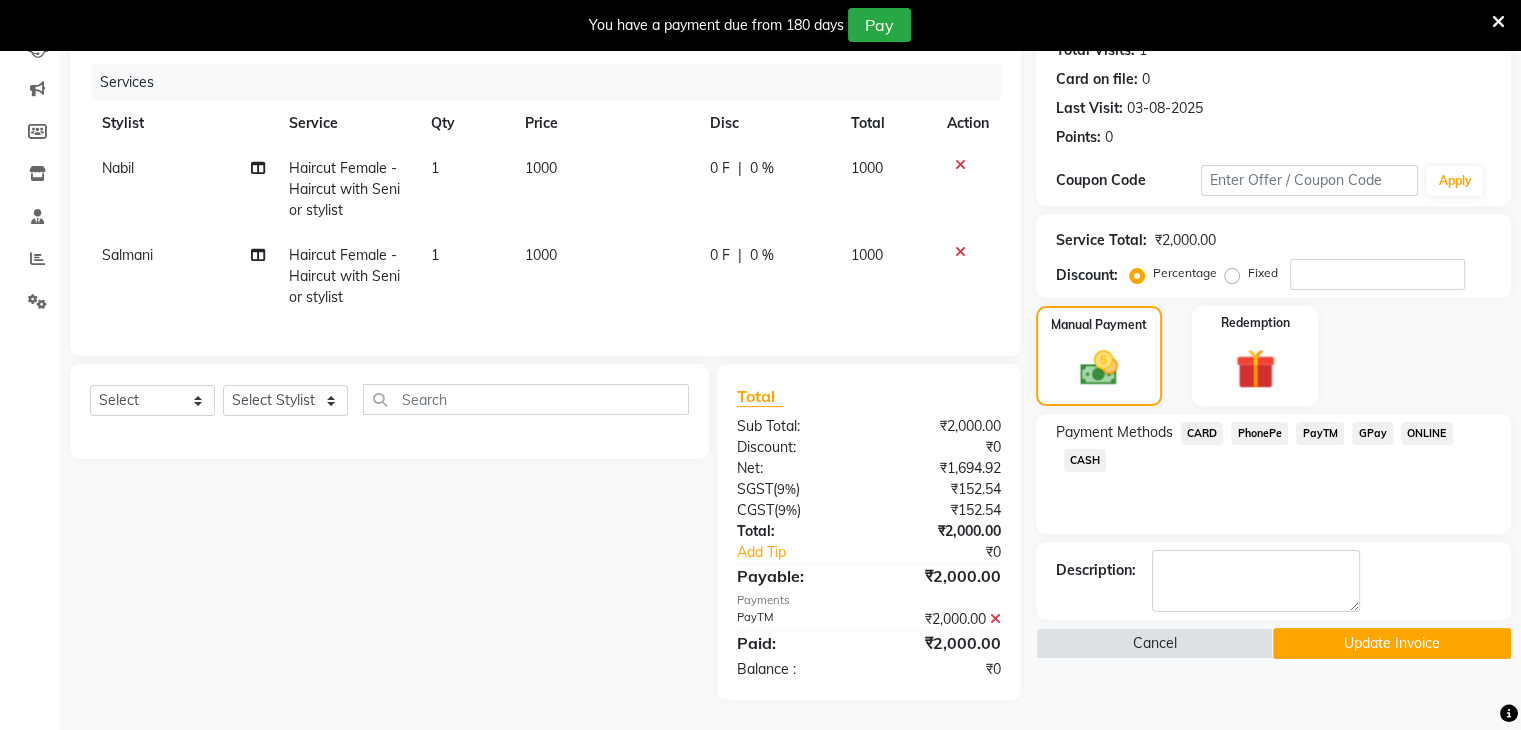 click on "Update Invoice" 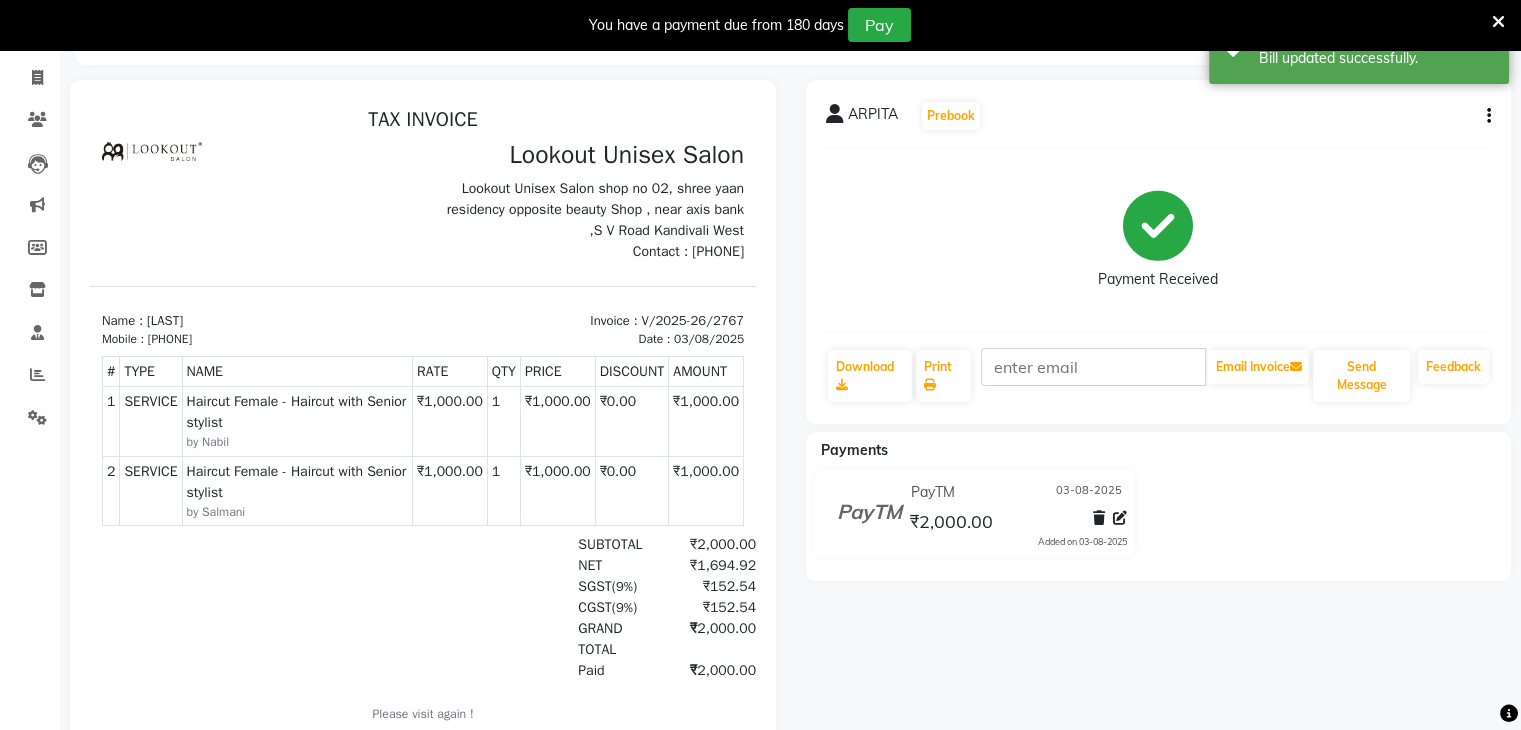 scroll, scrollTop: 0, scrollLeft: 0, axis: both 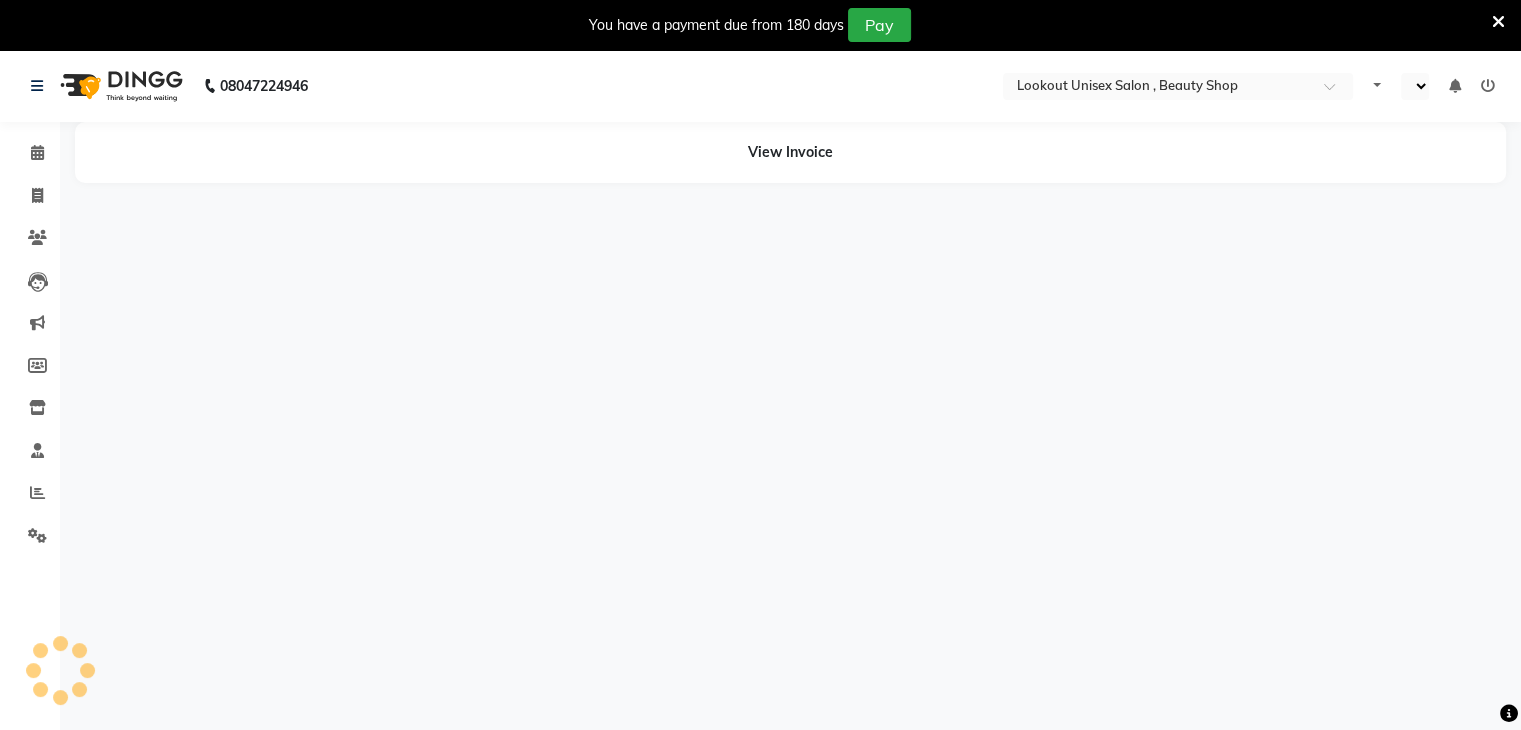 select on "en" 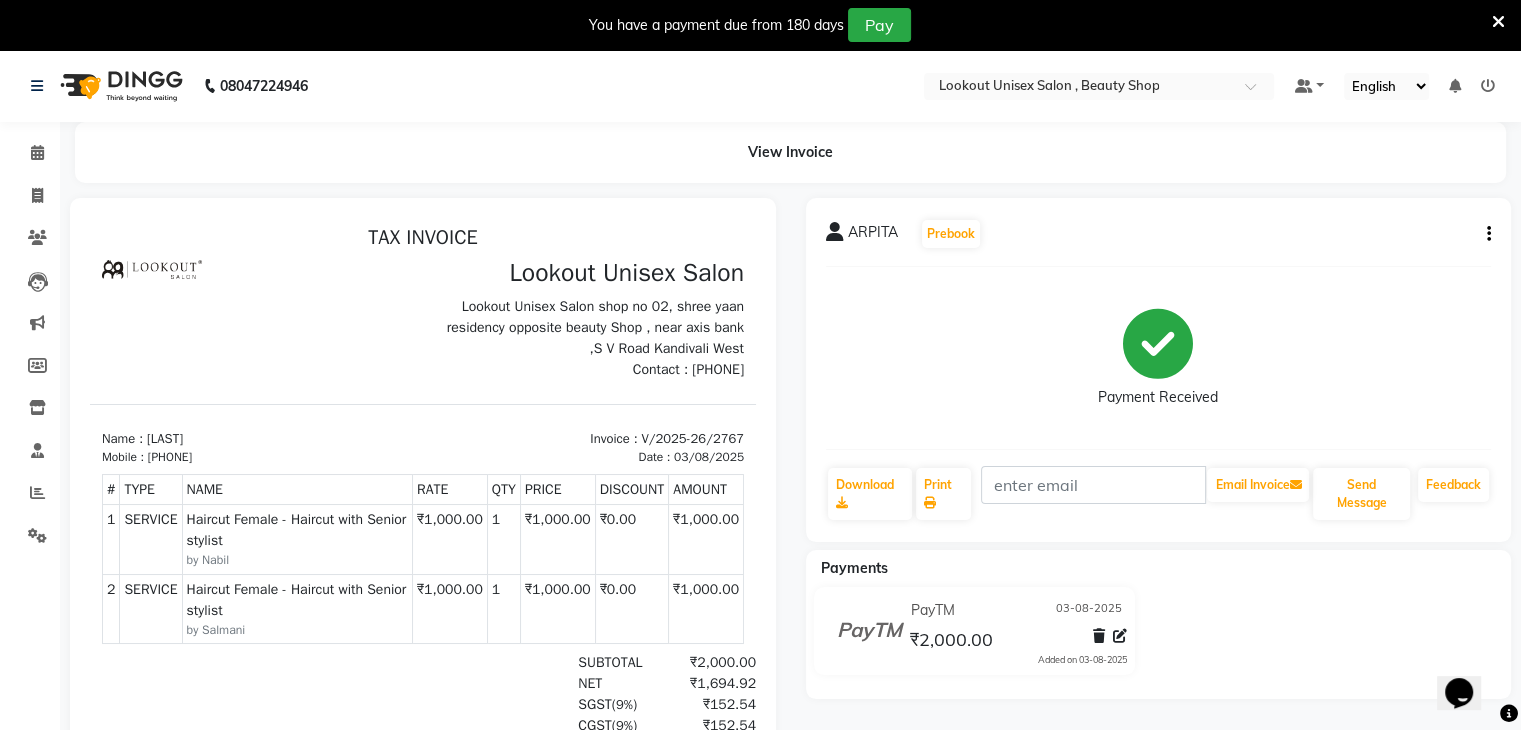 scroll, scrollTop: 0, scrollLeft: 0, axis: both 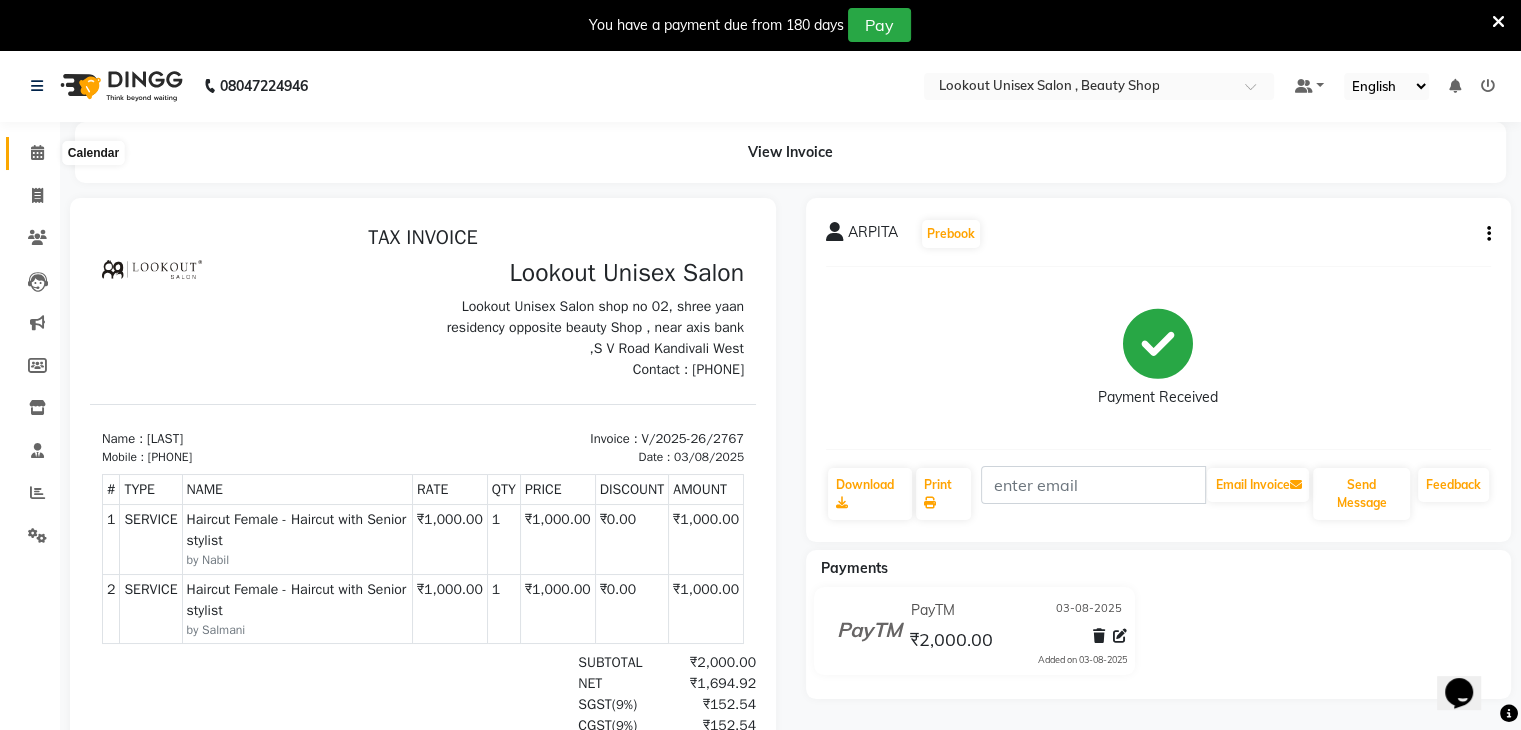 click 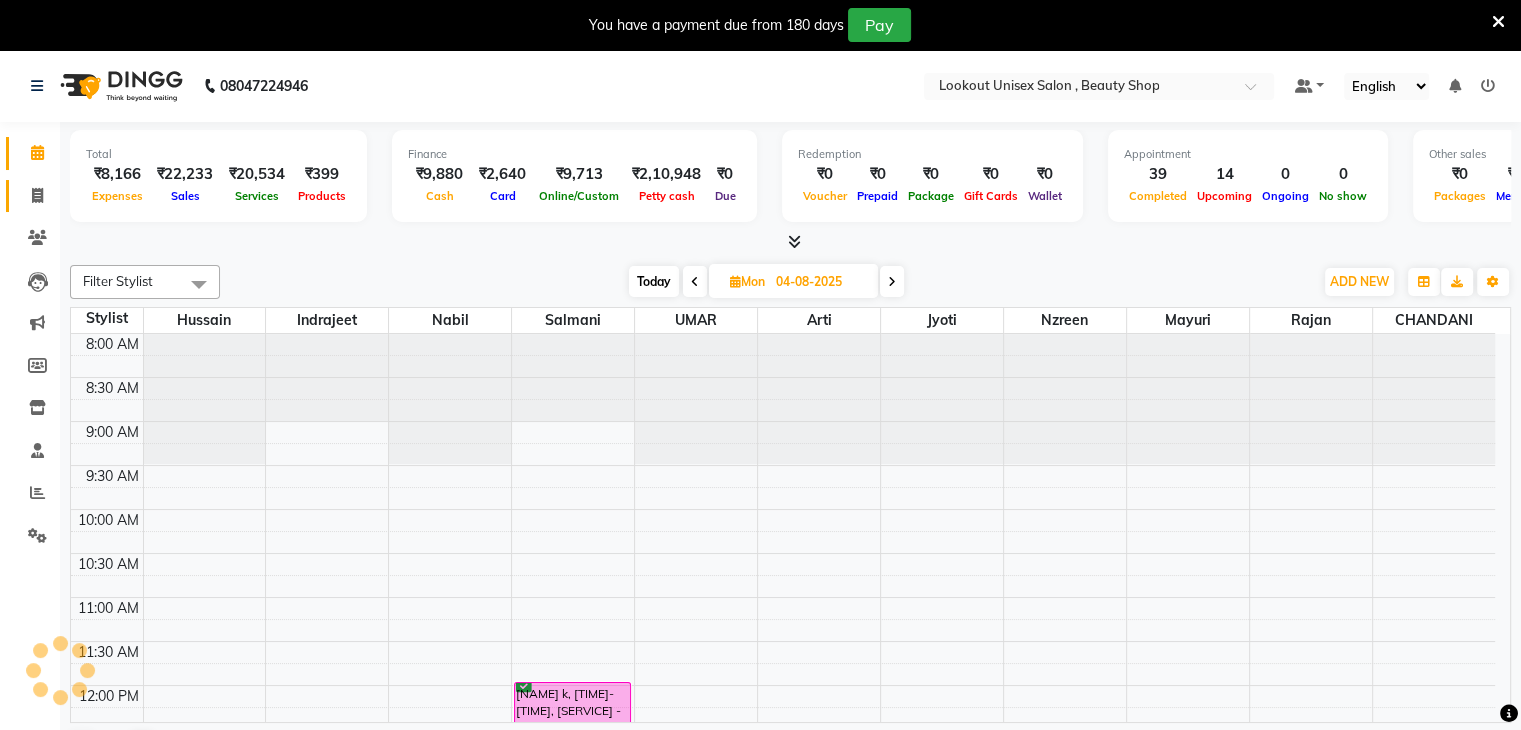 scroll, scrollTop: 0, scrollLeft: 0, axis: both 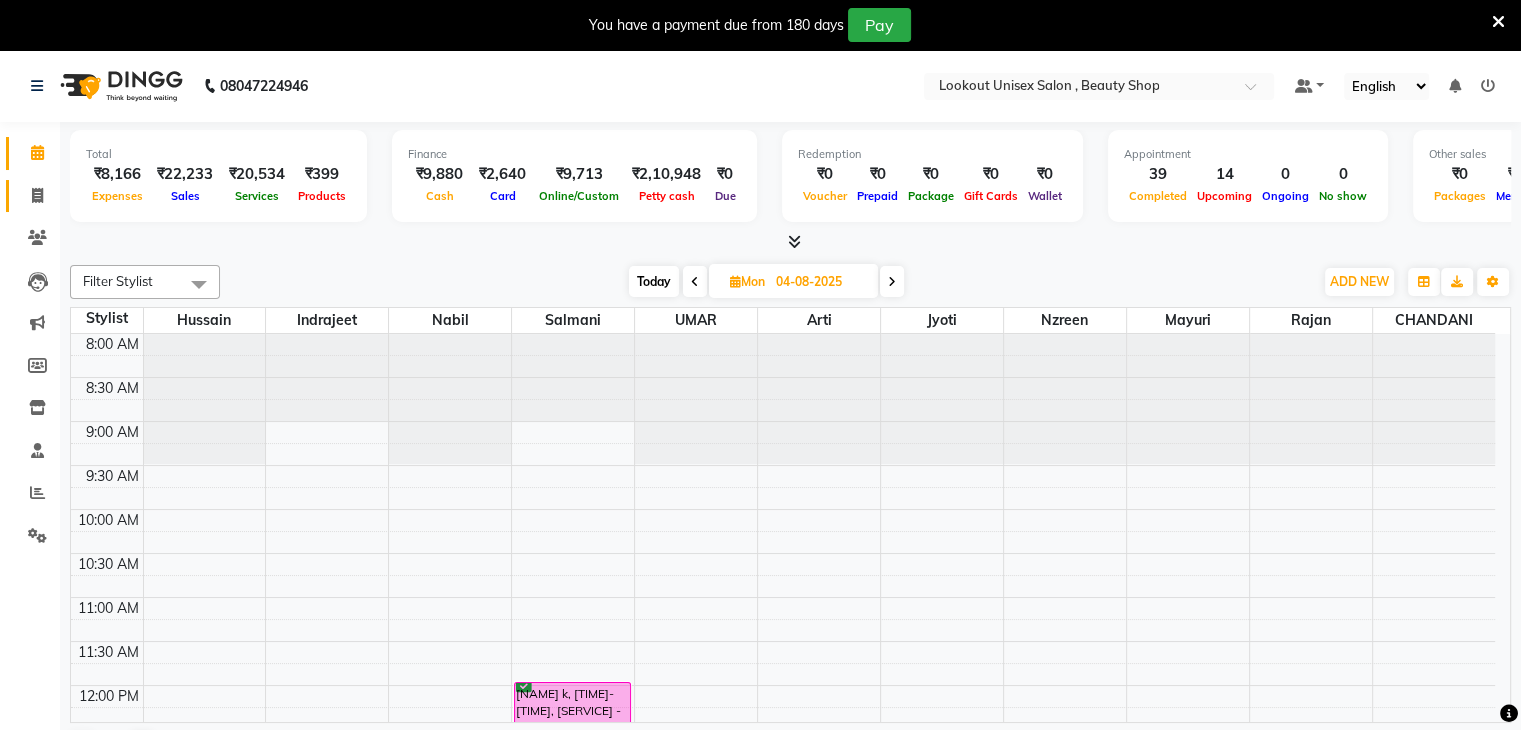 click 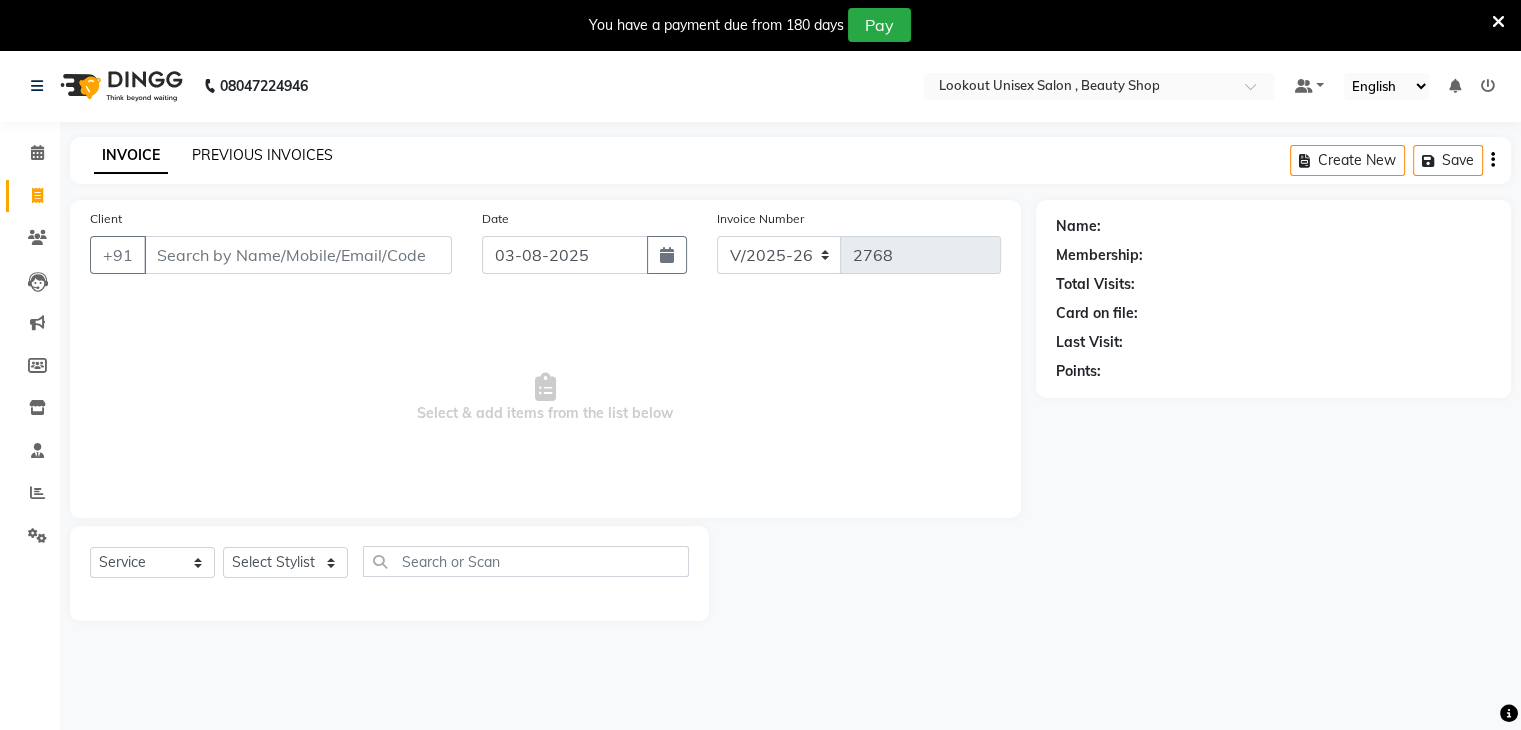 click on "PREVIOUS INVOICES" 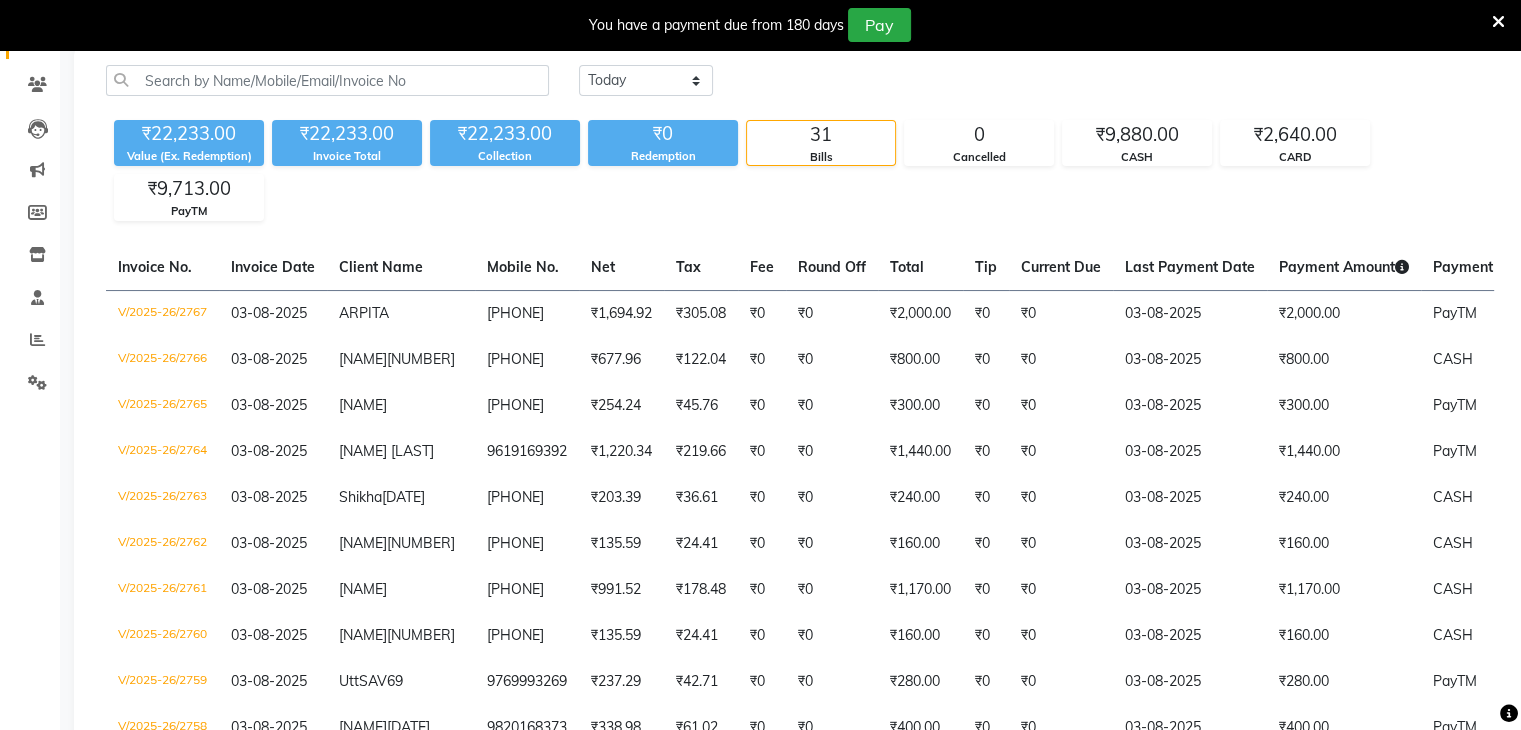 scroll, scrollTop: 0, scrollLeft: 0, axis: both 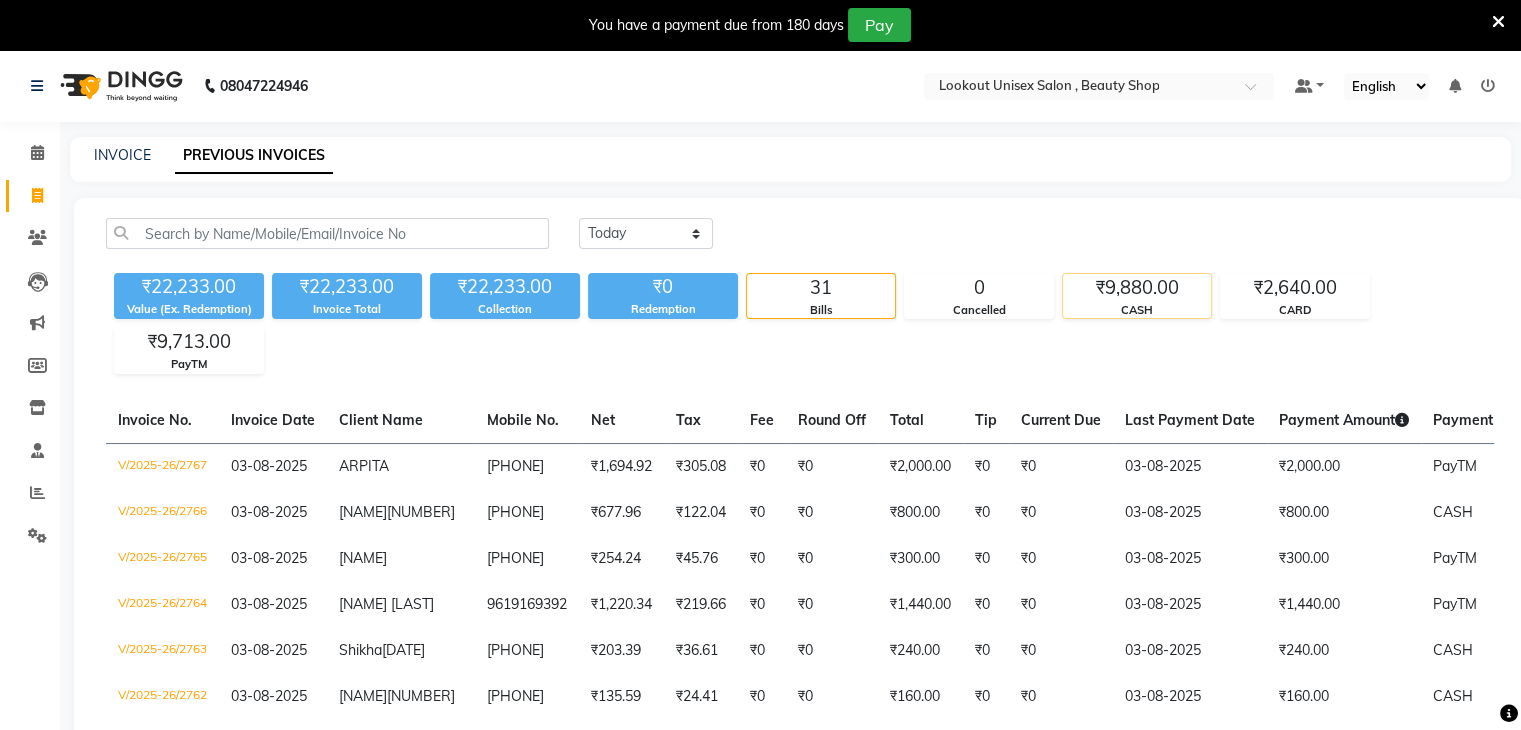 click on "CASH" 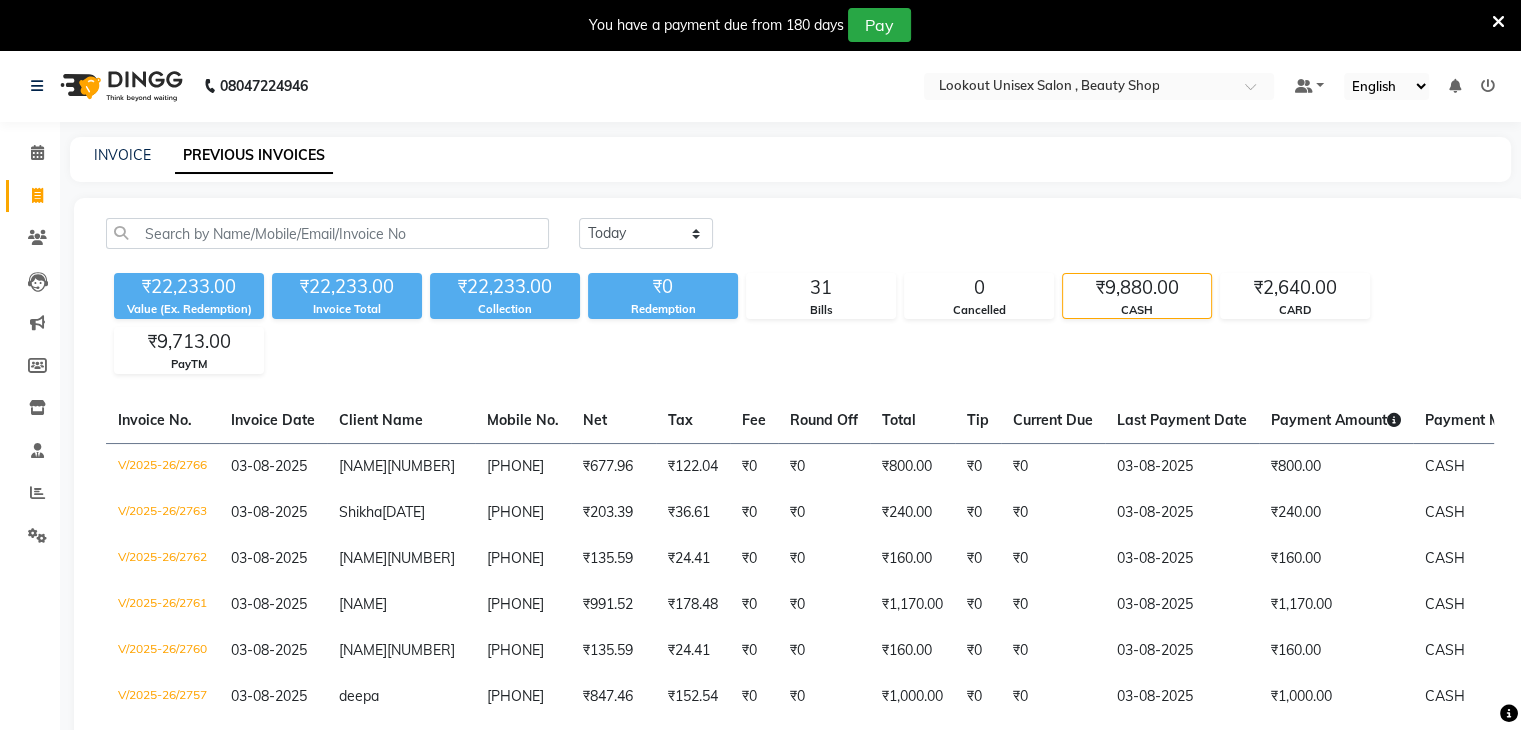 click on "₹9,880.00" 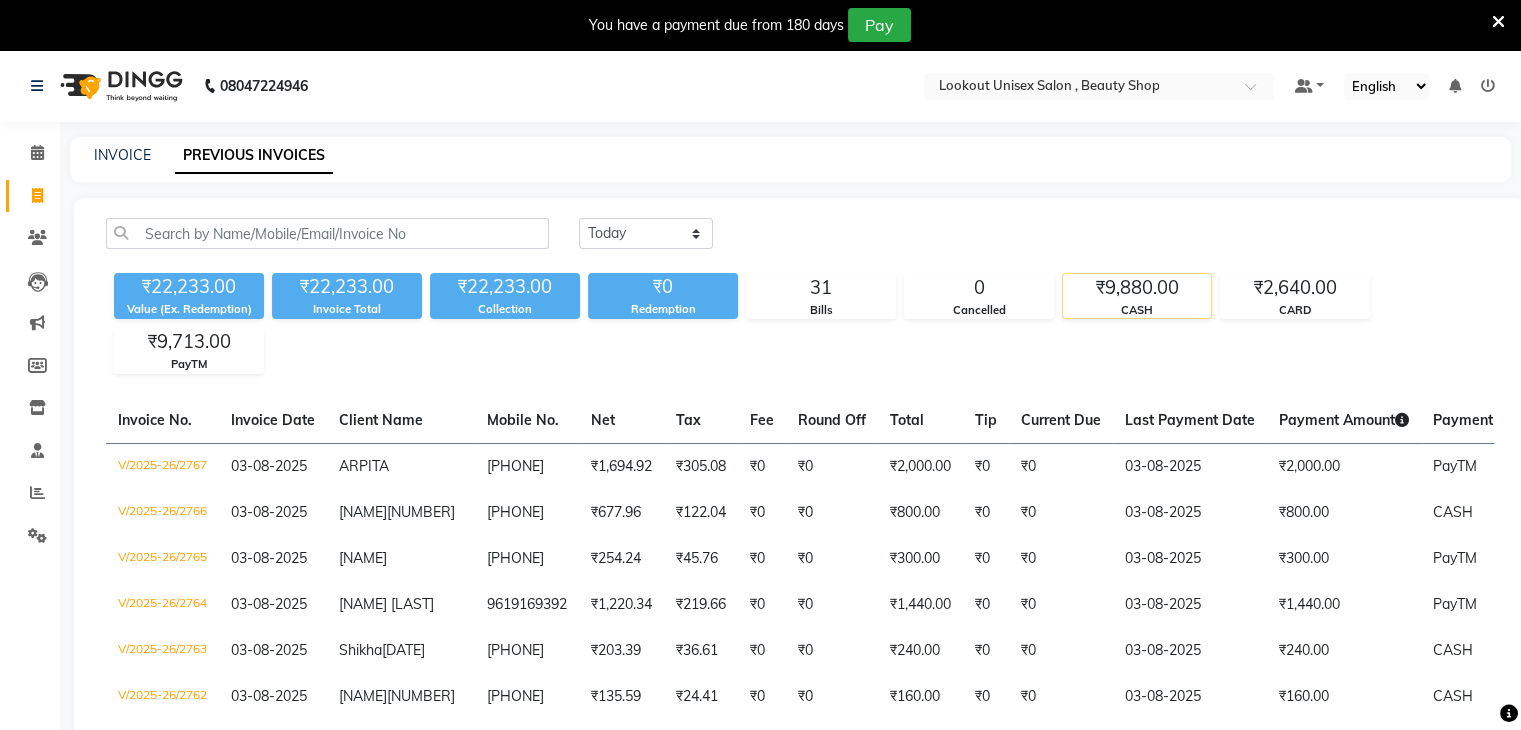 click on "₹9,880.00" 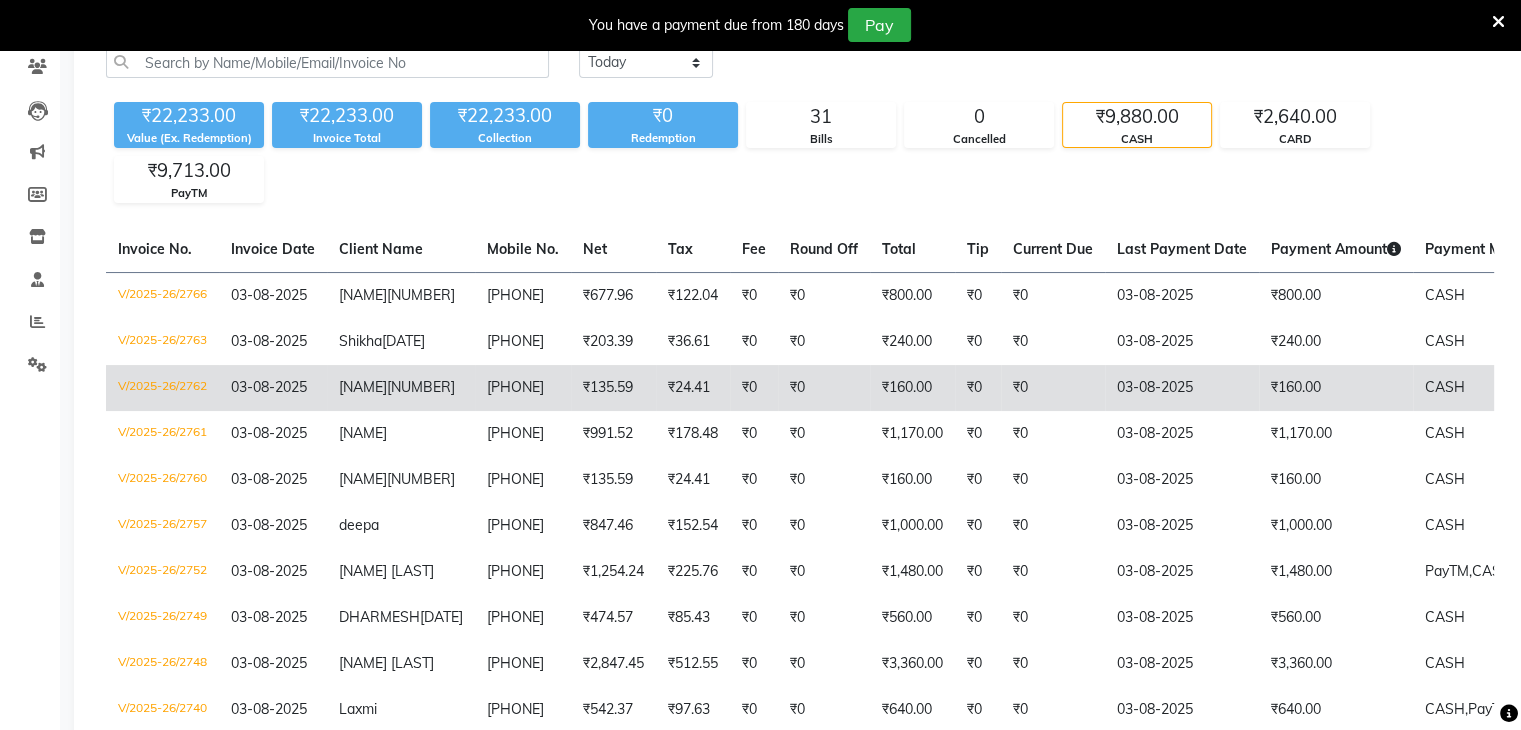 scroll, scrollTop: 200, scrollLeft: 0, axis: vertical 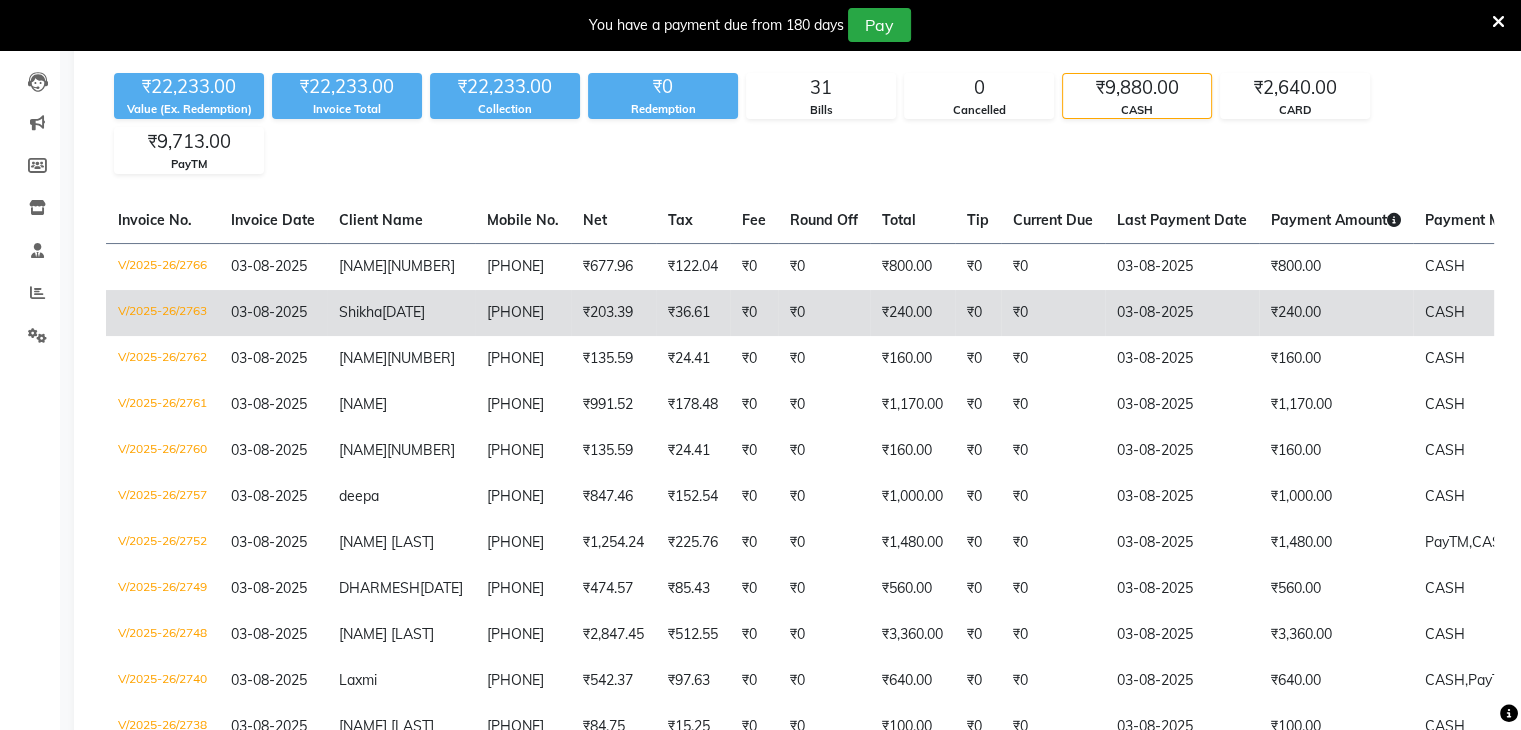 click on "V/2025-26/2763" 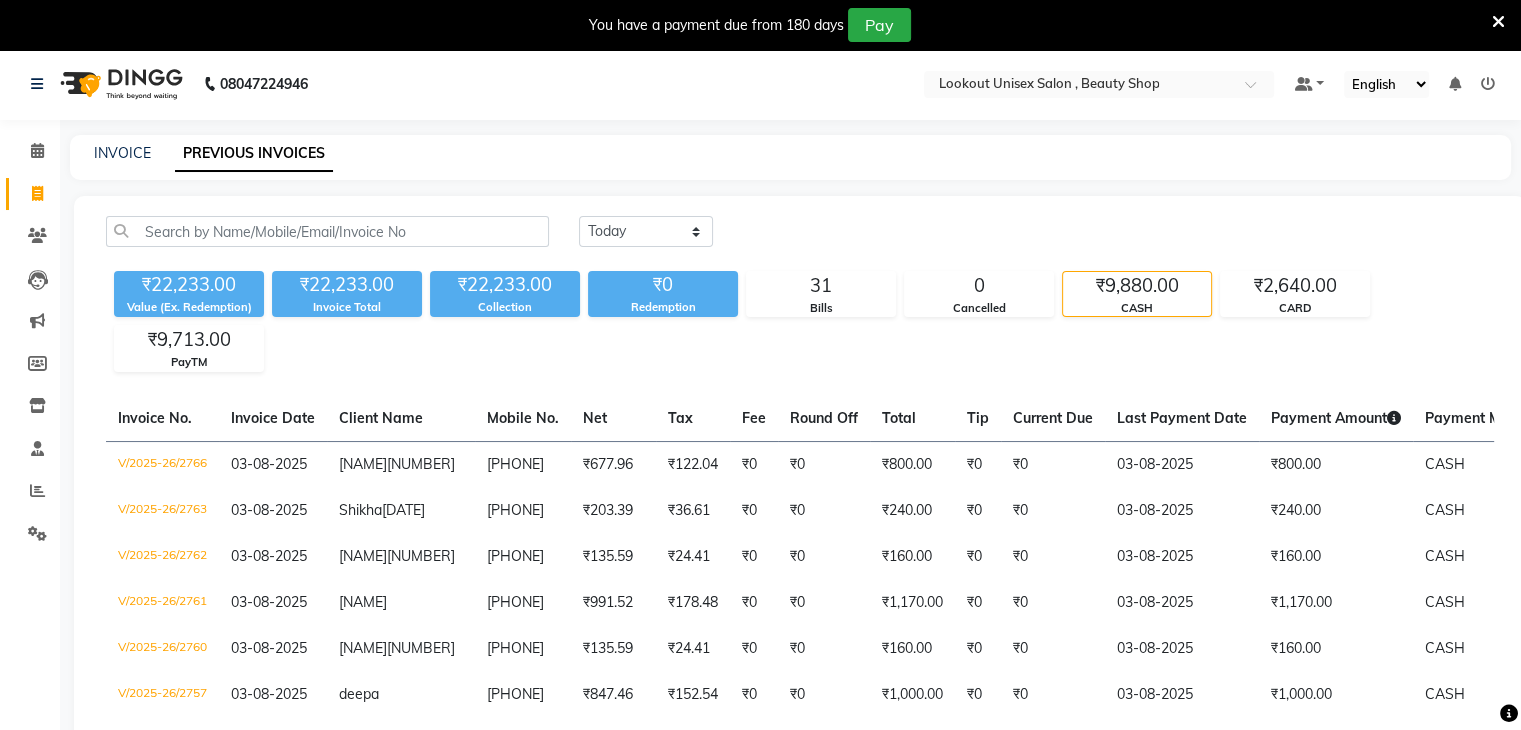 scroll, scrollTop: 0, scrollLeft: 0, axis: both 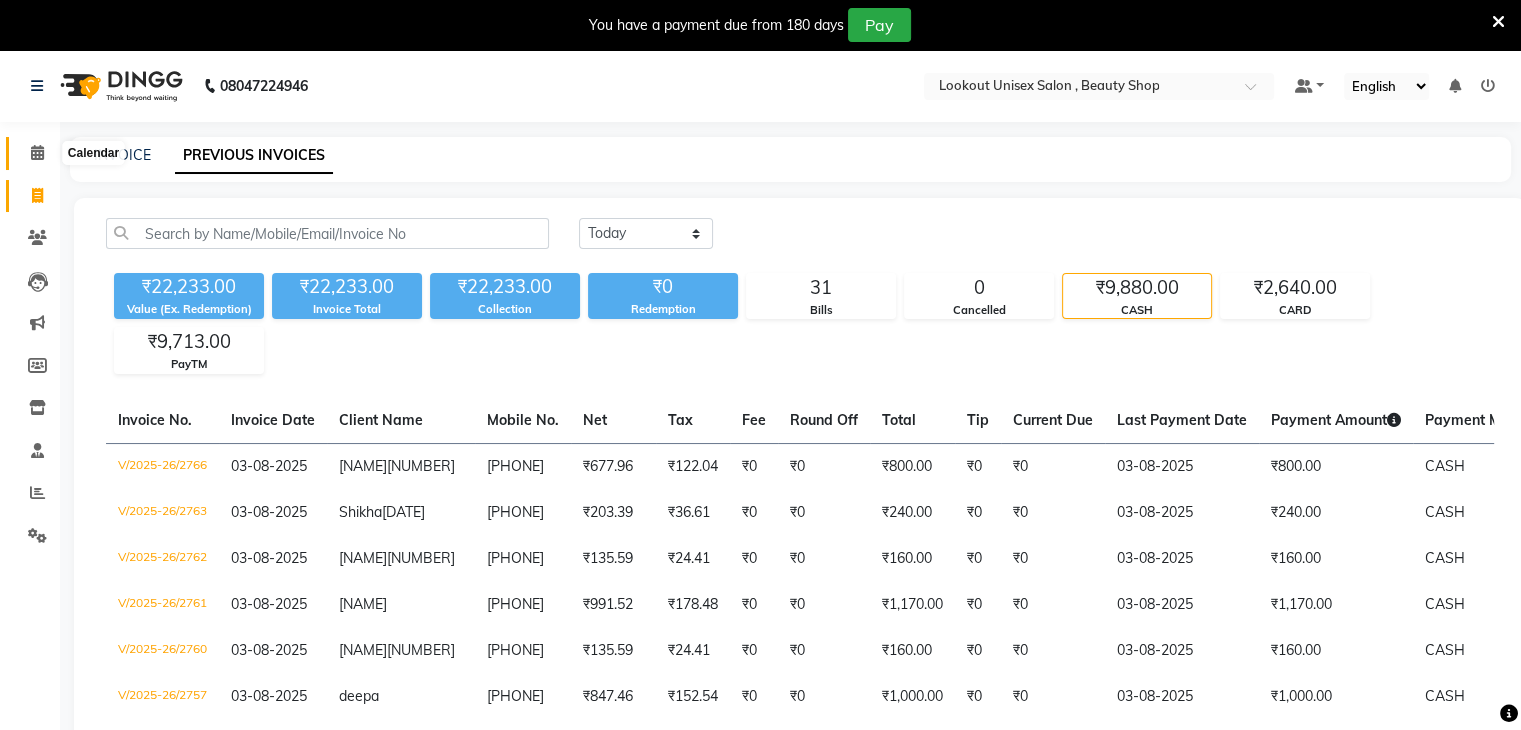 click 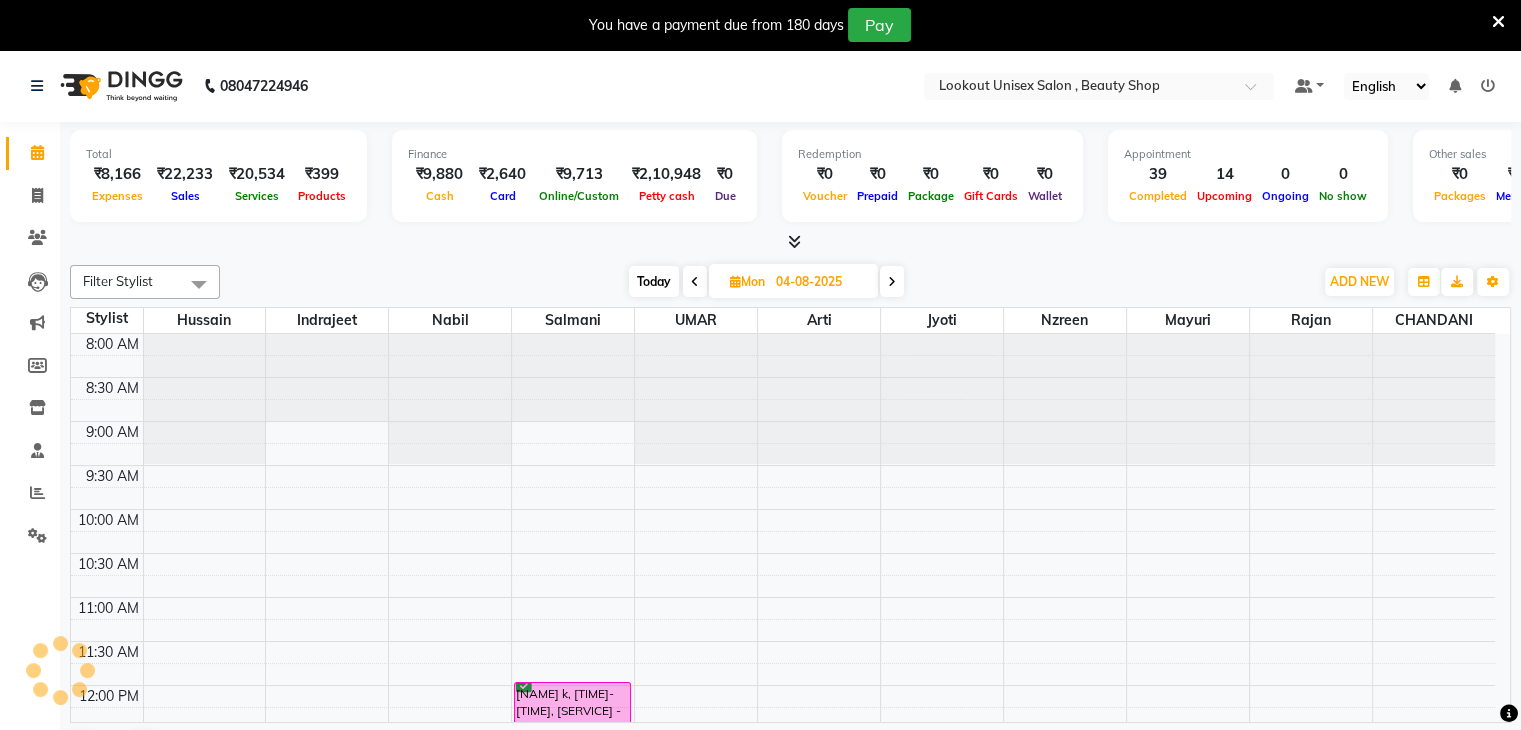 scroll, scrollTop: 0, scrollLeft: 0, axis: both 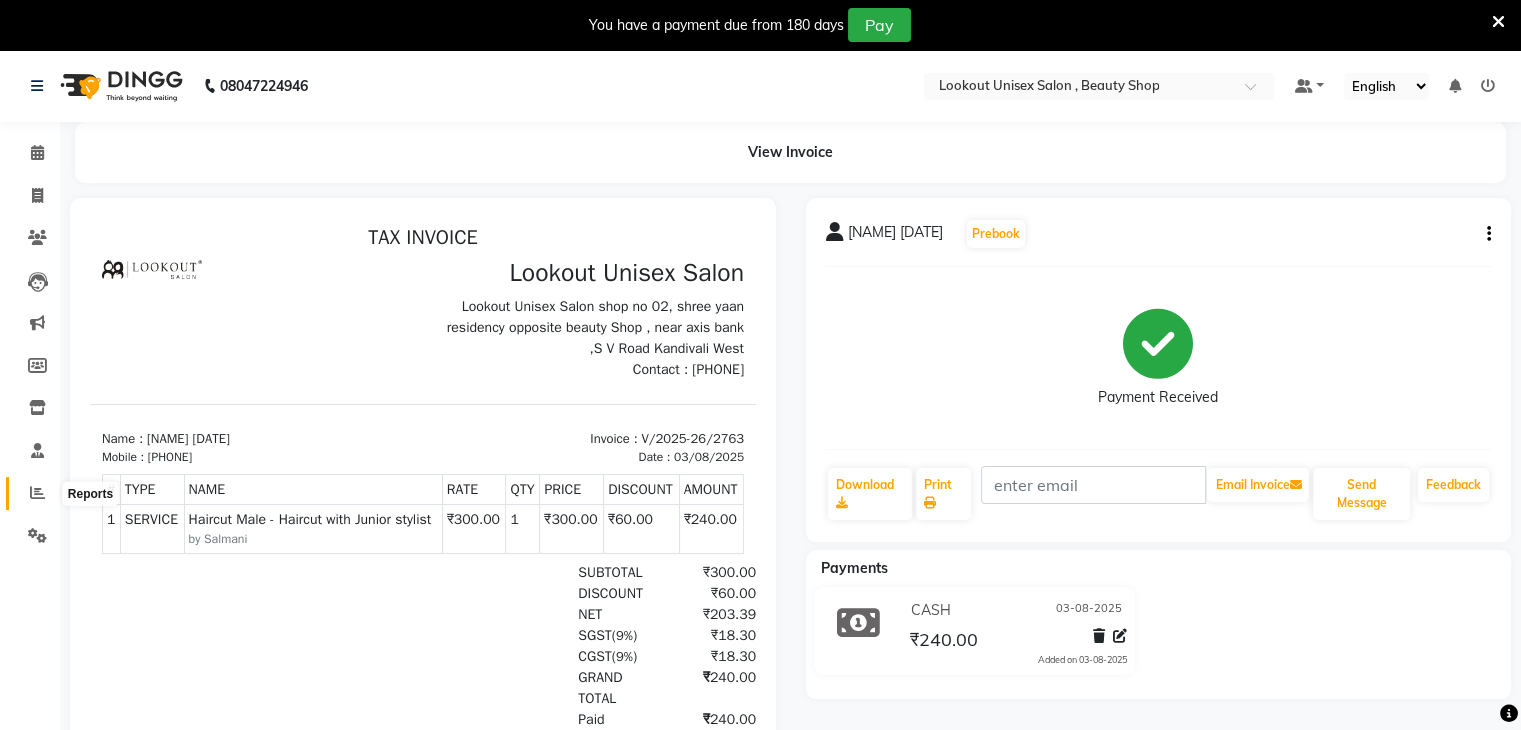 click 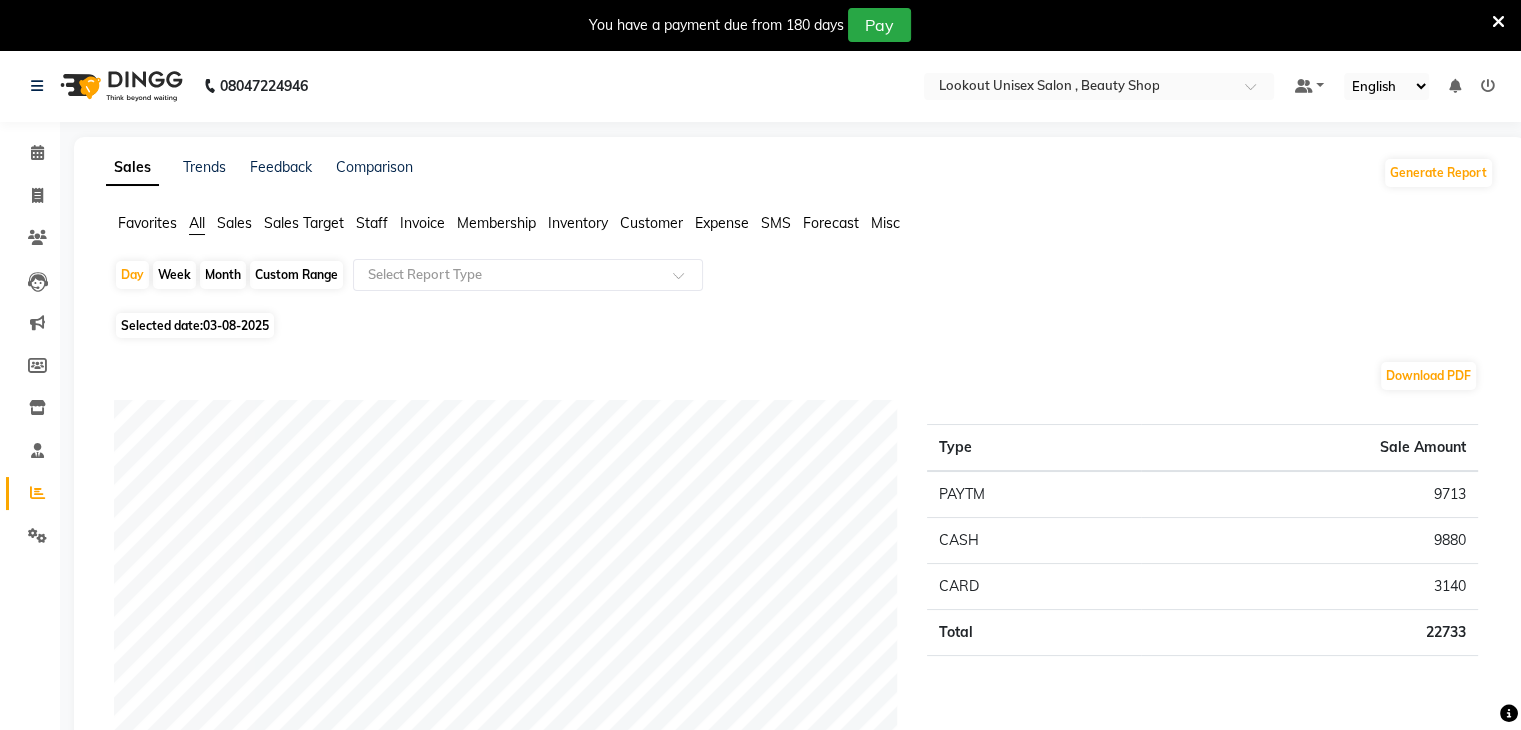 click on "Staff" 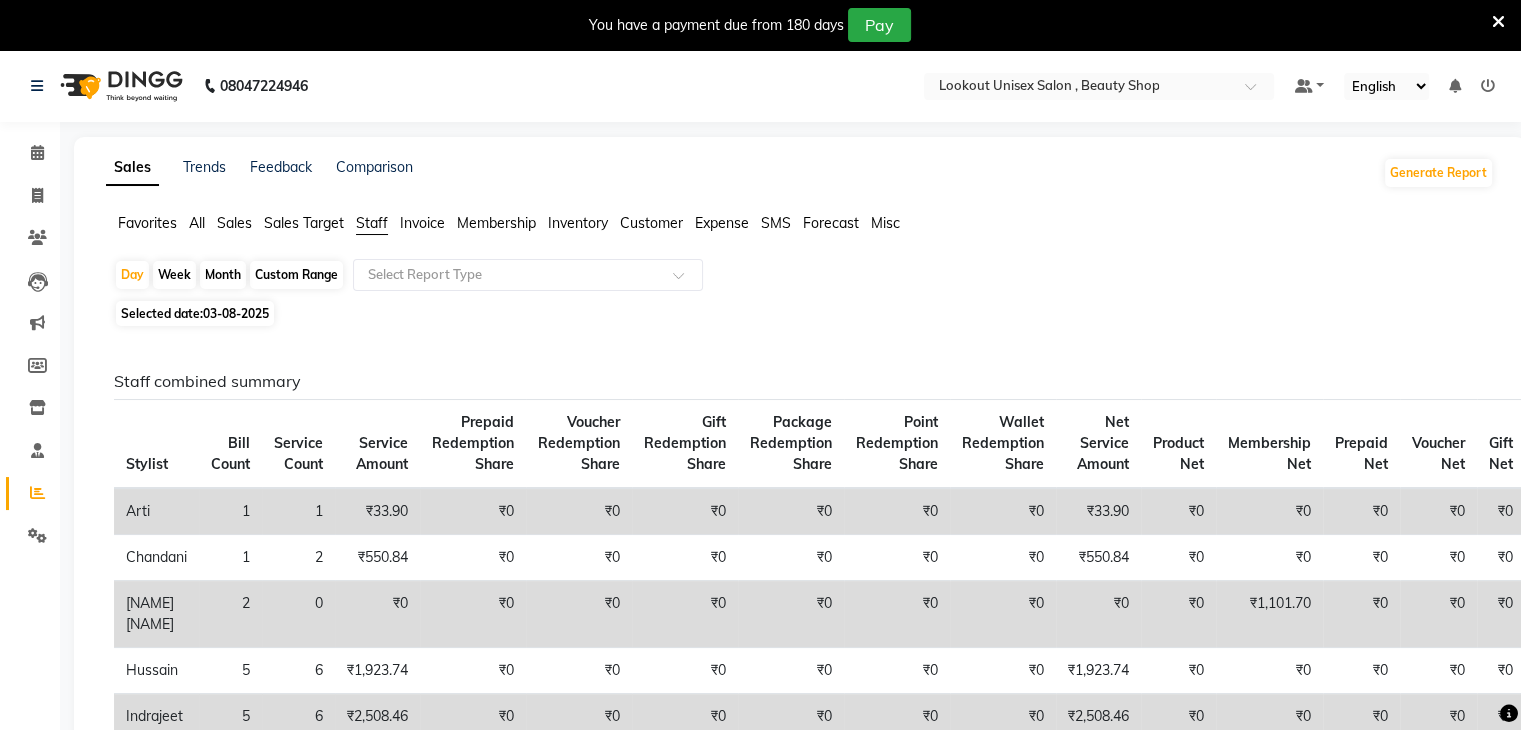 click on "Sales" 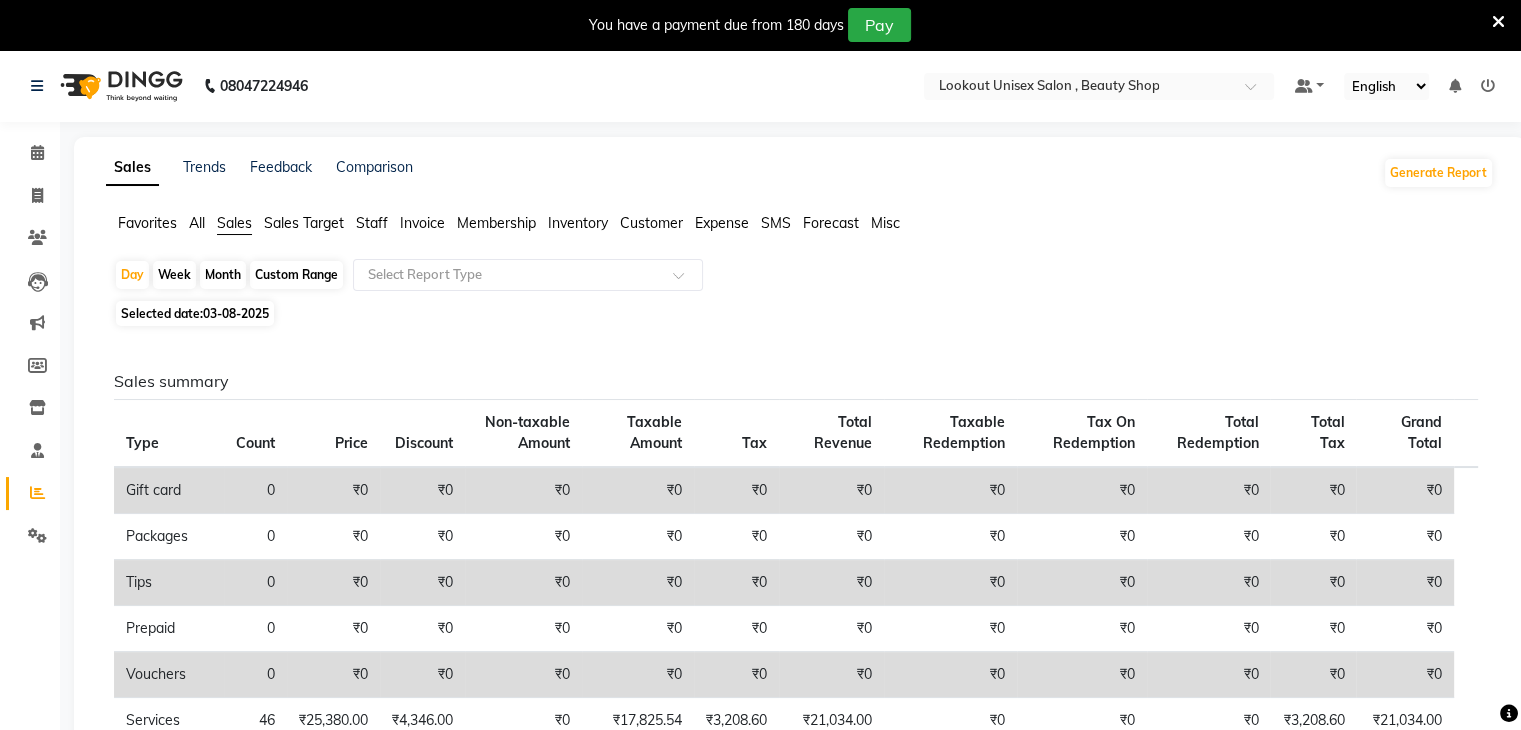 click on "Staff" 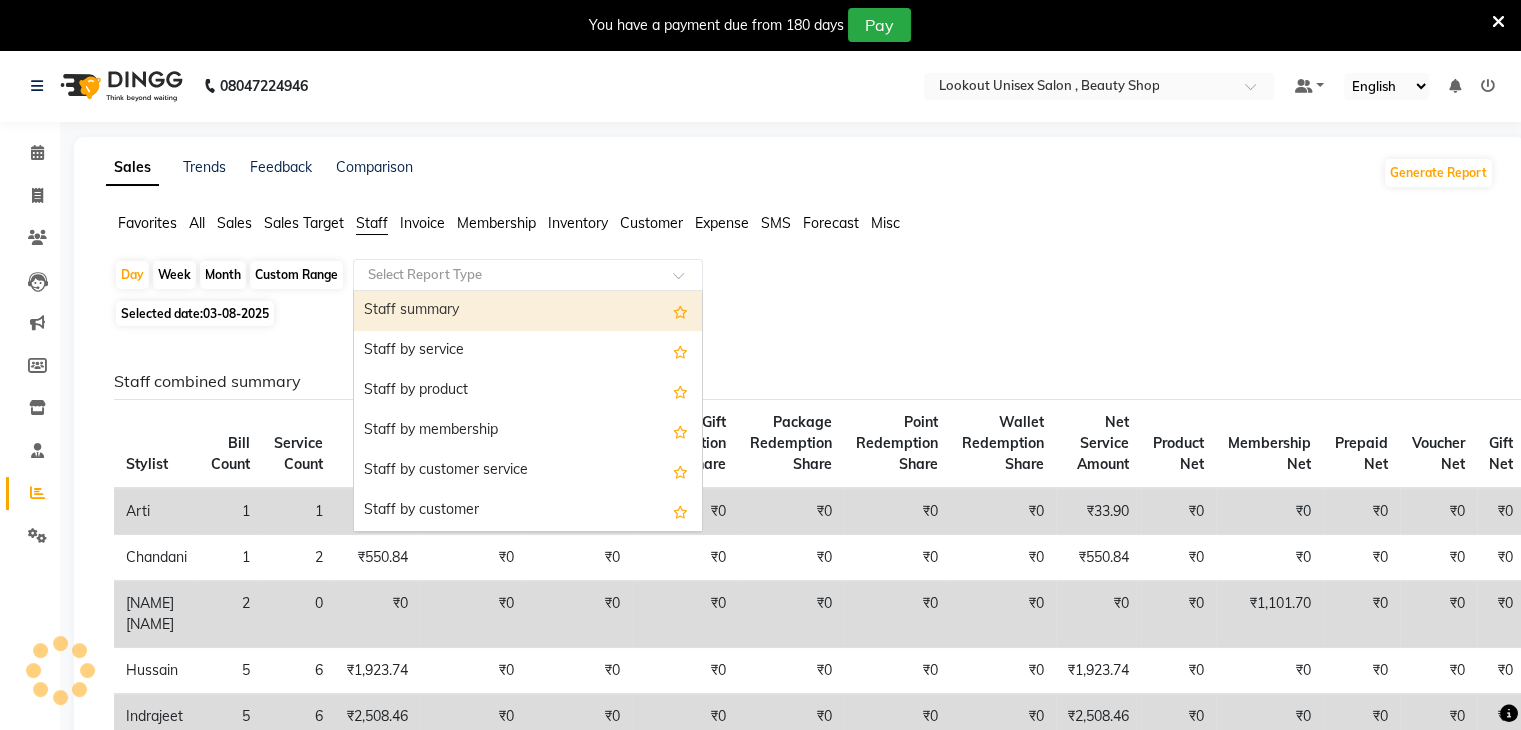 click 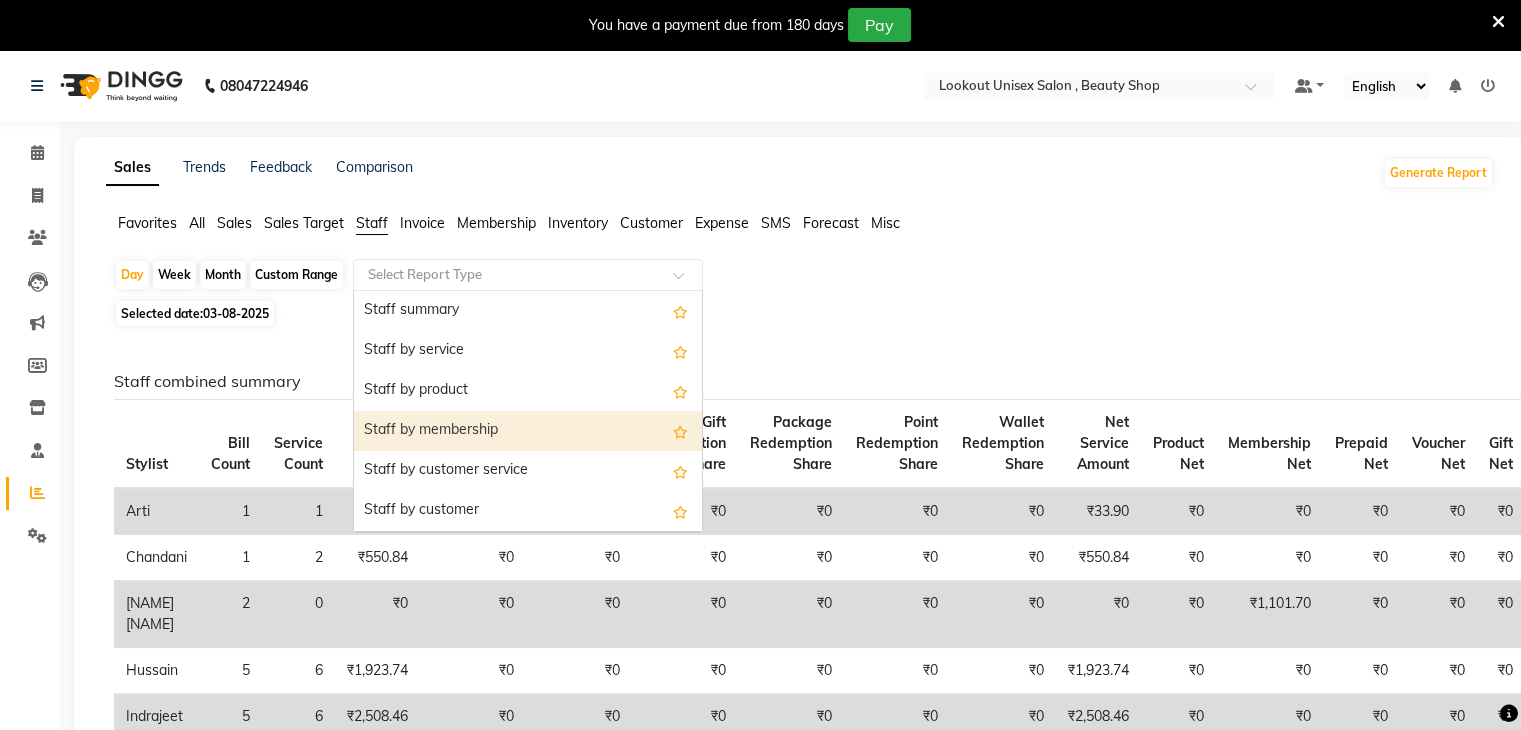 click on "Staff by membership" at bounding box center (528, 431) 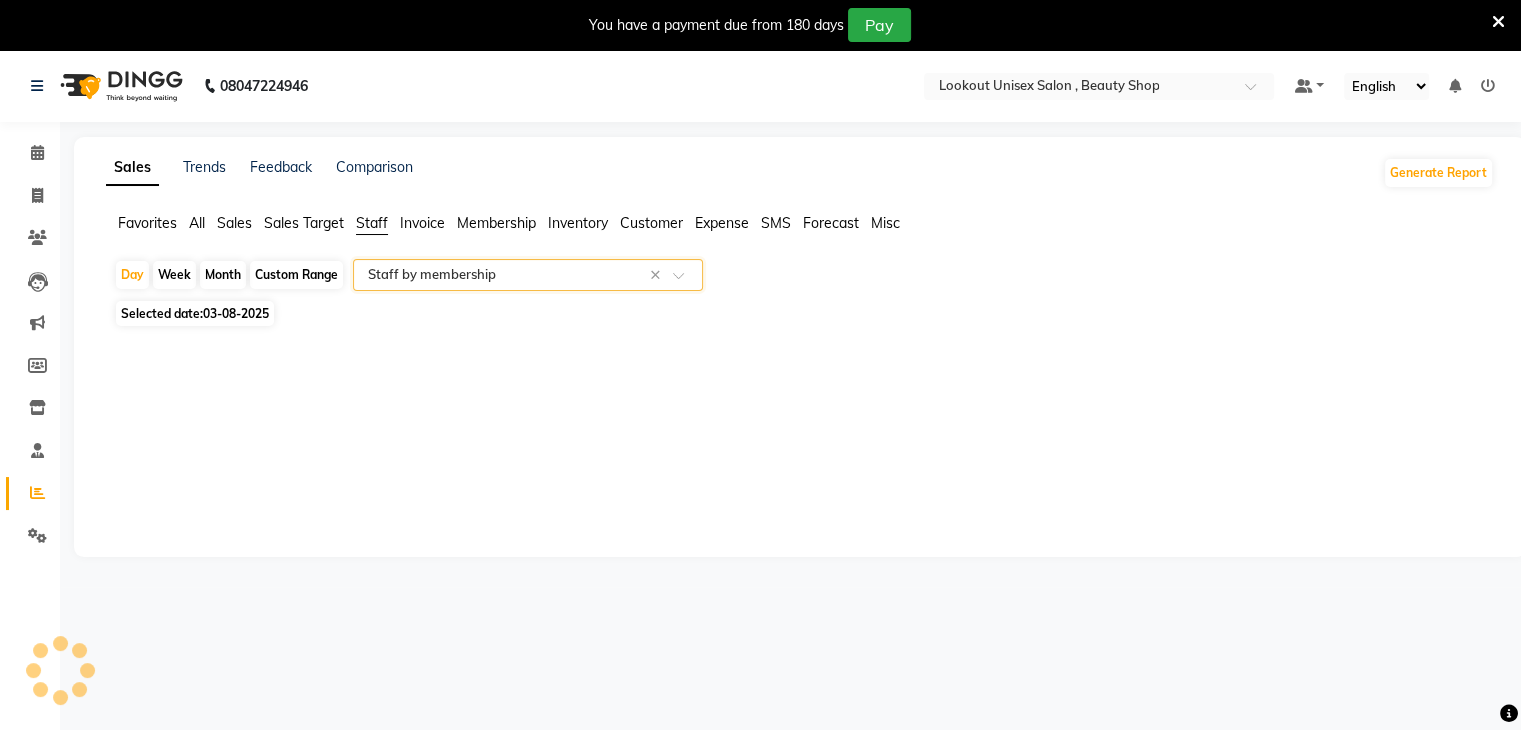 select on "full_report" 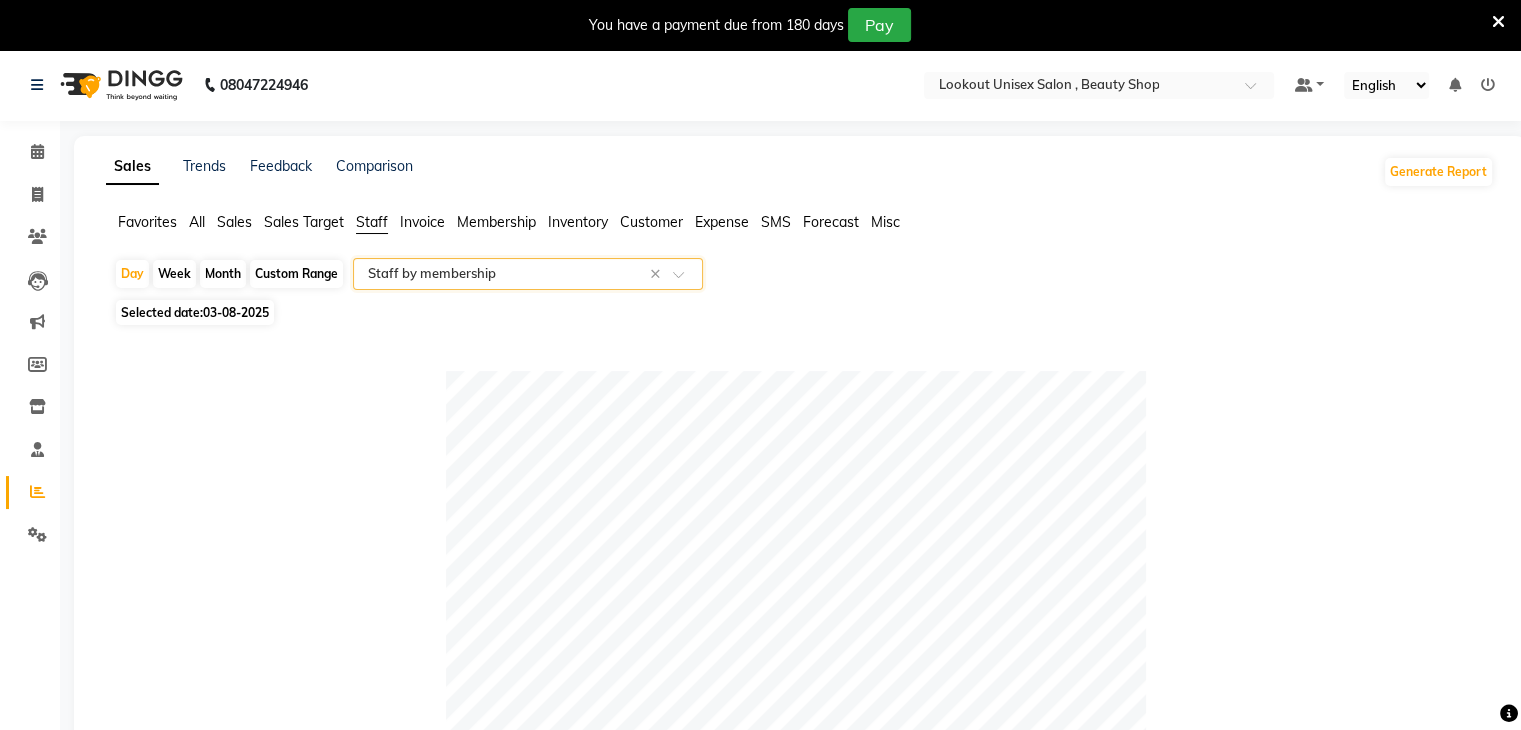 scroll, scrollTop: 0, scrollLeft: 0, axis: both 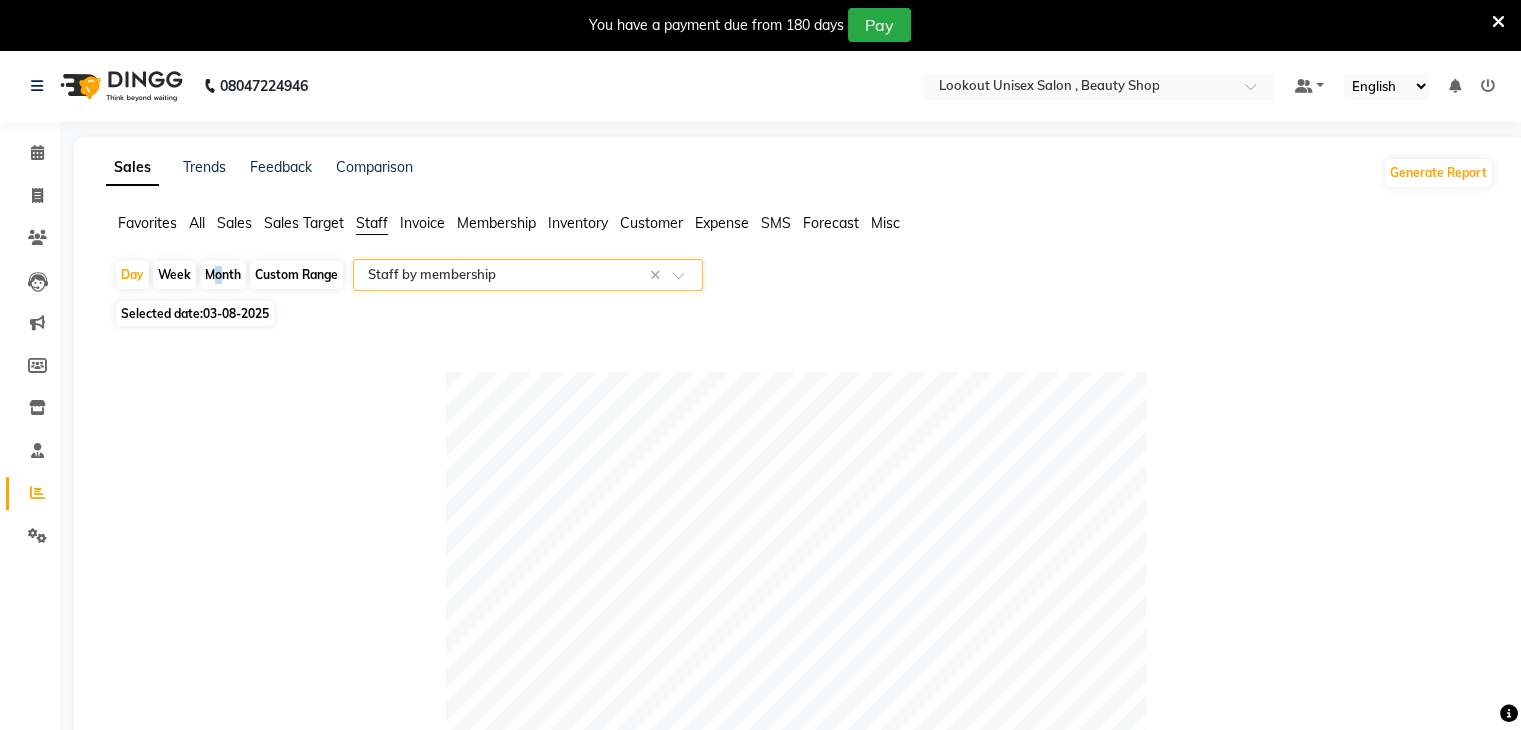 click on "Month" 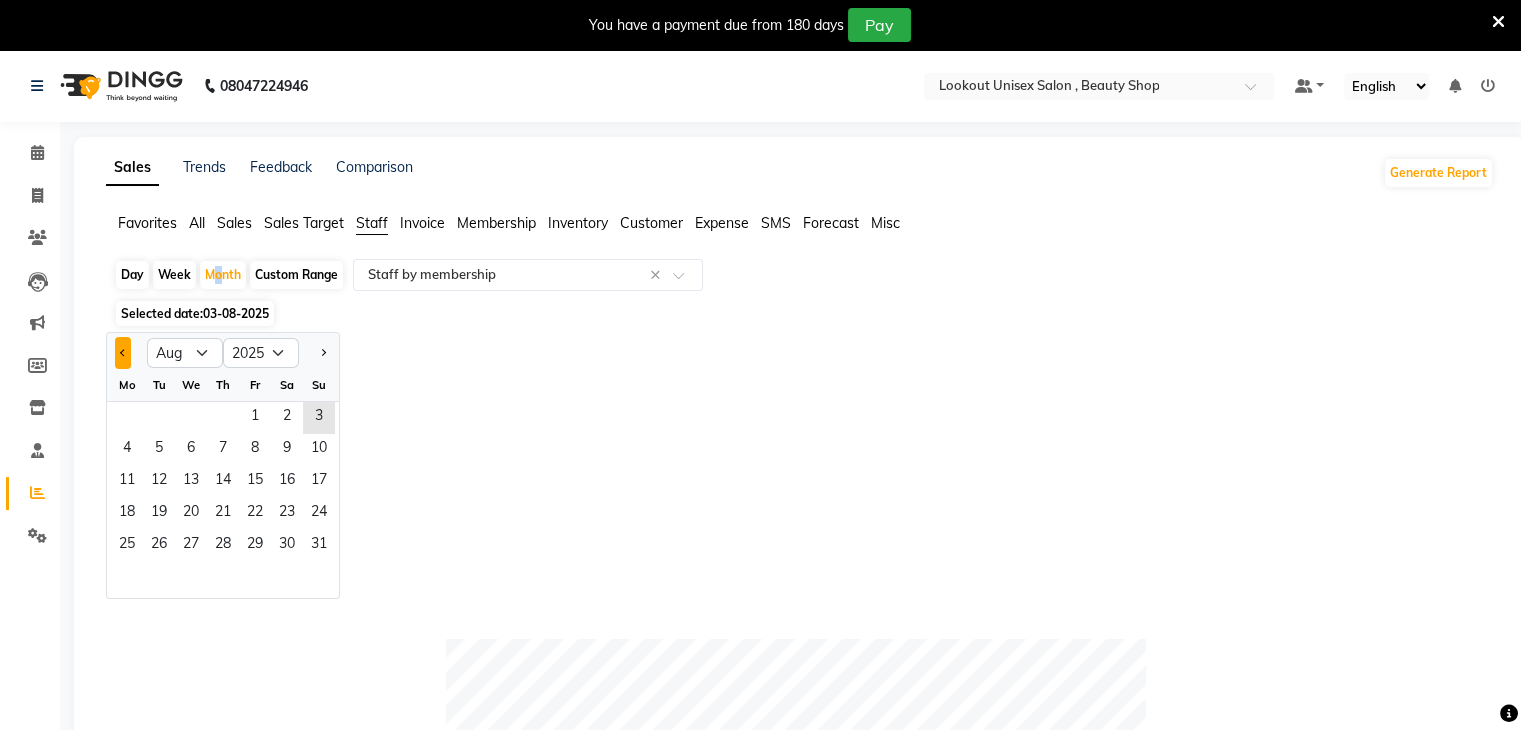 click 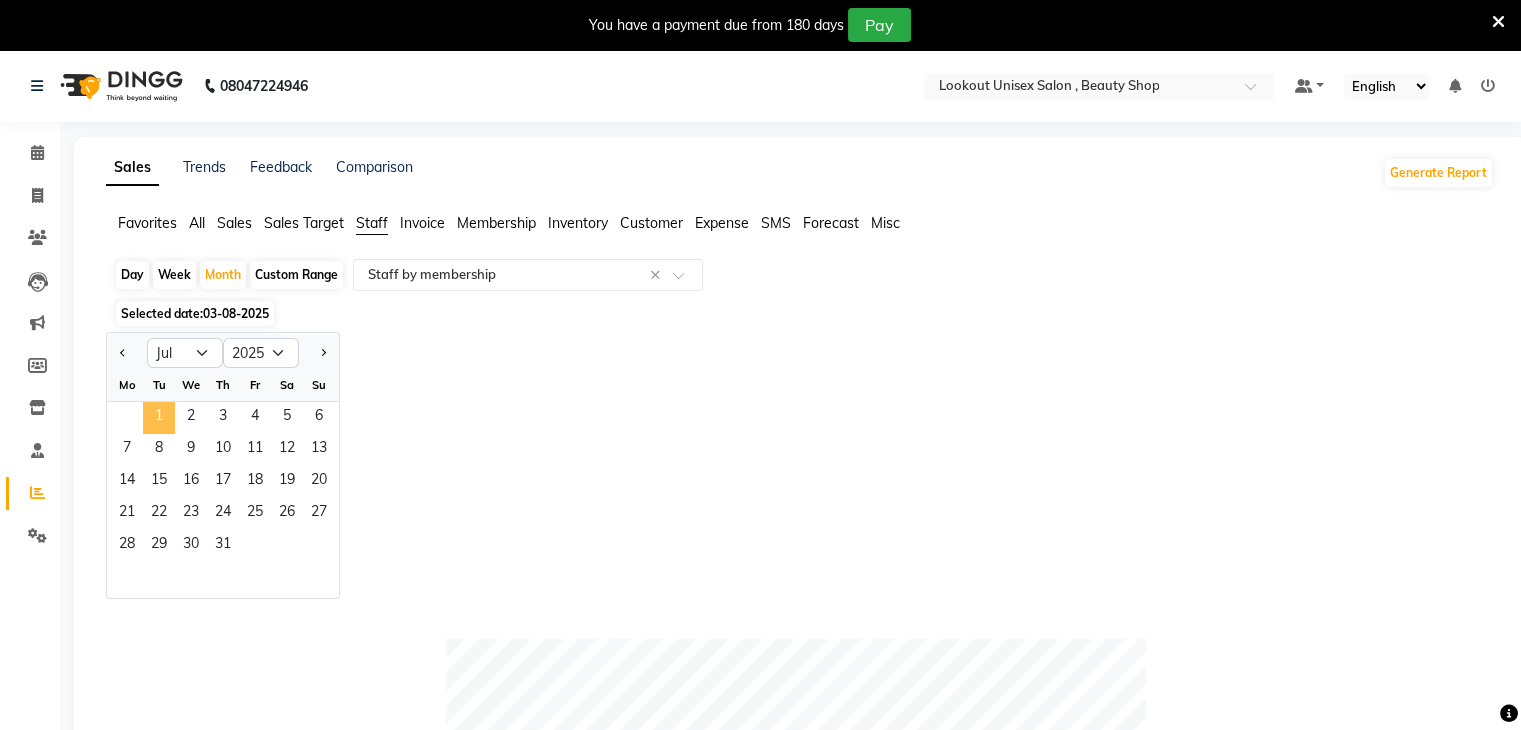 click on "1" 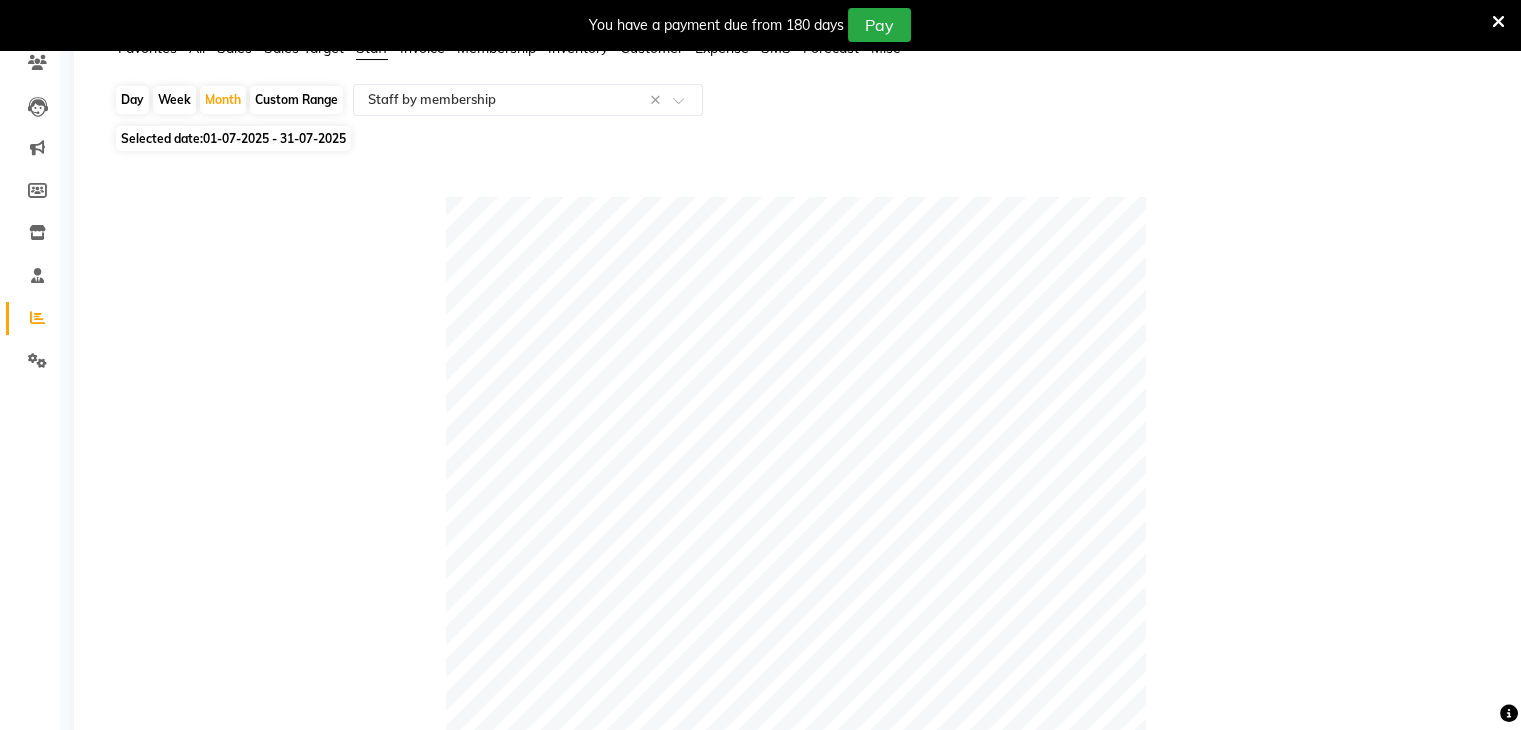 scroll, scrollTop: 0, scrollLeft: 0, axis: both 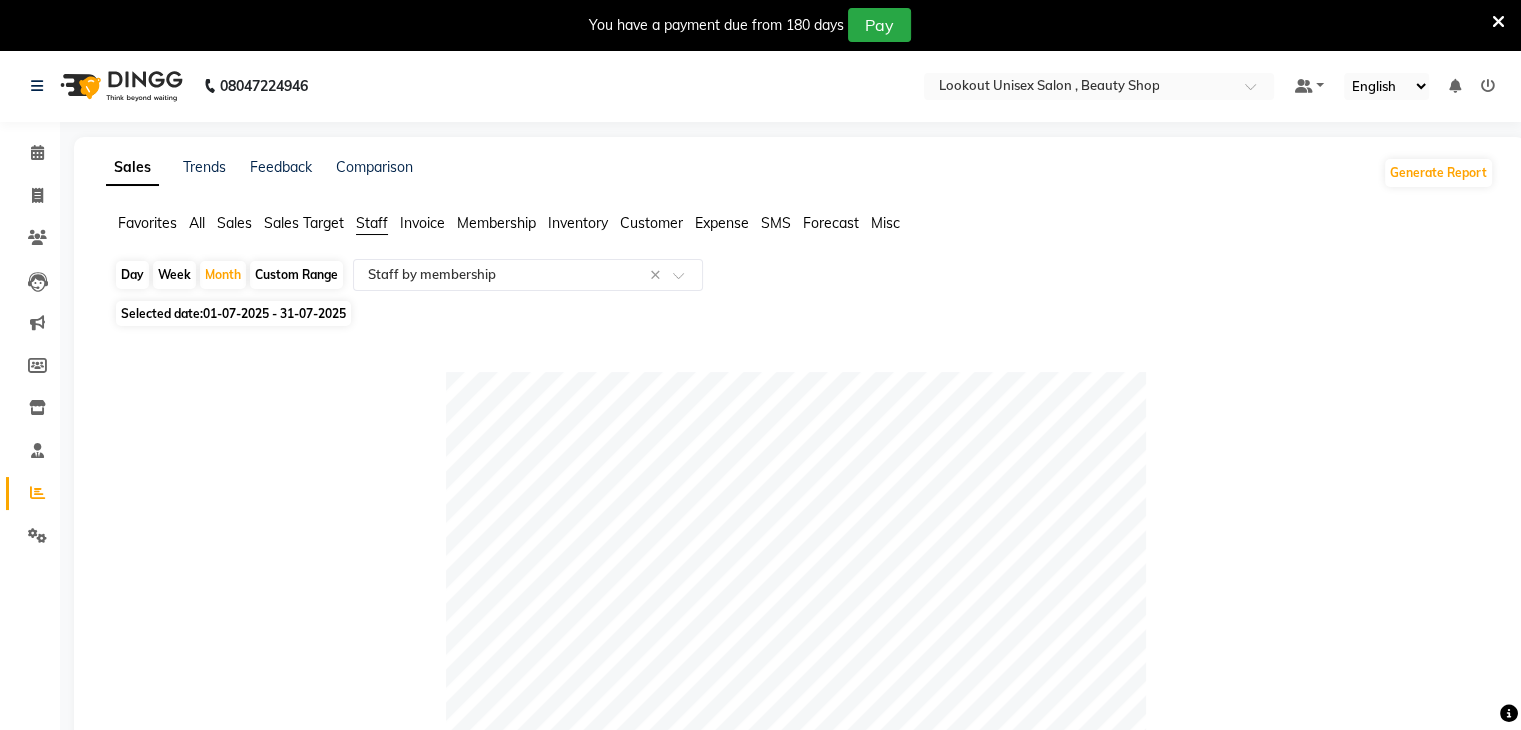 click on "Day" 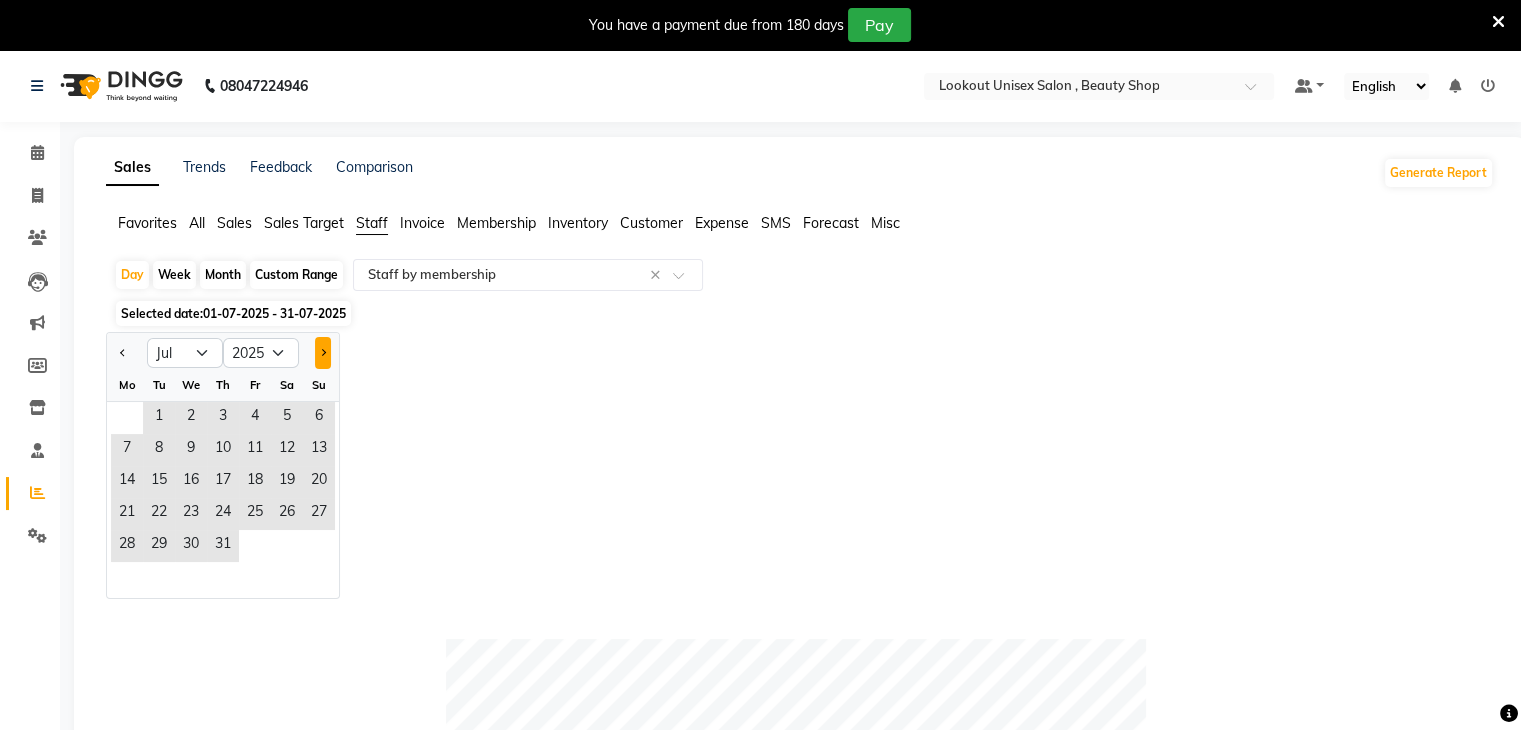 click 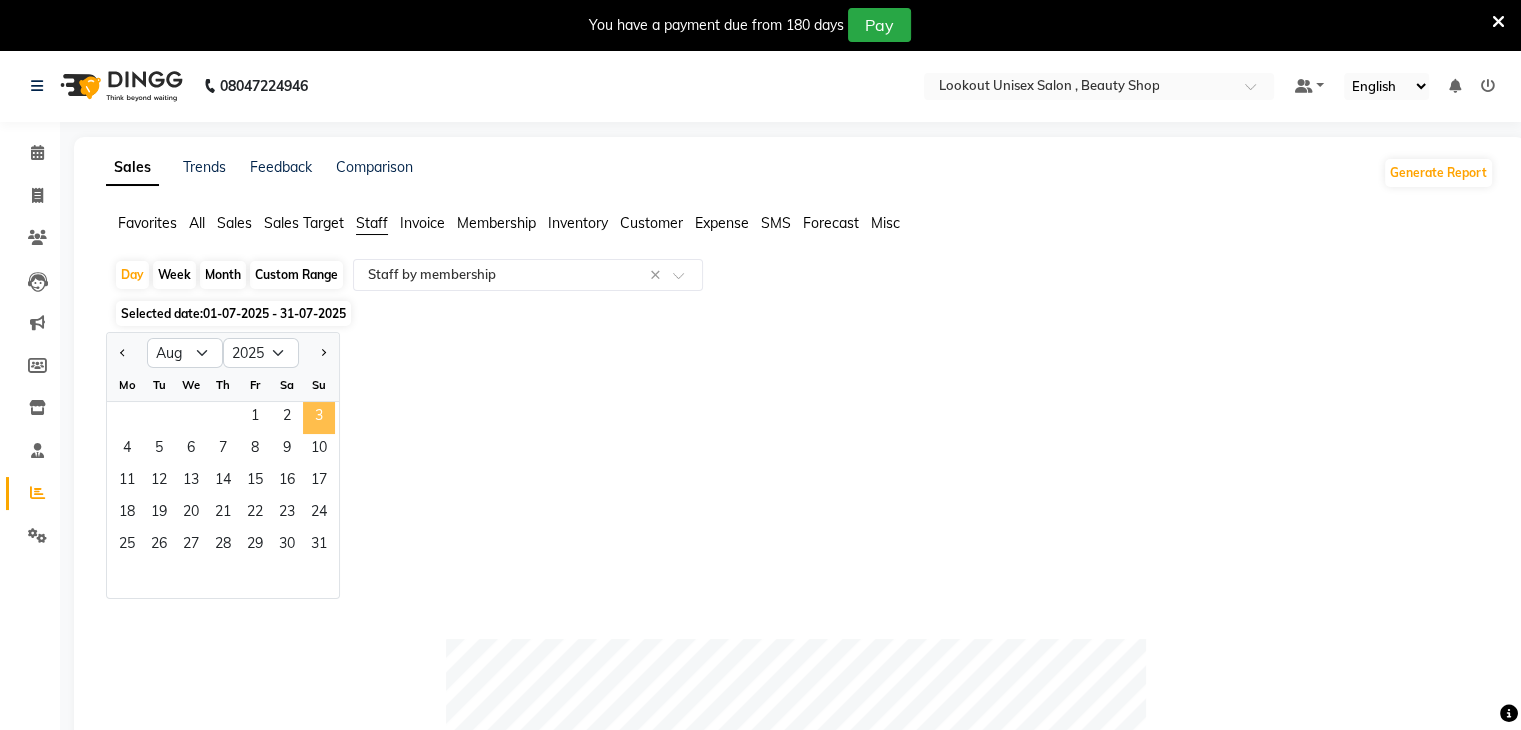 click on "3" 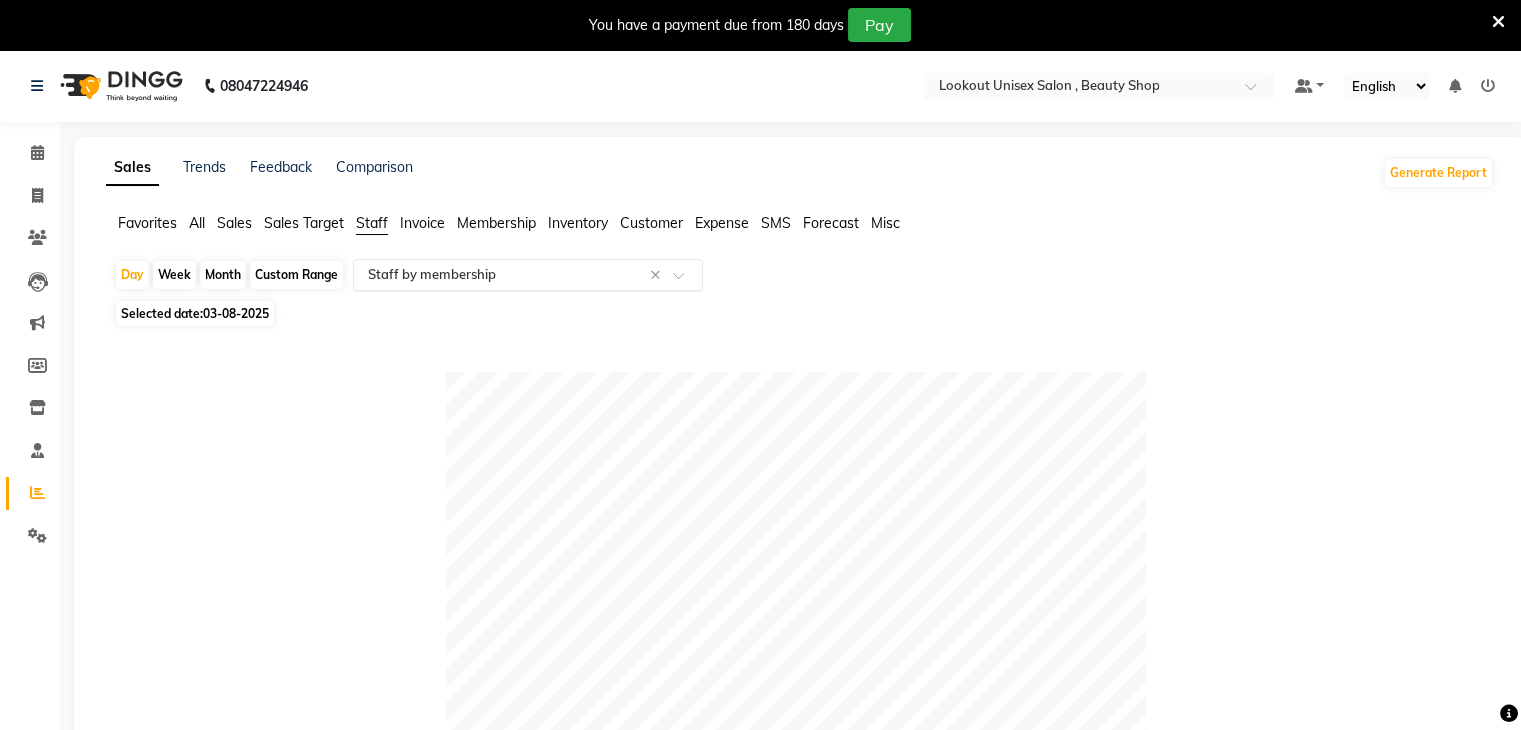 click 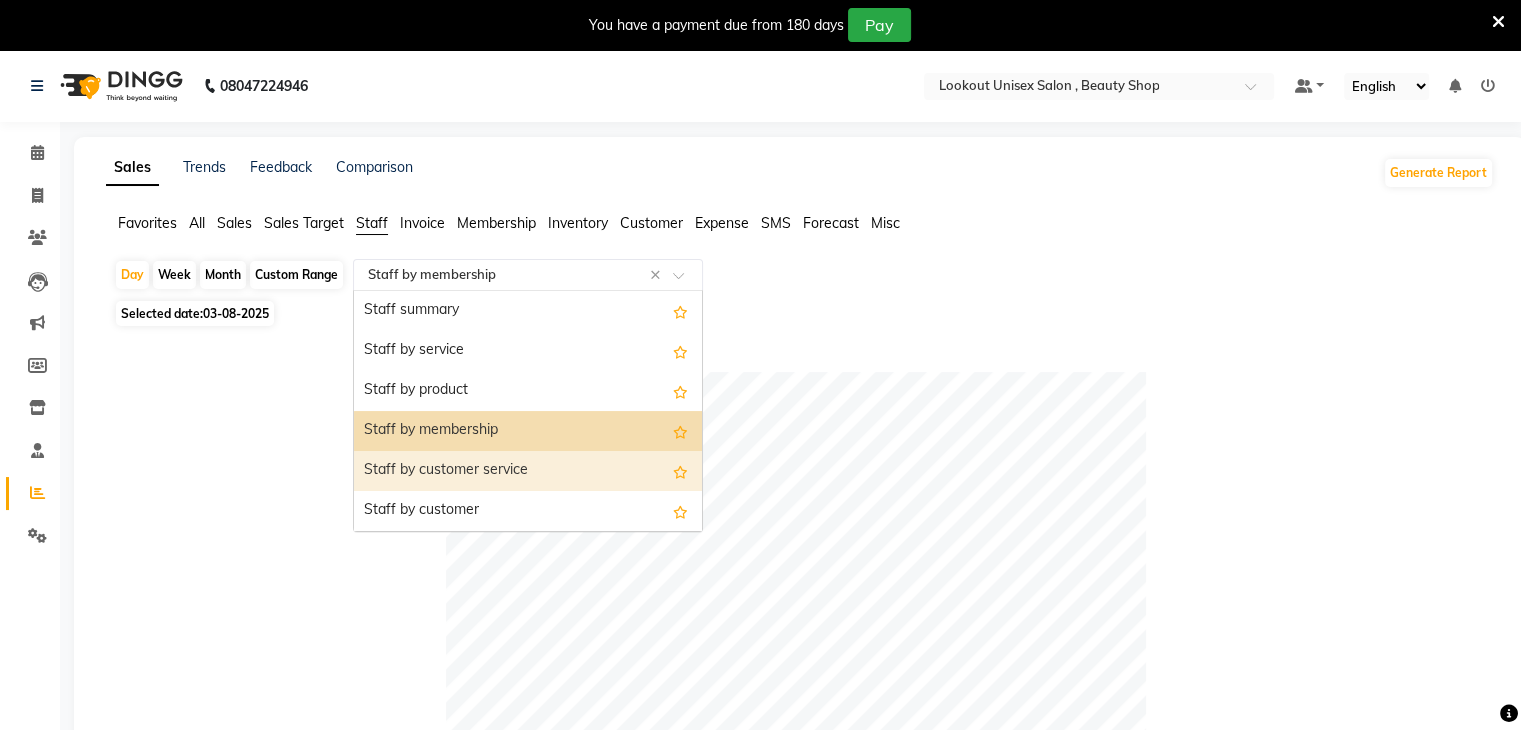 click on "Staff by customer service" at bounding box center (528, 471) 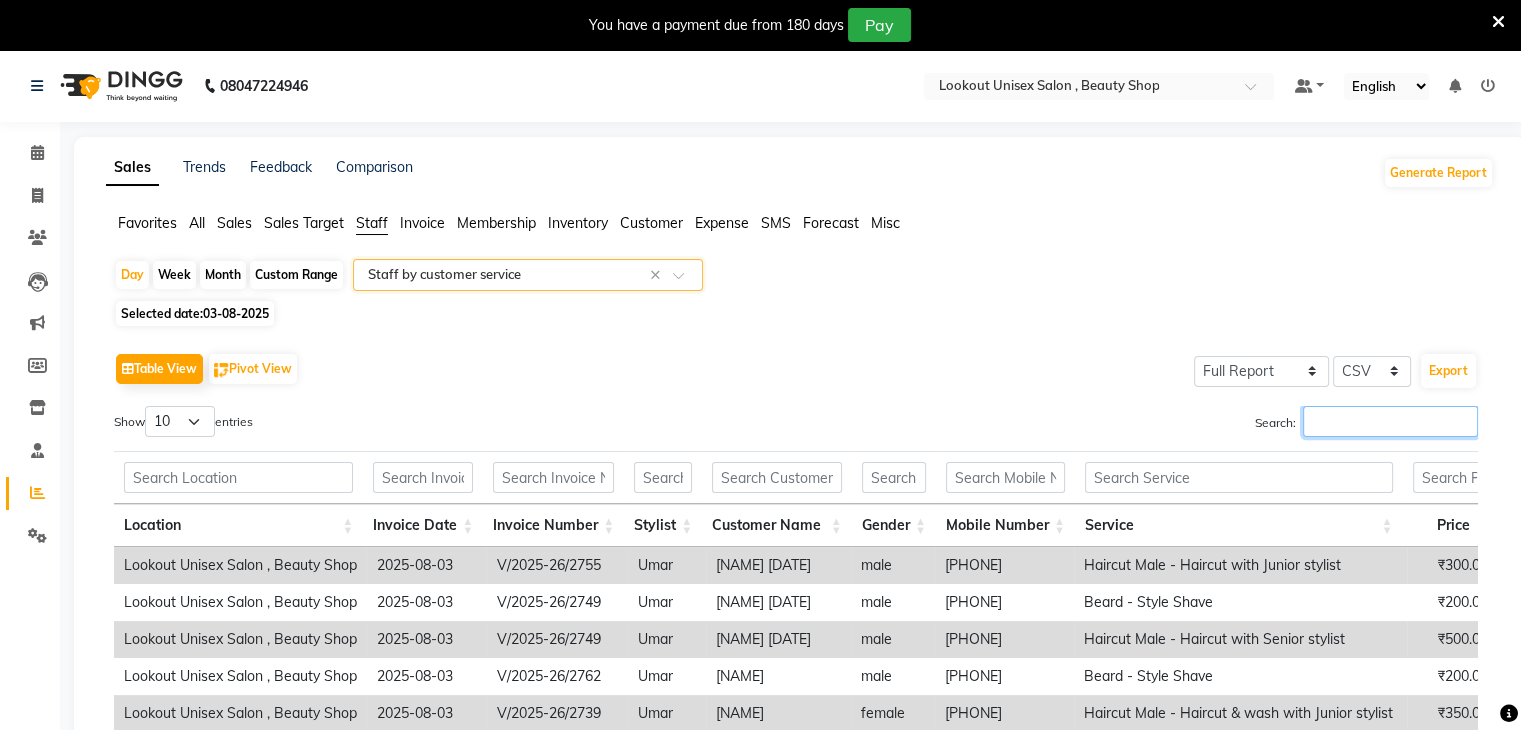 click on "Search:" at bounding box center [1390, 421] 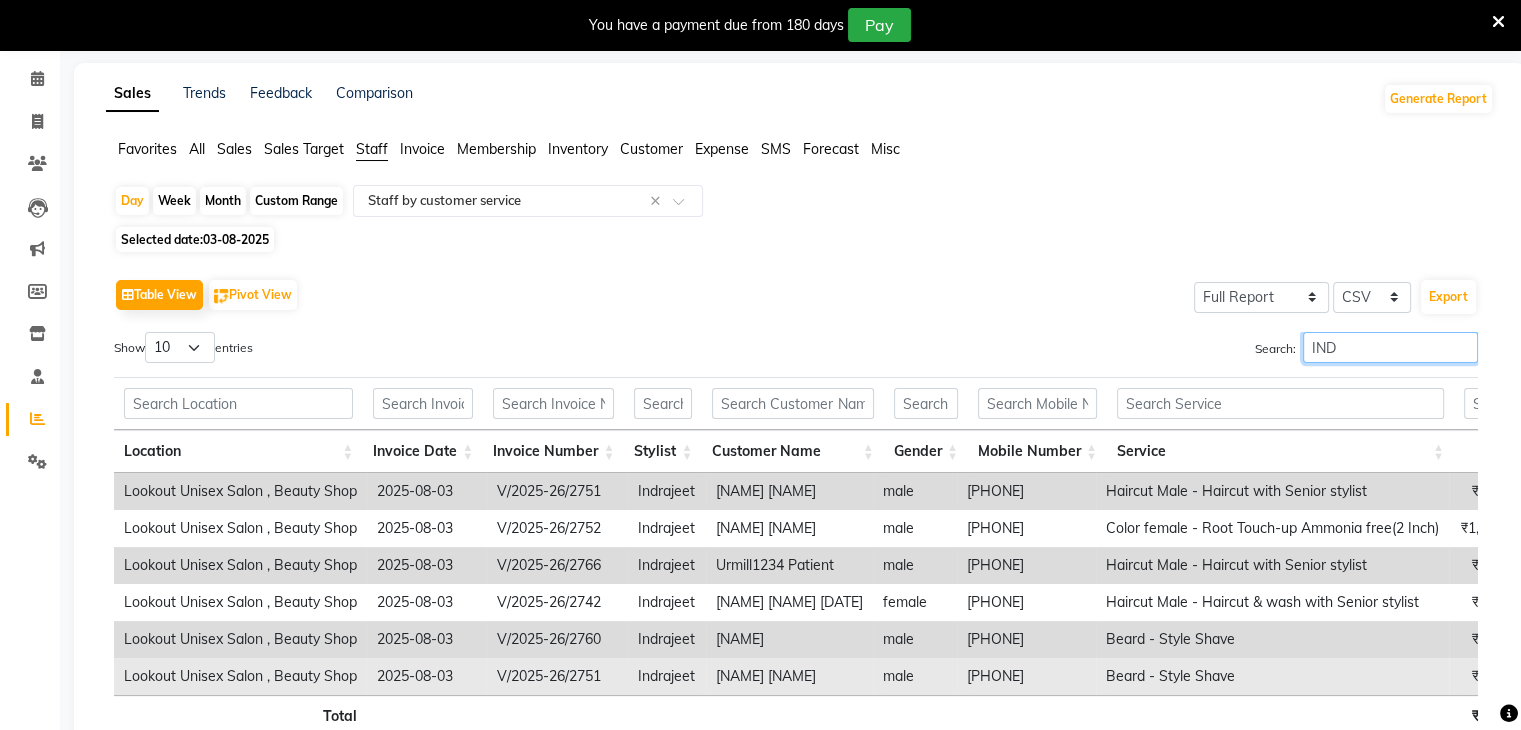 scroll, scrollTop: 219, scrollLeft: 0, axis: vertical 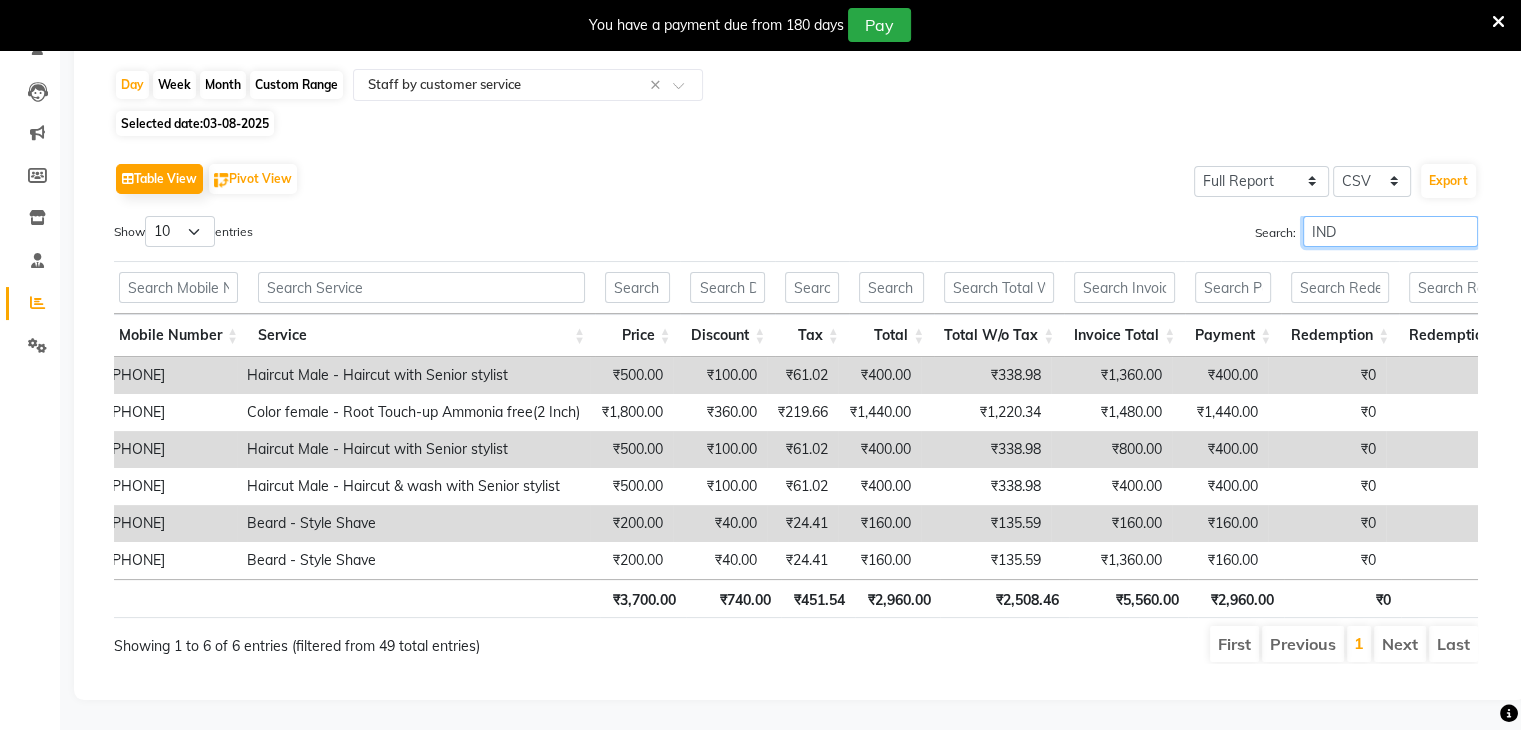 click on "IND" at bounding box center (1390, 231) 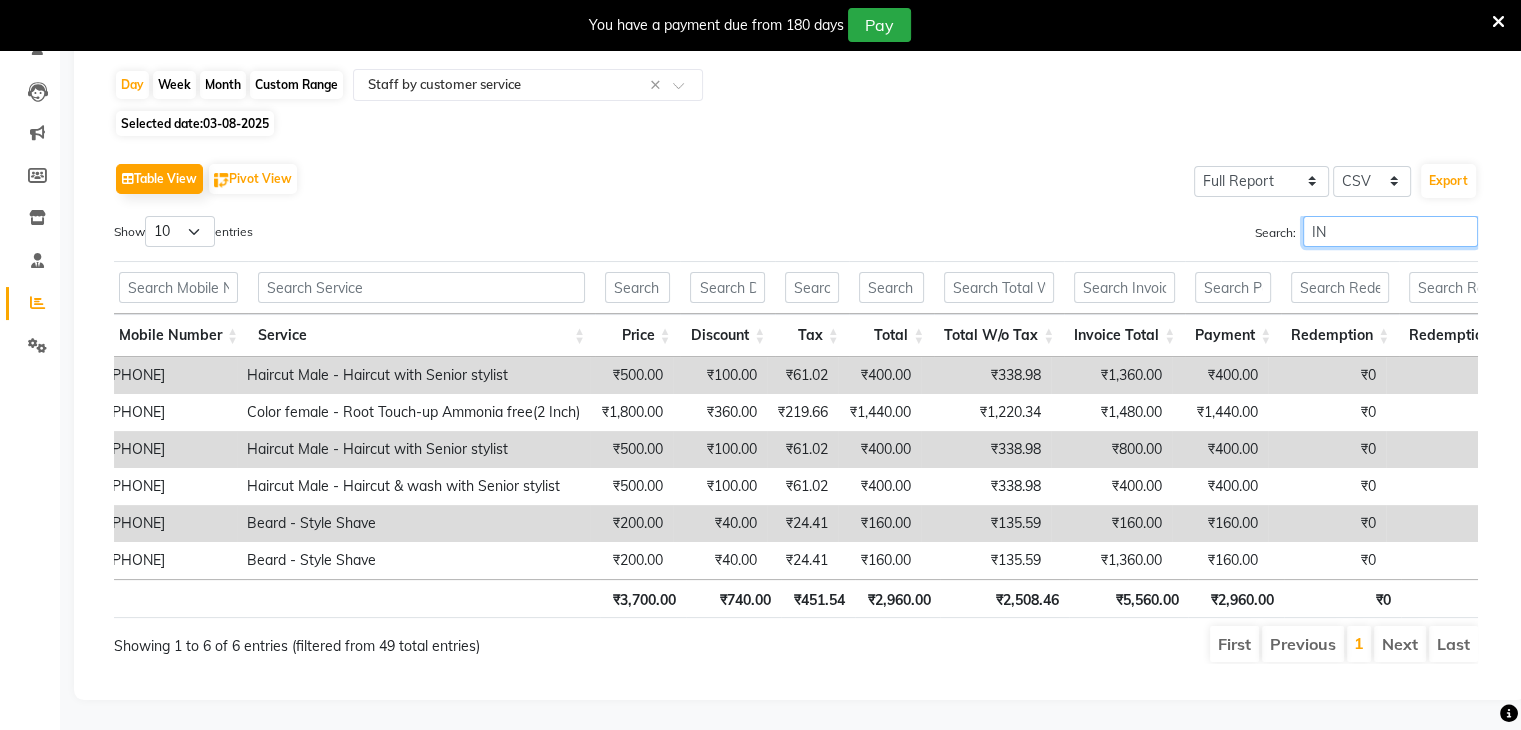 type on "I" 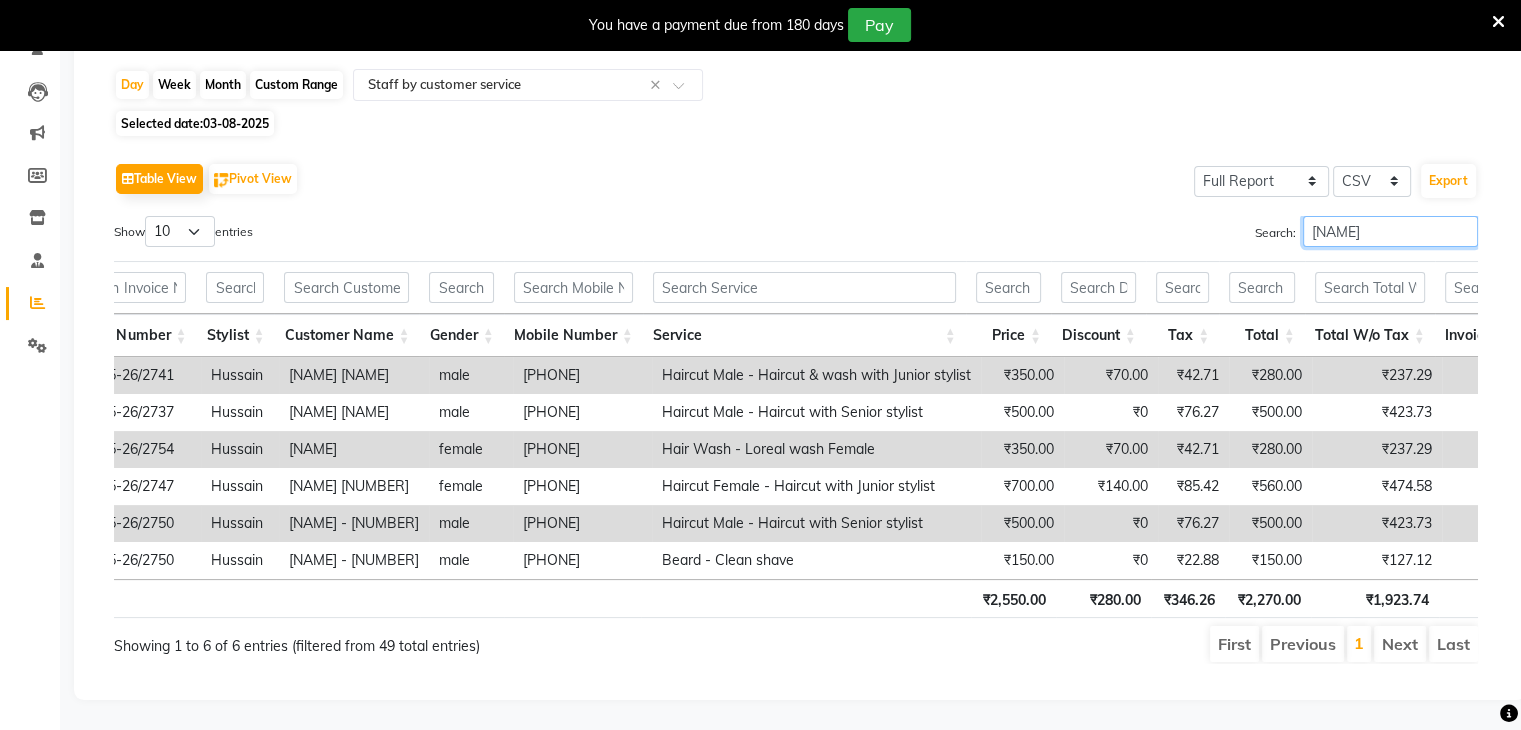 scroll, scrollTop: 0, scrollLeft: 532, axis: horizontal 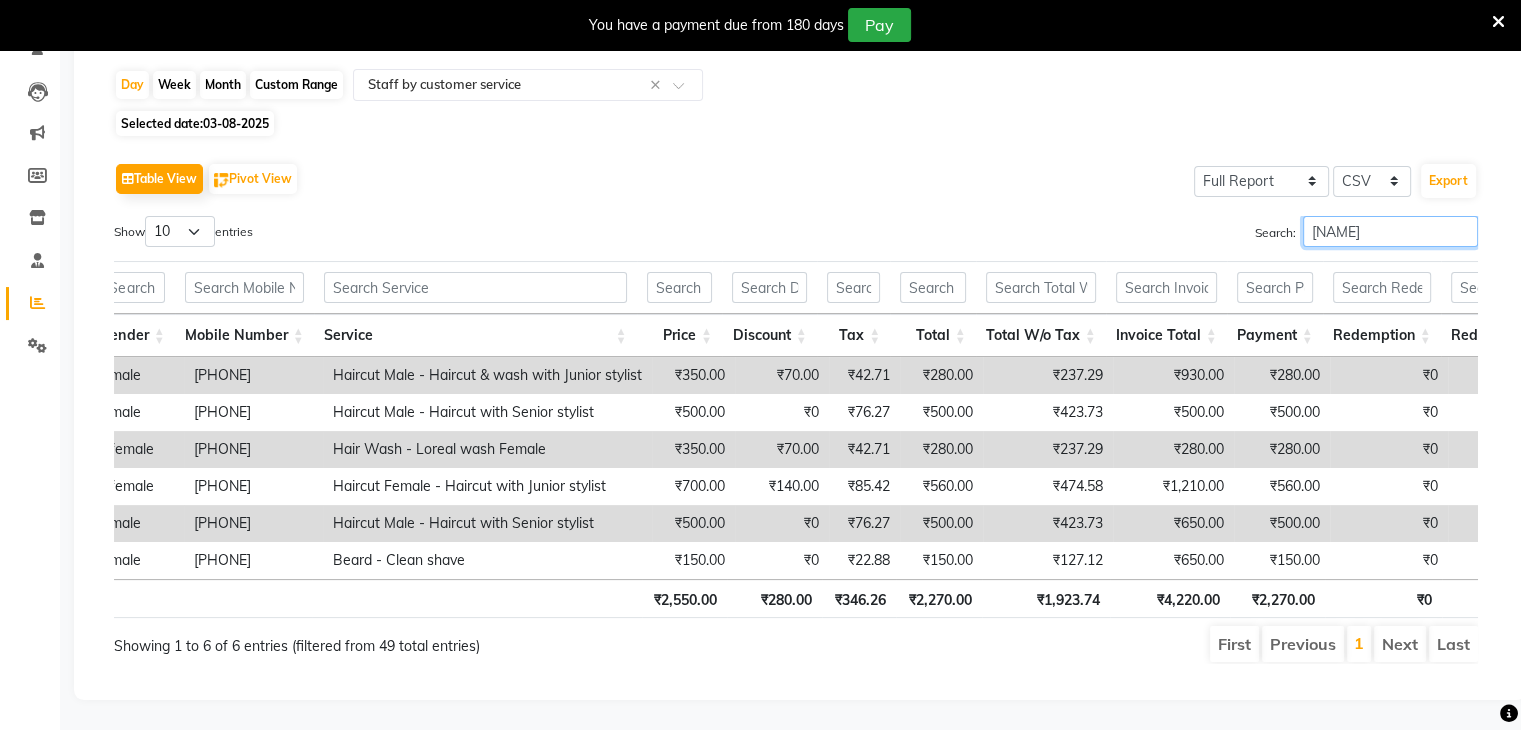 type on "HUSSA" 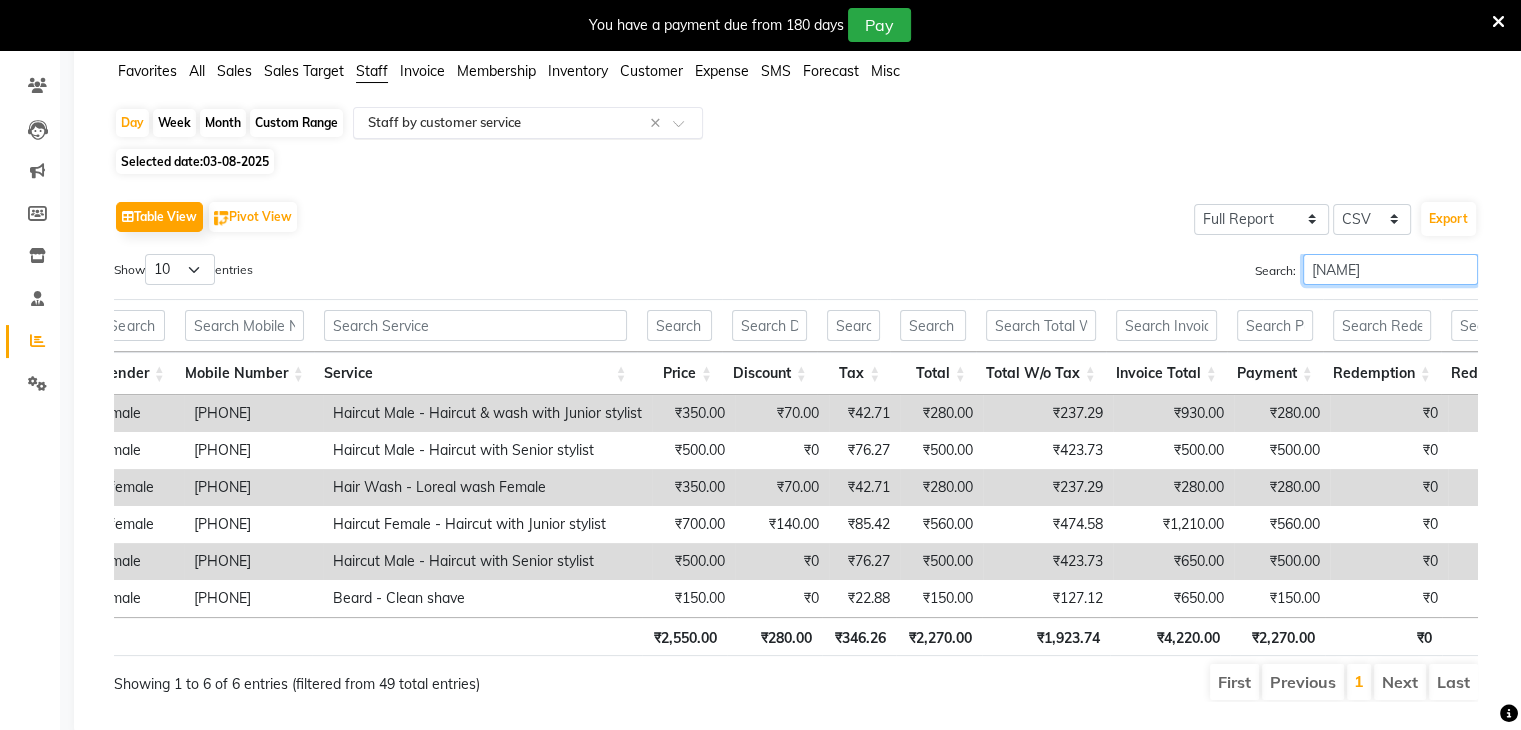 scroll, scrollTop: 0, scrollLeft: 0, axis: both 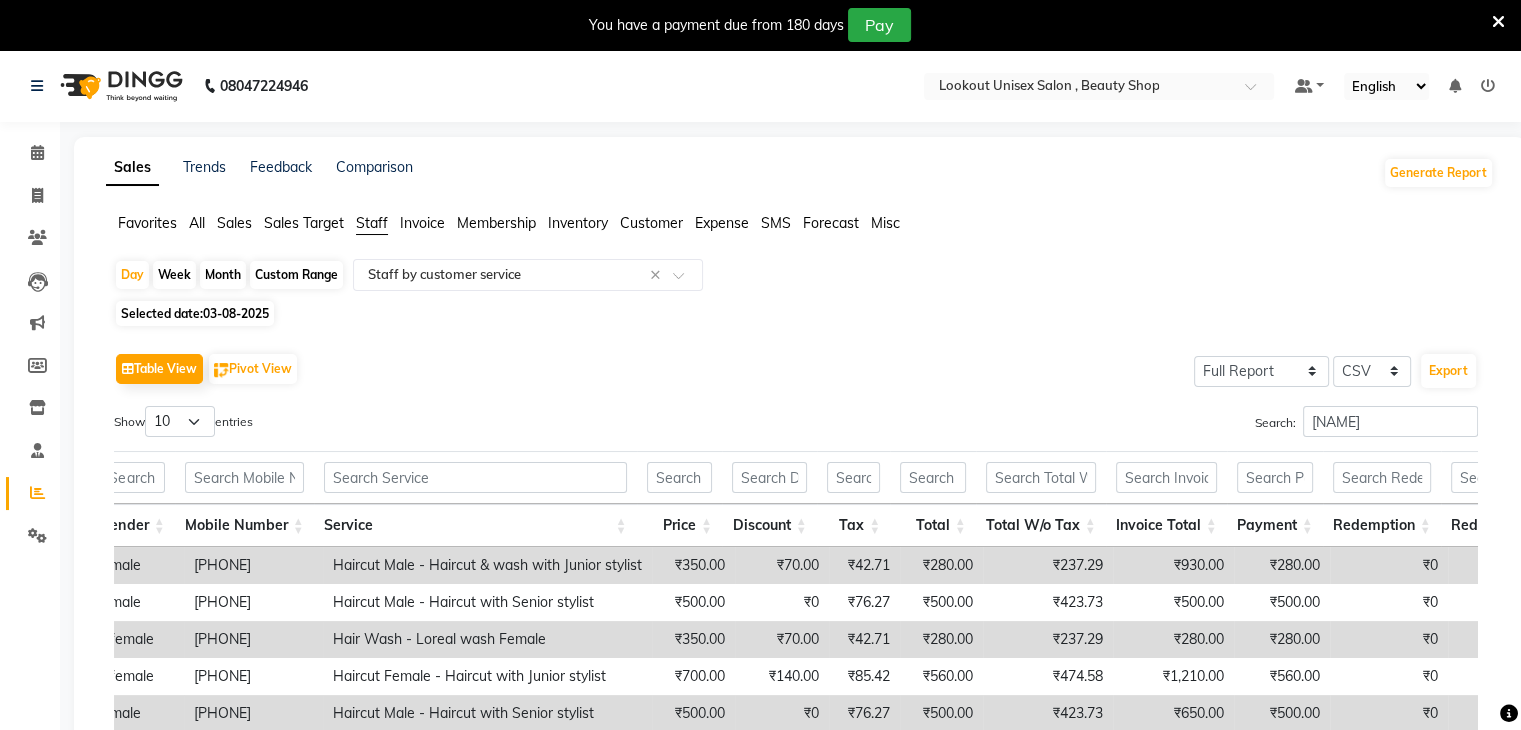 click on "03-08-2025" 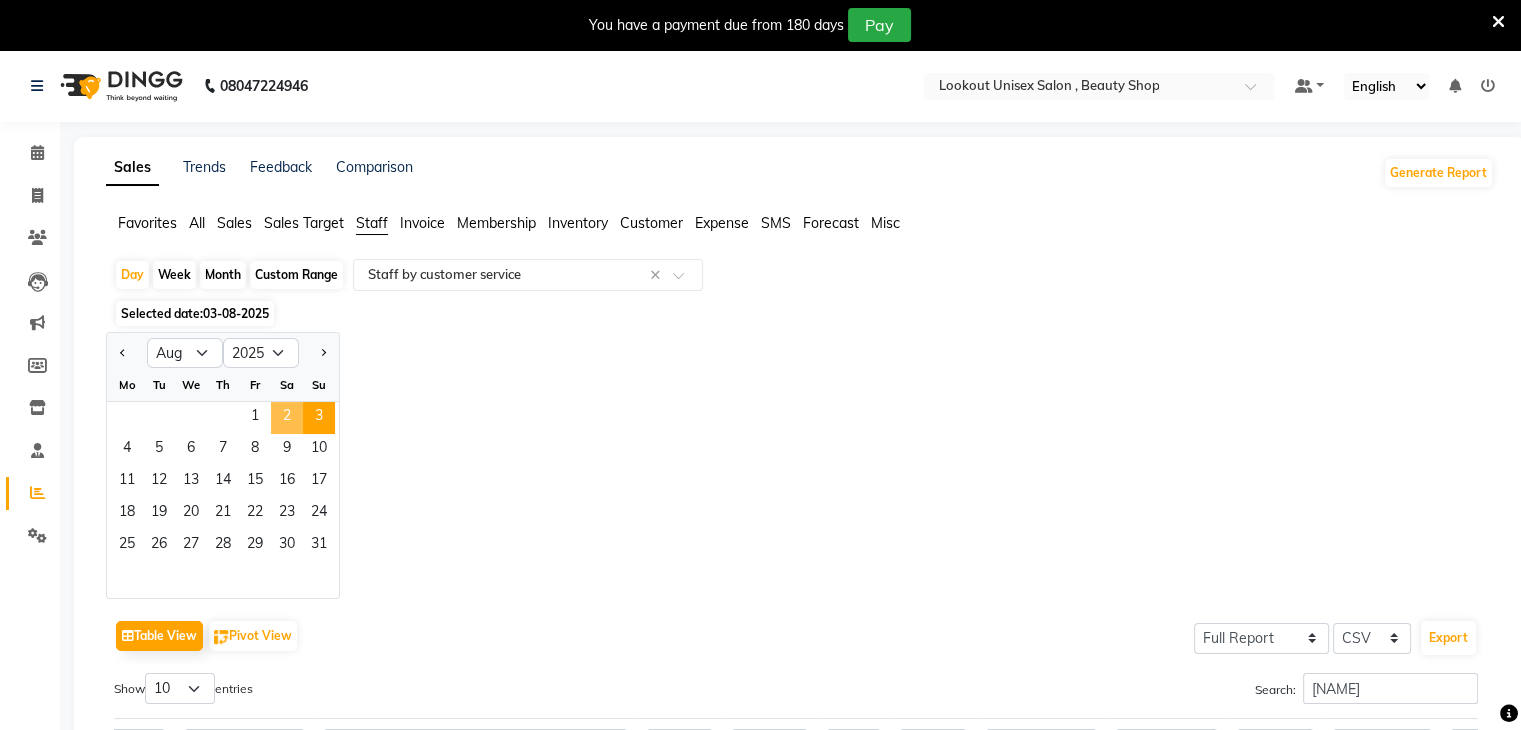click on "2" 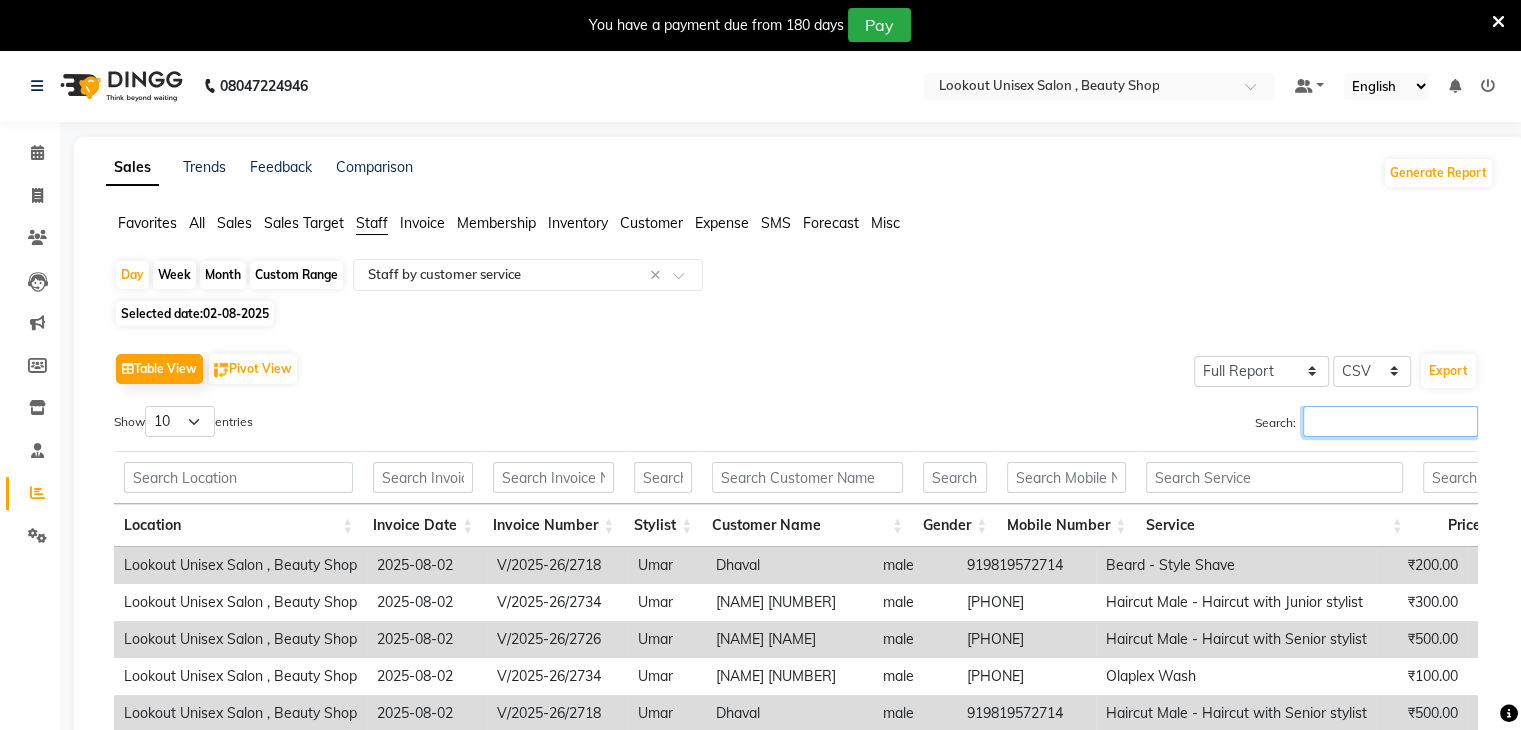 click on "Search:" at bounding box center (1390, 421) 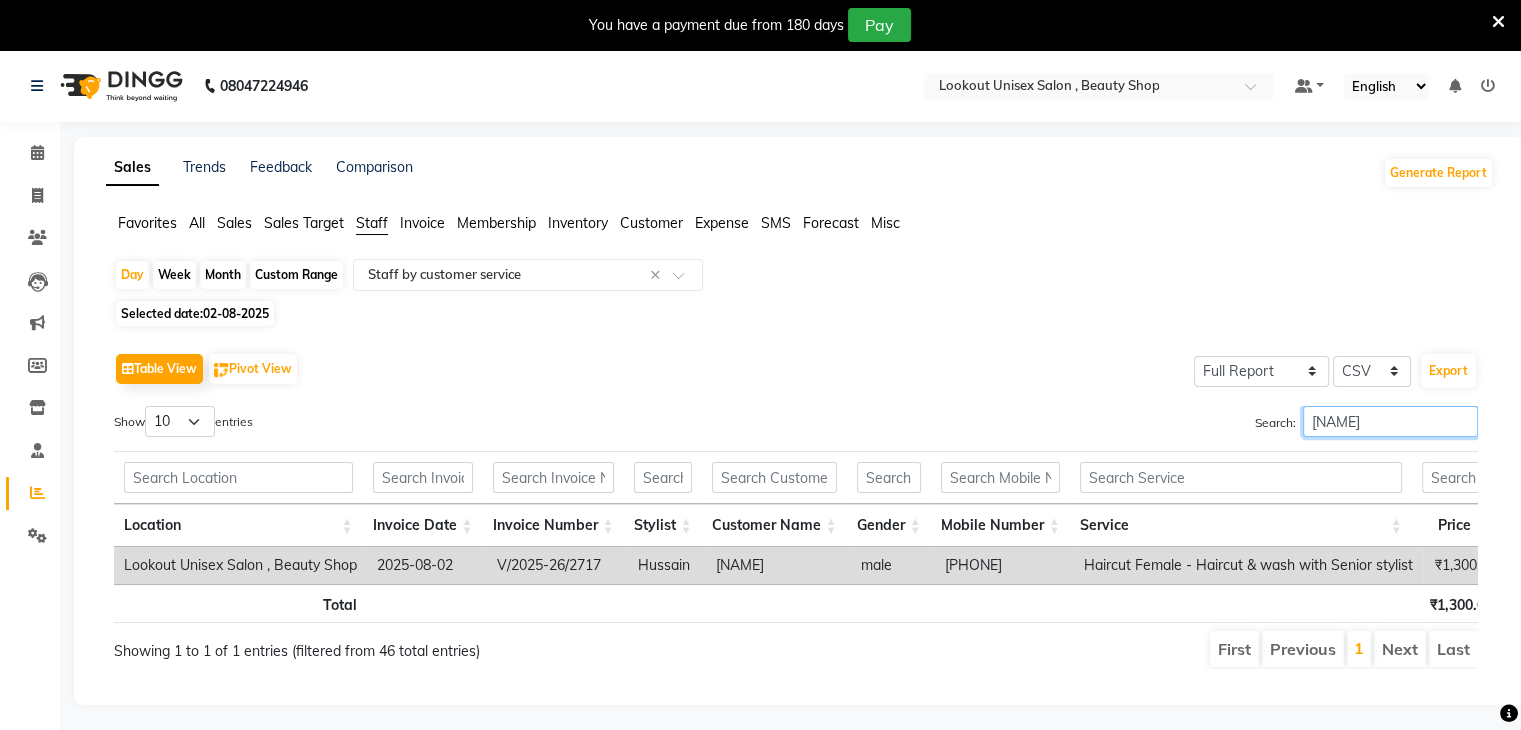 scroll, scrollTop: 0, scrollLeft: 104, axis: horizontal 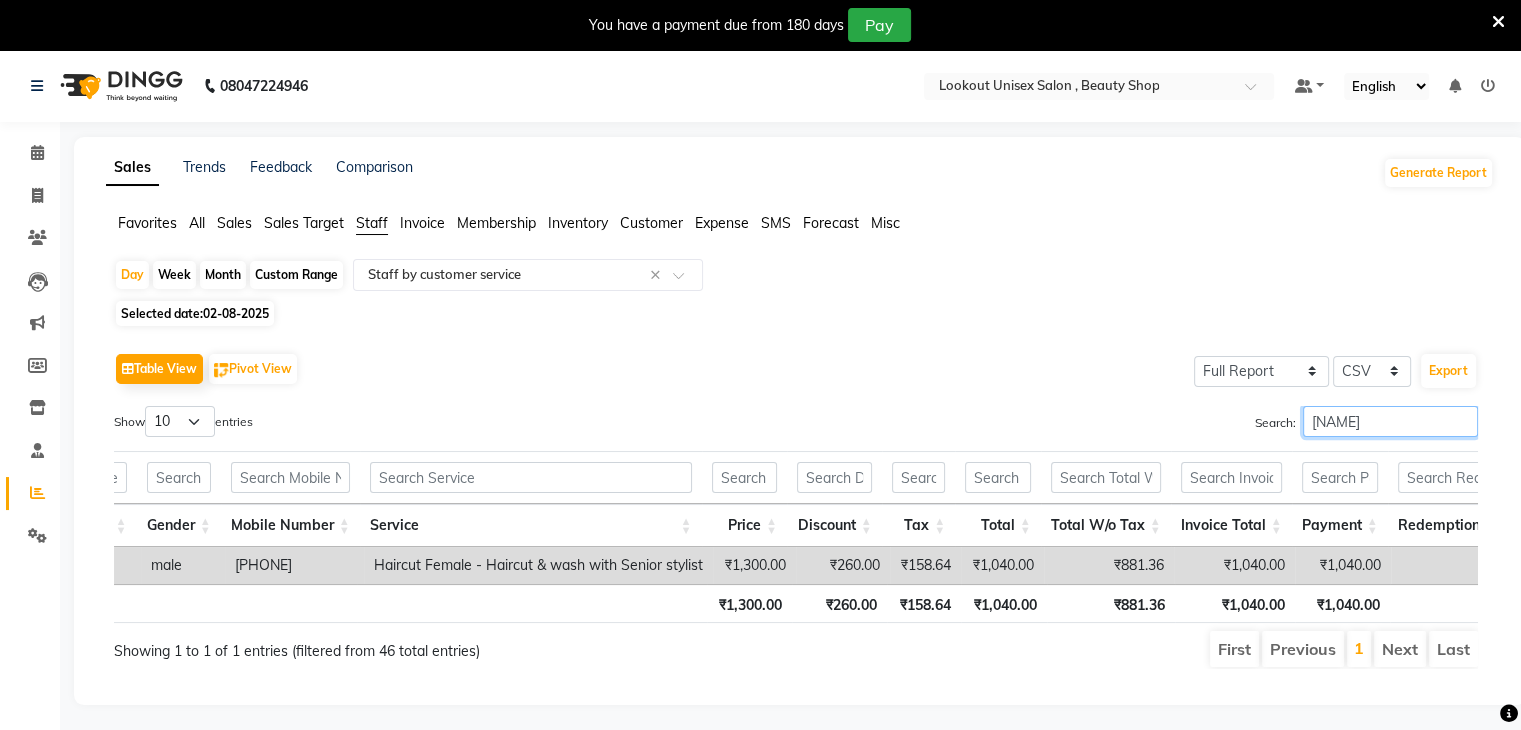 type on "HUSS" 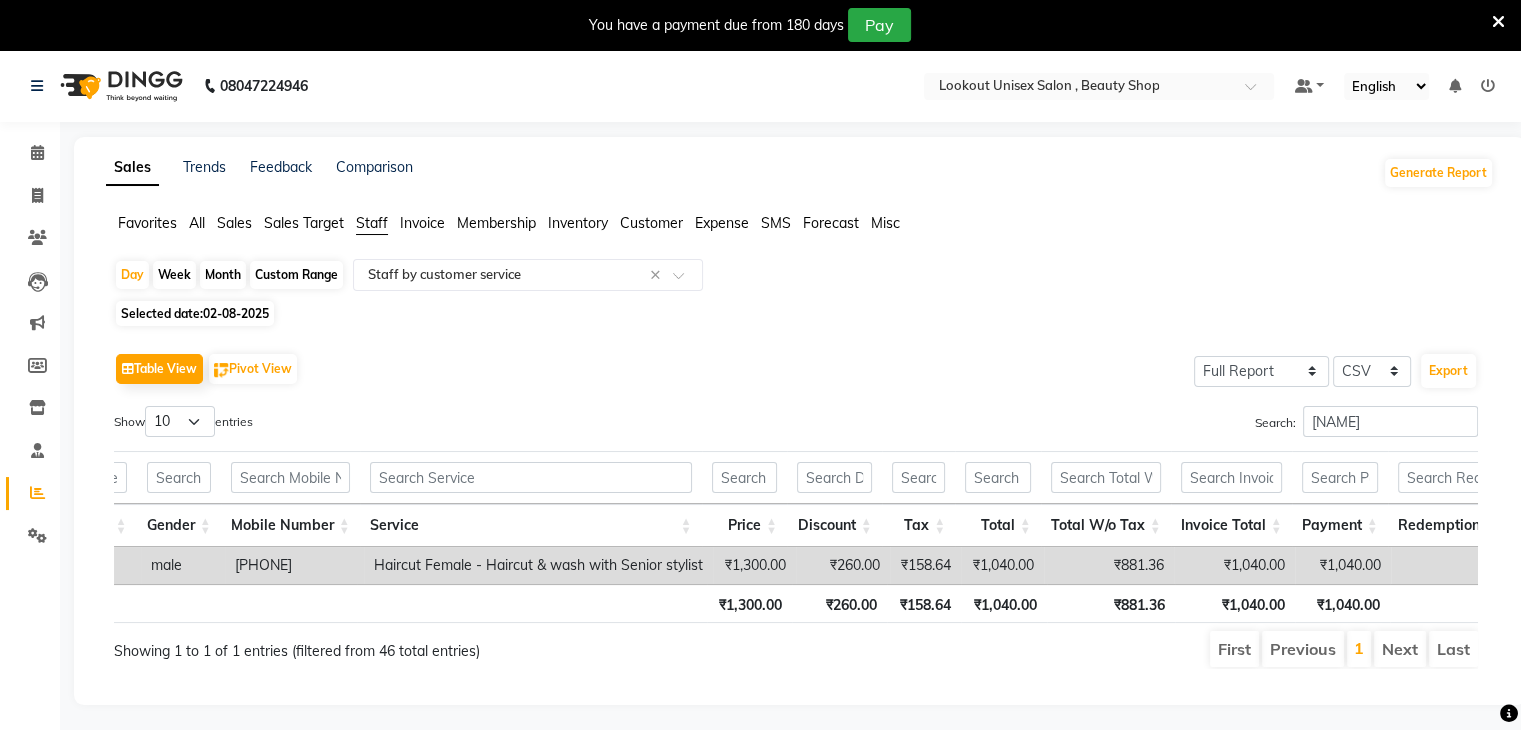 click on "02-08-2025" 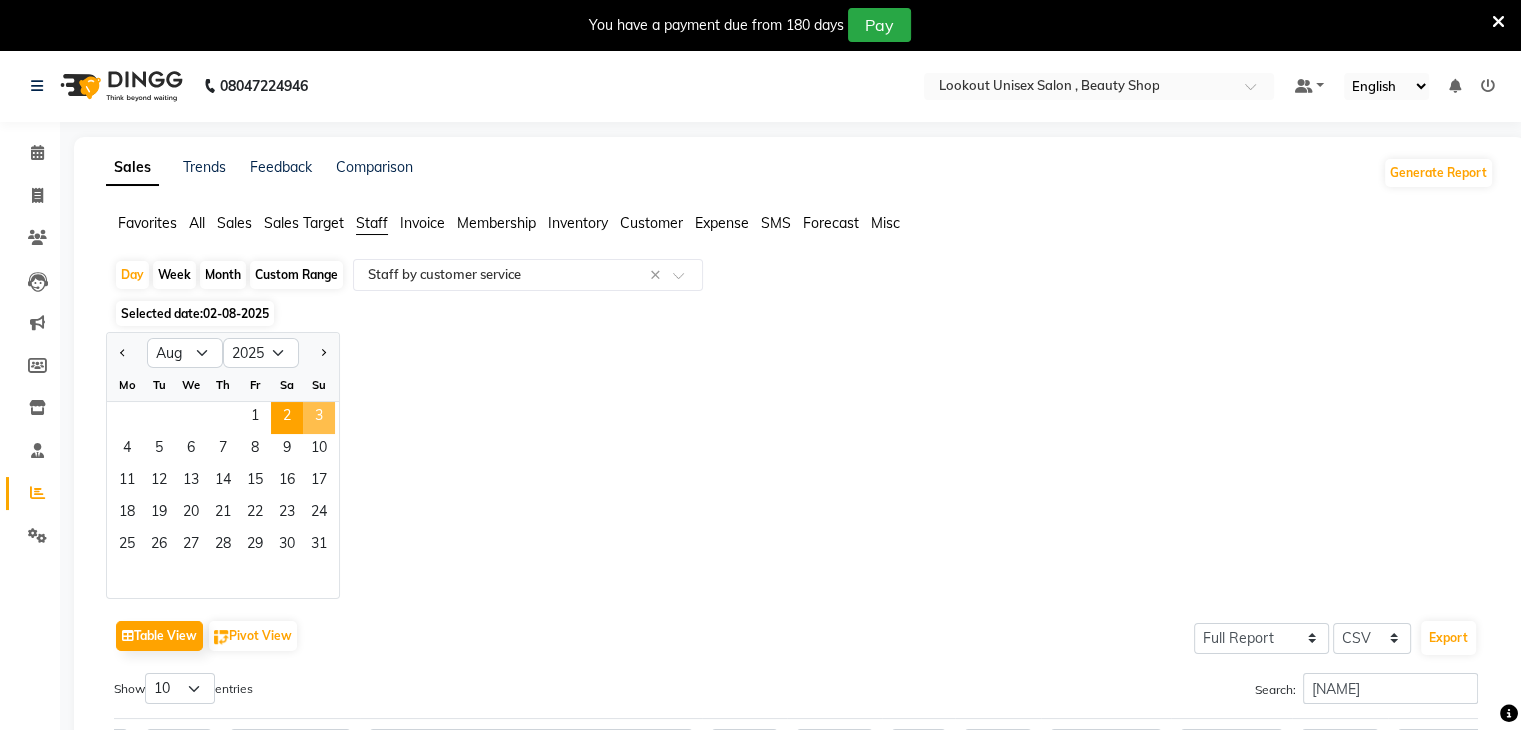click on "3" 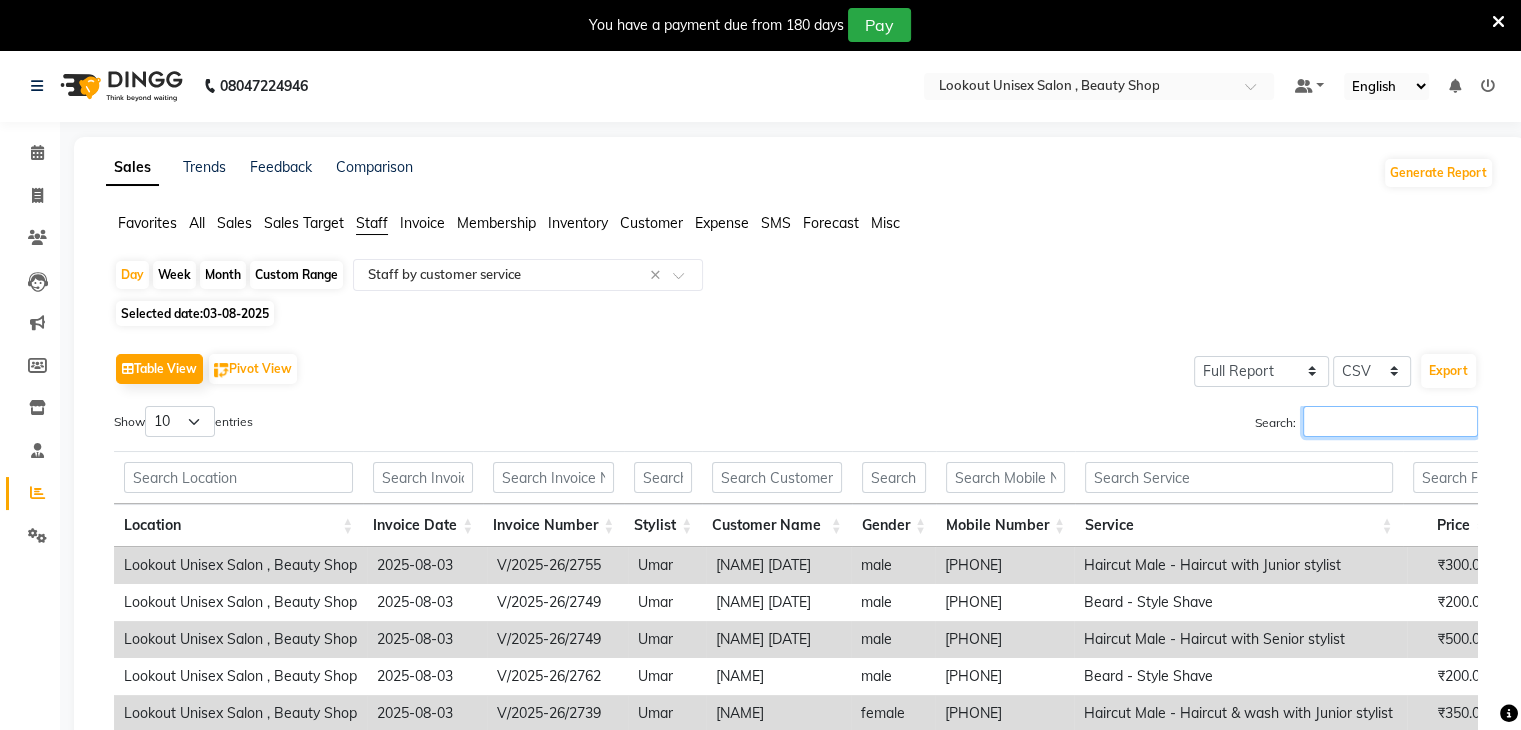 click on "Search:" at bounding box center [1390, 421] 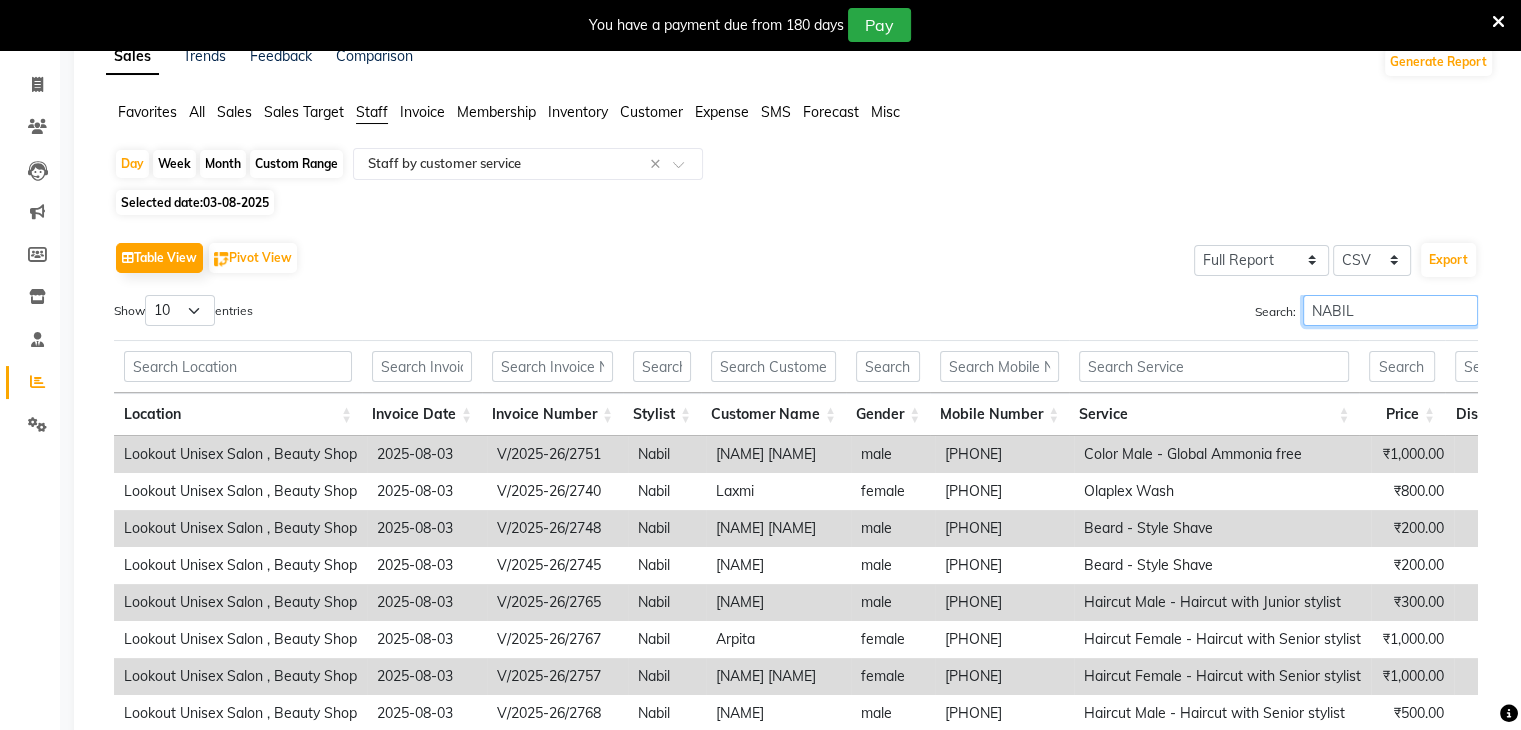 scroll, scrollTop: 293, scrollLeft: 0, axis: vertical 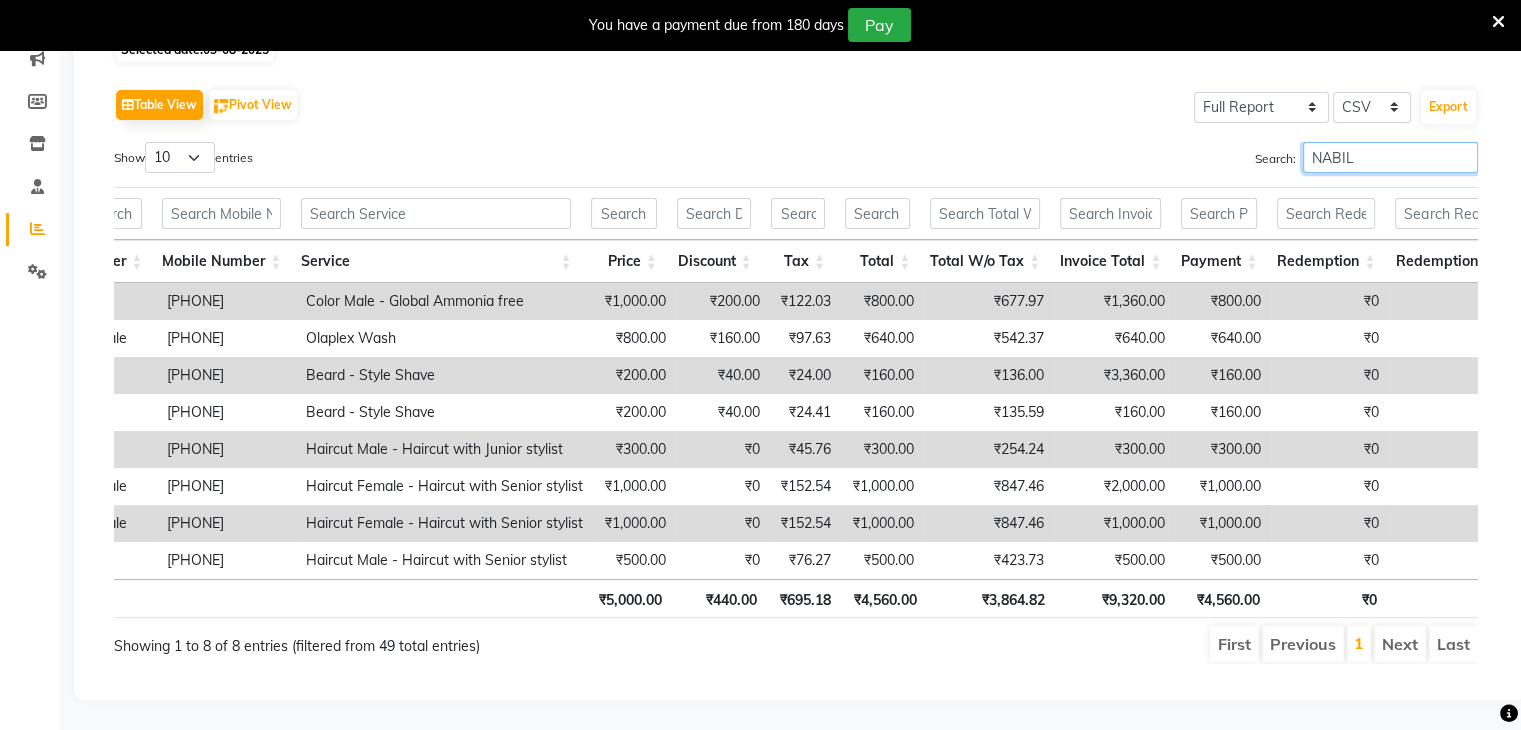 click on "NABIL" at bounding box center (1390, 157) 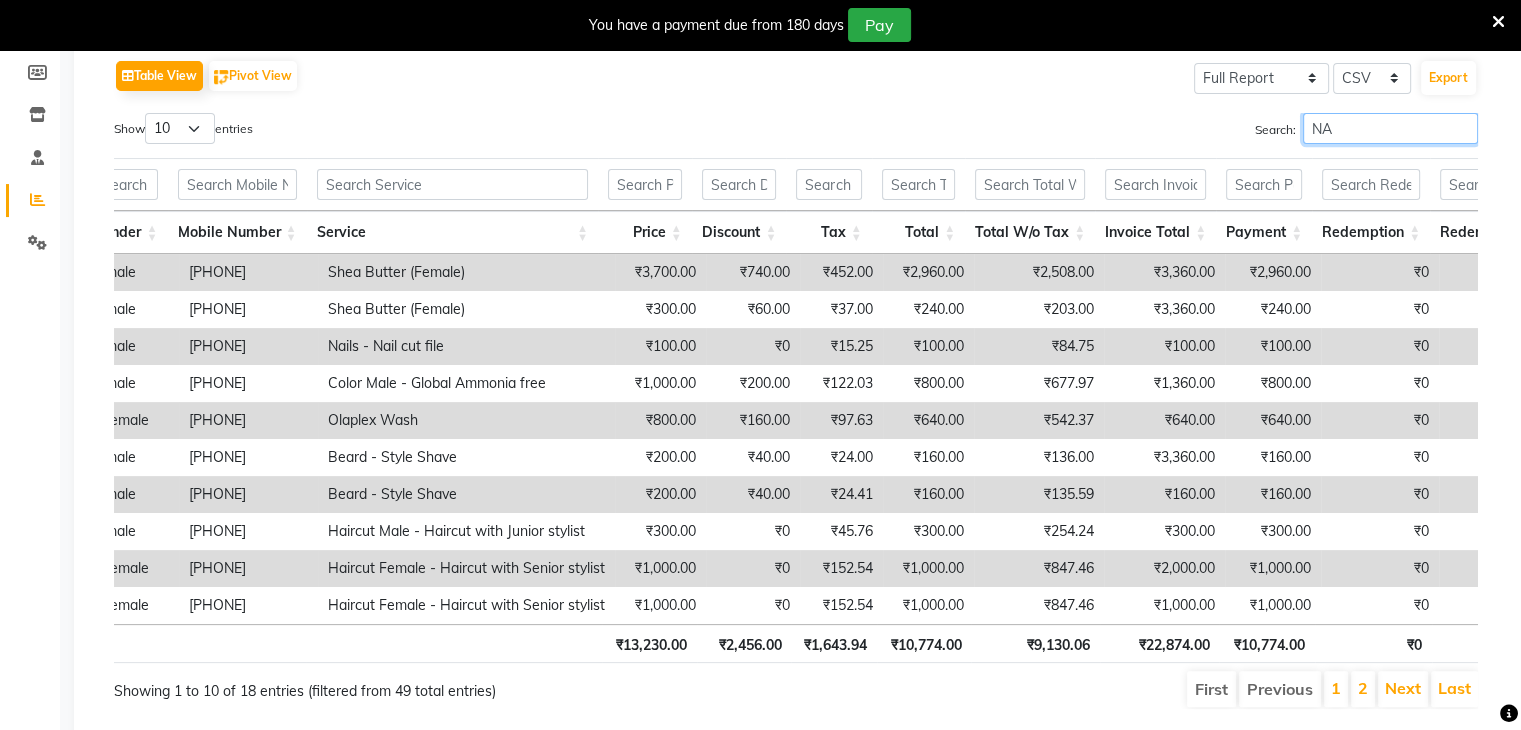 type on "N" 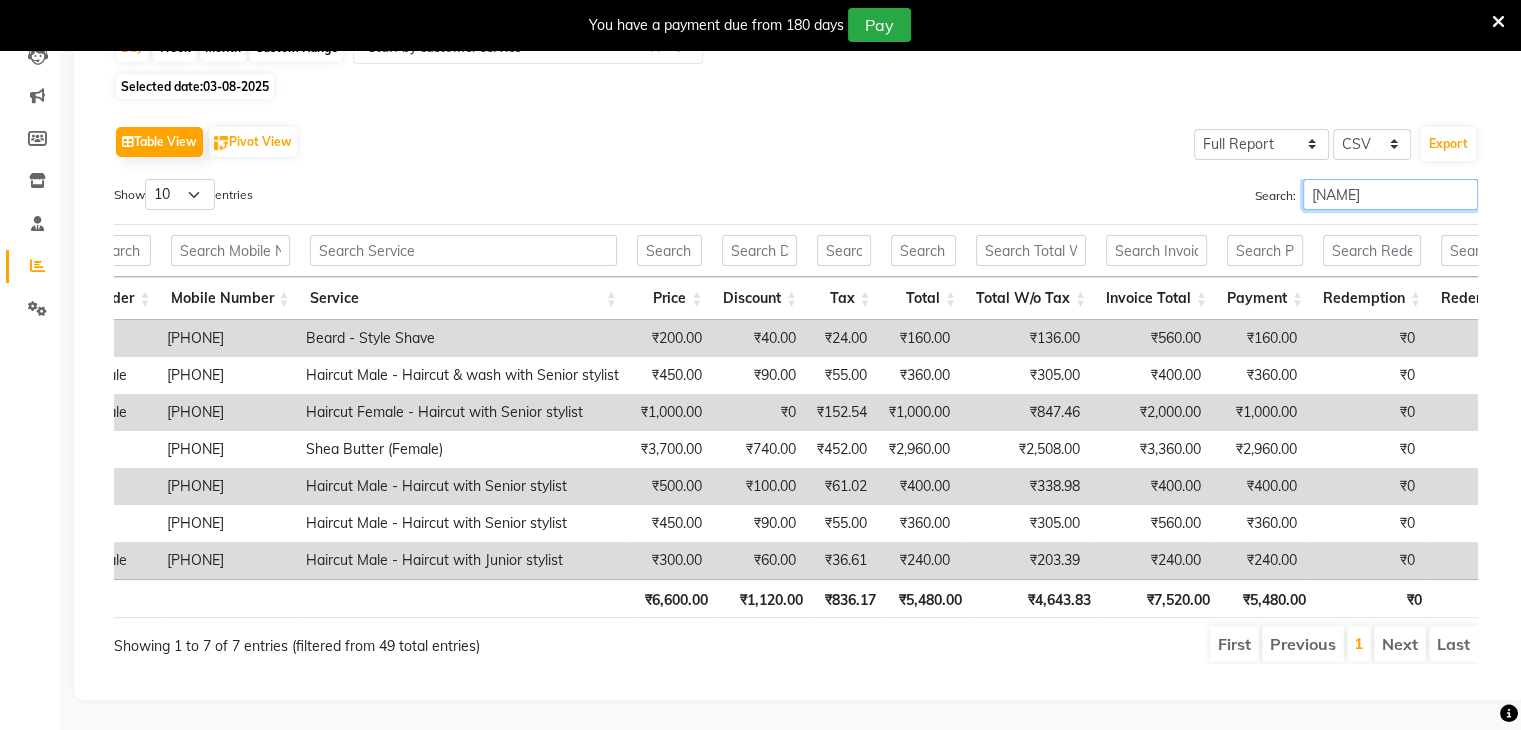 scroll, scrollTop: 256, scrollLeft: 0, axis: vertical 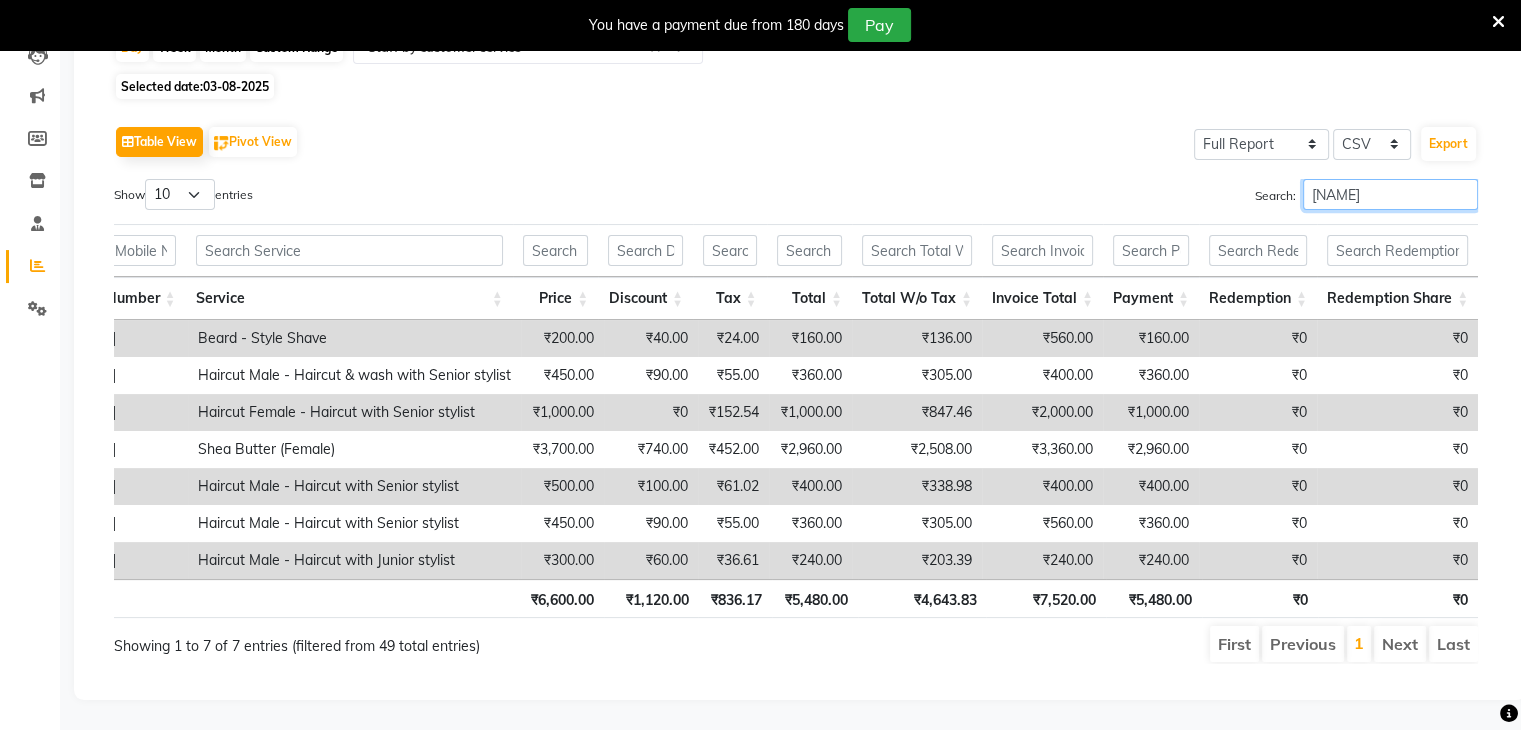 type on "SALM" 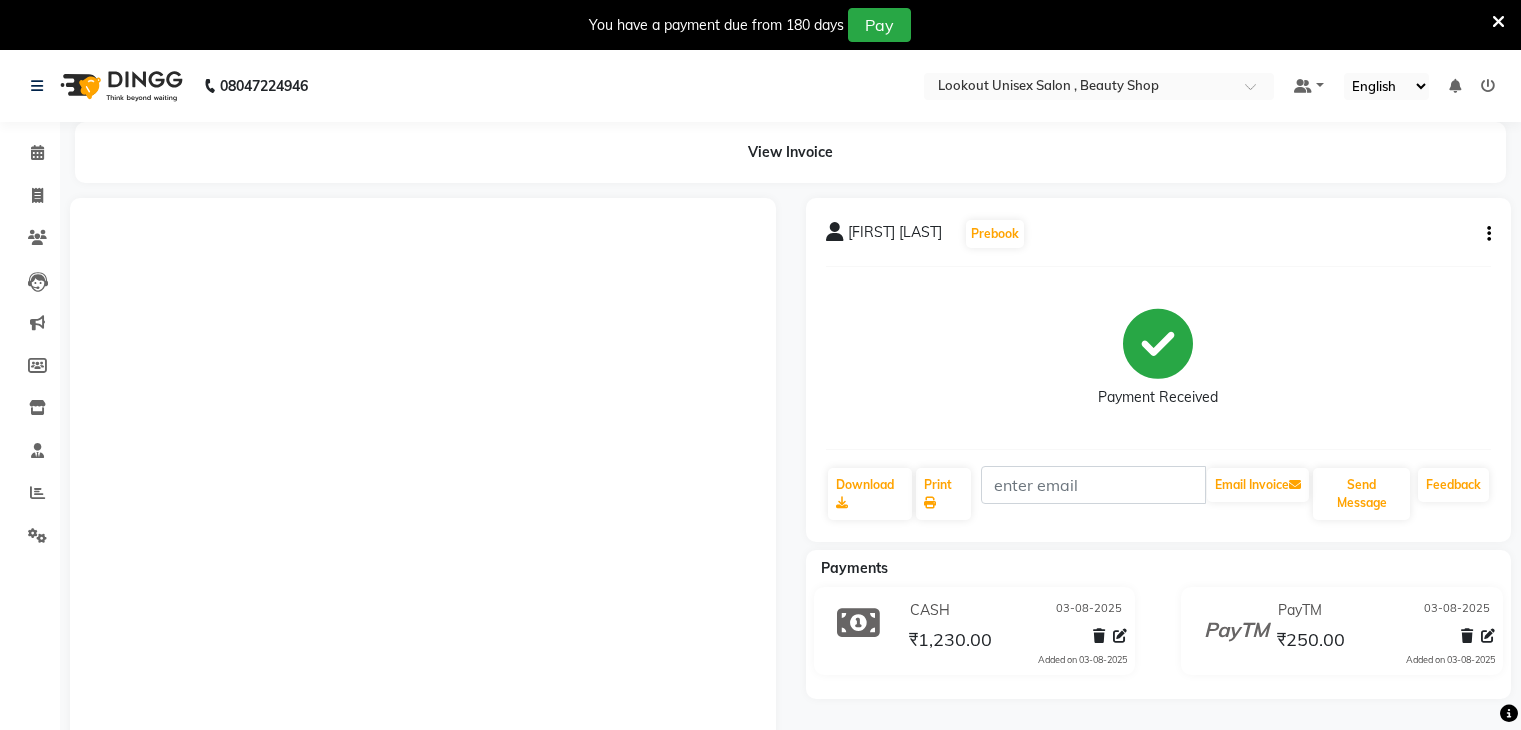 scroll, scrollTop: 0, scrollLeft: 0, axis: both 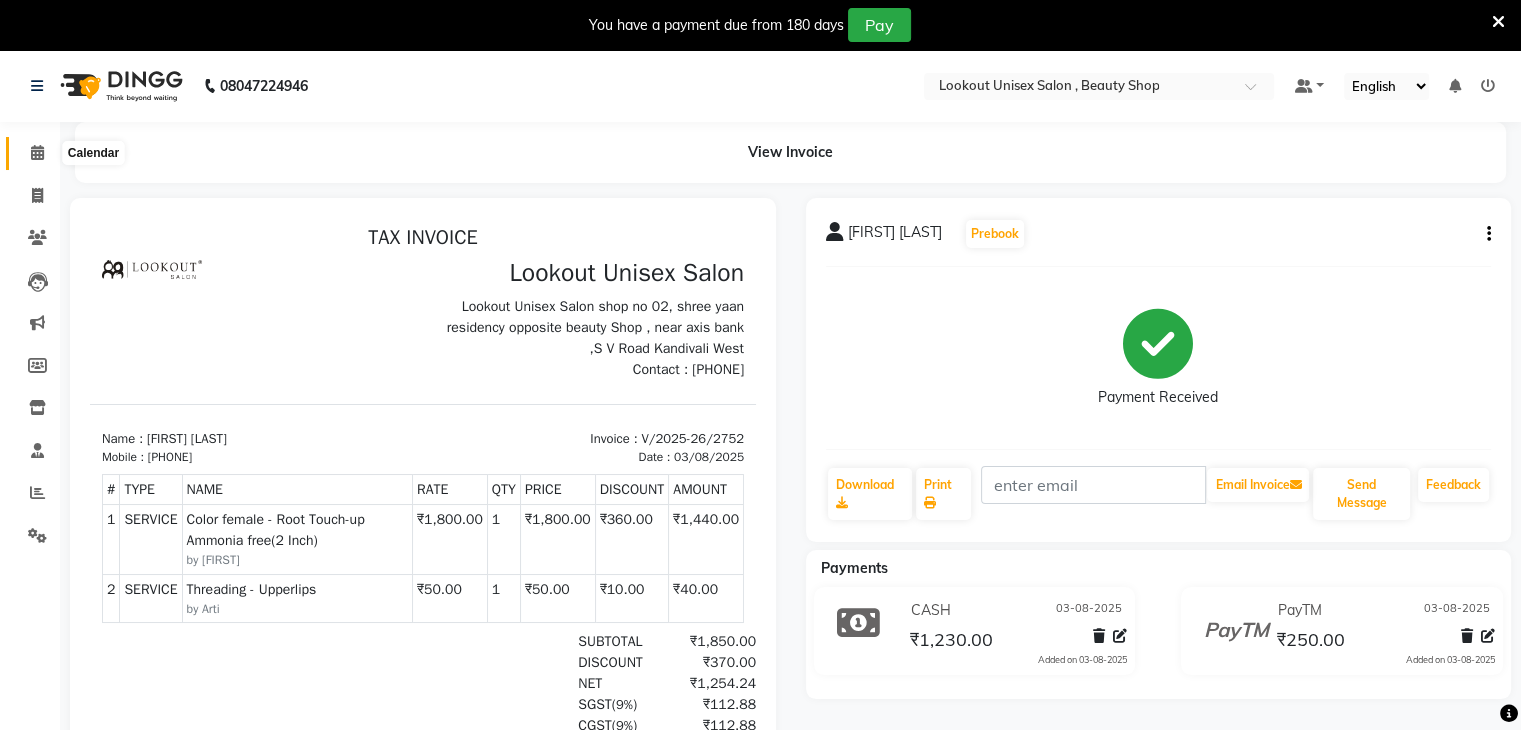 click 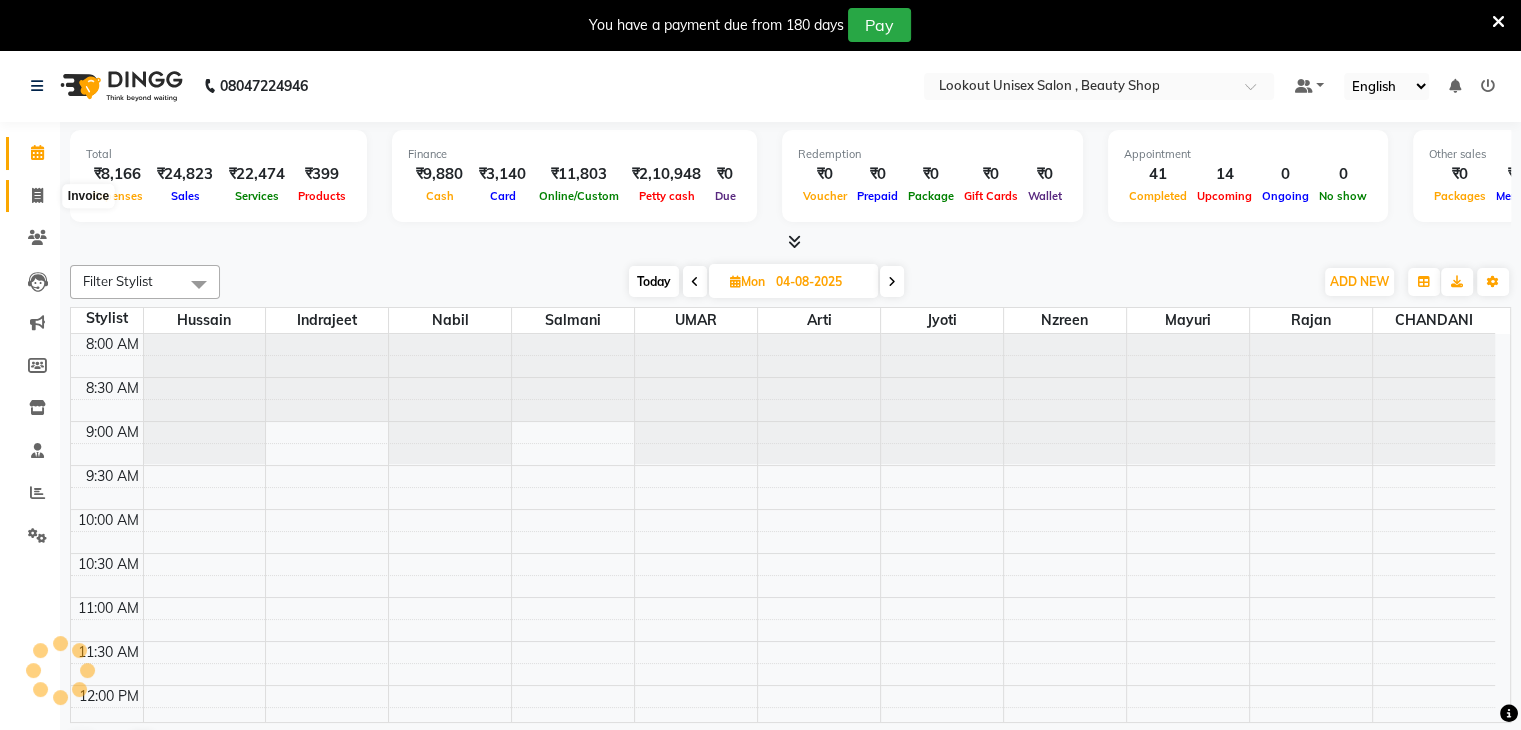 scroll, scrollTop: 792, scrollLeft: 0, axis: vertical 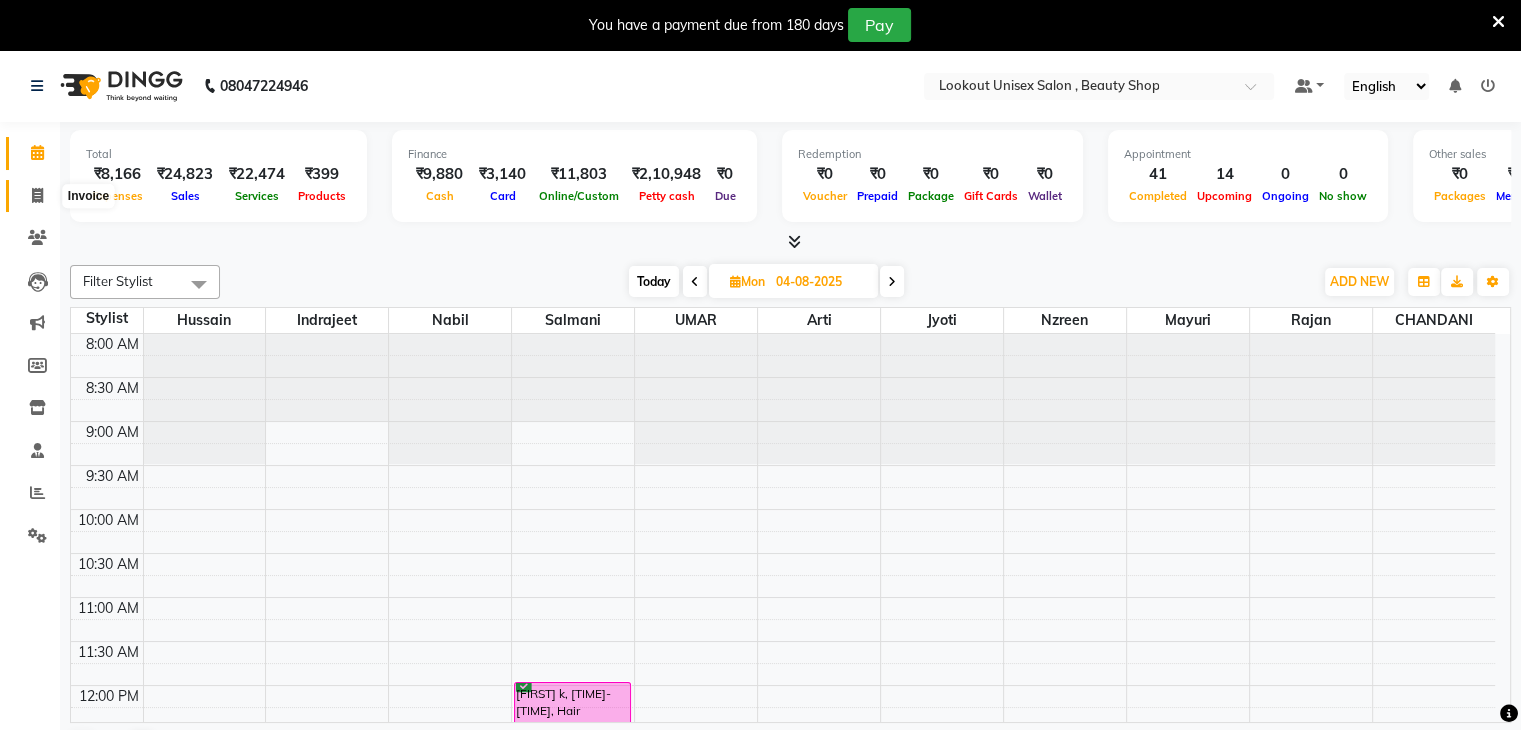 click 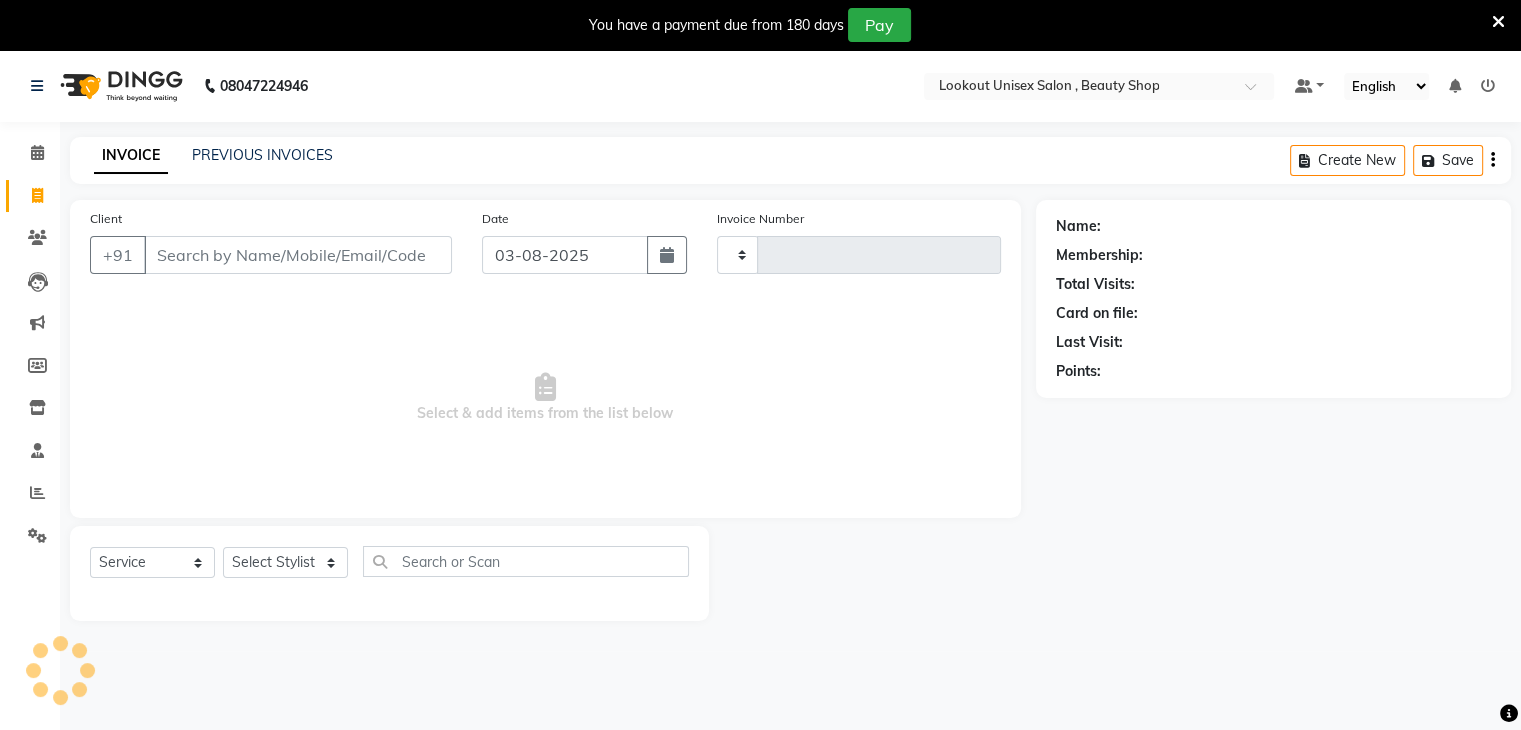 type on "2770" 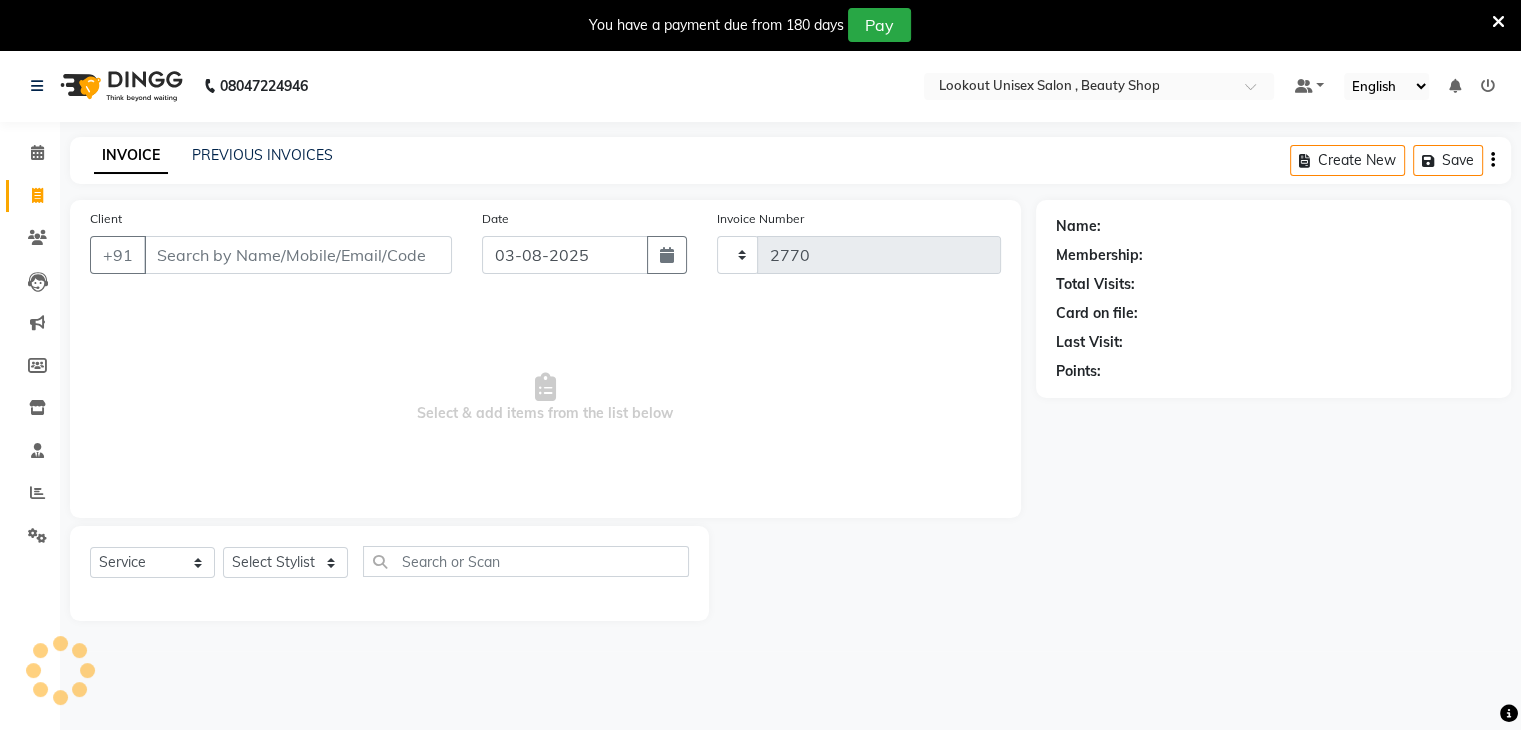 select on "7658" 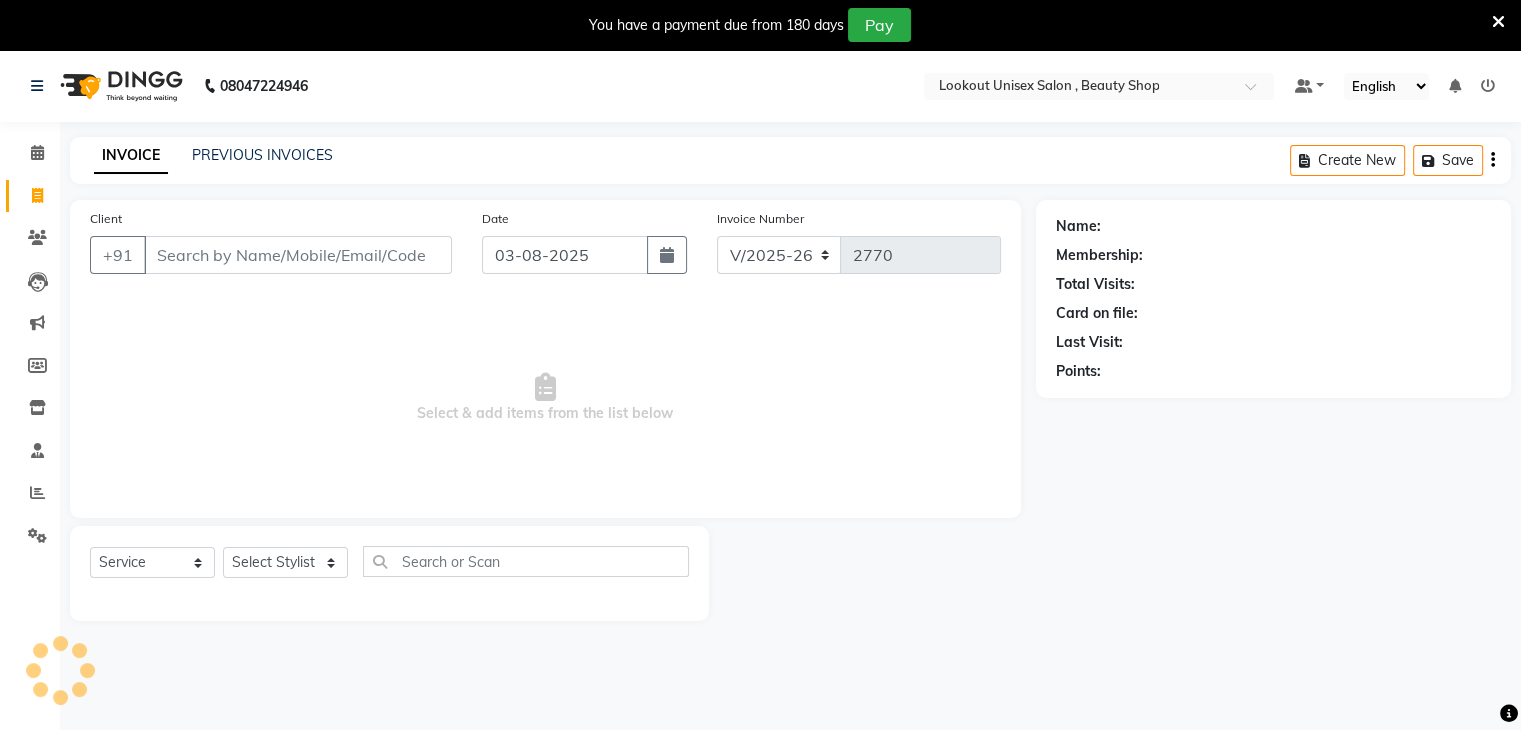 click on "Client" at bounding box center [298, 255] 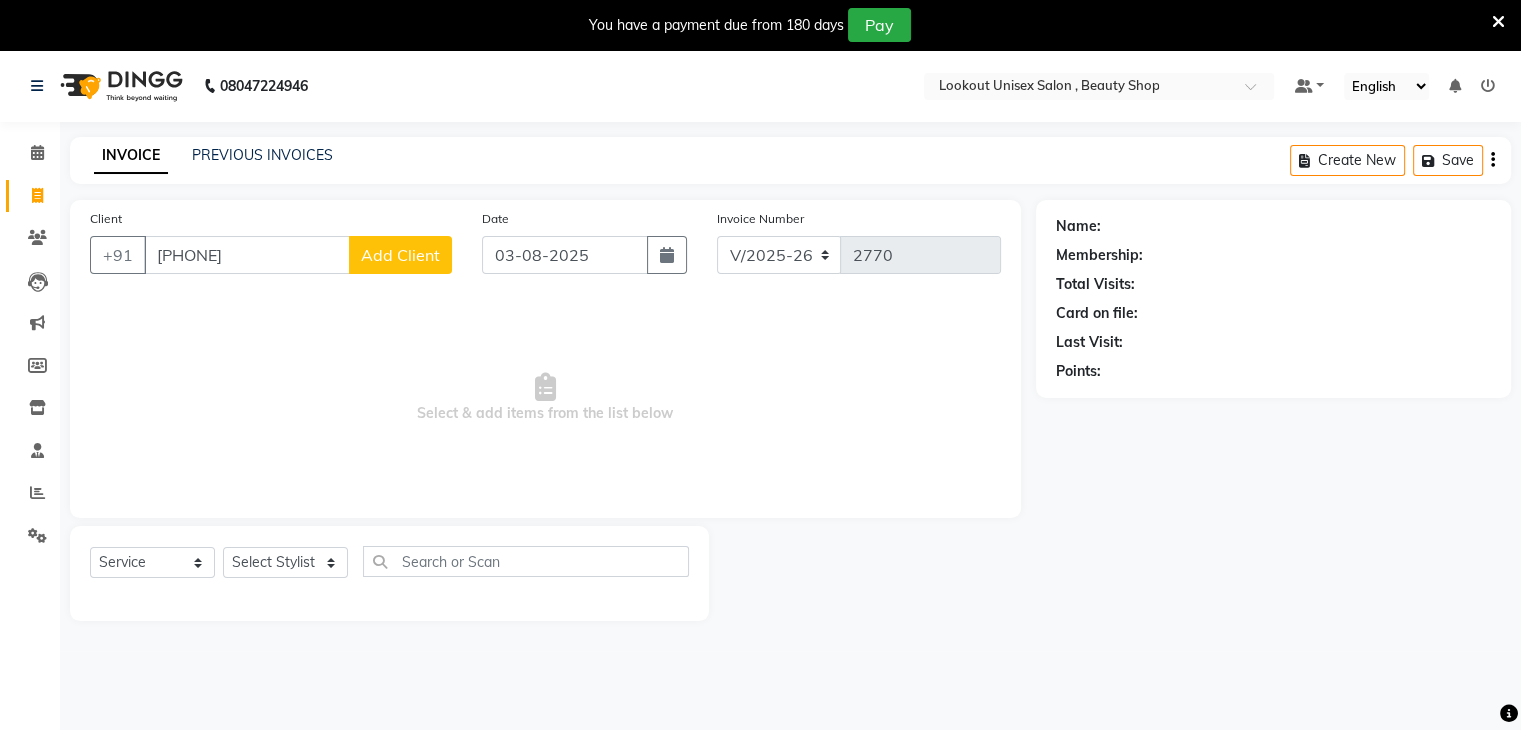 type on "9096023308" 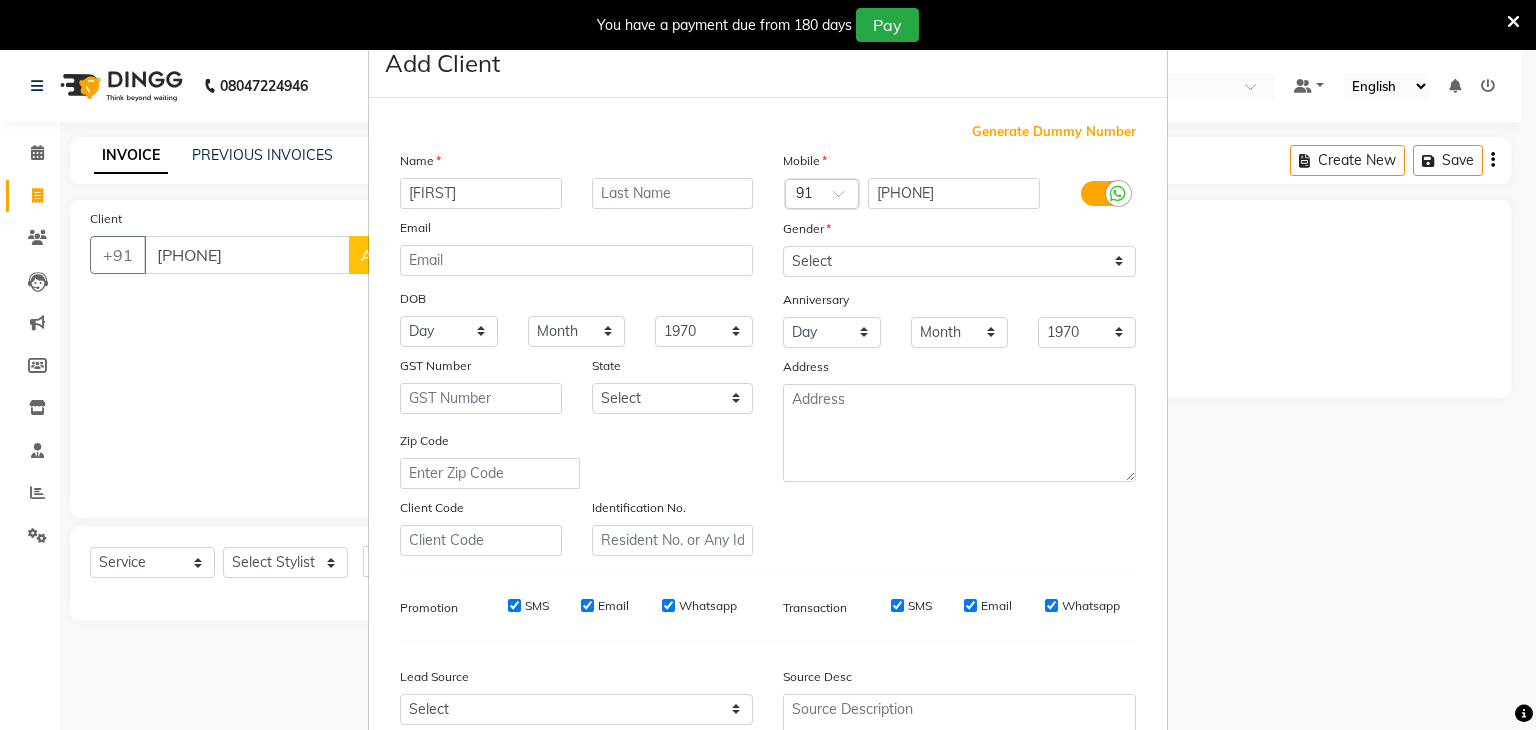 type on "PARTIK" 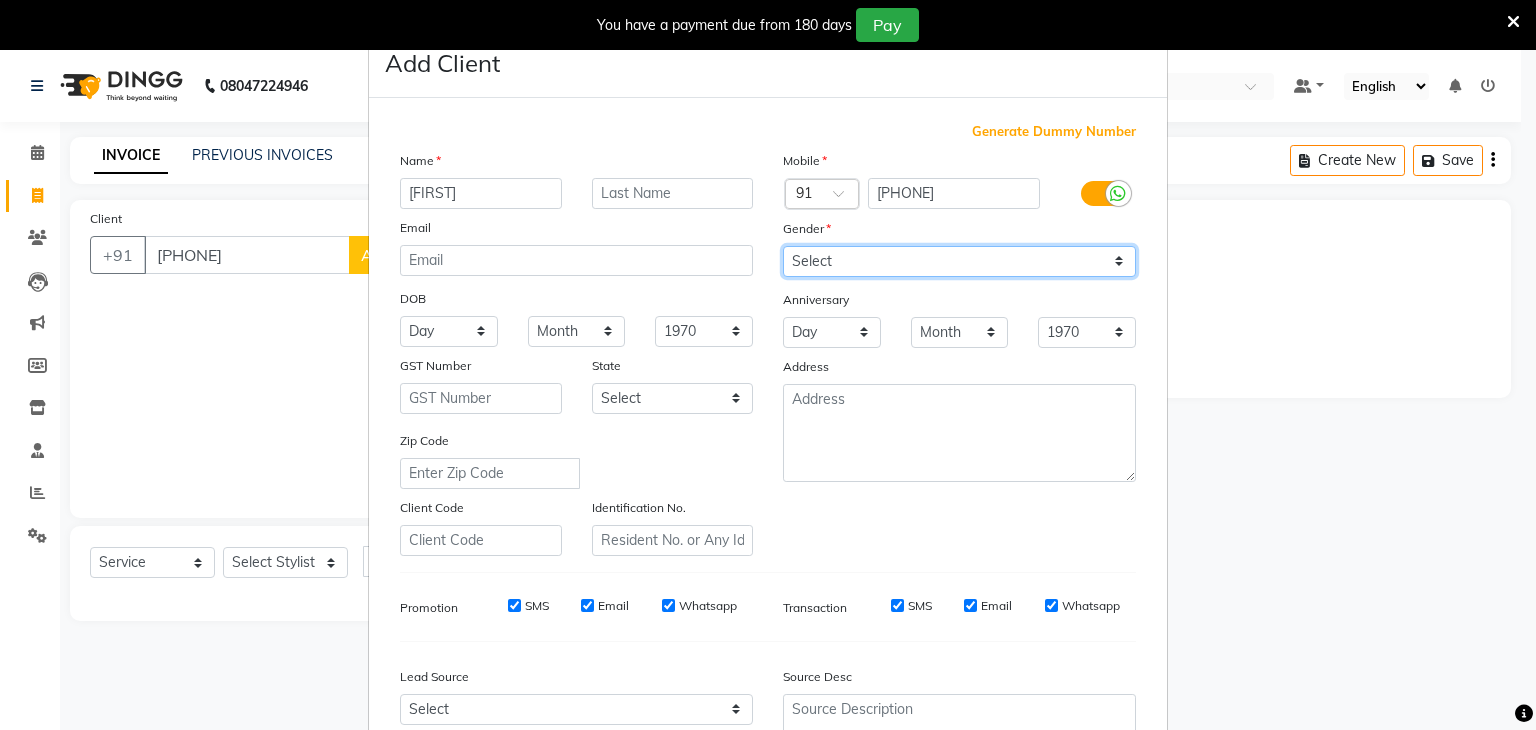click on "Select Male Female Other Prefer Not To Say" at bounding box center [959, 261] 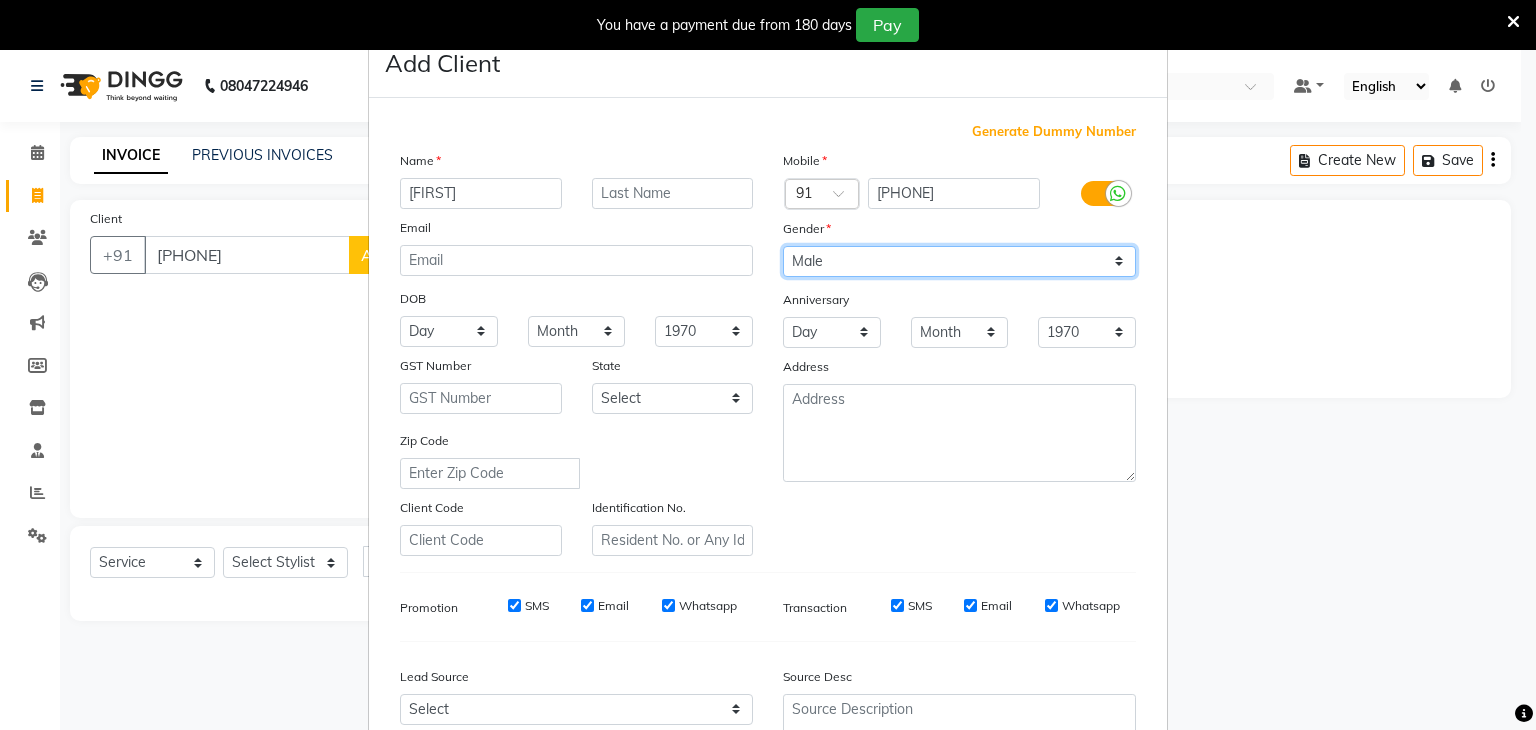 click on "Select Male Female Other Prefer Not To Say" at bounding box center [959, 261] 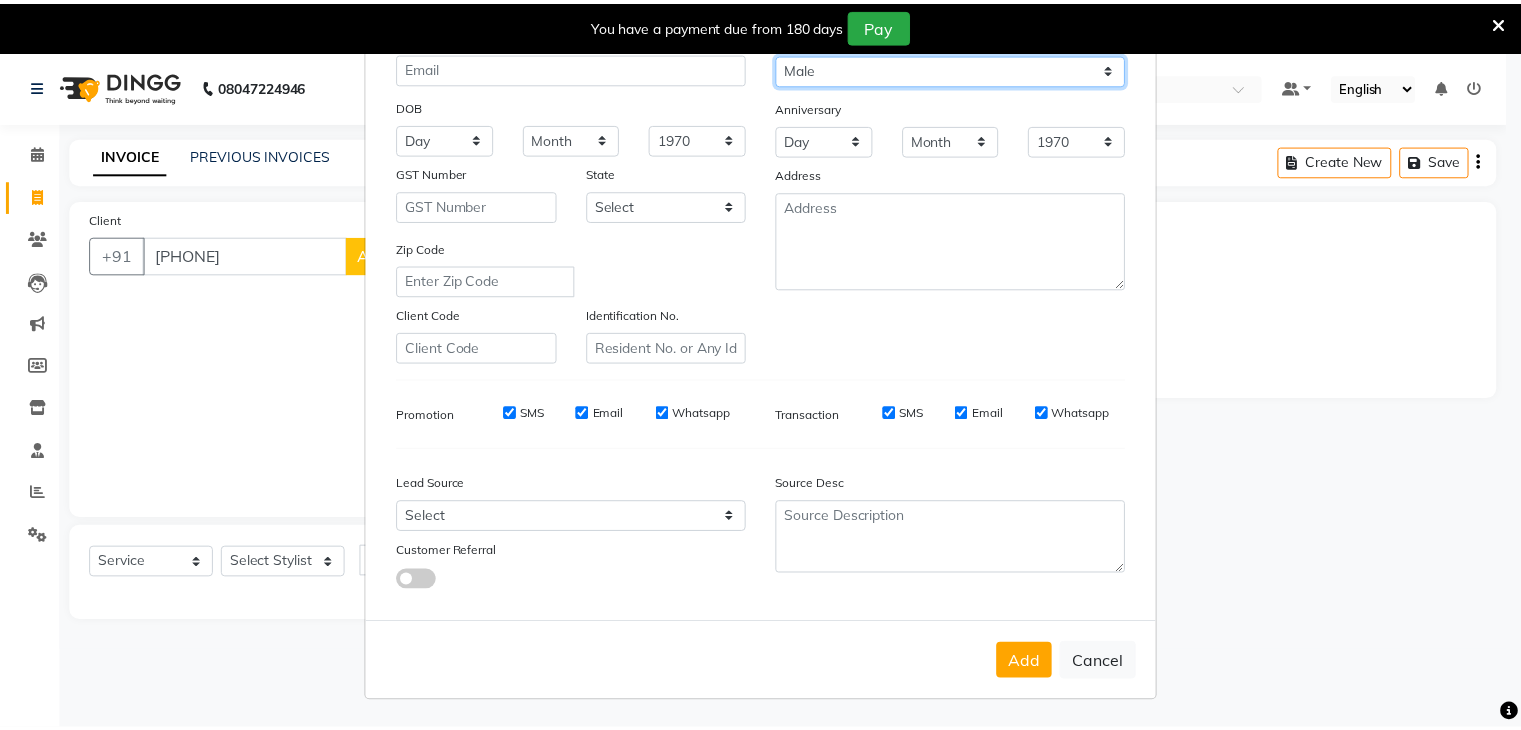 scroll, scrollTop: 203, scrollLeft: 0, axis: vertical 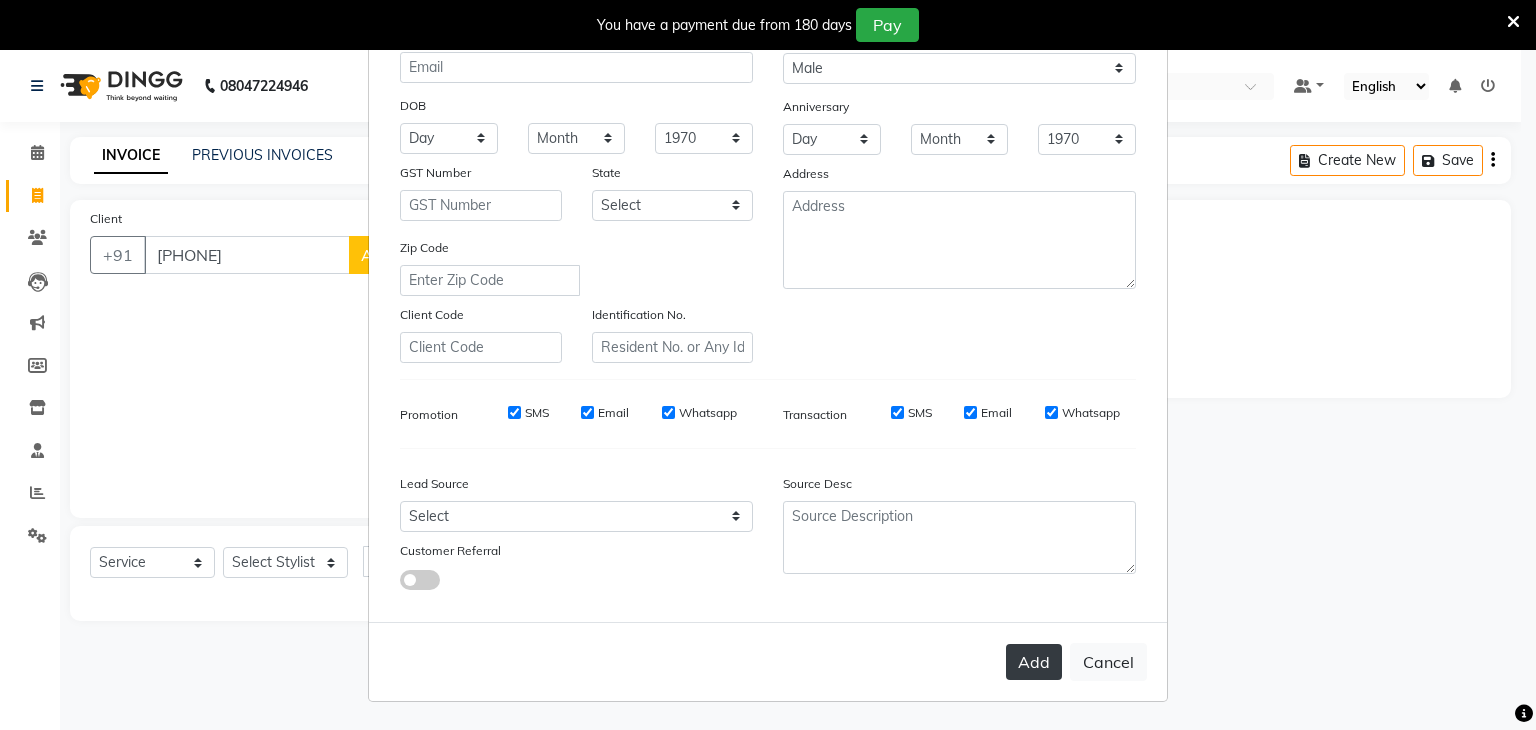 click on "Add" at bounding box center (1034, 662) 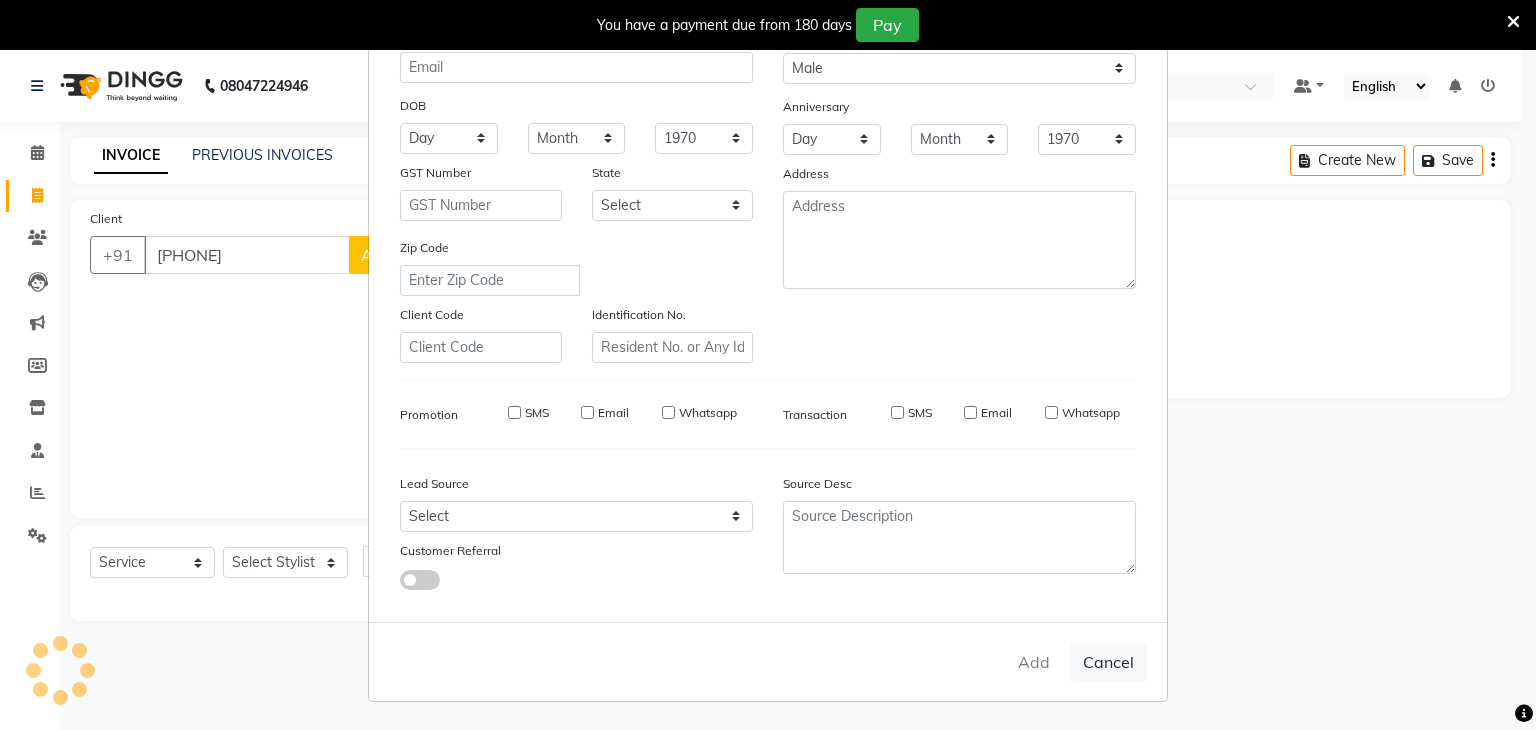 type 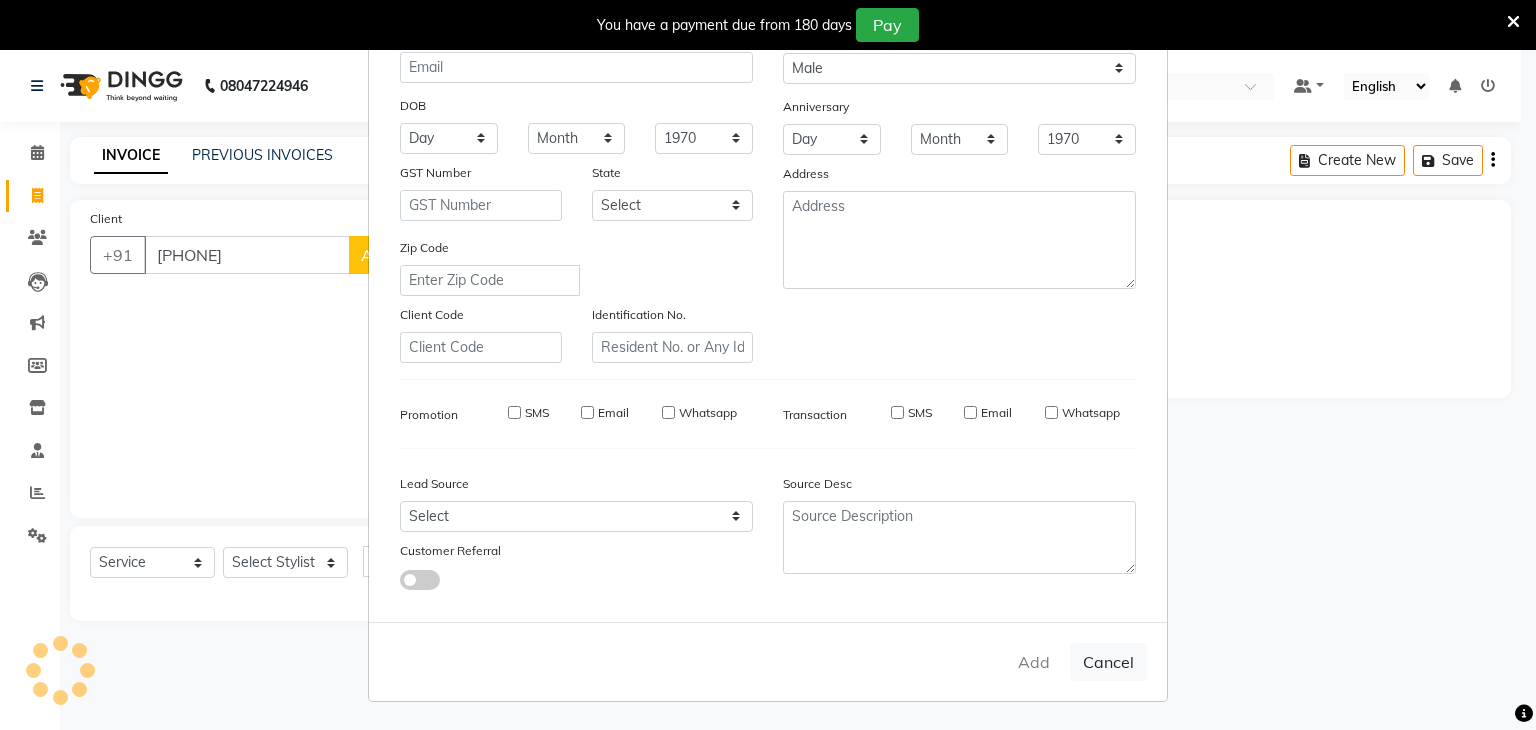 select 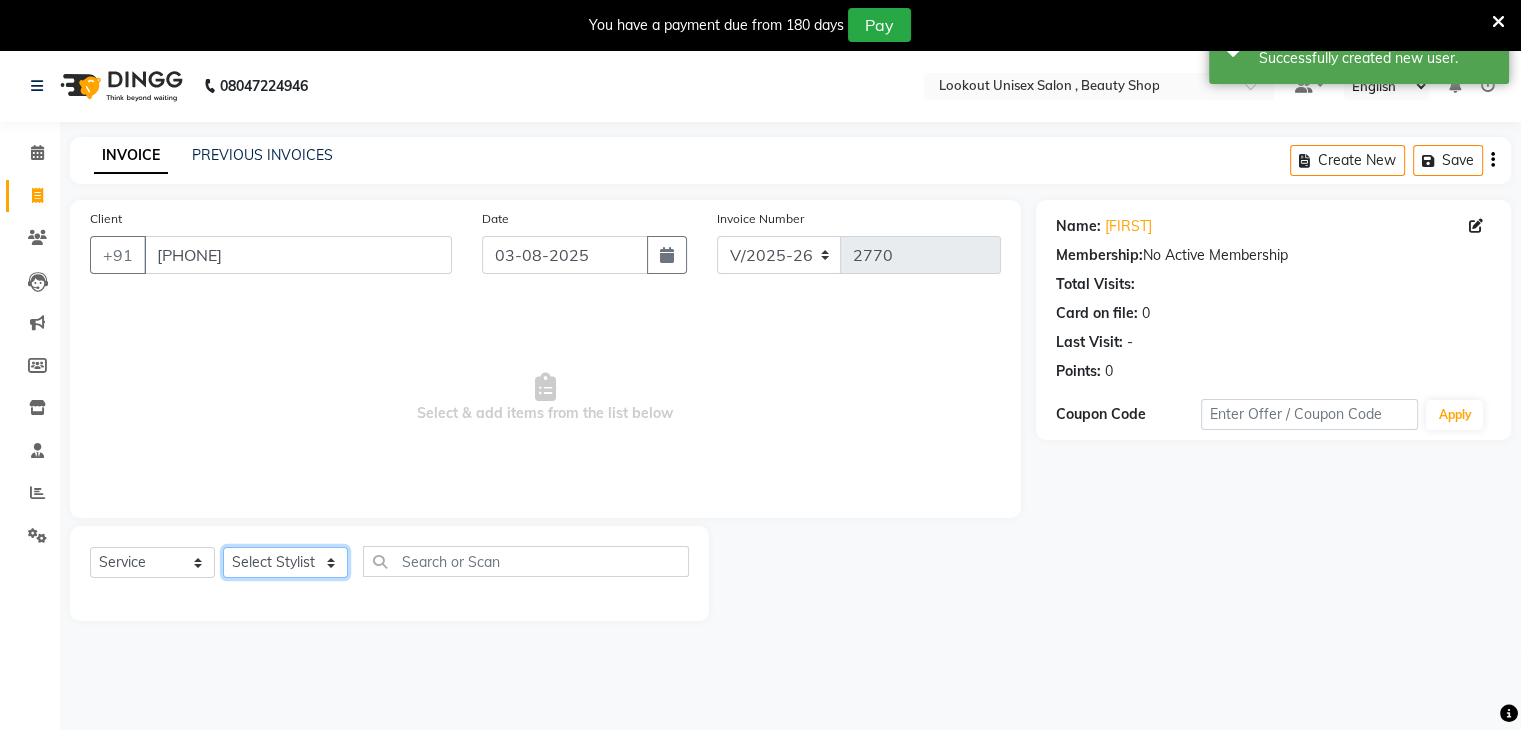 click on "Select Stylist Arti CHANDANI Deepali Dhaval Sir DISHA KAMDAR Hussain Indrajeet Jyoti Mahesh  Manisha Mayuri Mehboob Nabil Nikita Nzreen Rahul Rajan Rishika Salma Salmani Shivani UMAR" 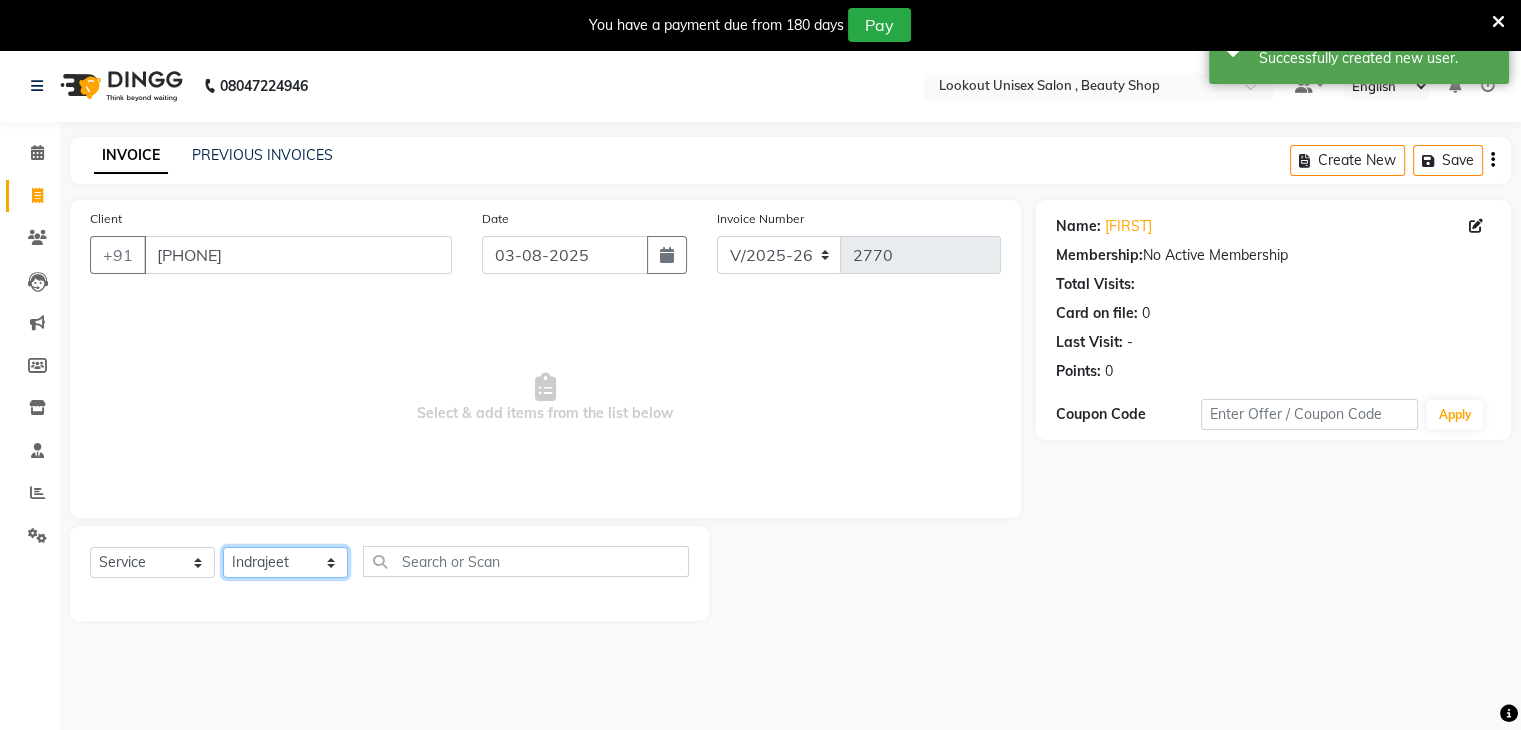 click on "Select Stylist Arti CHANDANI Deepali Dhaval Sir DISHA KAMDAR Hussain Indrajeet Jyoti Mahesh  Manisha Mayuri Mehboob Nabil Nikita Nzreen Rahul Rajan Rishika Salma Salmani Shivani UMAR" 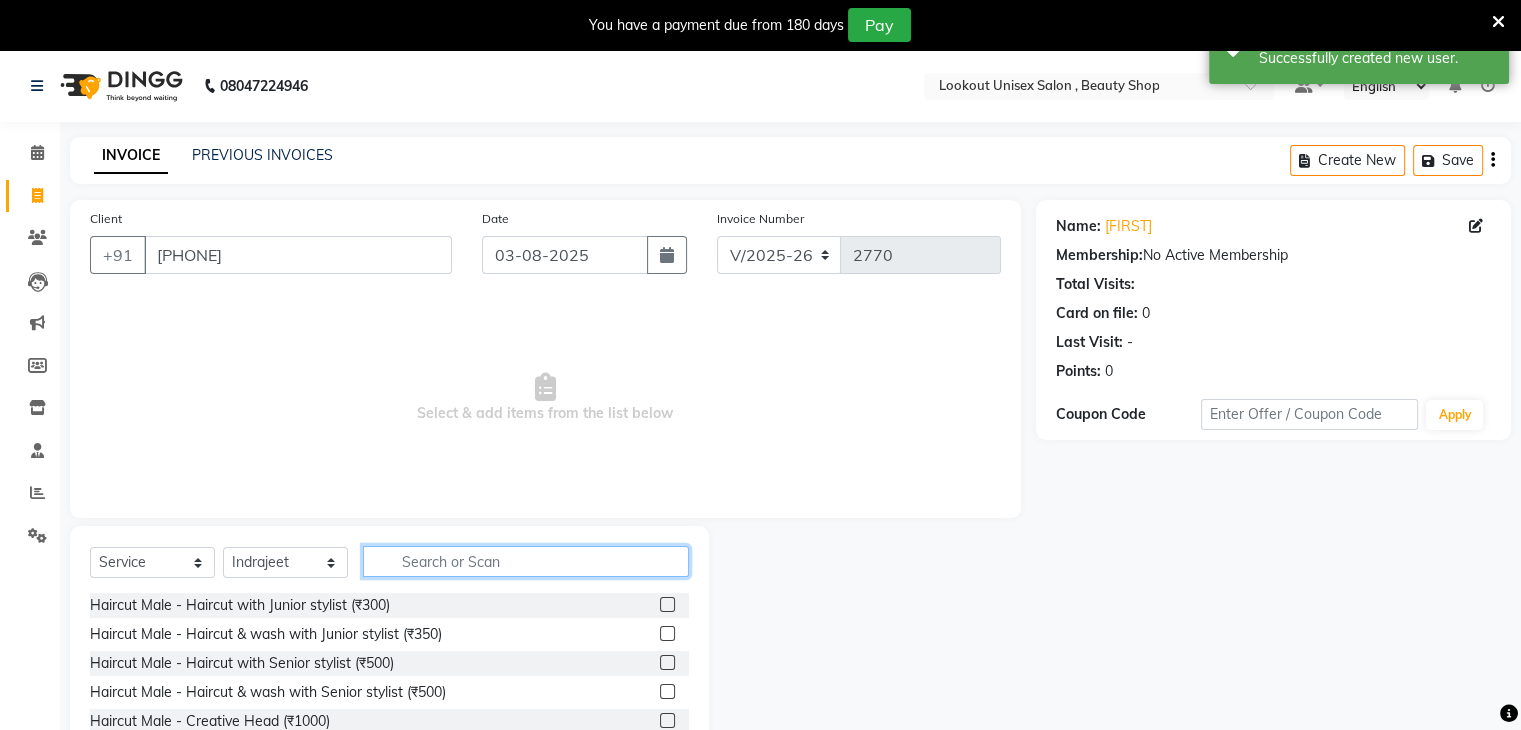 click 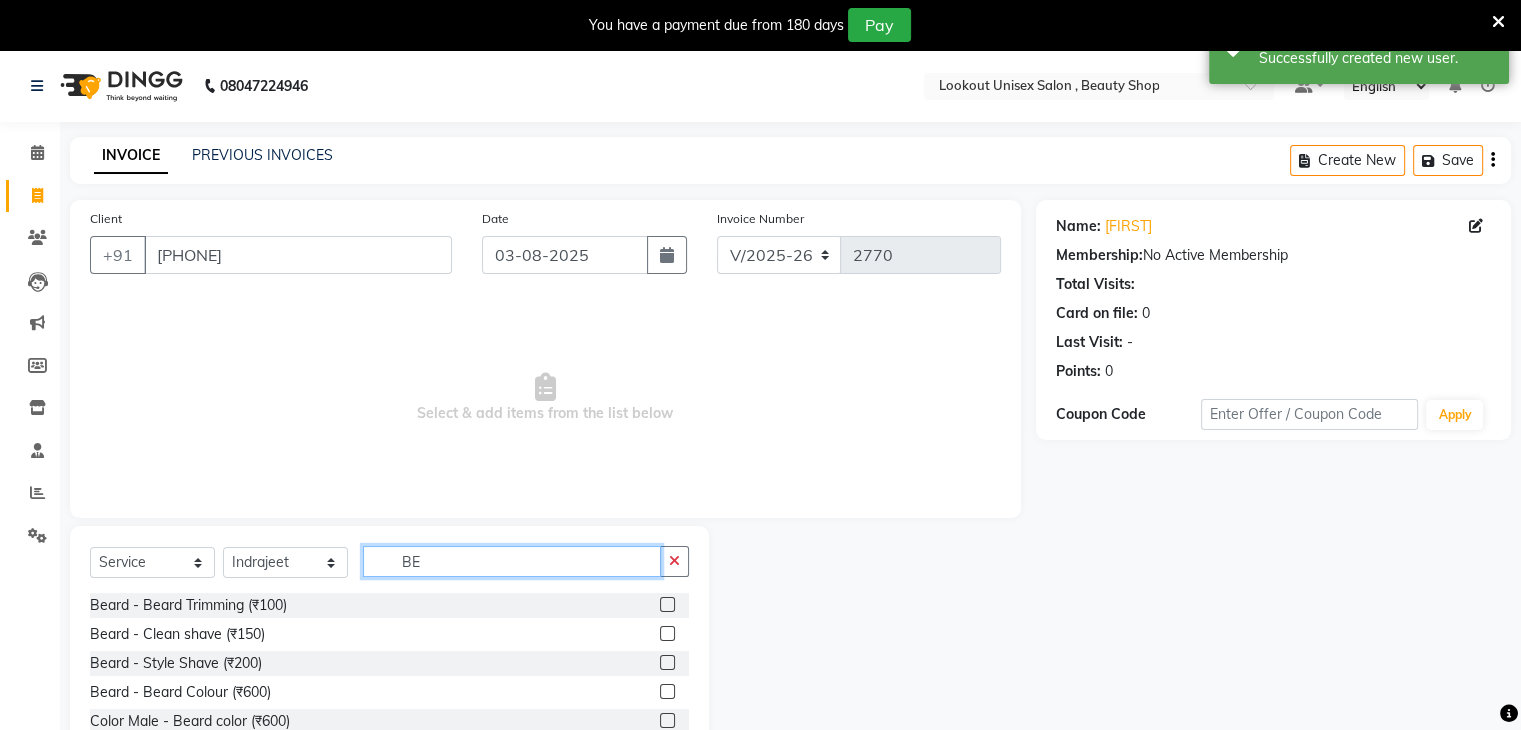 type on "BE" 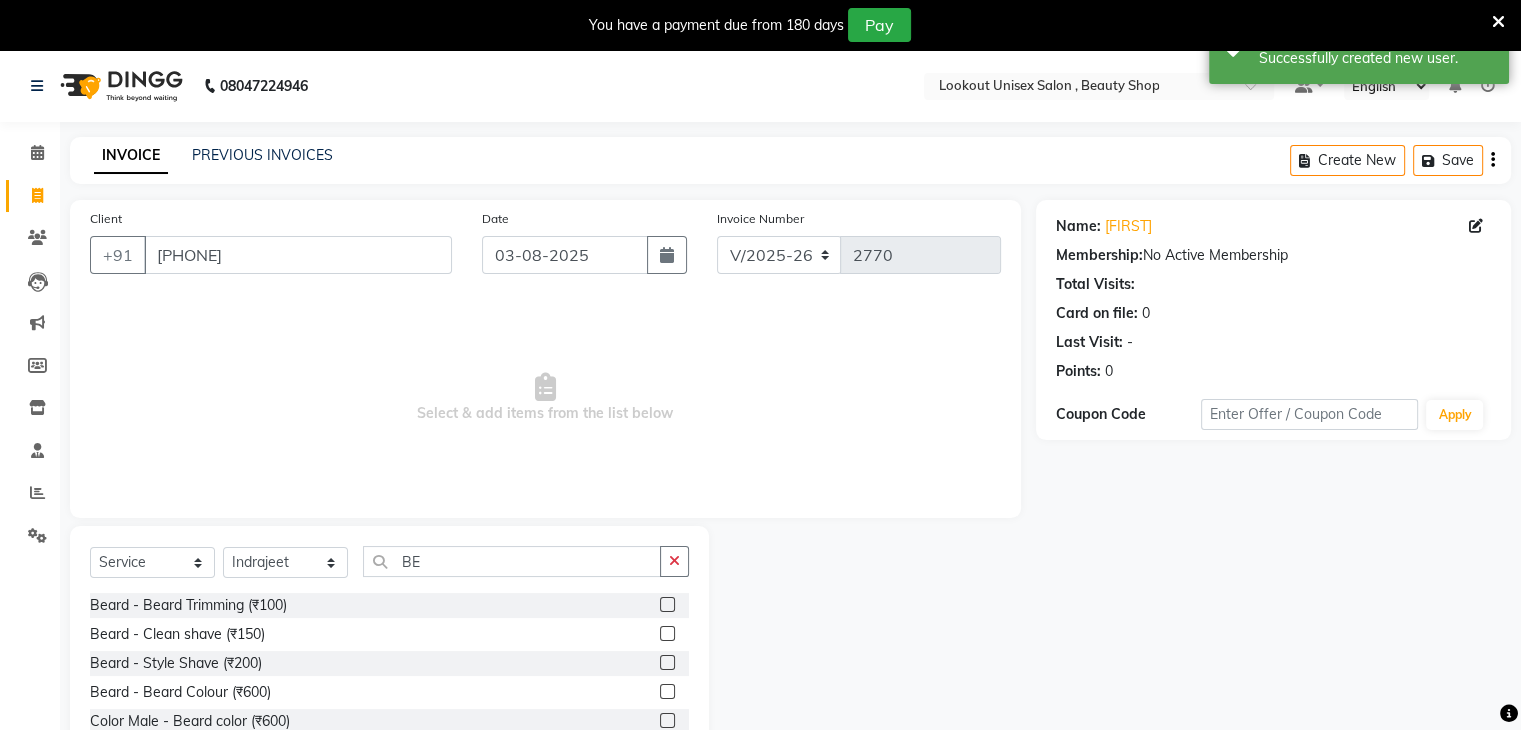 click 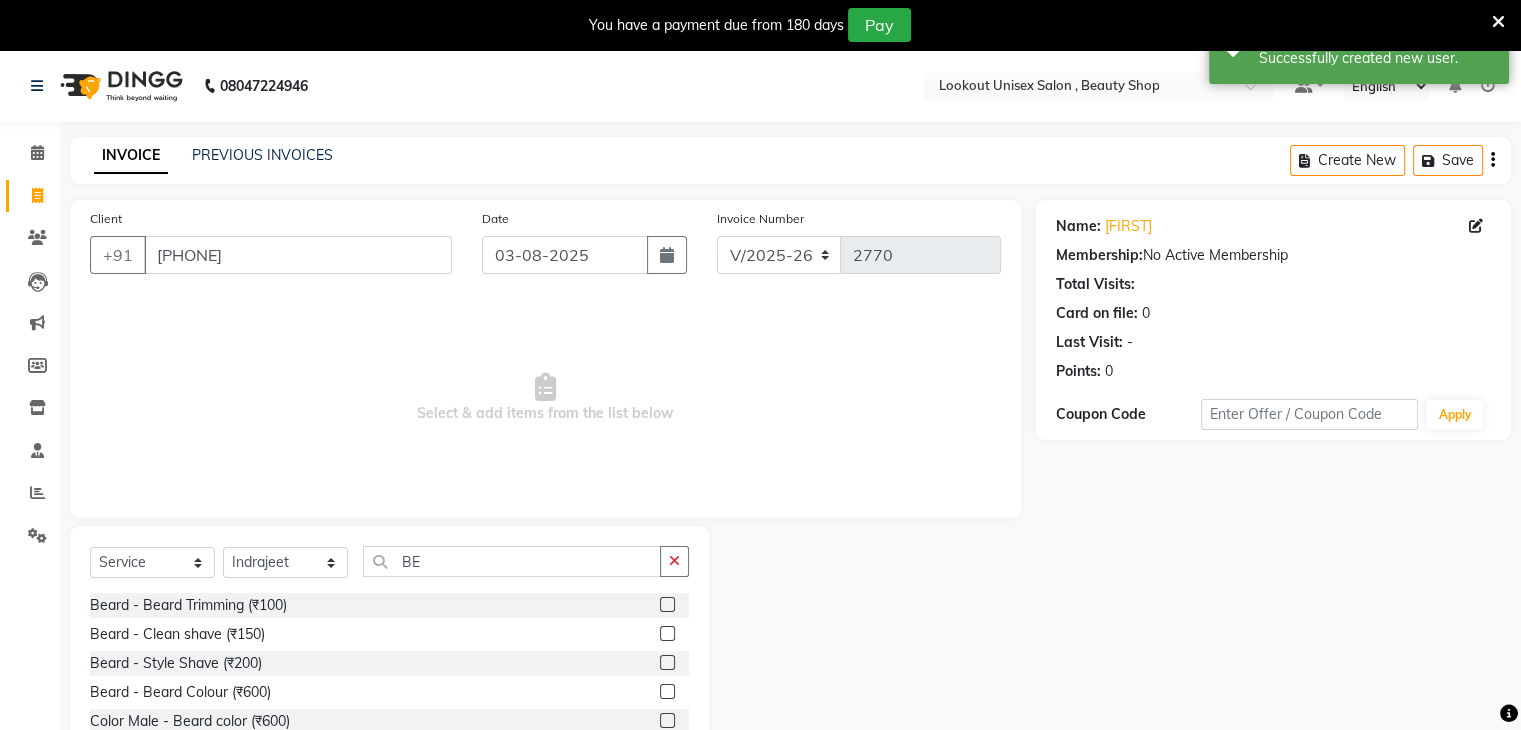 click at bounding box center [666, 663] 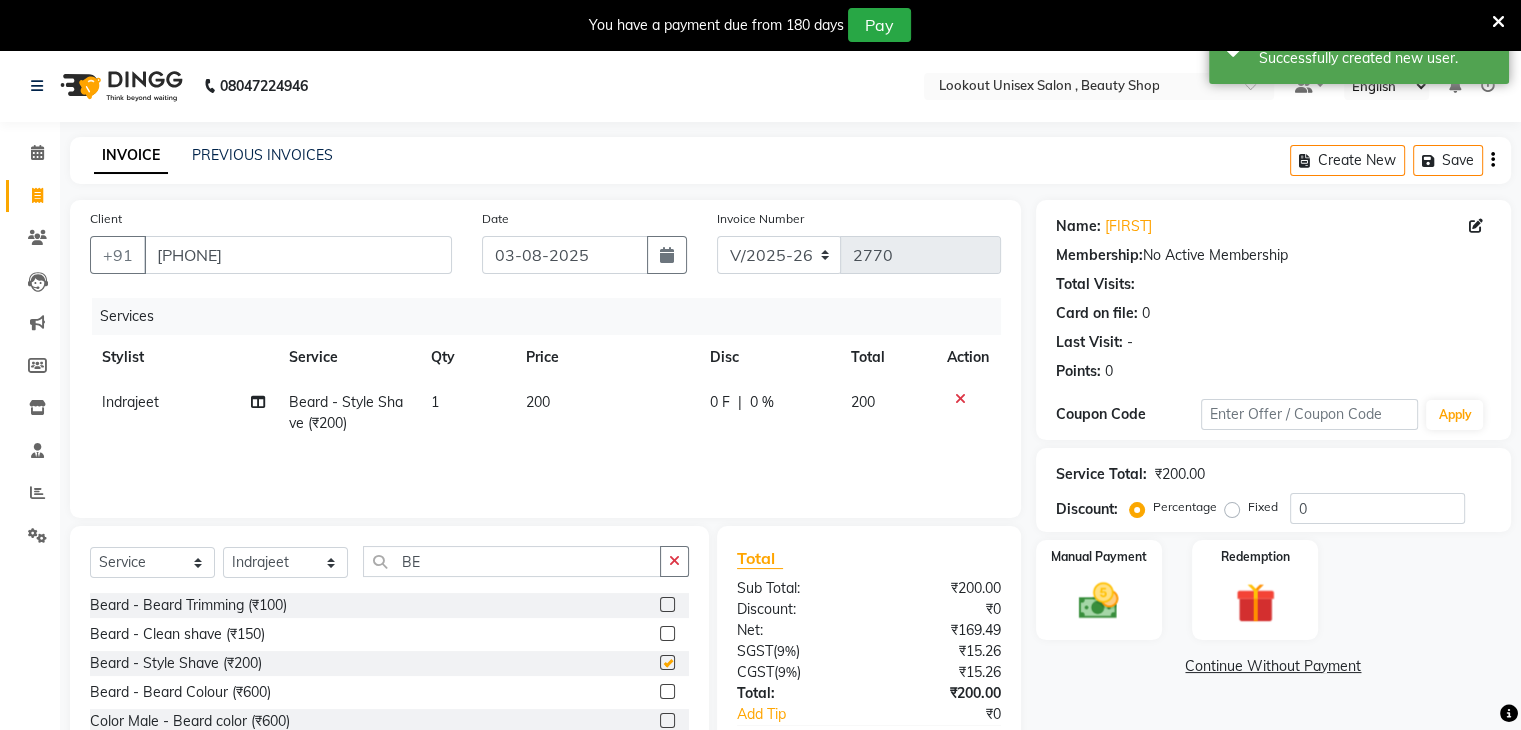 checkbox on "false" 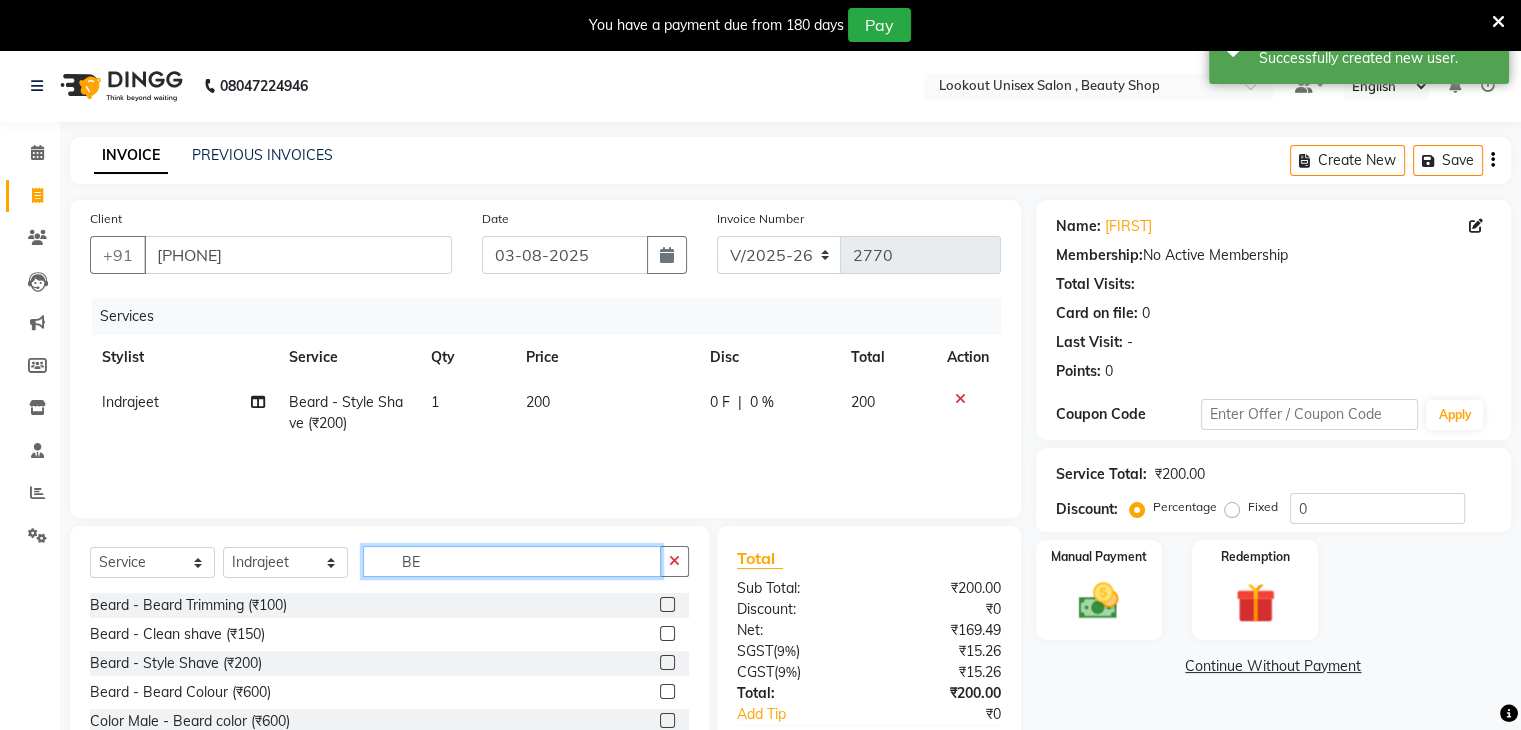 click on "BE" 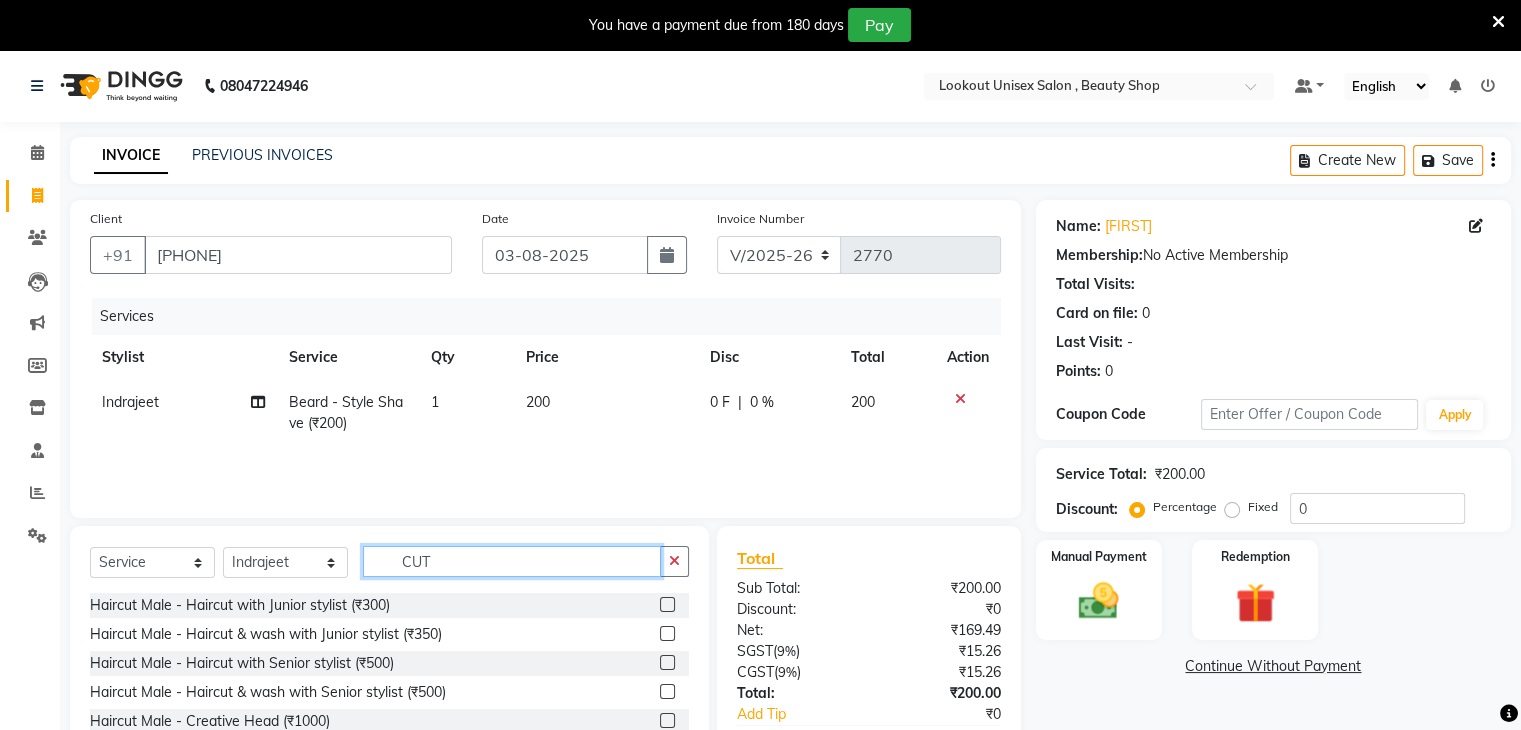 type on "CUT" 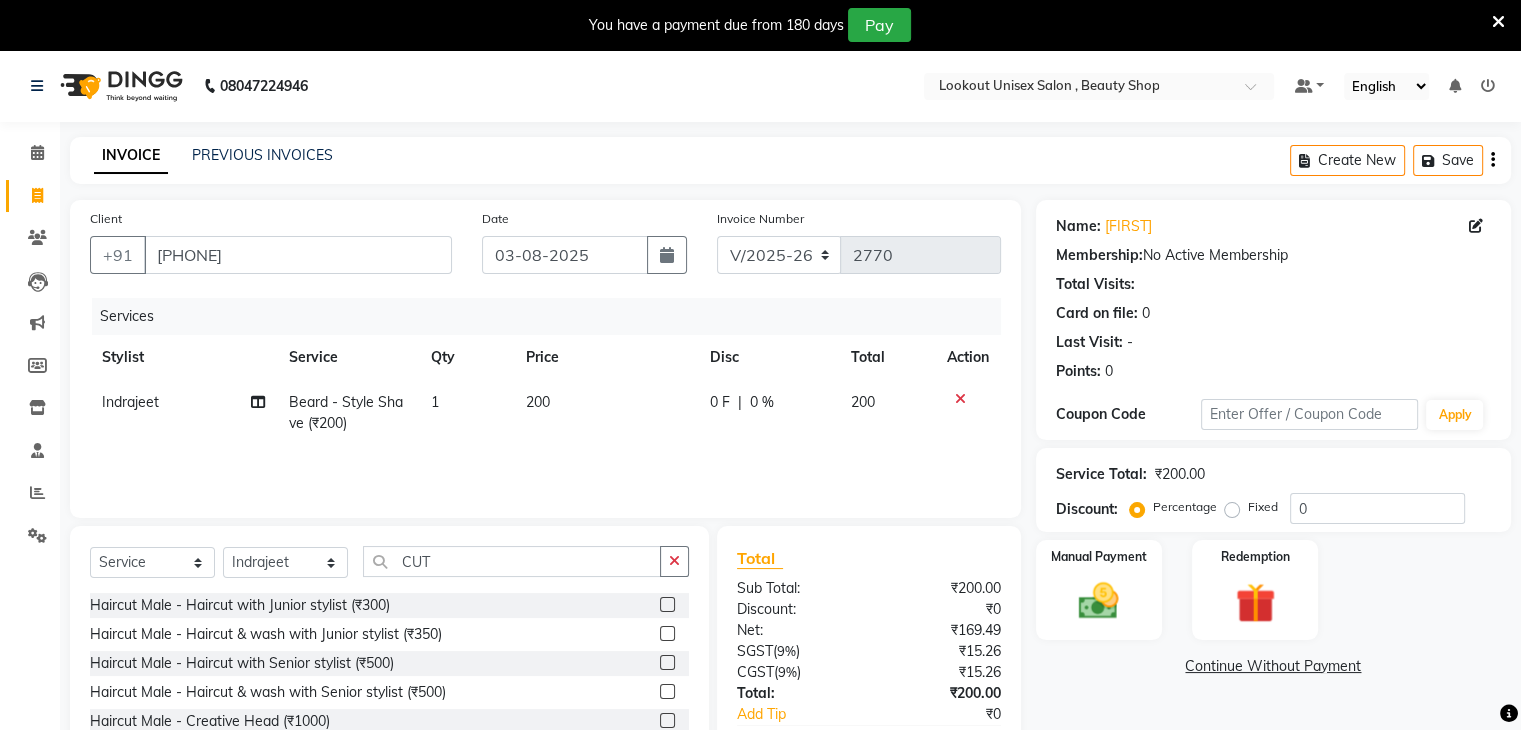 click 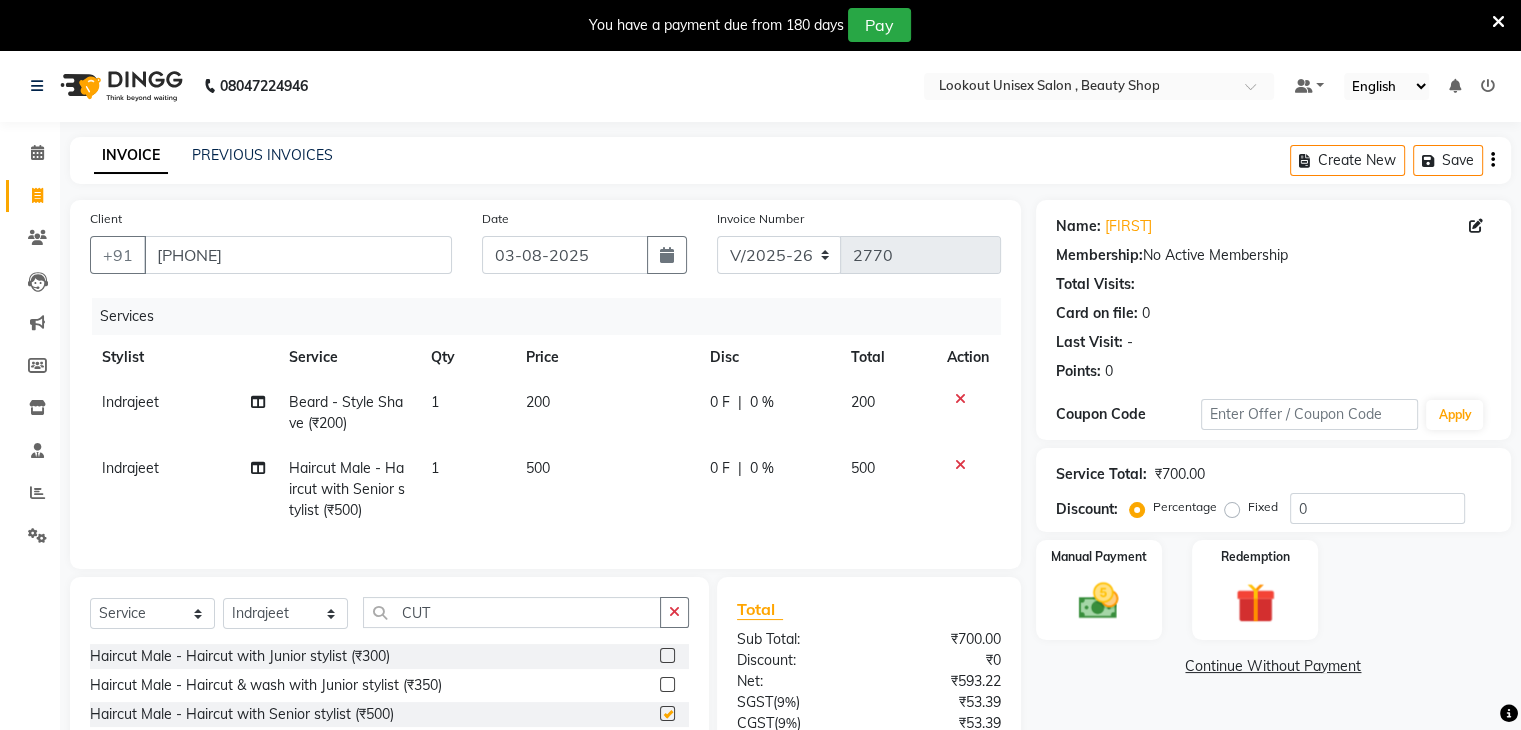 checkbox on "false" 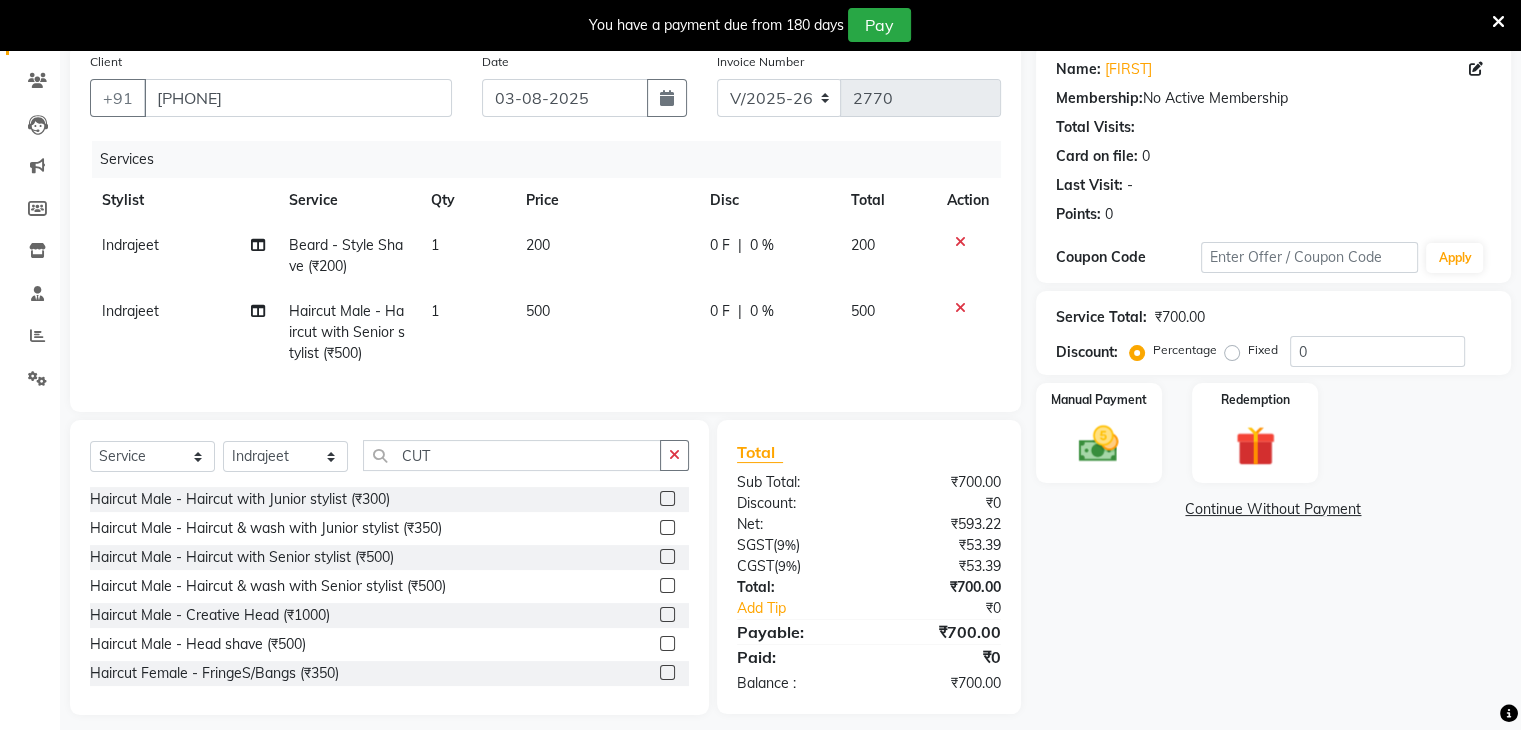 scroll, scrollTop: 188, scrollLeft: 0, axis: vertical 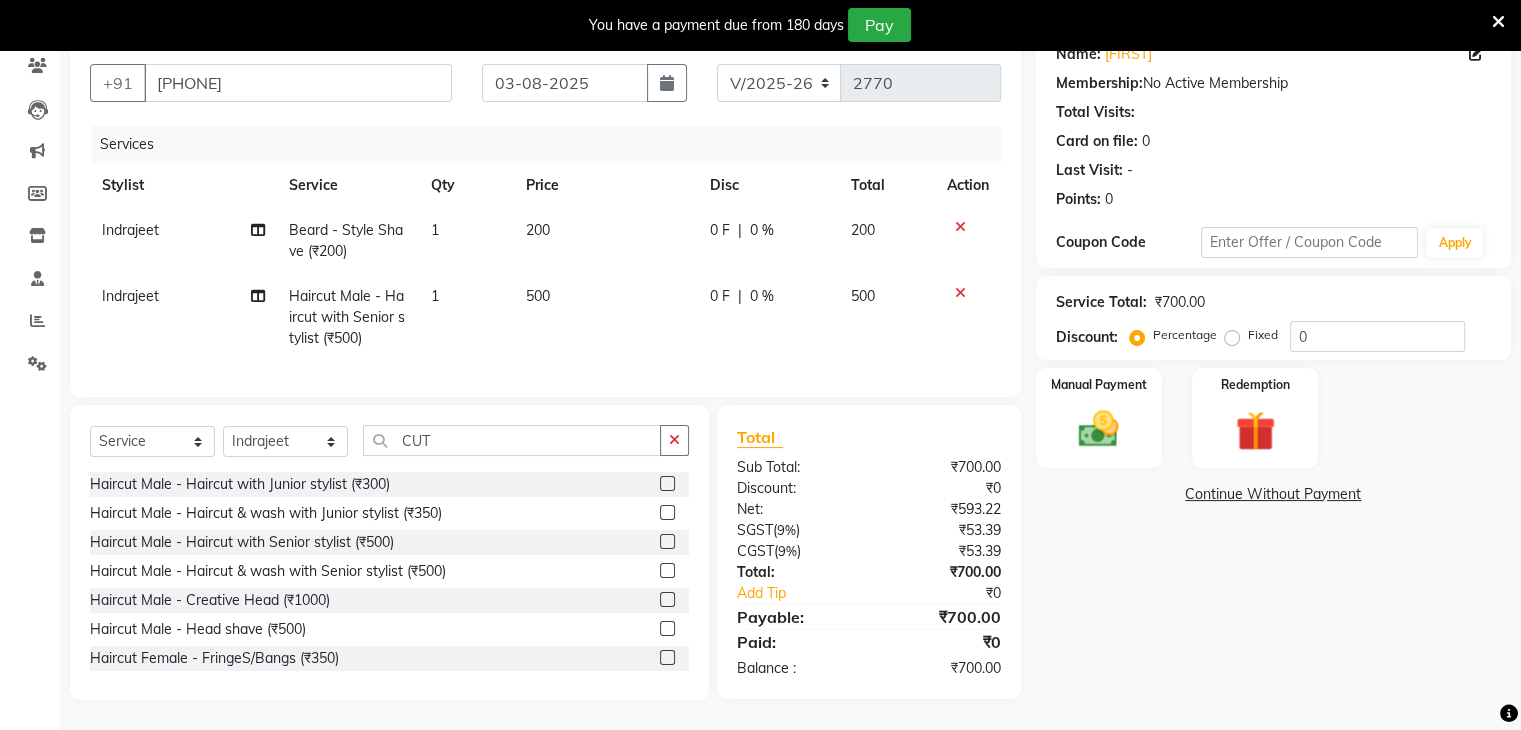 click 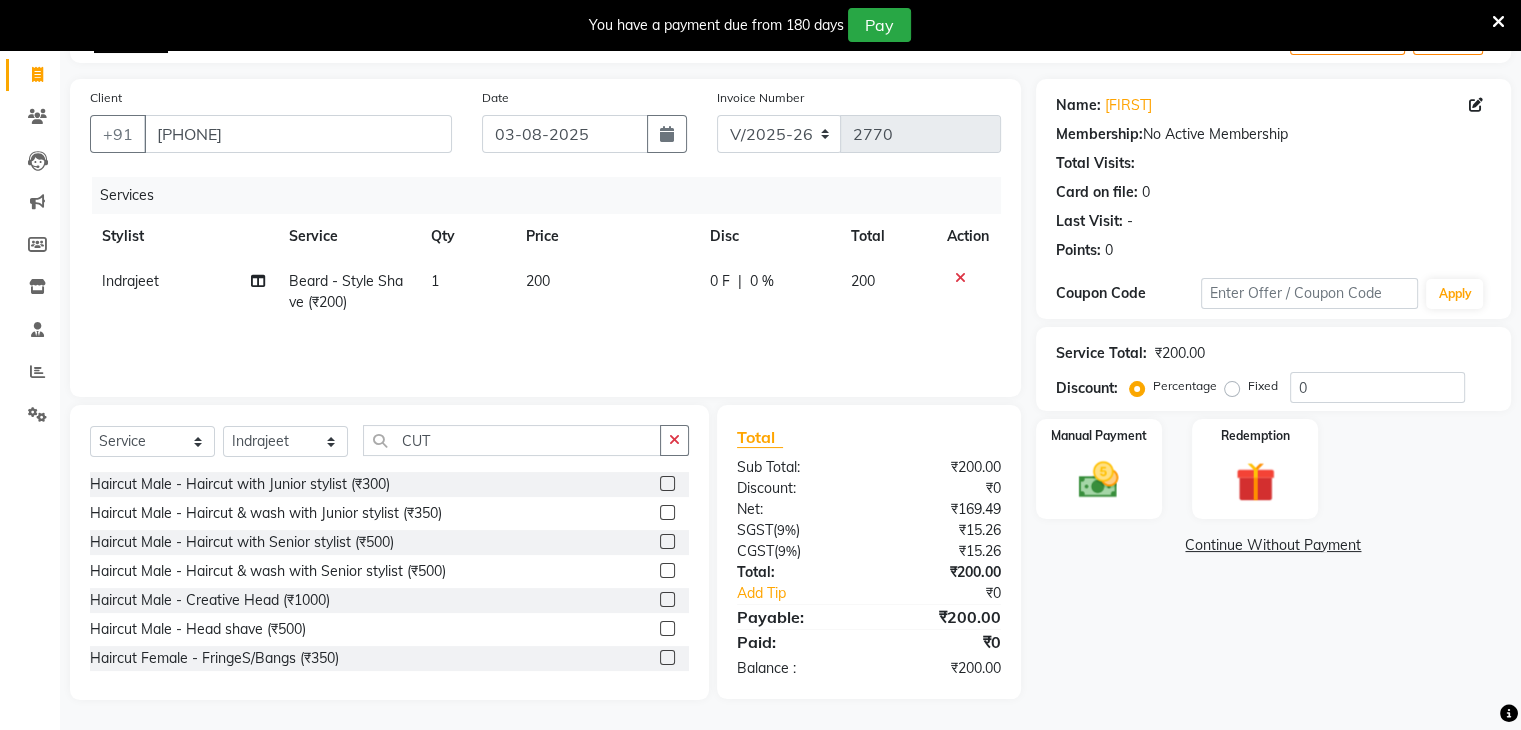 scroll, scrollTop: 122, scrollLeft: 0, axis: vertical 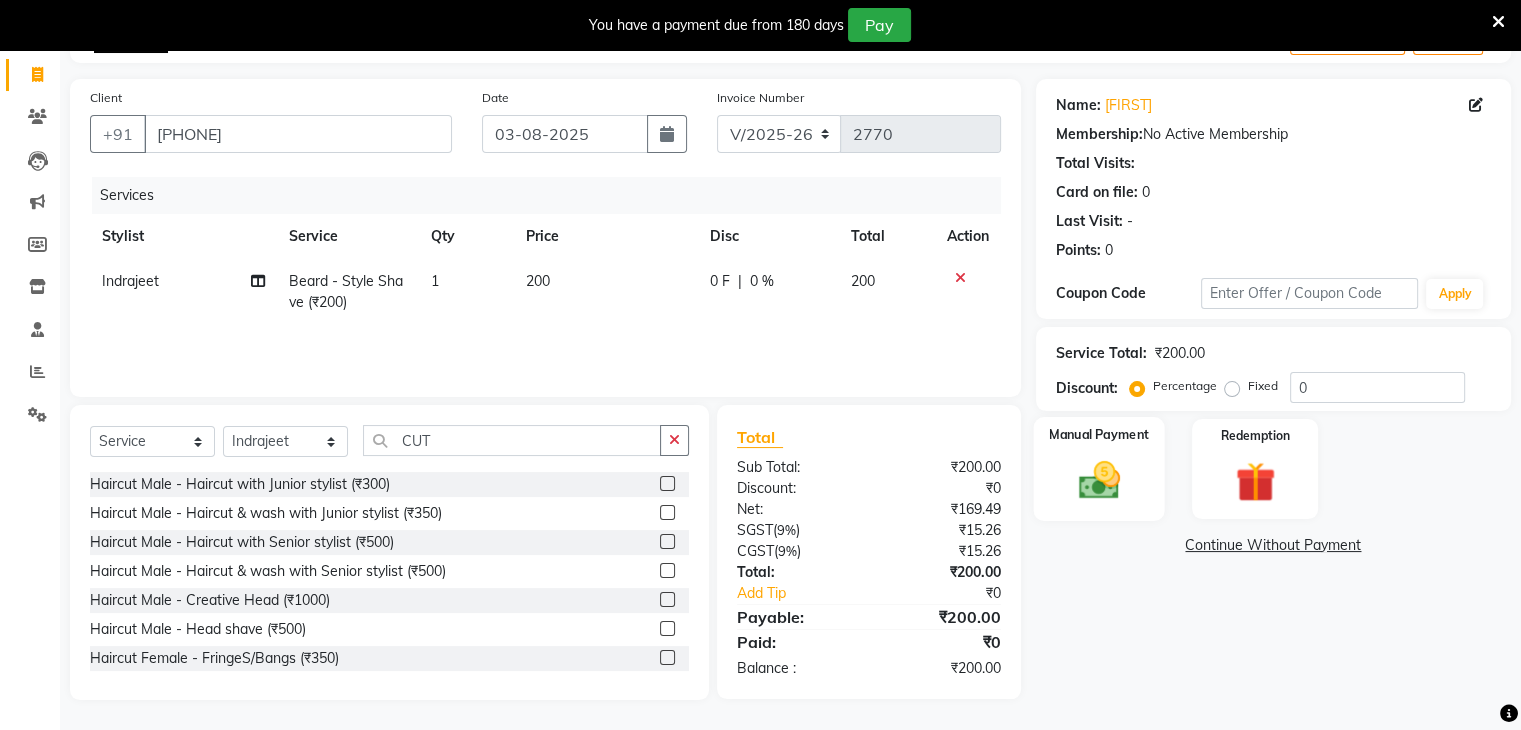 click 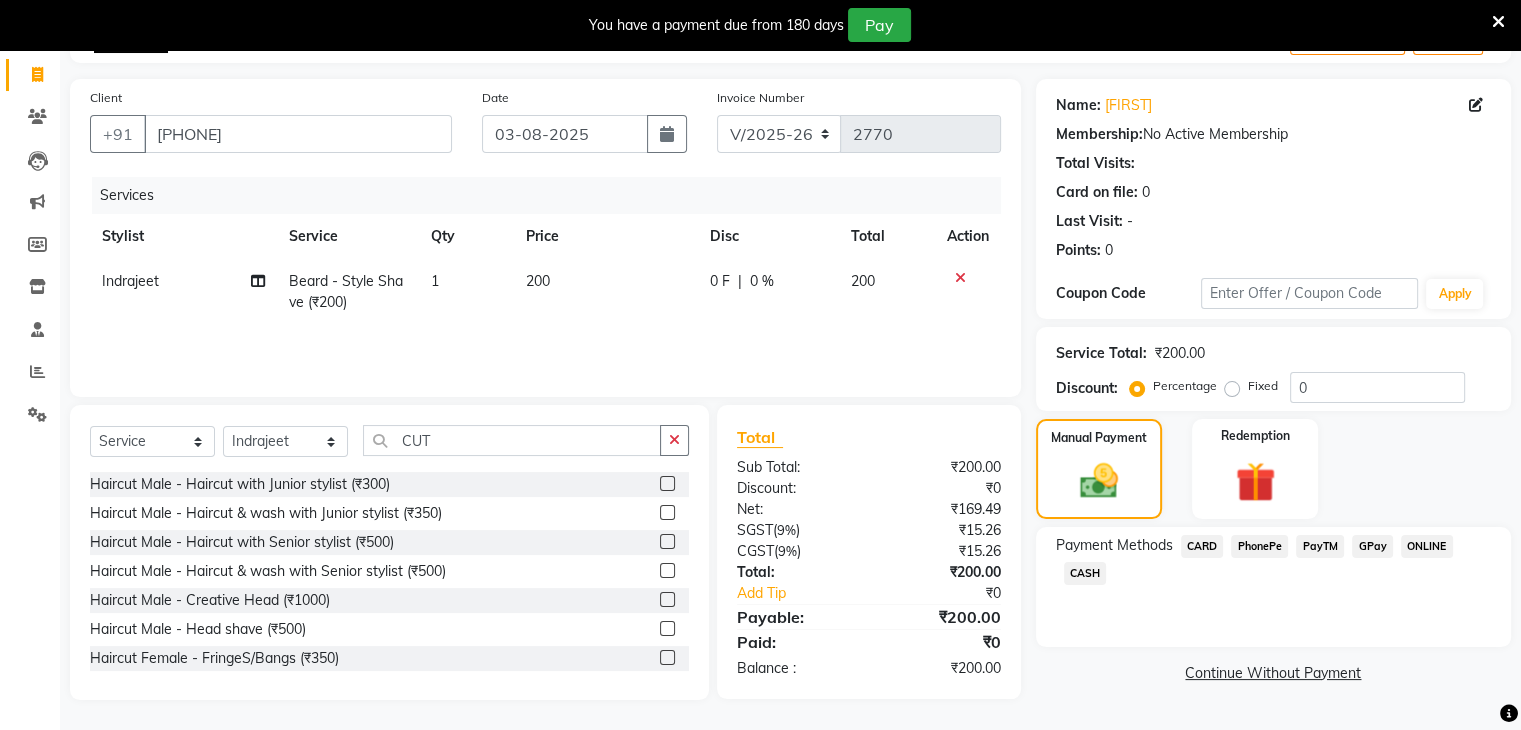 click on "PayTM" 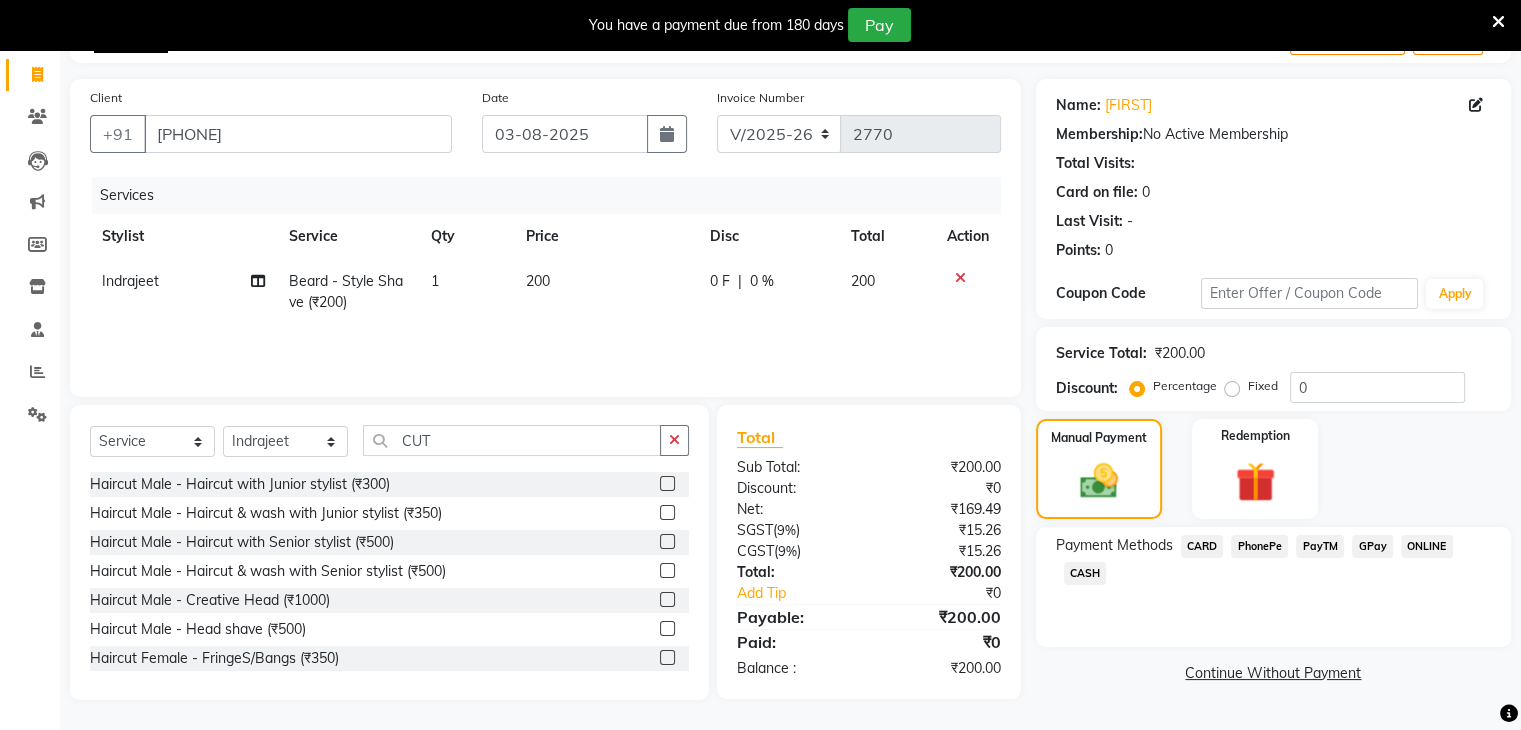 scroll, scrollTop: 167, scrollLeft: 0, axis: vertical 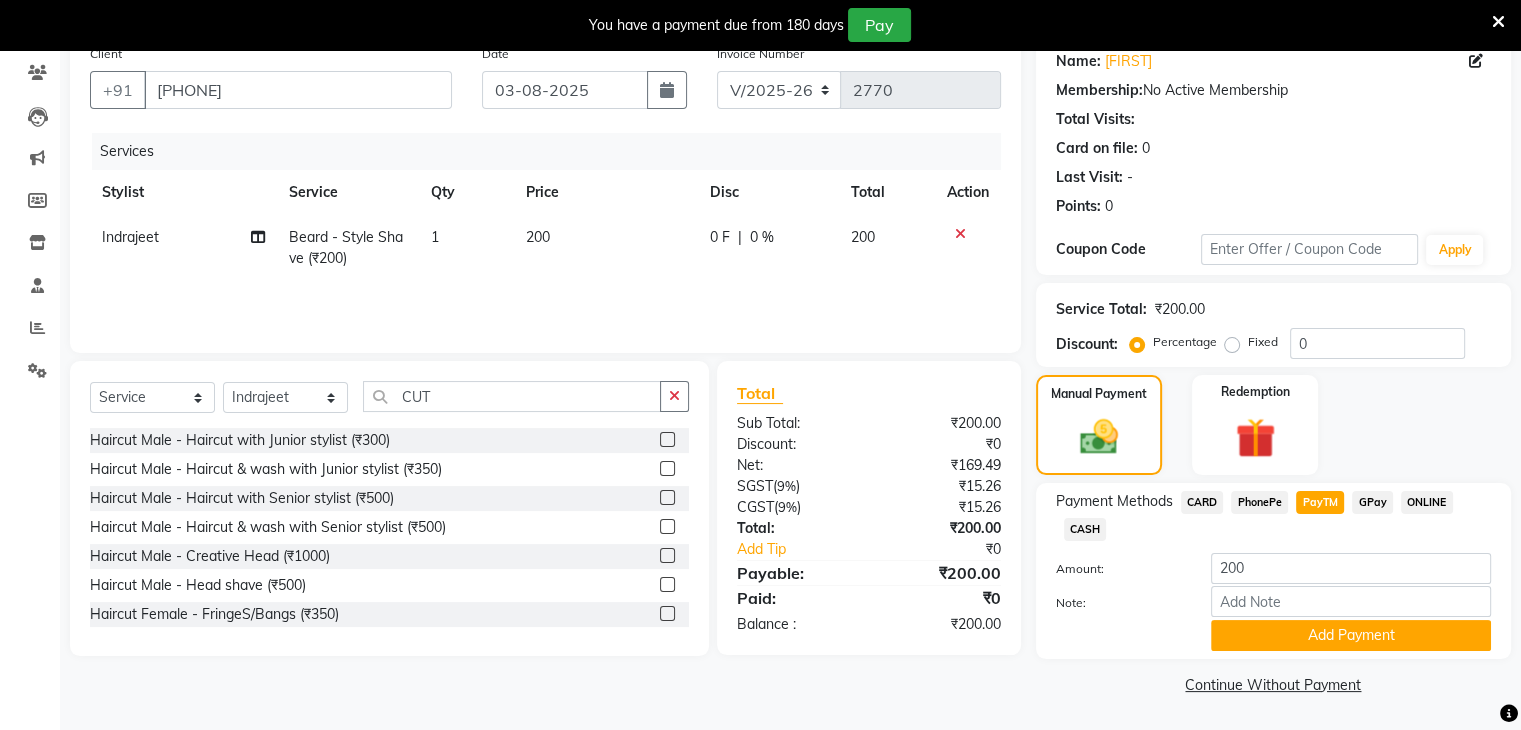 click on "CASH" 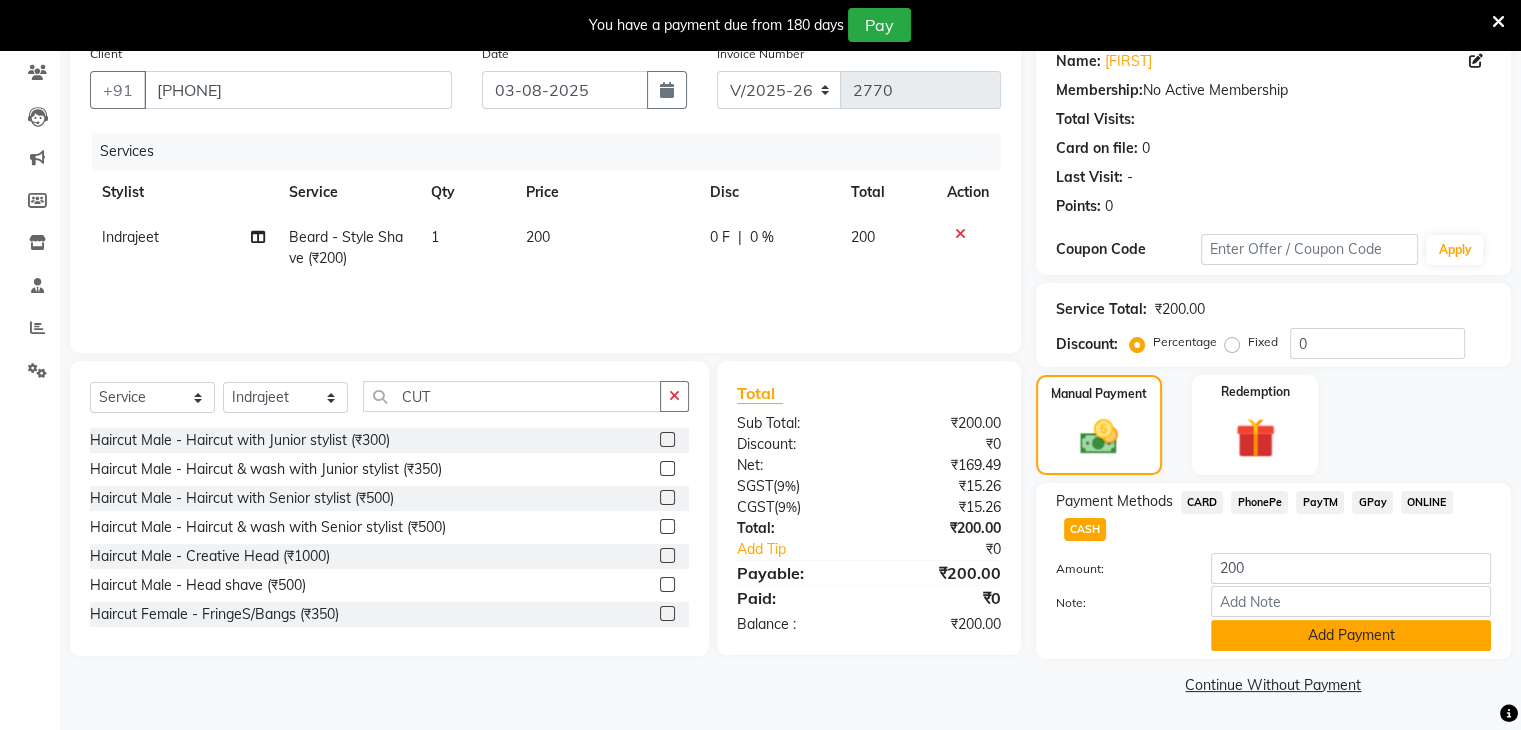 click on "Add Payment" 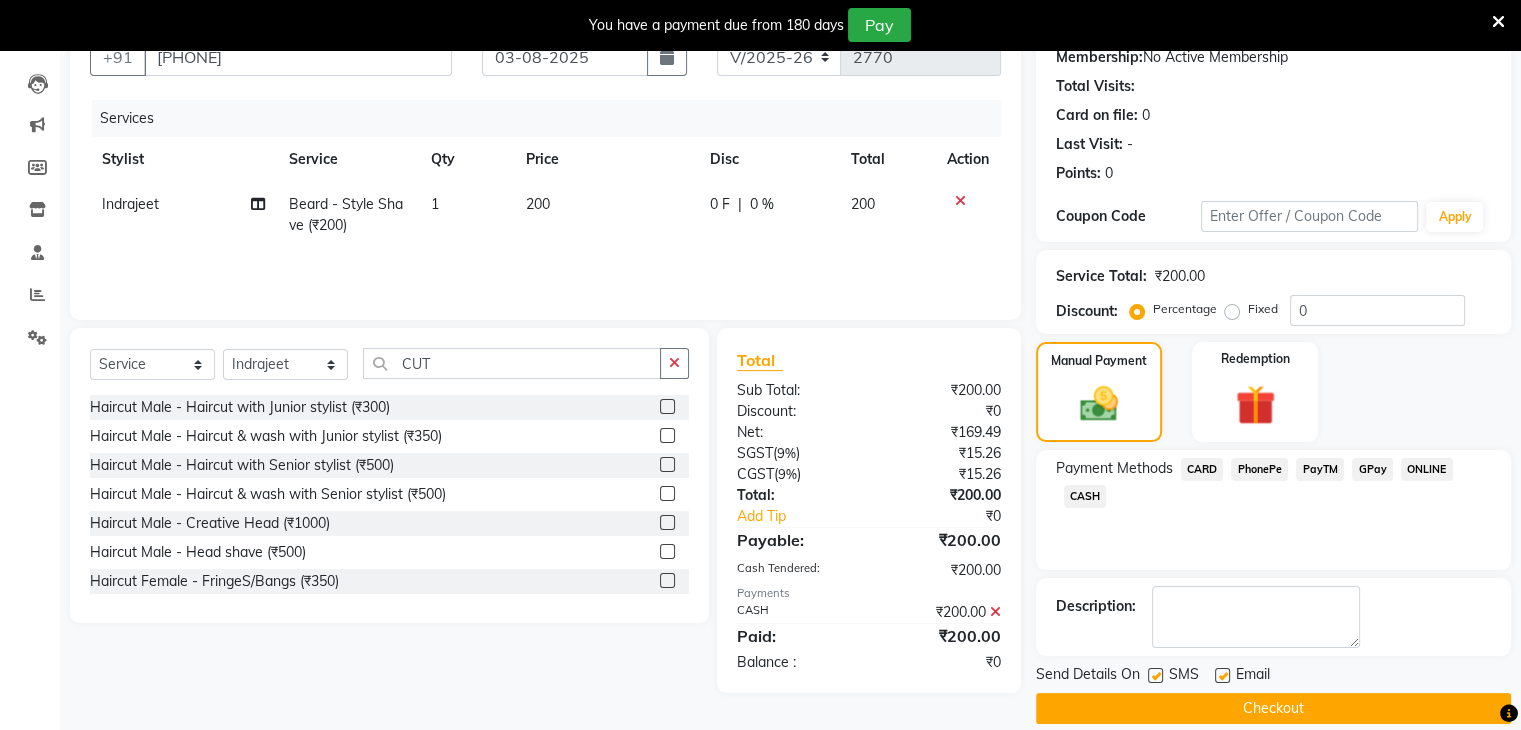 scroll, scrollTop: 220, scrollLeft: 0, axis: vertical 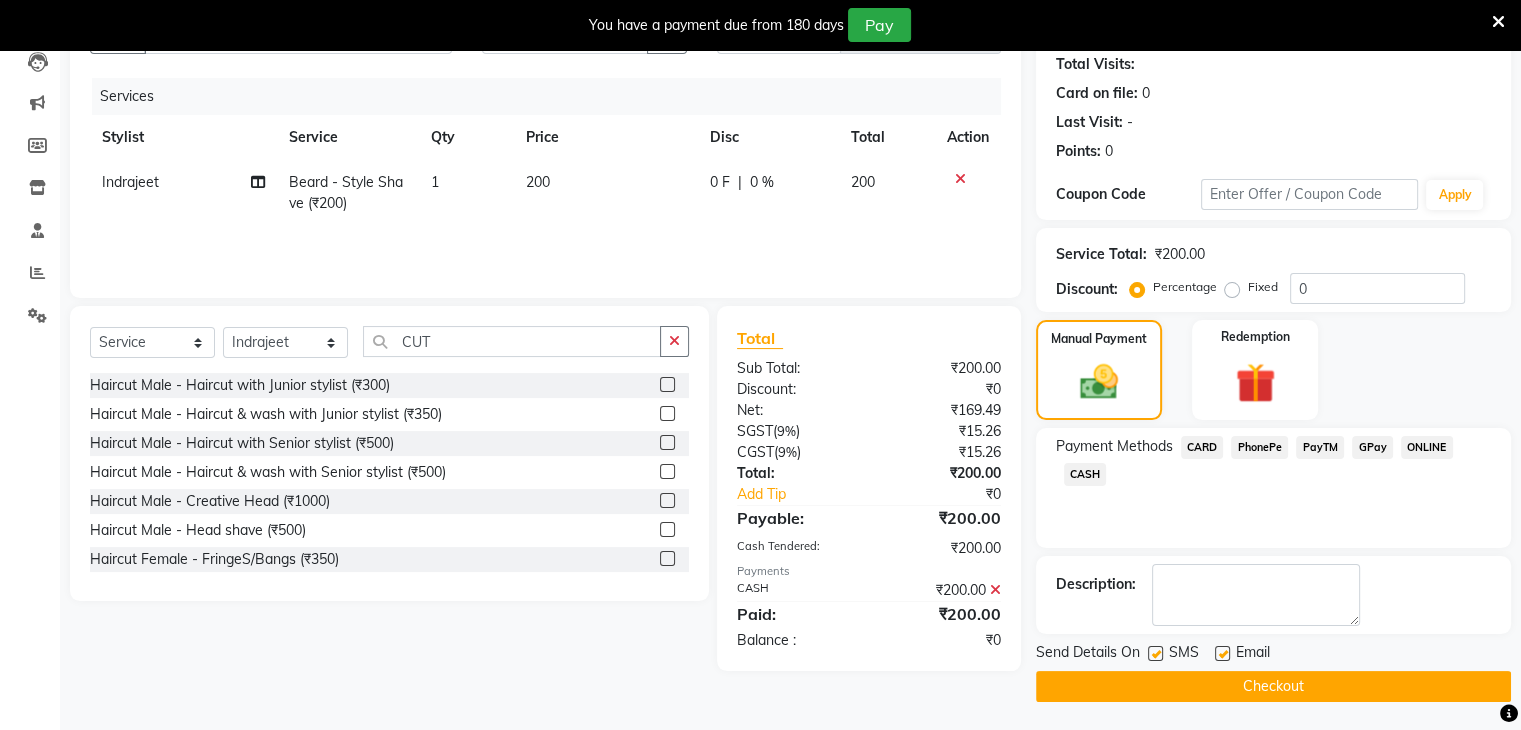 click on "Email" 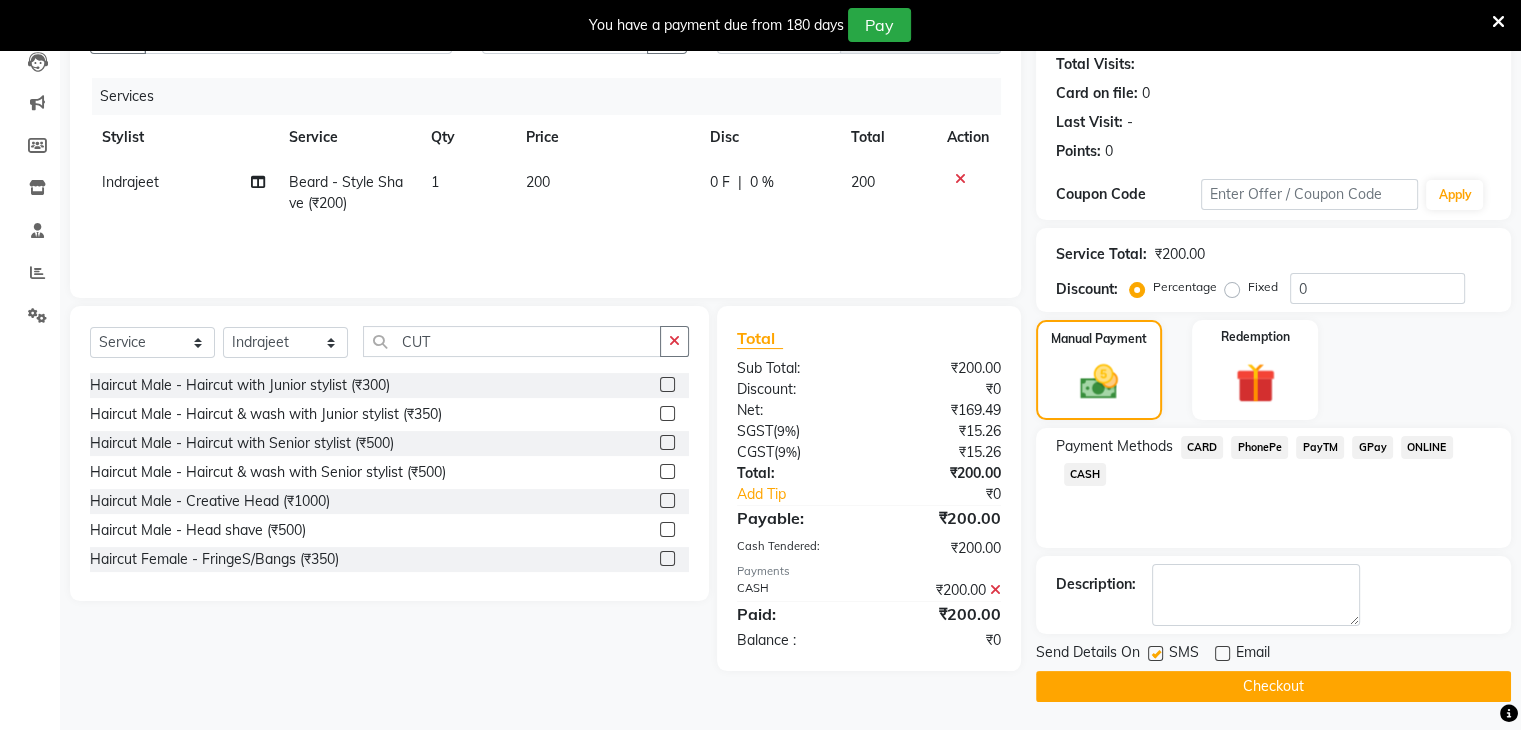 click on "Checkout" 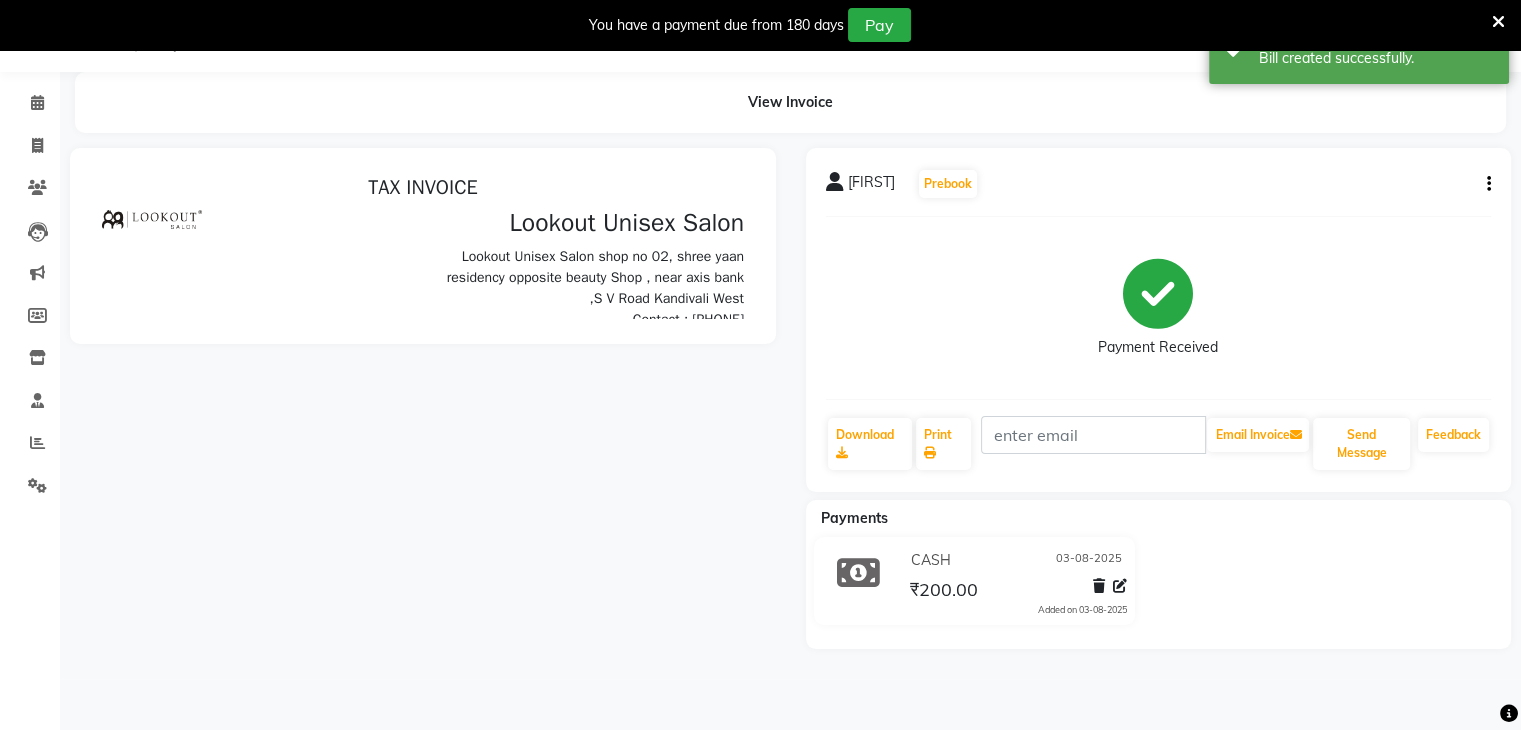 scroll, scrollTop: 0, scrollLeft: 0, axis: both 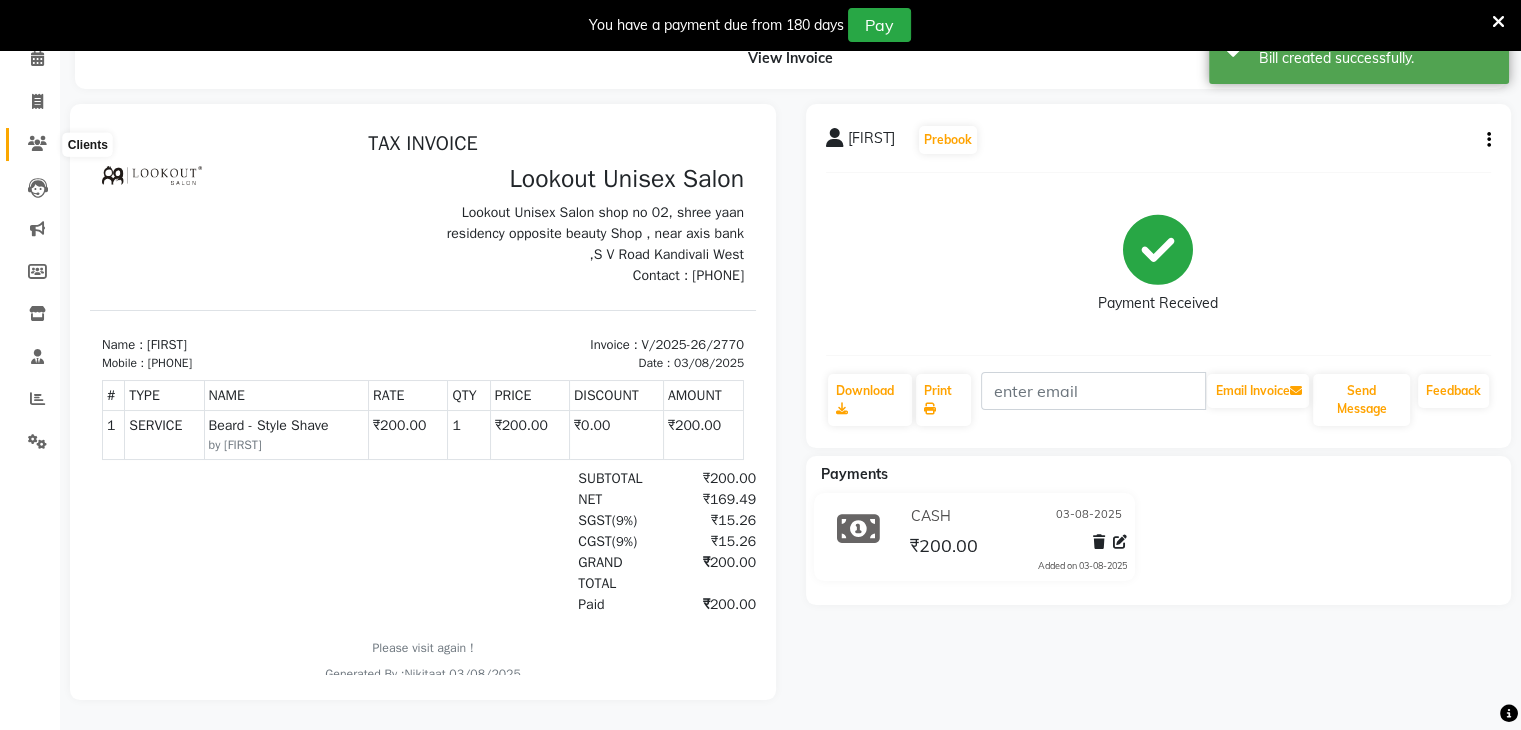 click 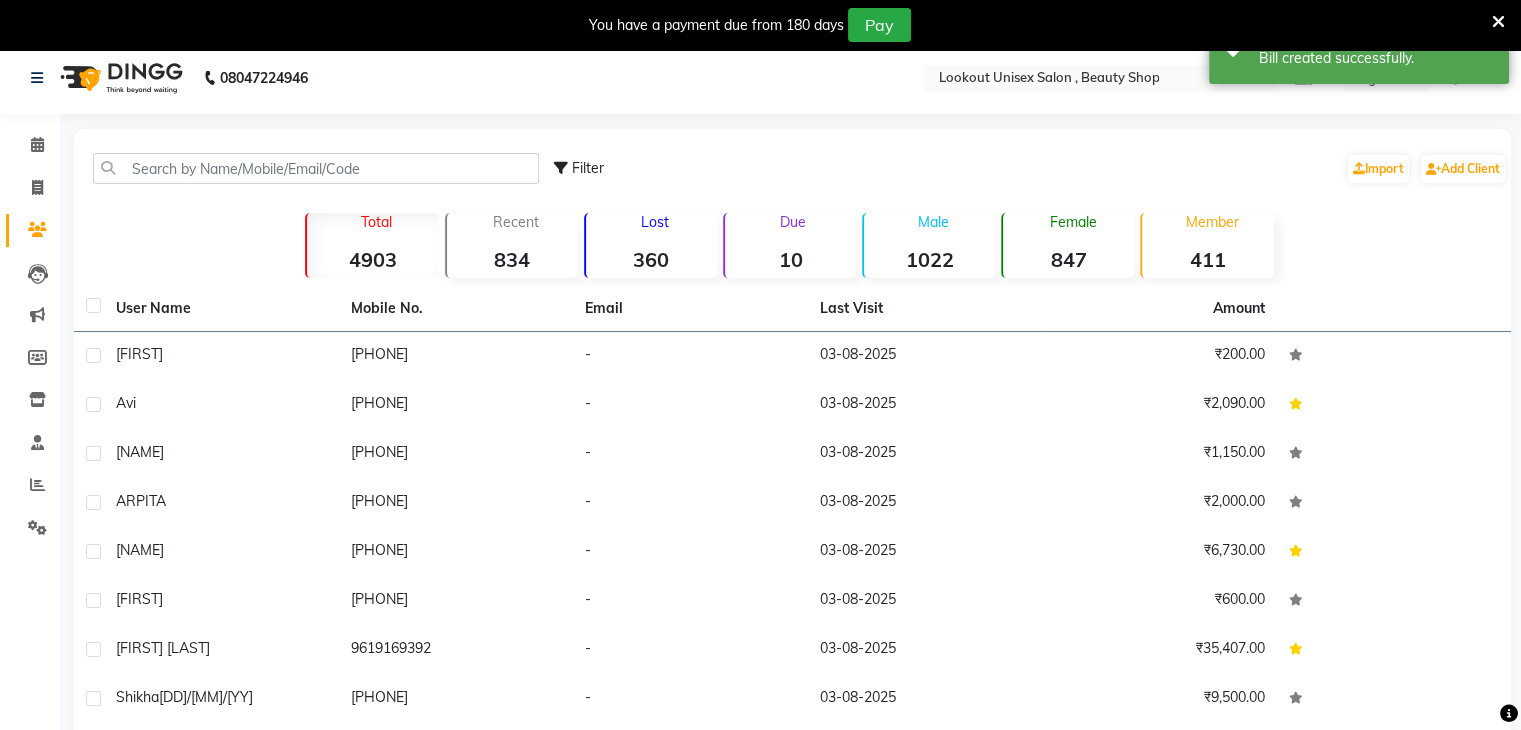 scroll, scrollTop: 0, scrollLeft: 0, axis: both 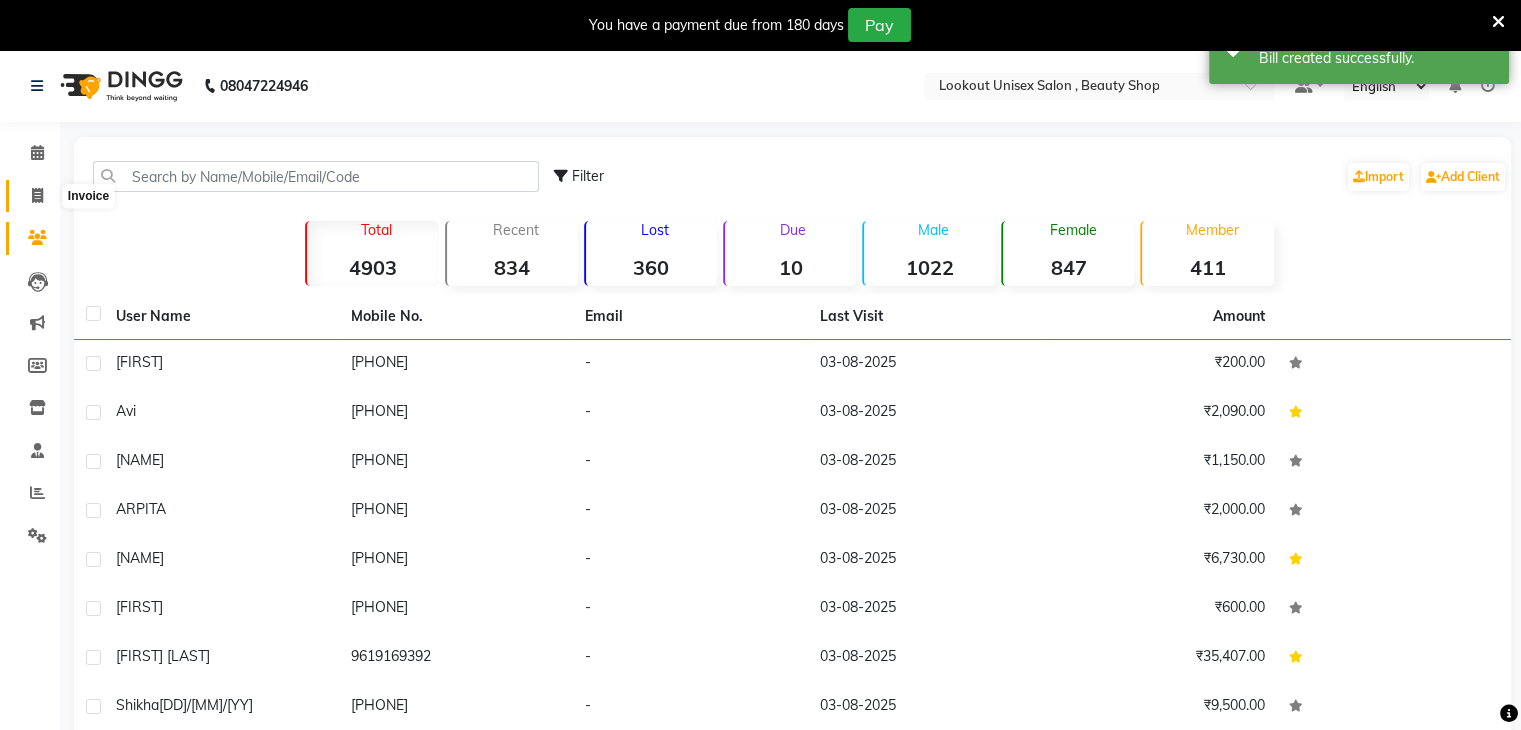 click 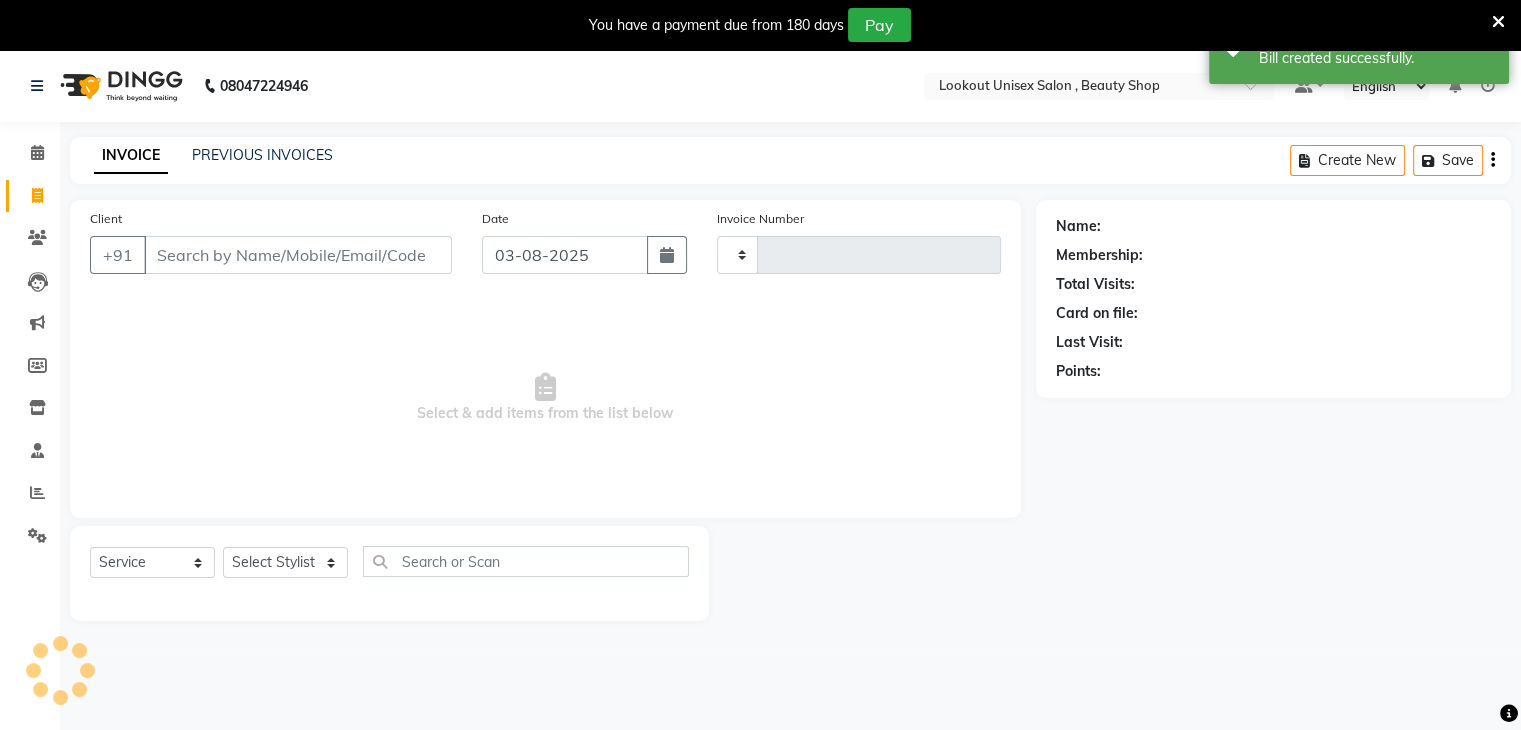 type on "2771" 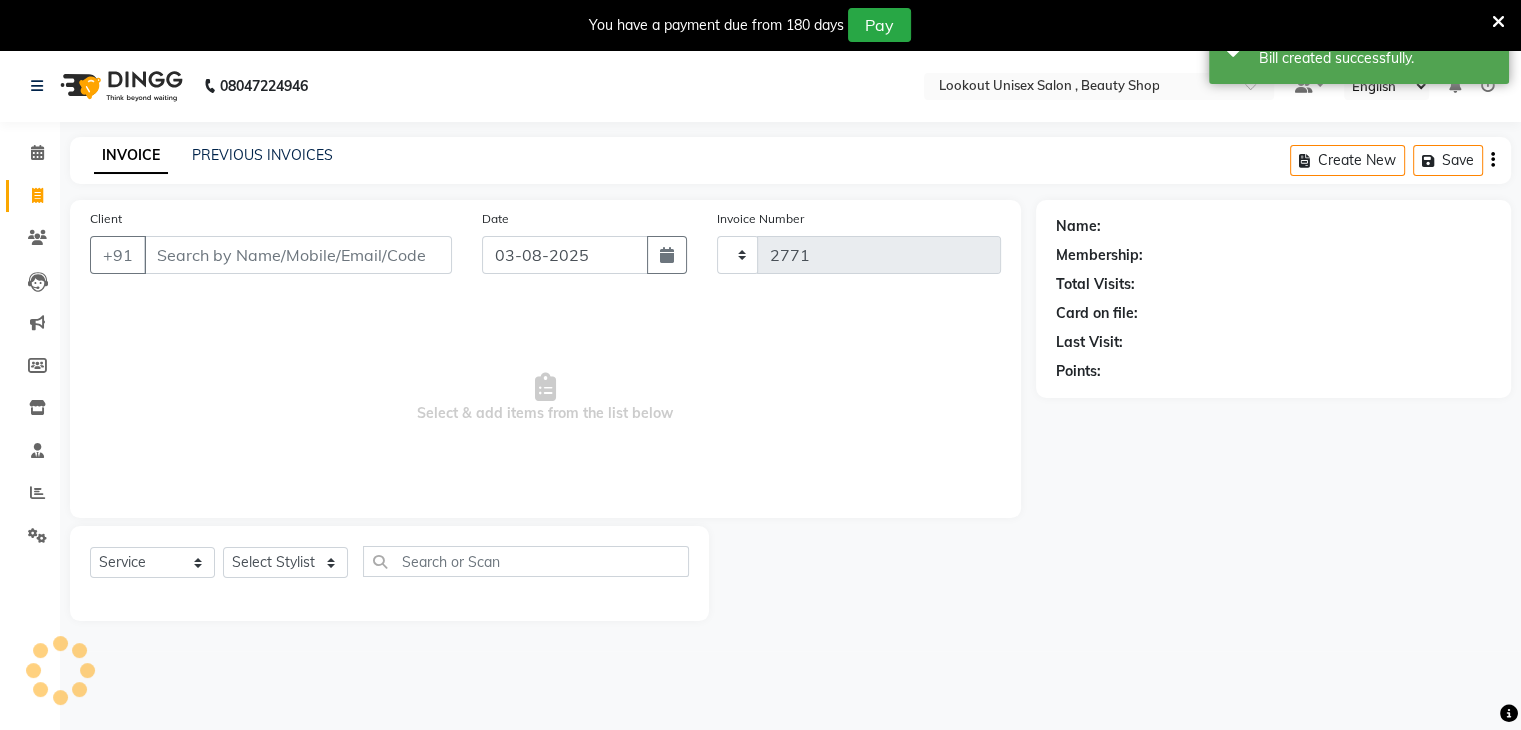 scroll, scrollTop: 50, scrollLeft: 0, axis: vertical 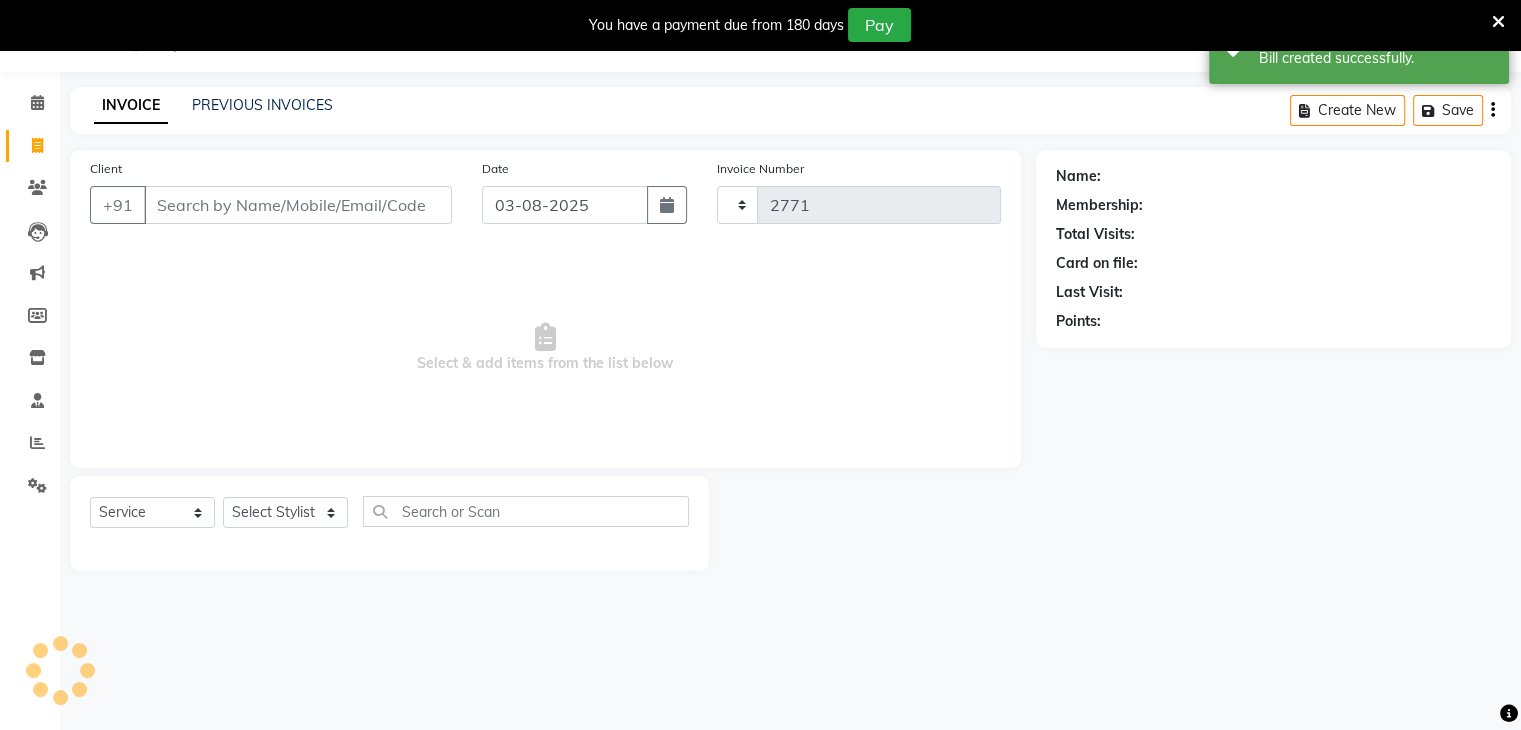 select on "7658" 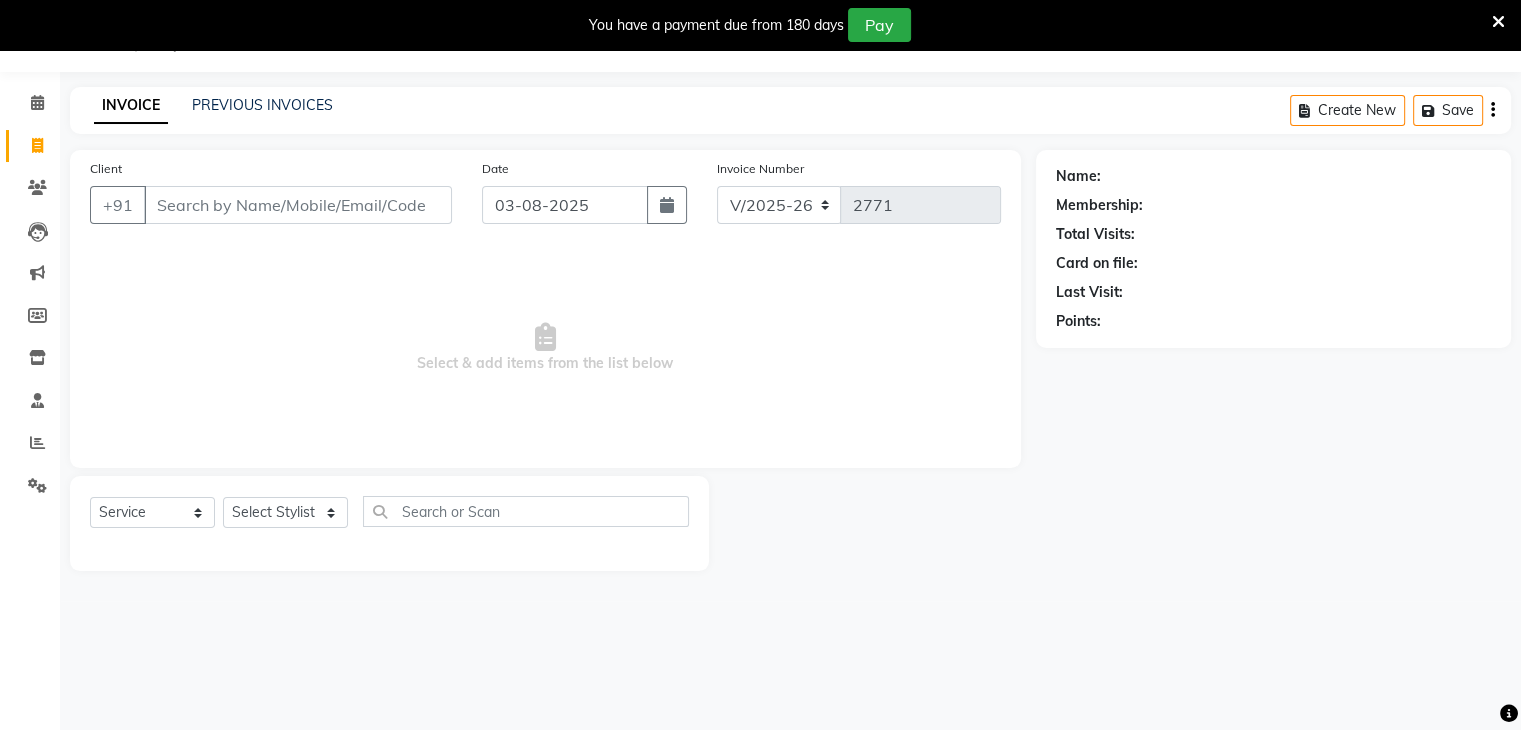 click on "Calendar" 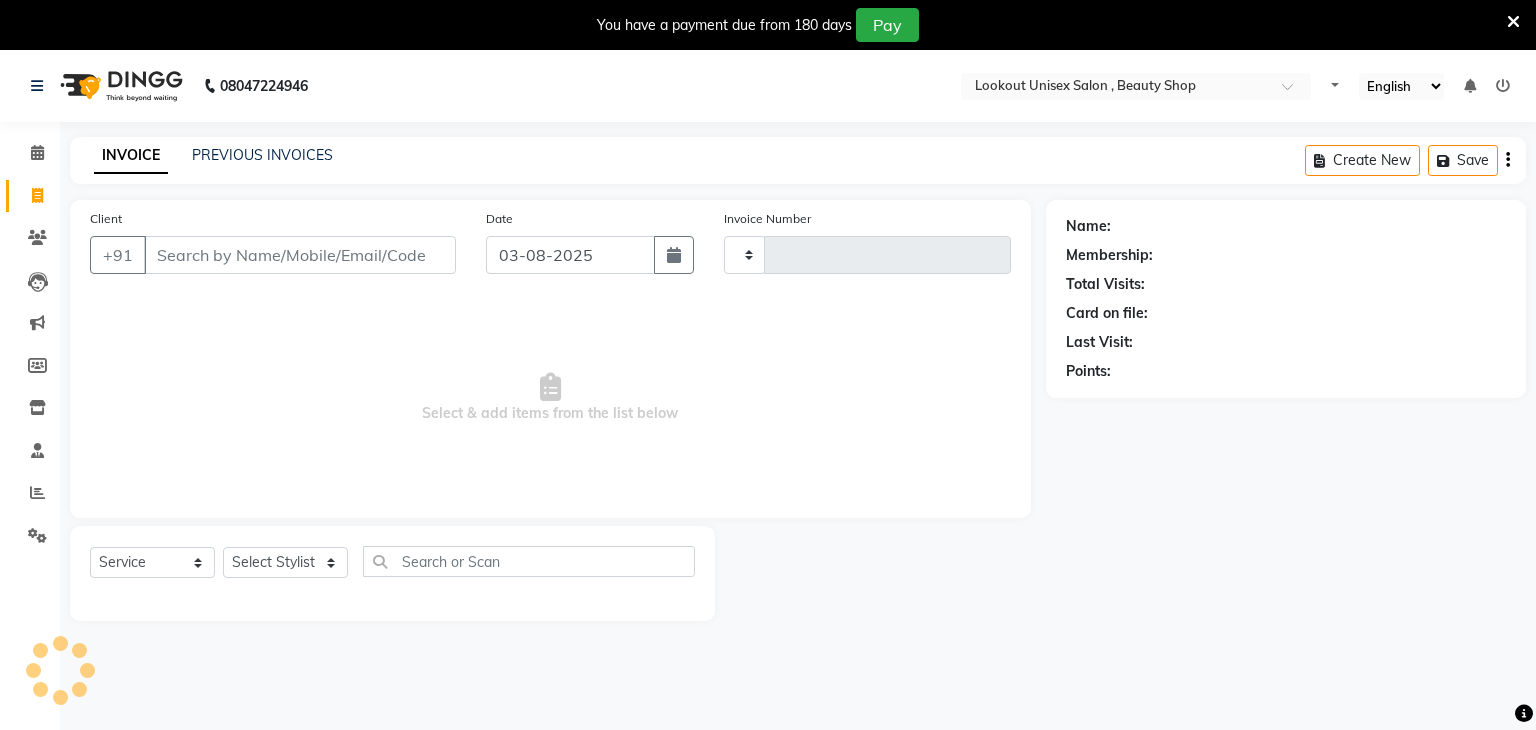 select on "service" 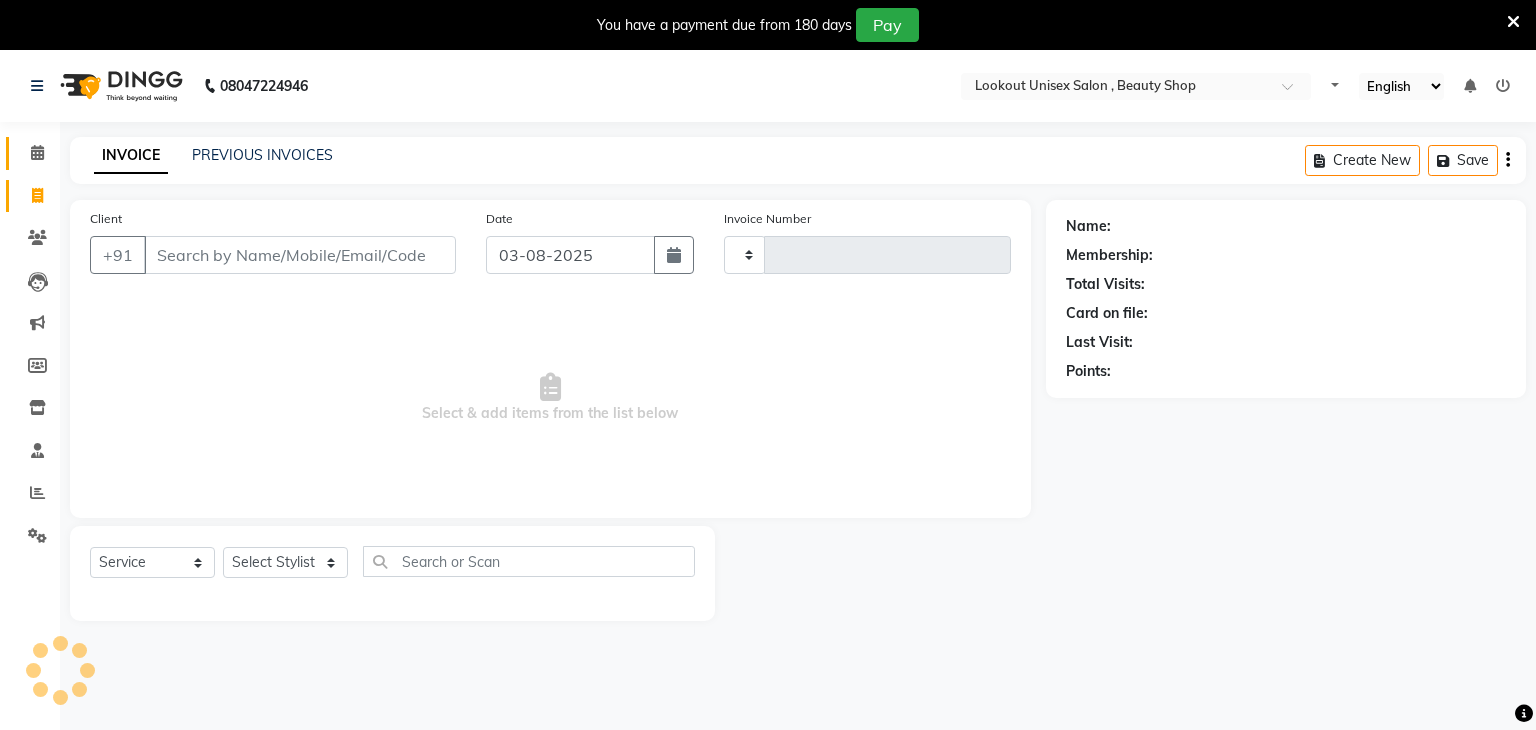 type on "2771" 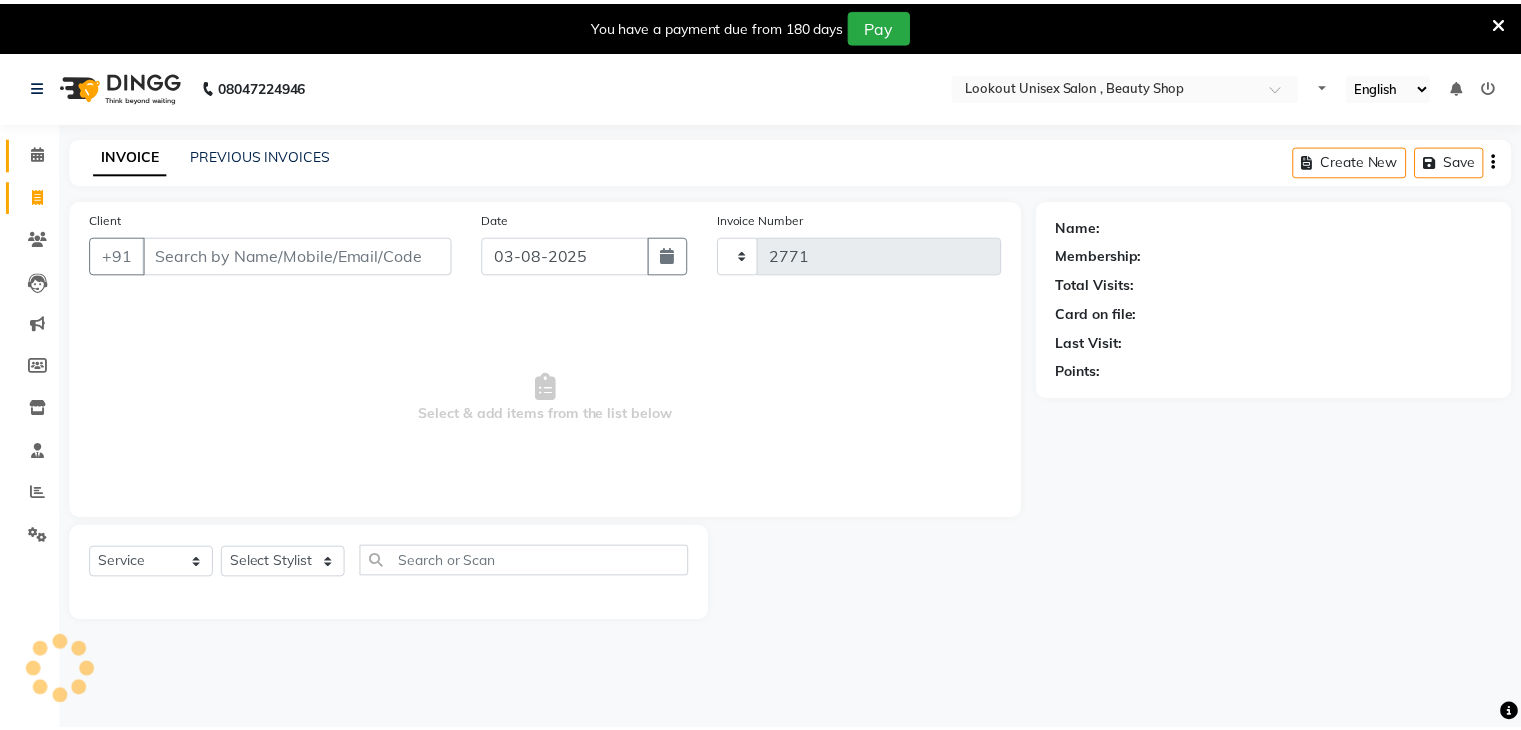 scroll, scrollTop: 0, scrollLeft: 0, axis: both 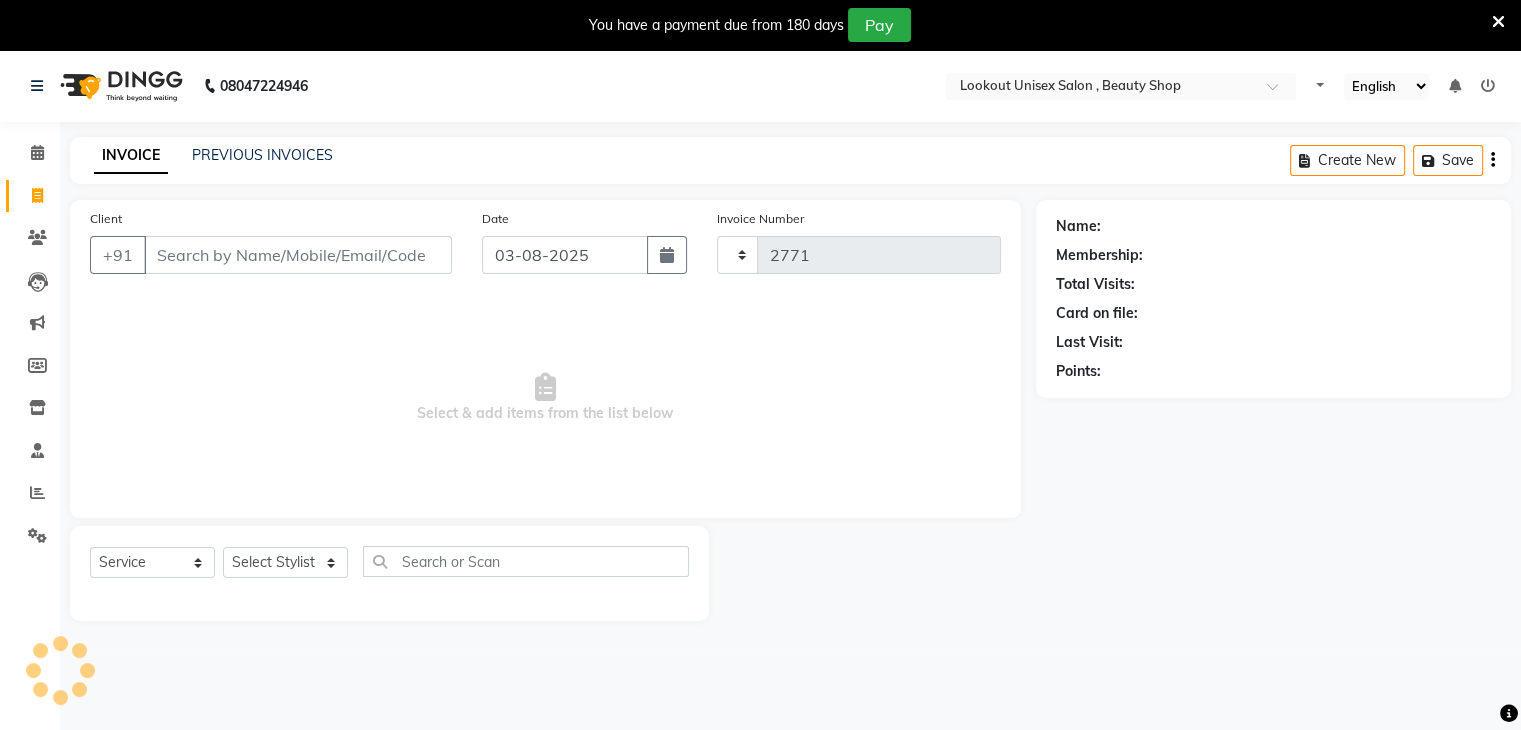 select on "7658" 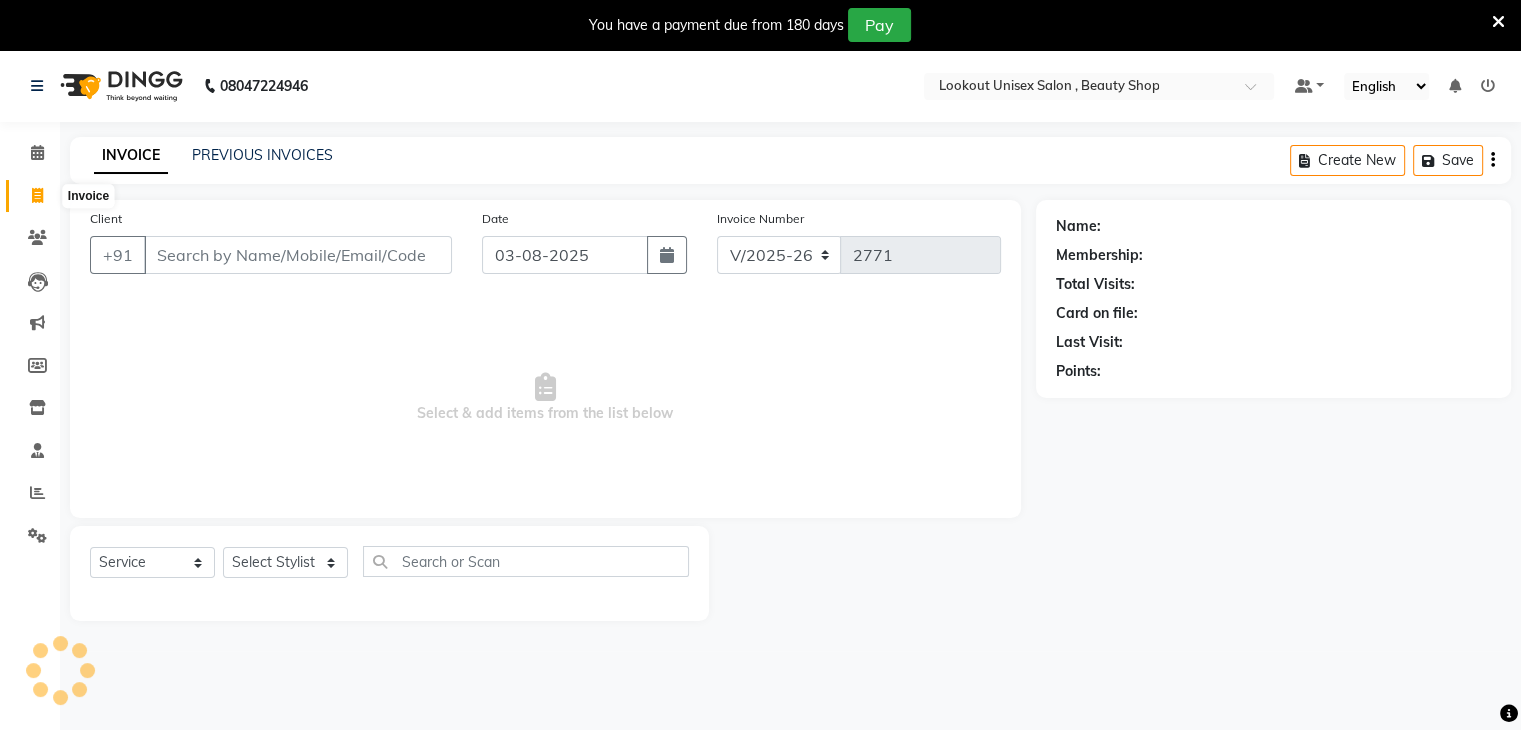 click 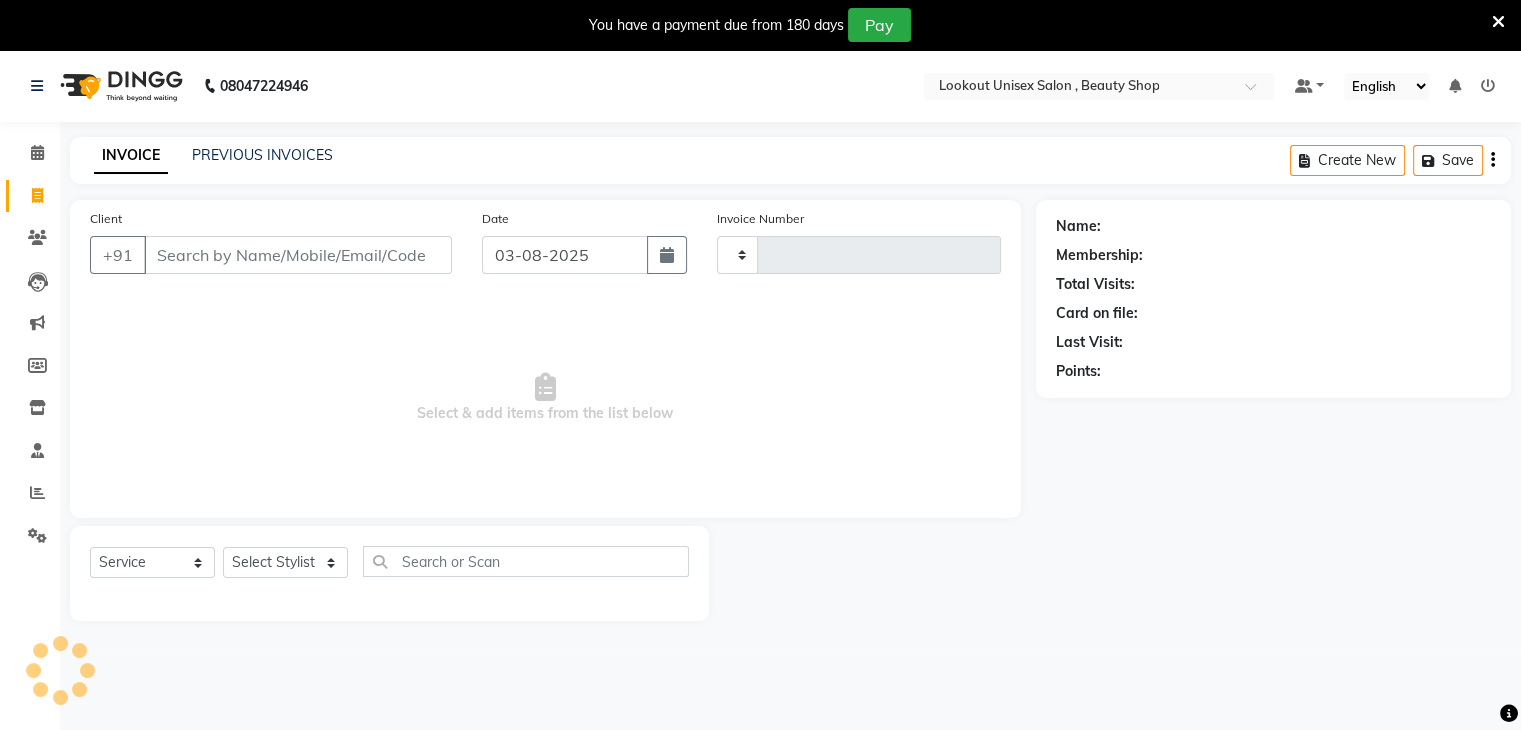 type on "2771" 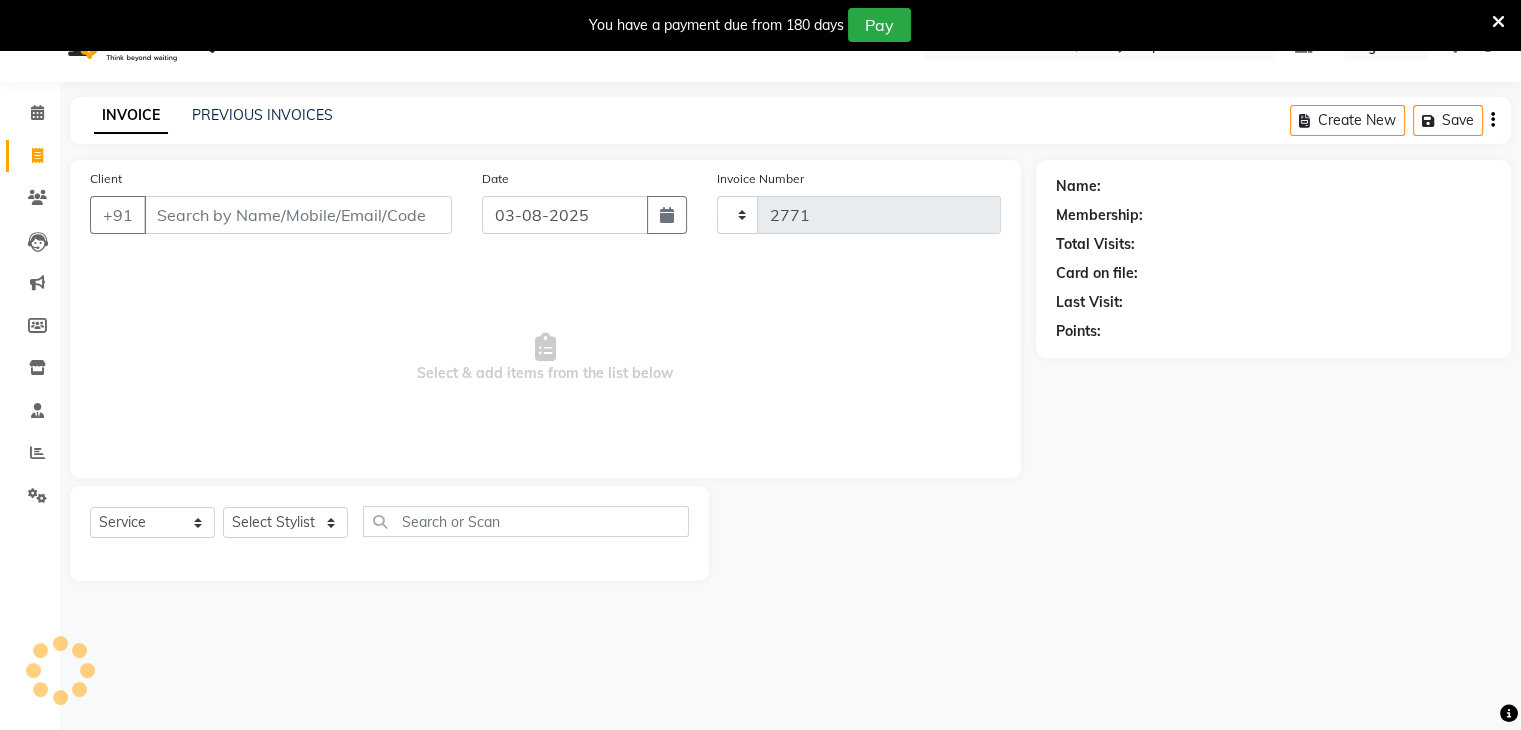select on "7658" 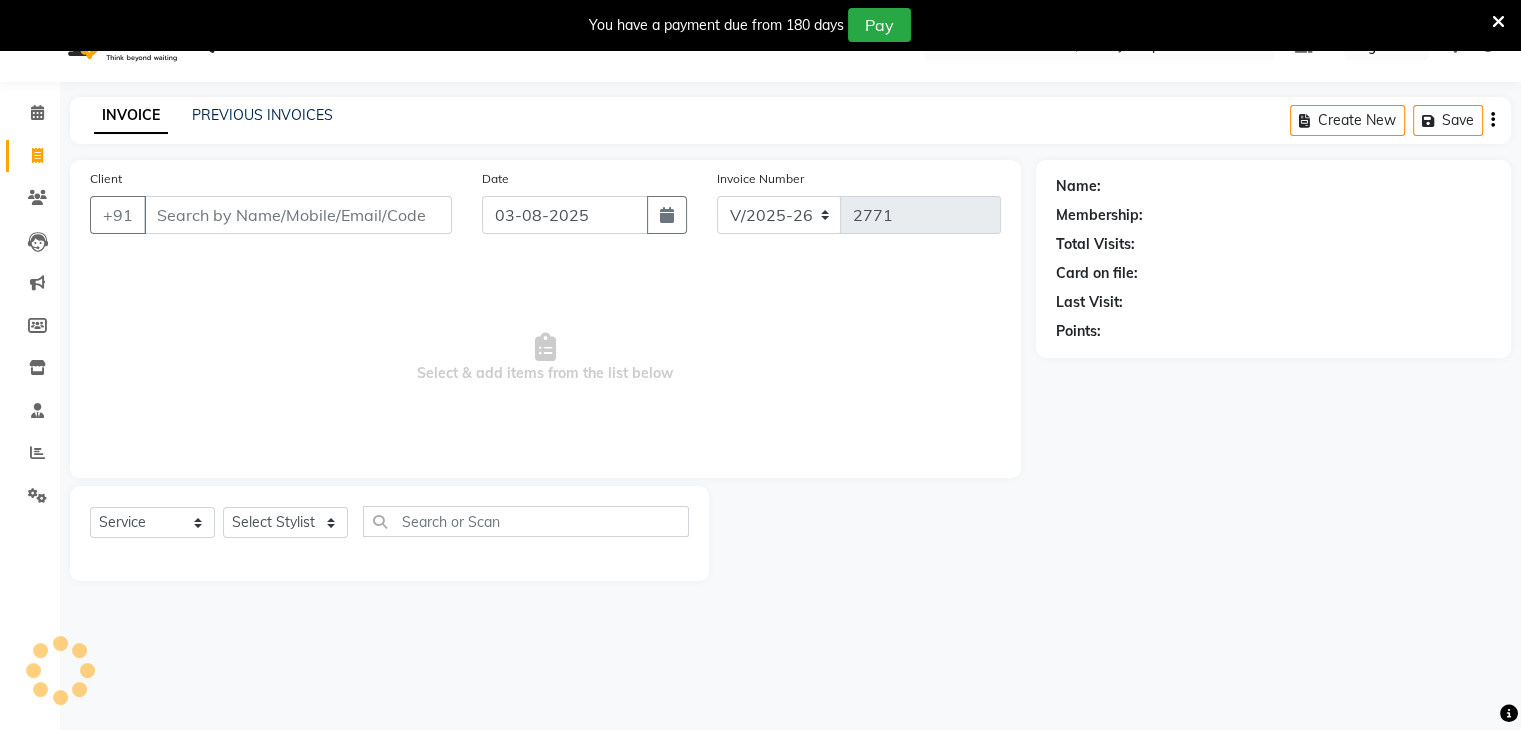 scroll, scrollTop: 50, scrollLeft: 0, axis: vertical 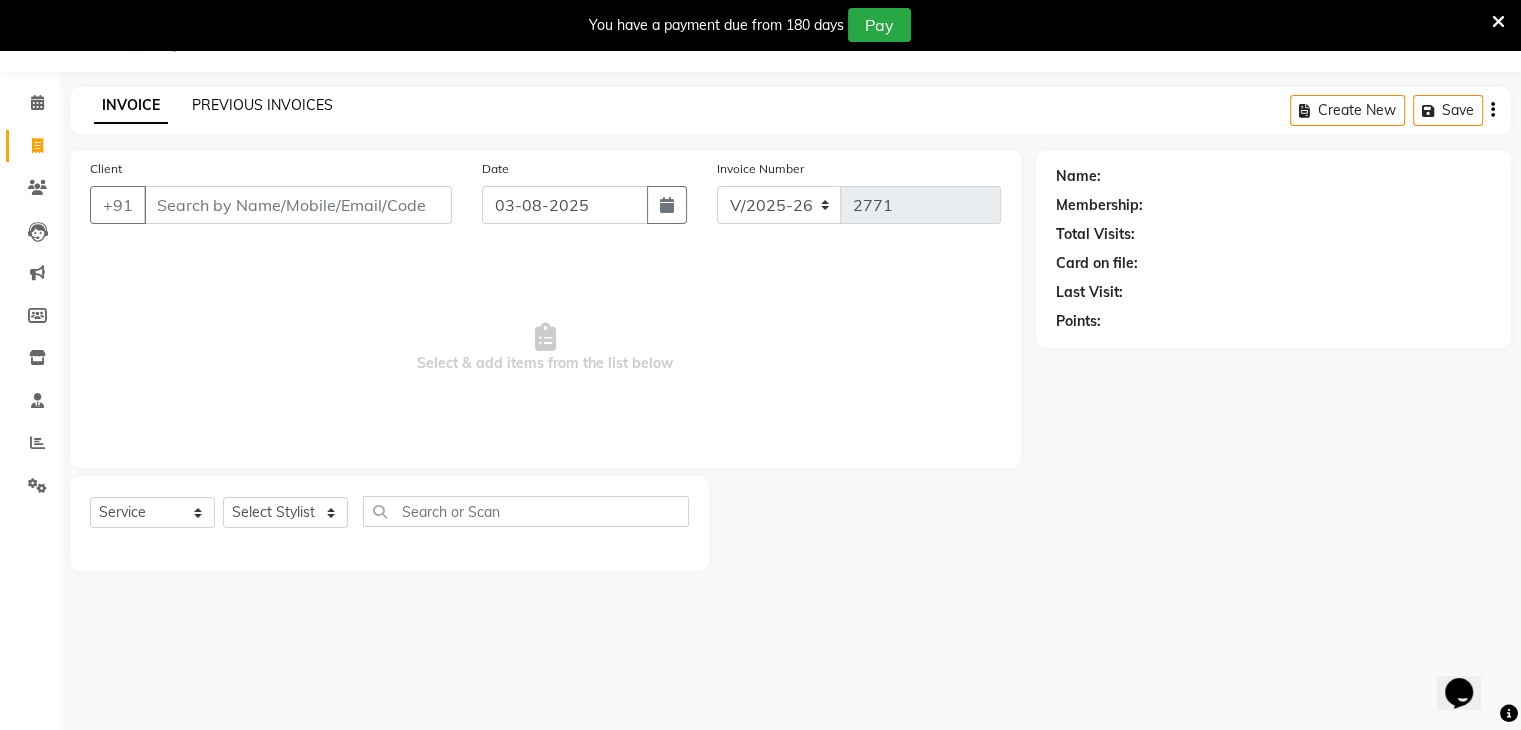 click on "PREVIOUS INVOICES" 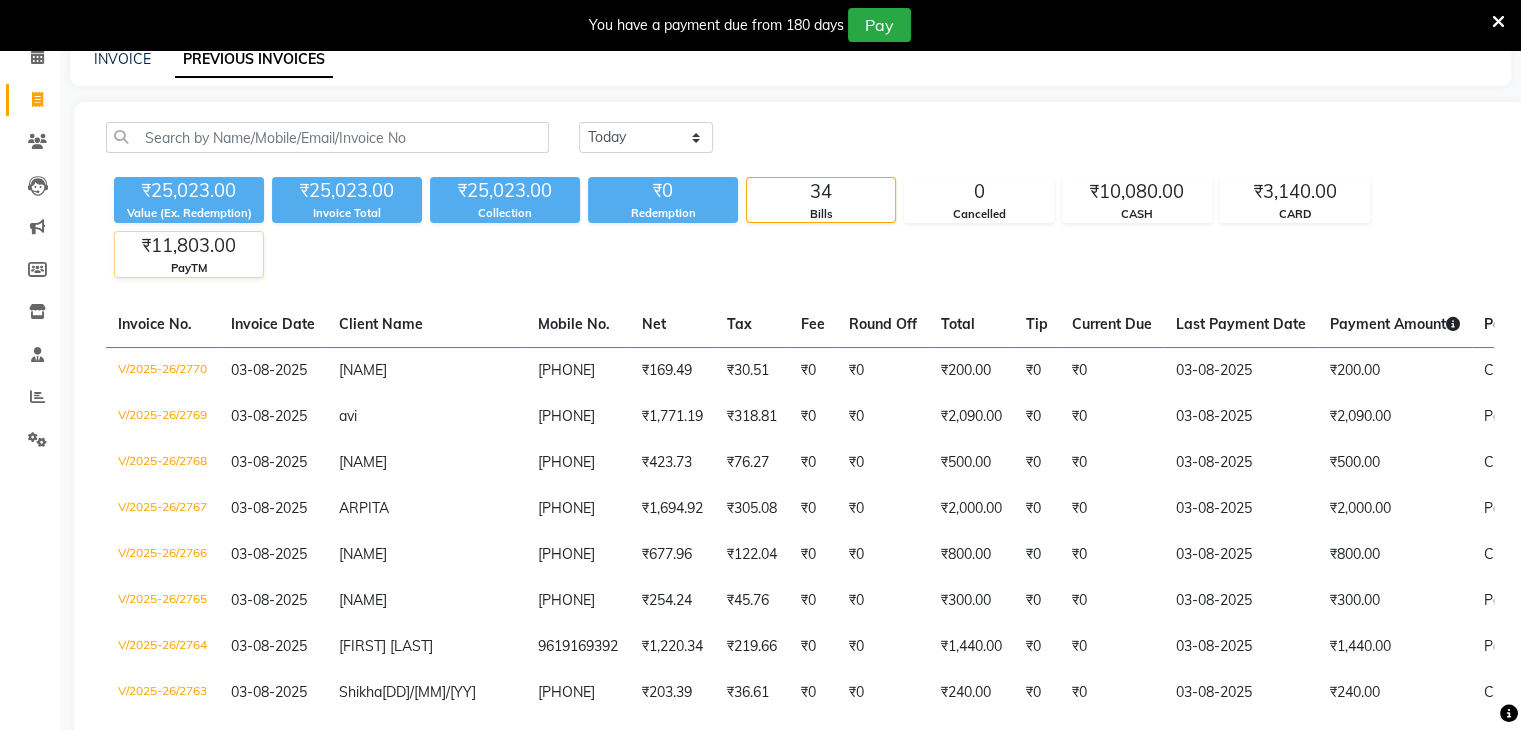 scroll, scrollTop: 0, scrollLeft: 0, axis: both 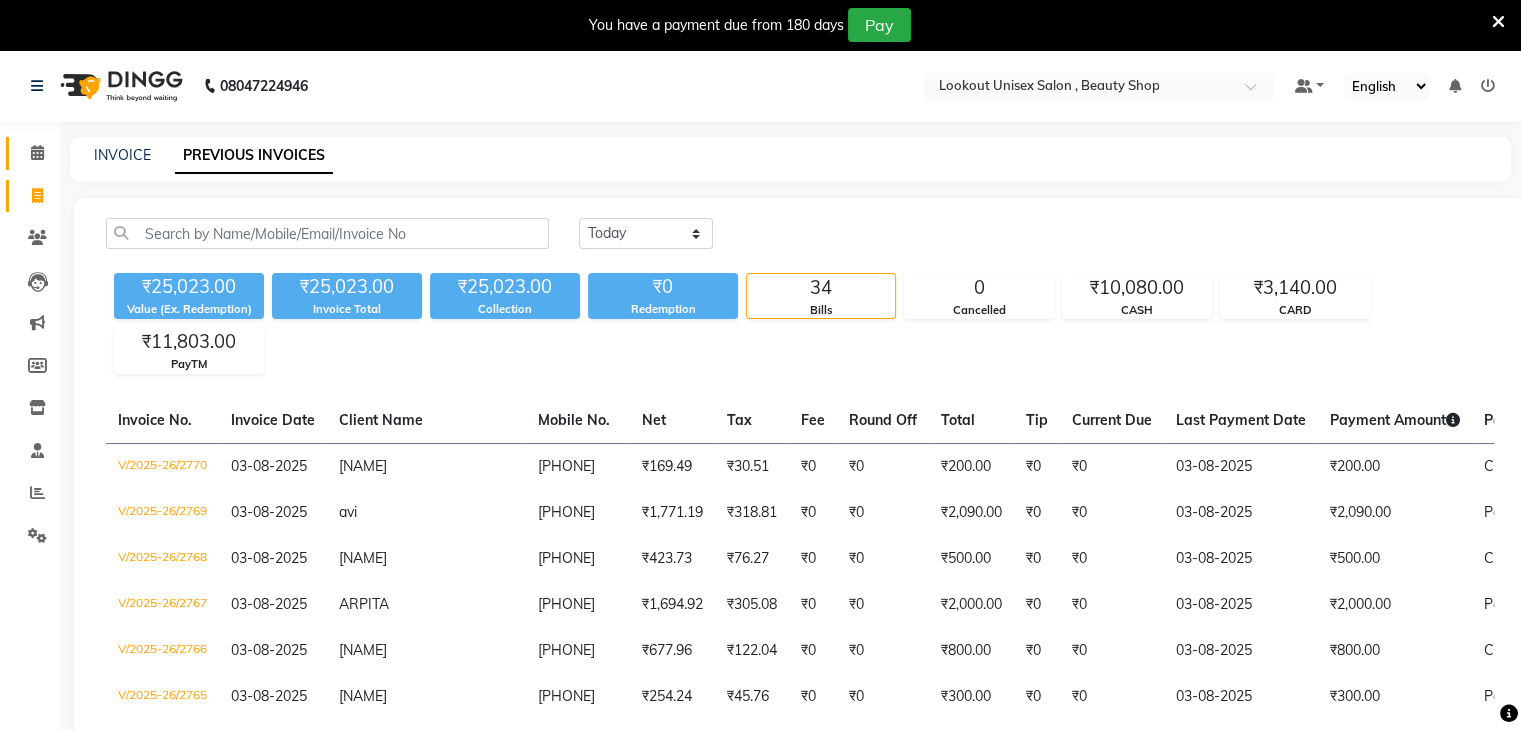 click on "Calendar" 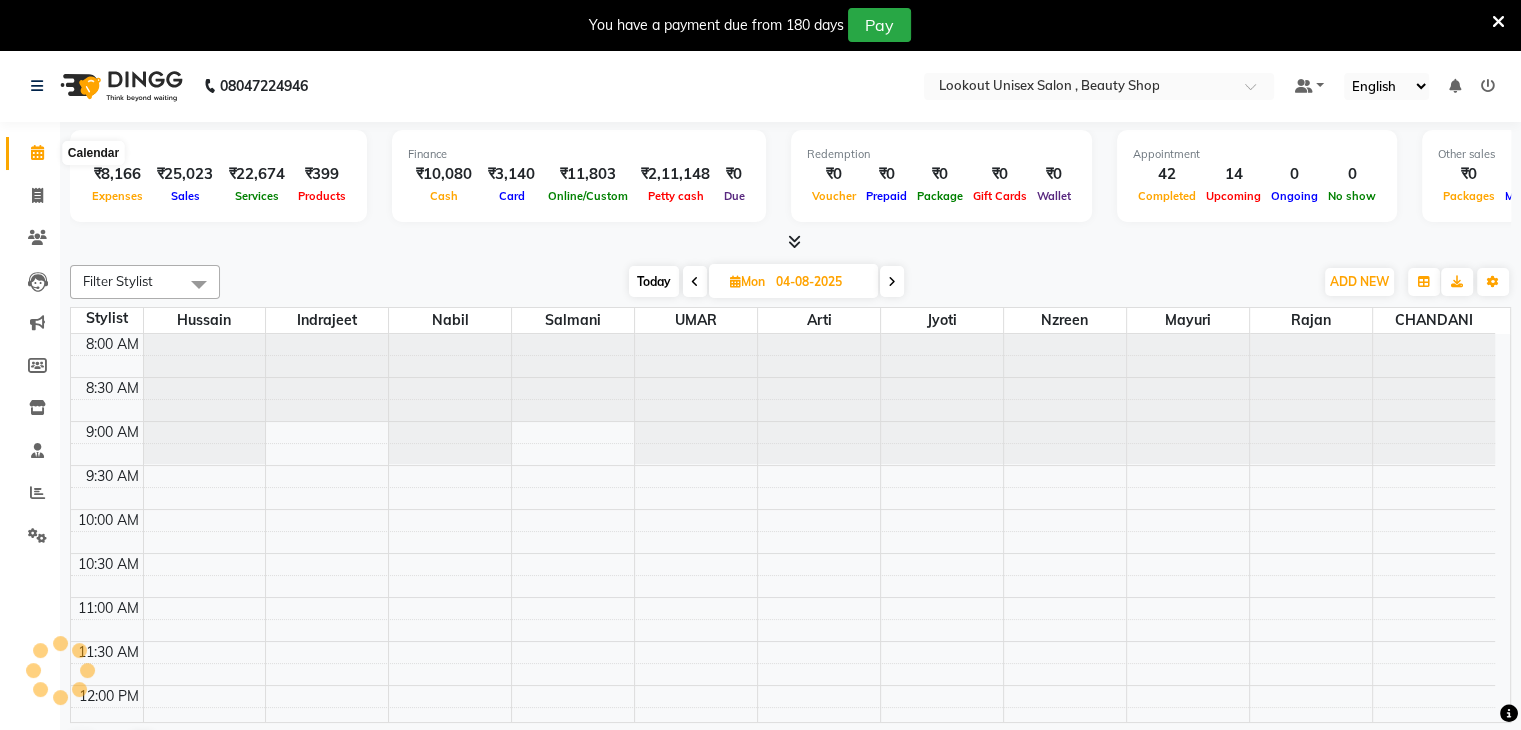 scroll, scrollTop: 0, scrollLeft: 0, axis: both 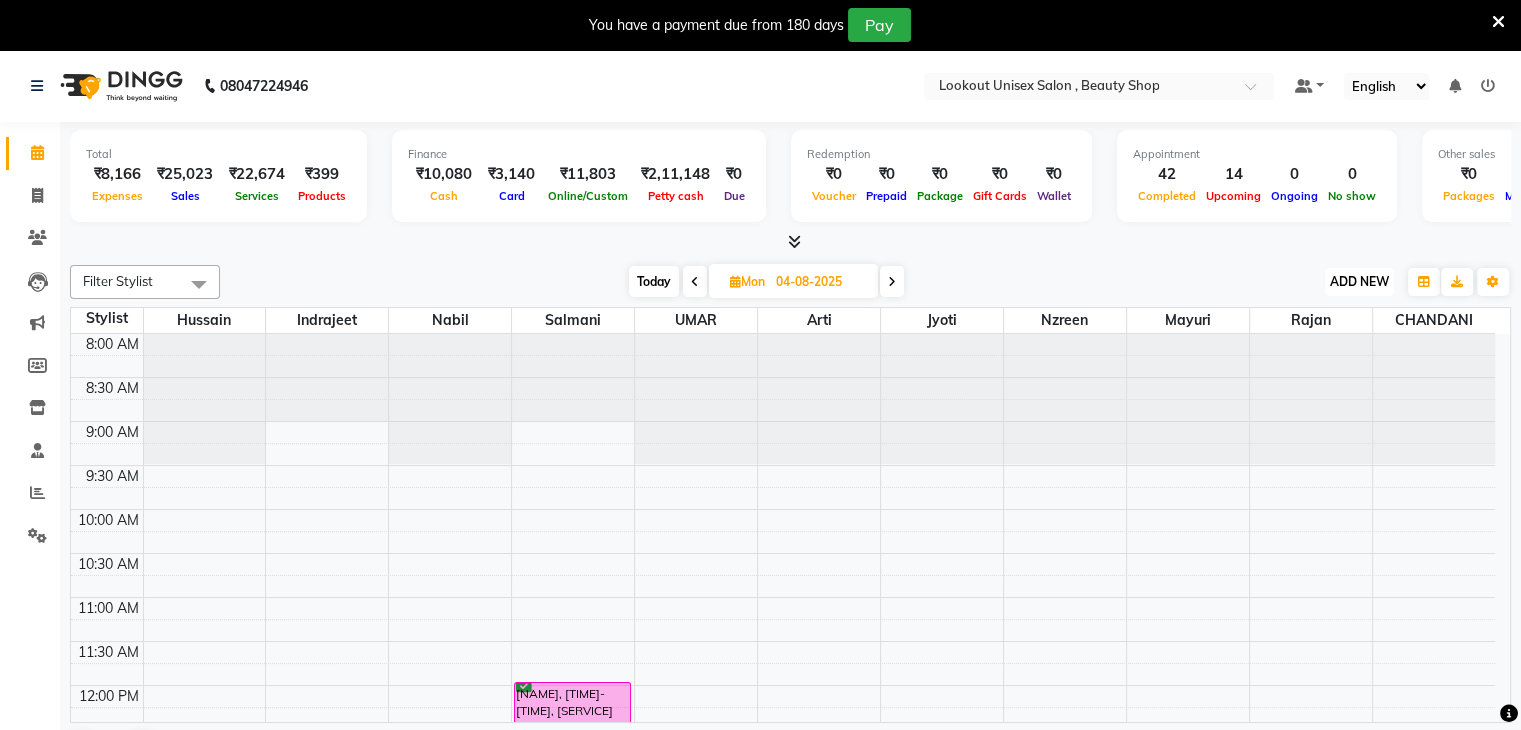 click on "ADD NEW" at bounding box center (1359, 281) 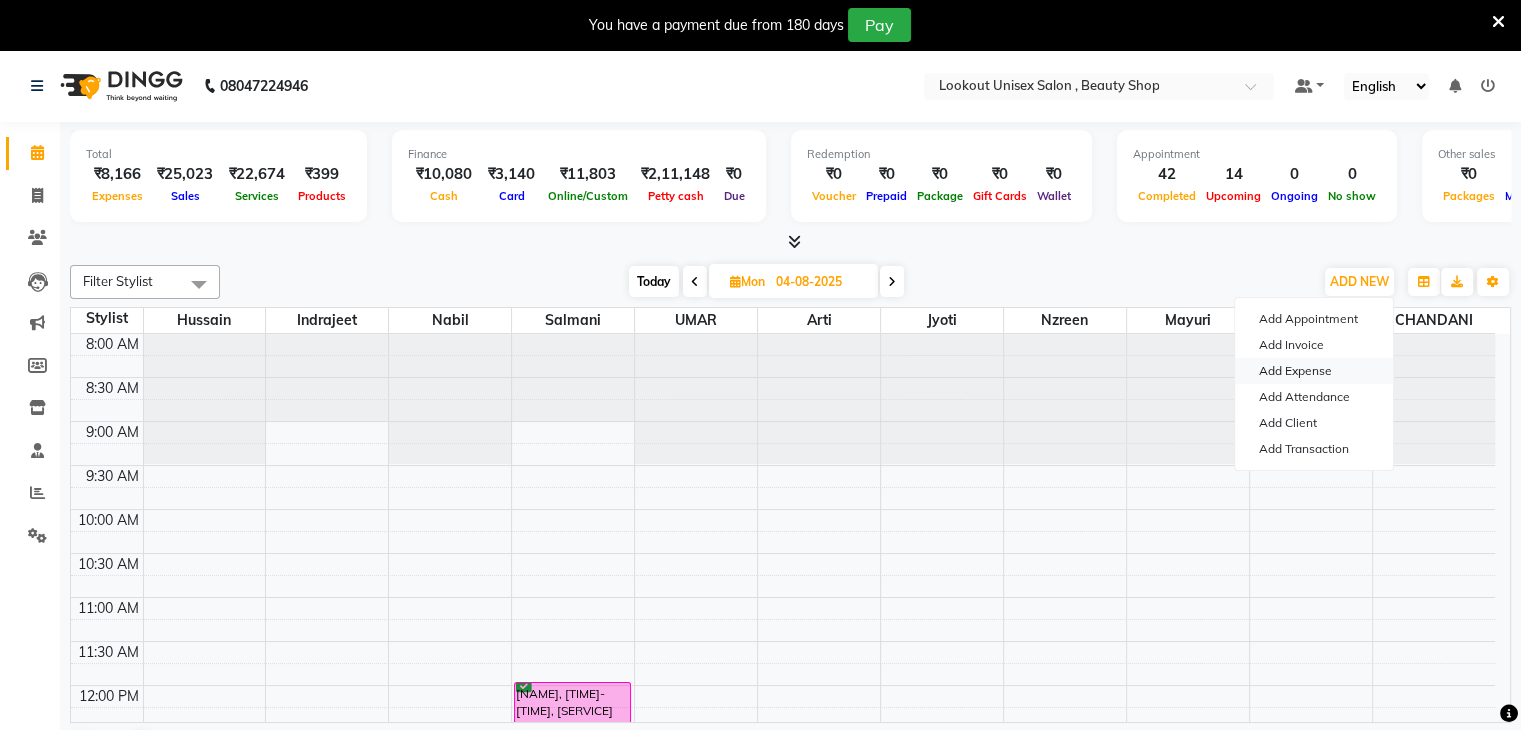 click on "Add Expense" at bounding box center [1314, 371] 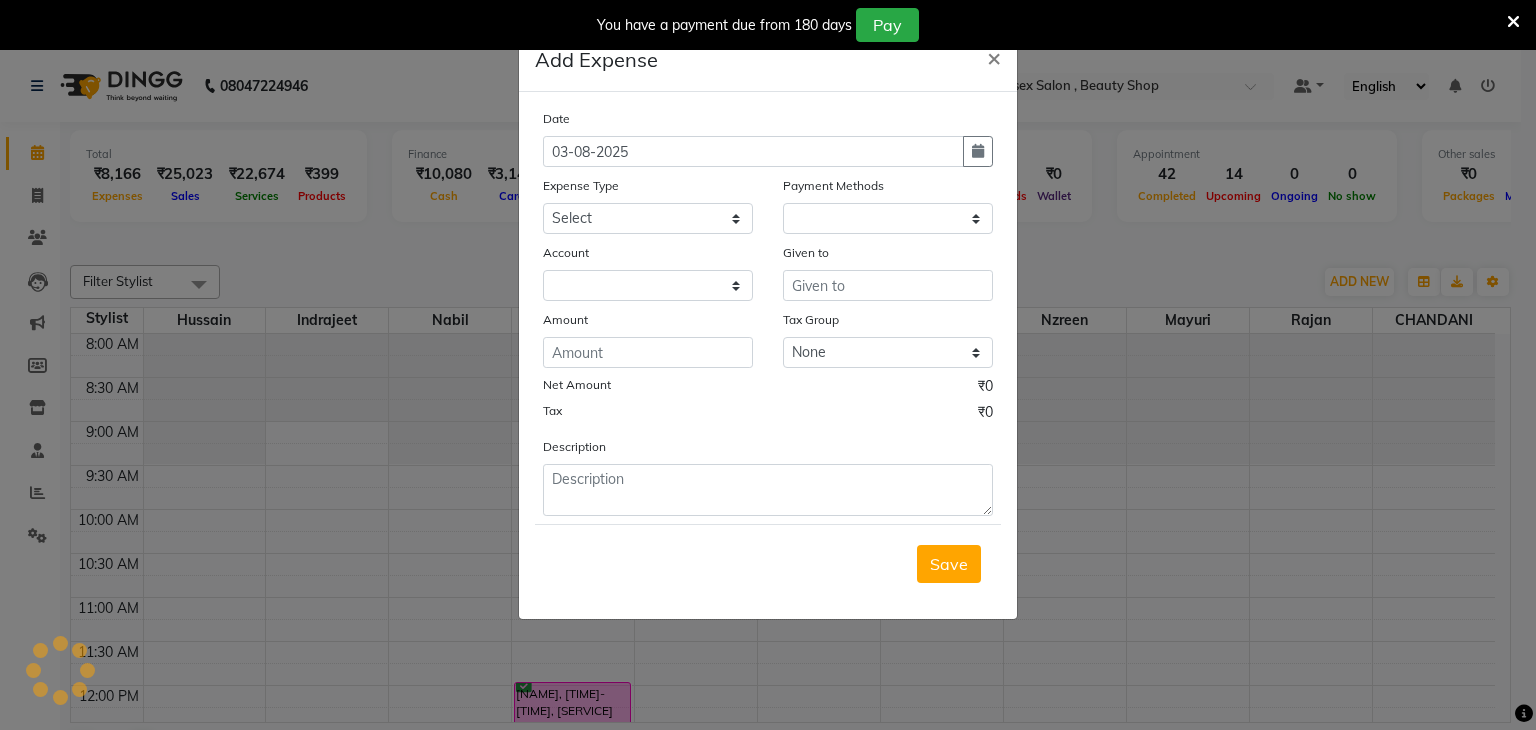 select on "1" 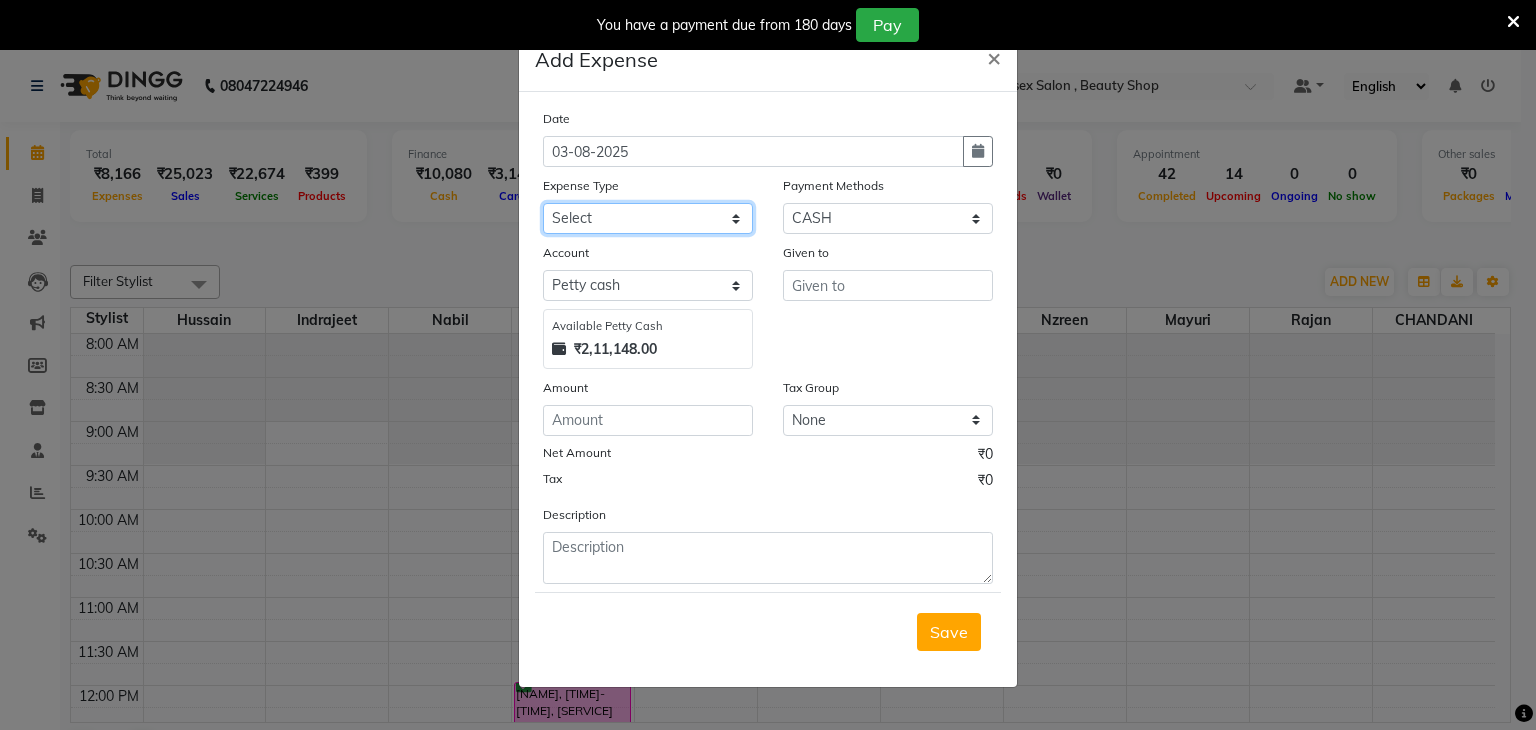click on "Select Advance Salary Bank charges Cash transfer to bank Cash transfer to Owner Commission Given to Staff Equipment Miscellaneous Other Product Salary Given to Staff Small Temple Box Staff Welfare Tea & Refreshment" 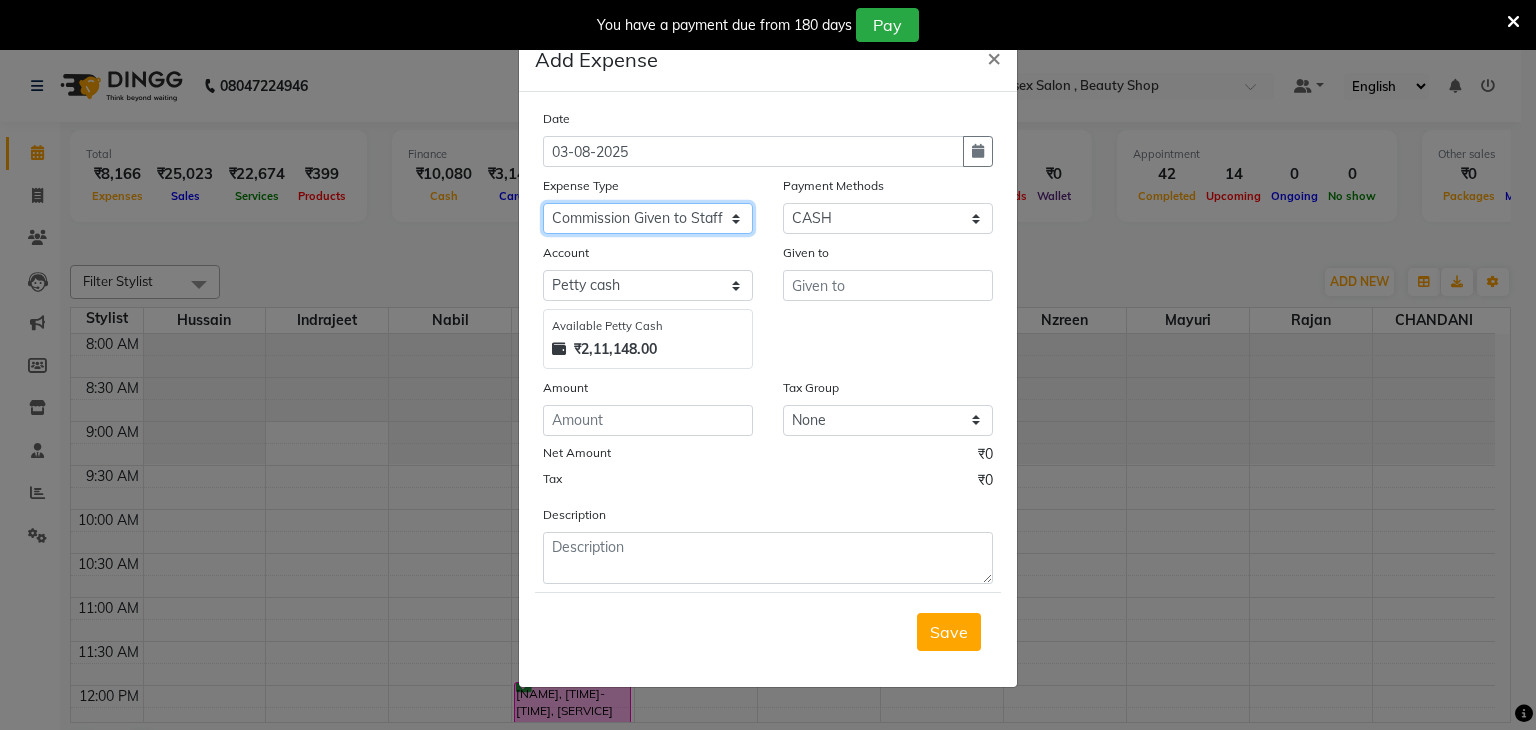 click on "Select Advance Salary Bank charges Cash transfer to bank Cash transfer to Owner Commission Given to Staff Equipment Miscellaneous Other Product Salary Given to Staff Small Temple Box Staff Welfare Tea & Refreshment" 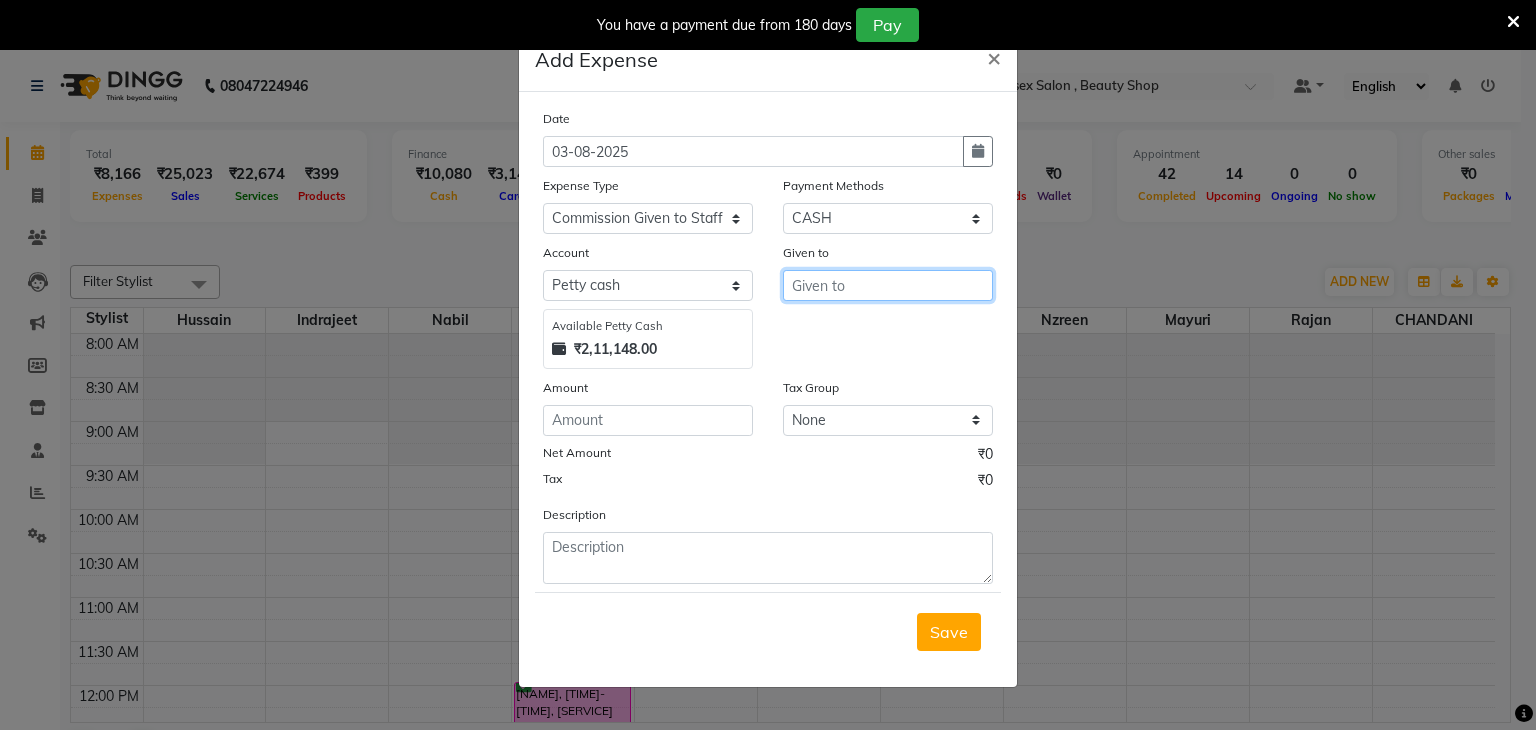 click at bounding box center [888, 285] 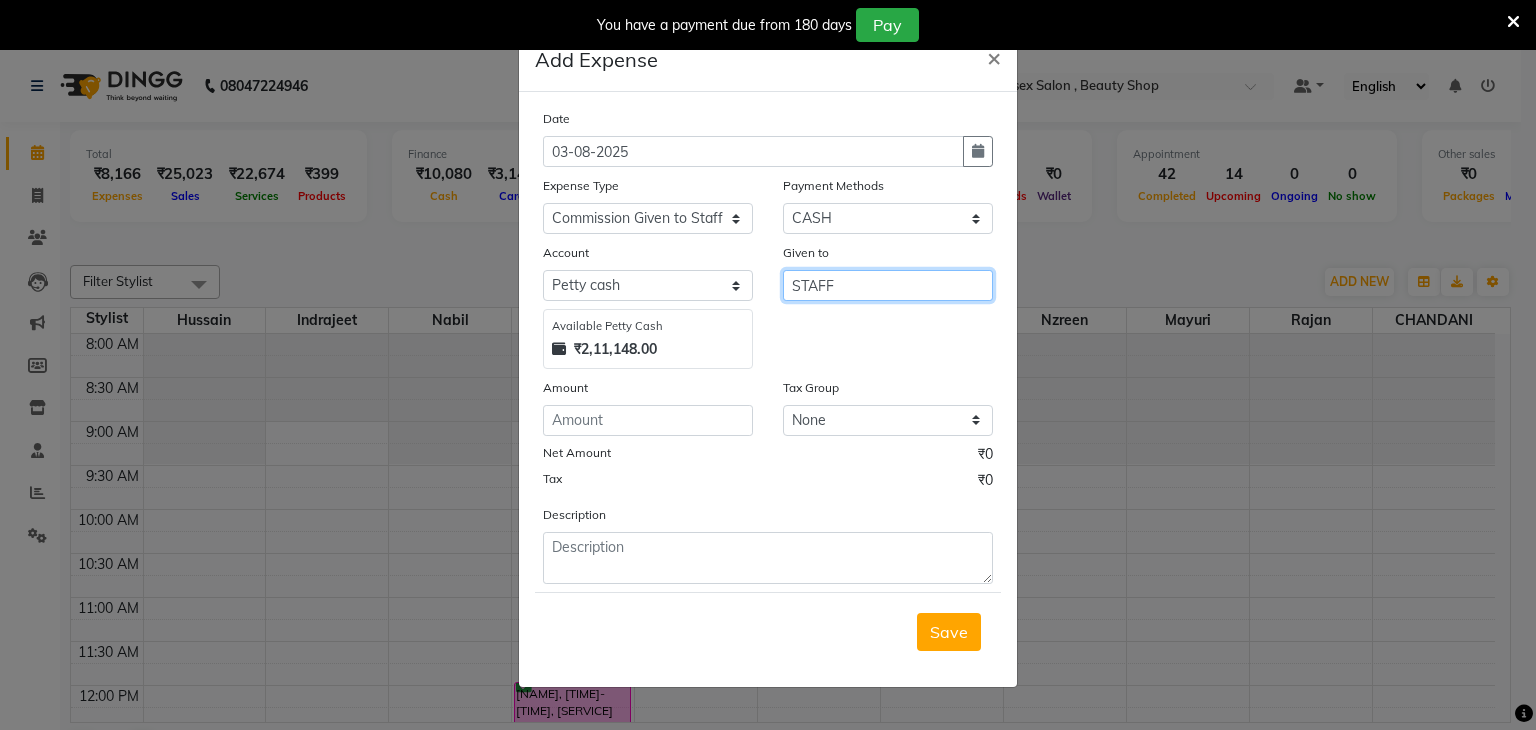 type on "STAFF" 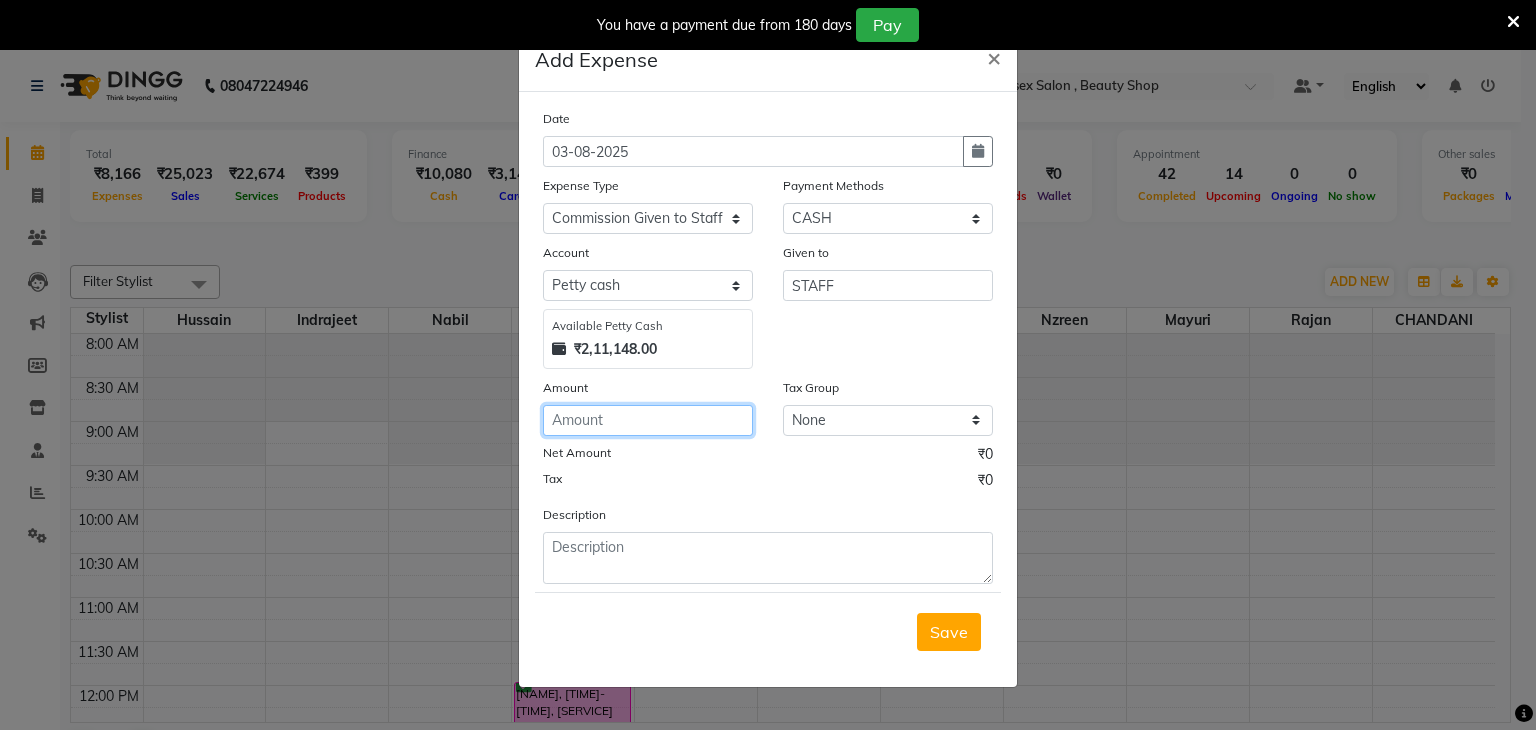 click 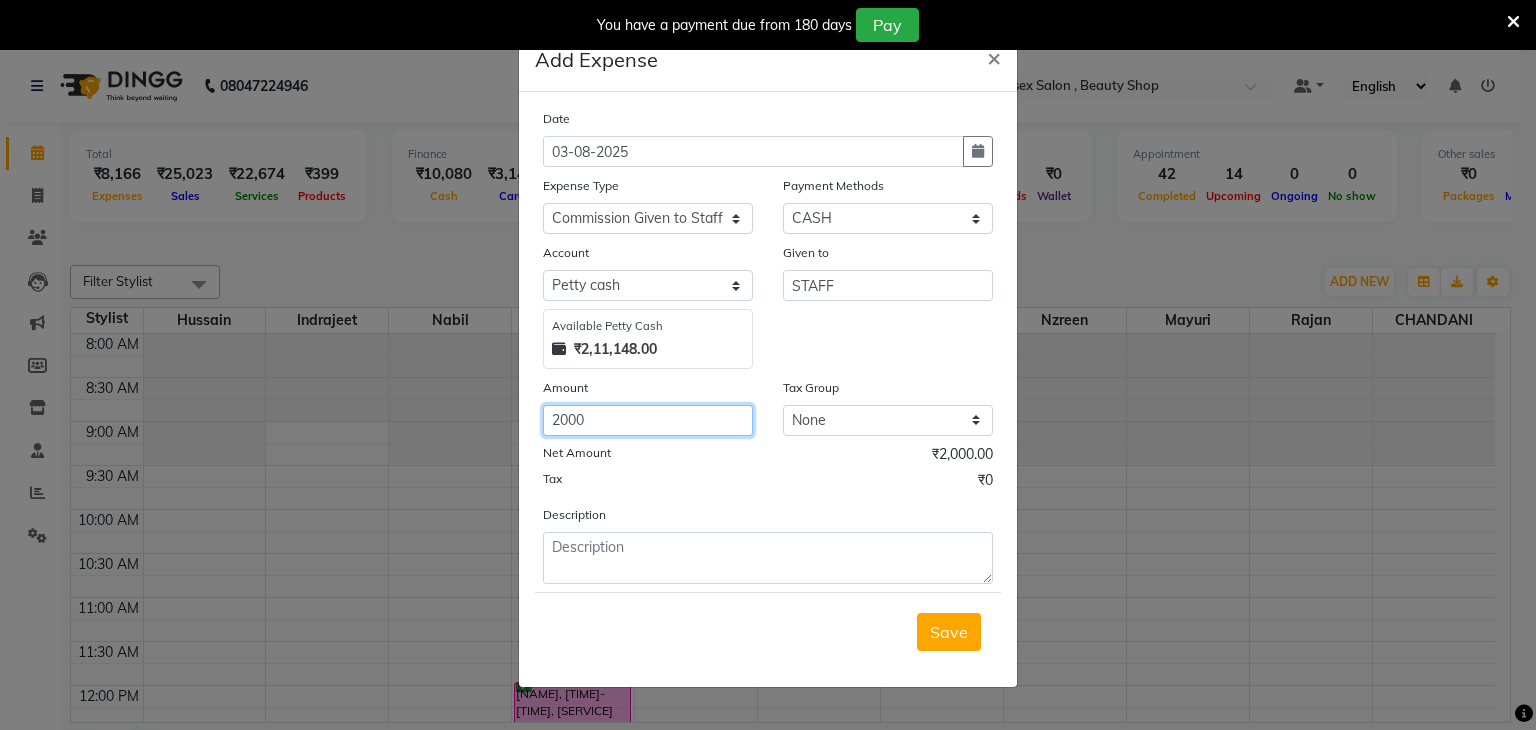 type on "2000" 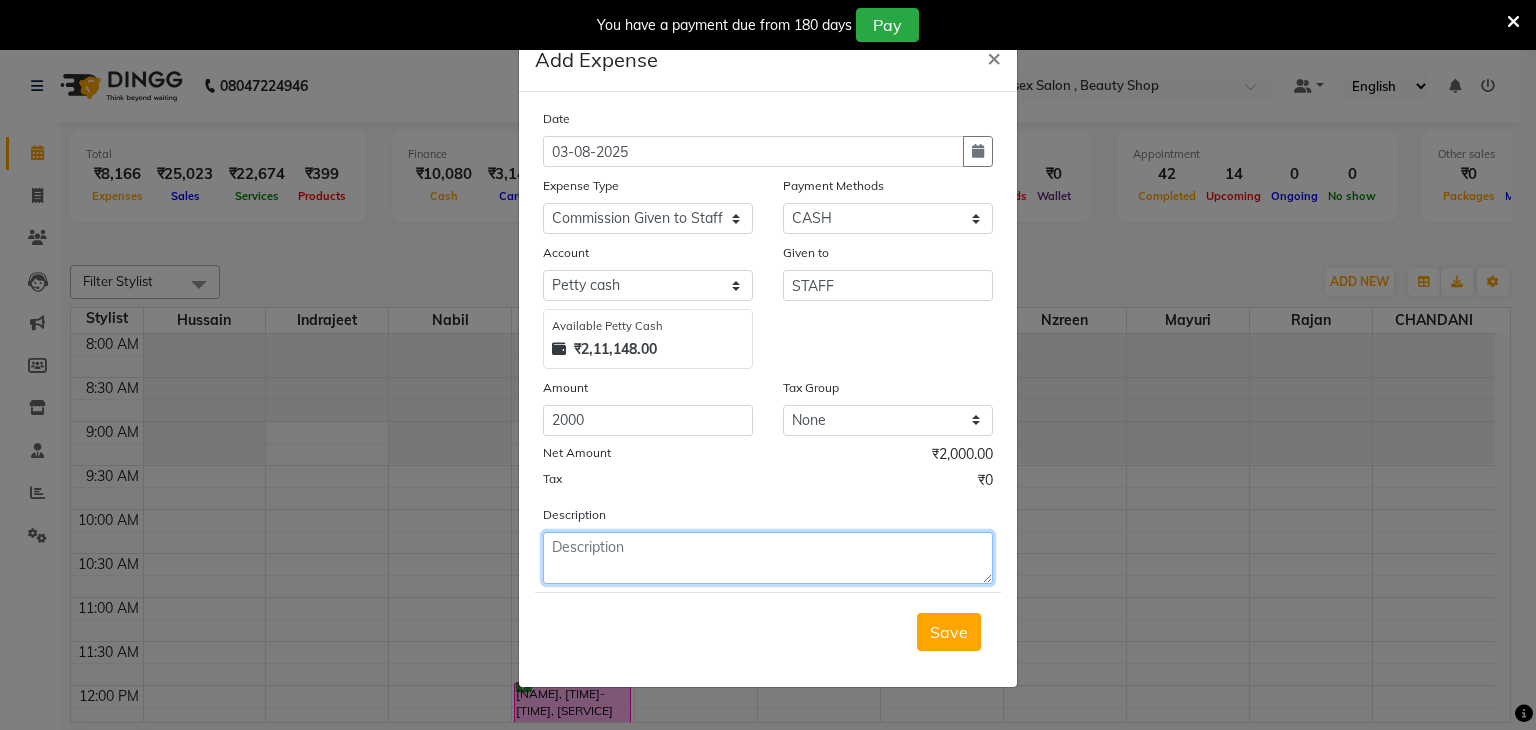 click 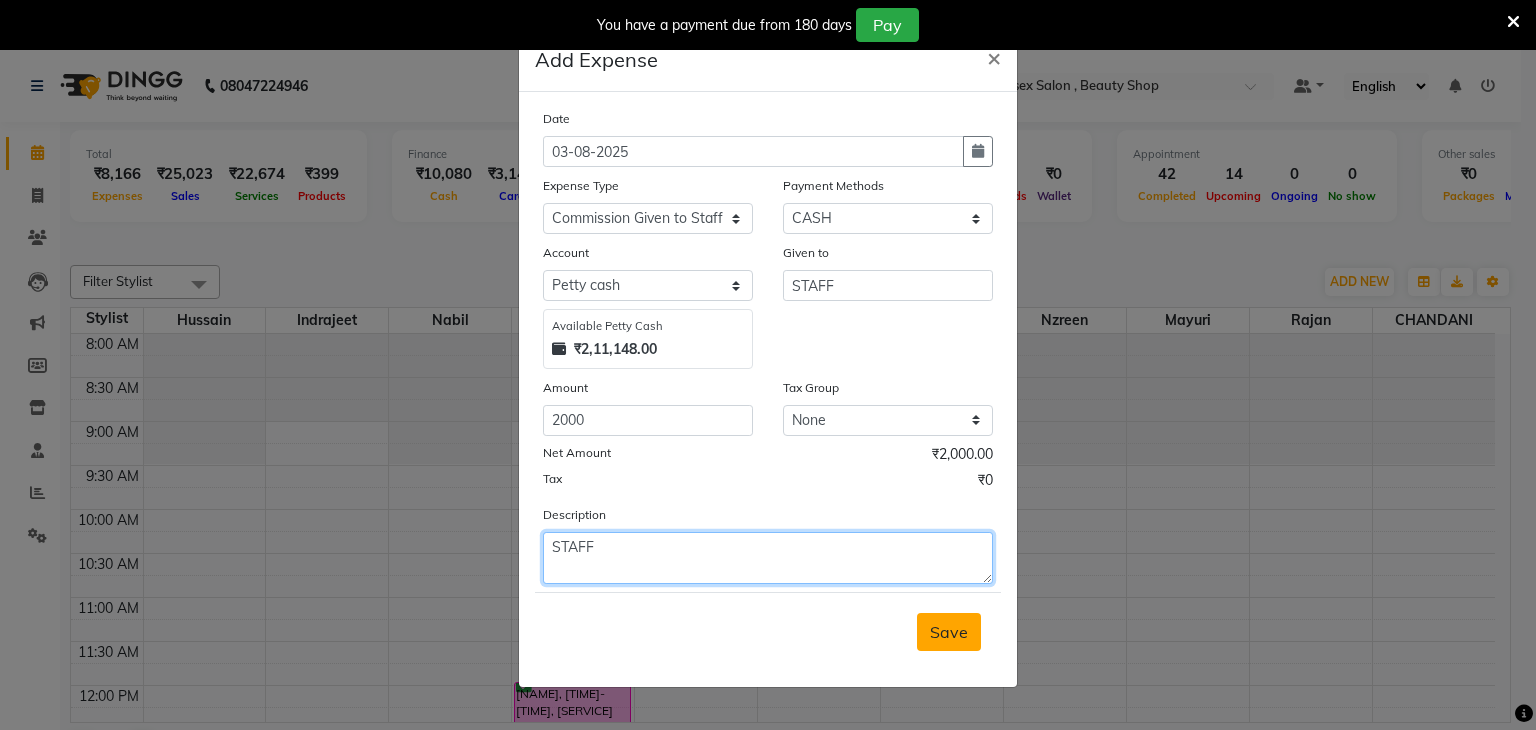 type on "STAFF" 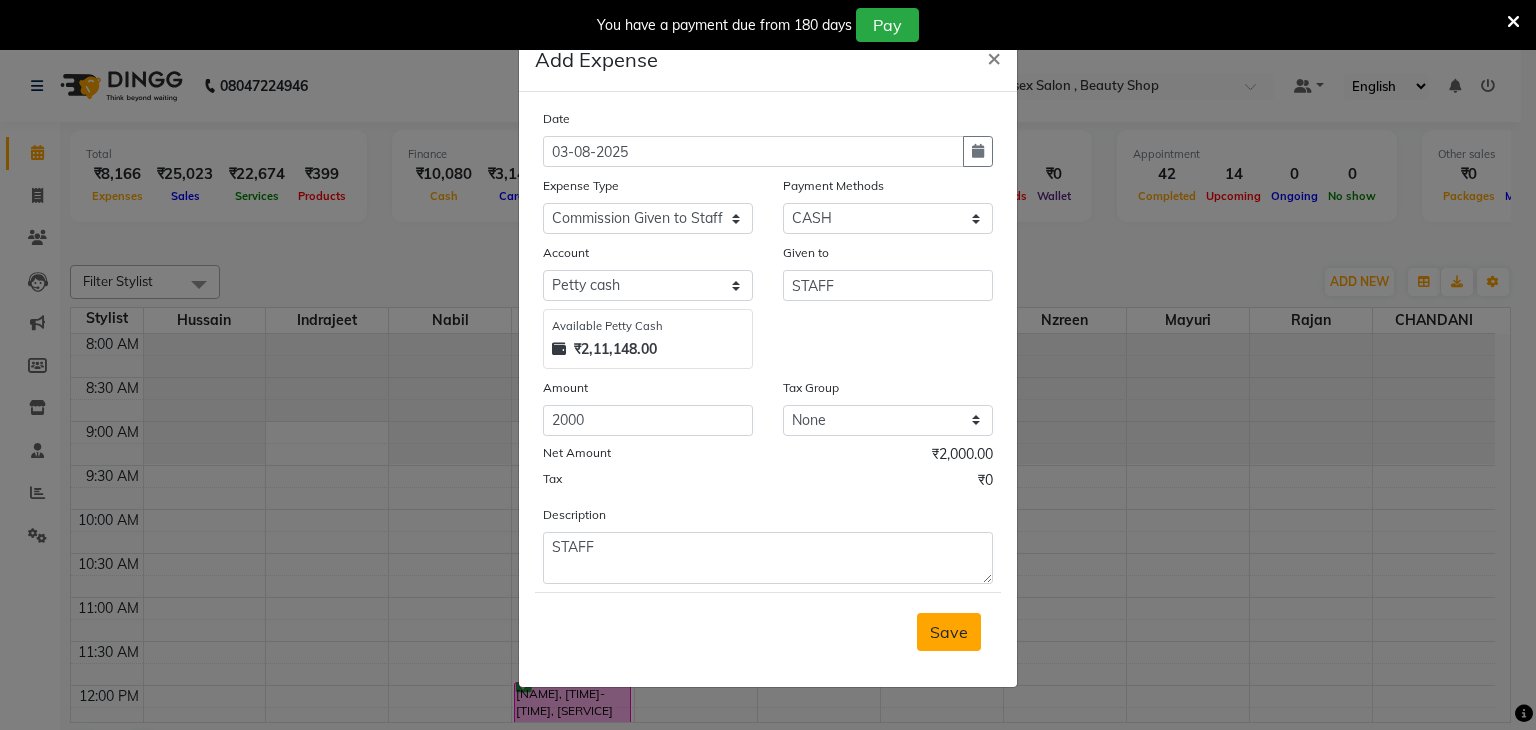 click on "Save" at bounding box center (949, 632) 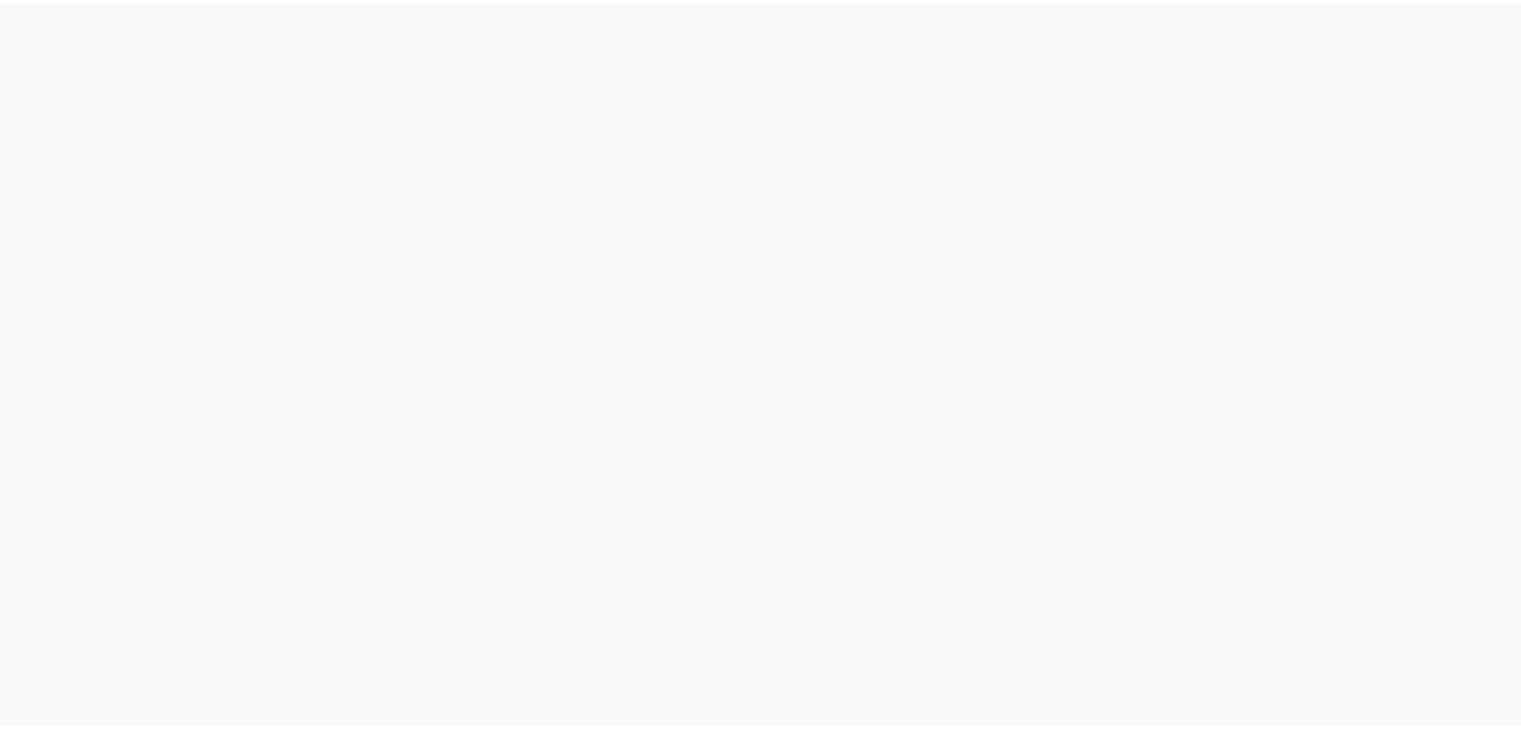 scroll, scrollTop: 0, scrollLeft: 0, axis: both 